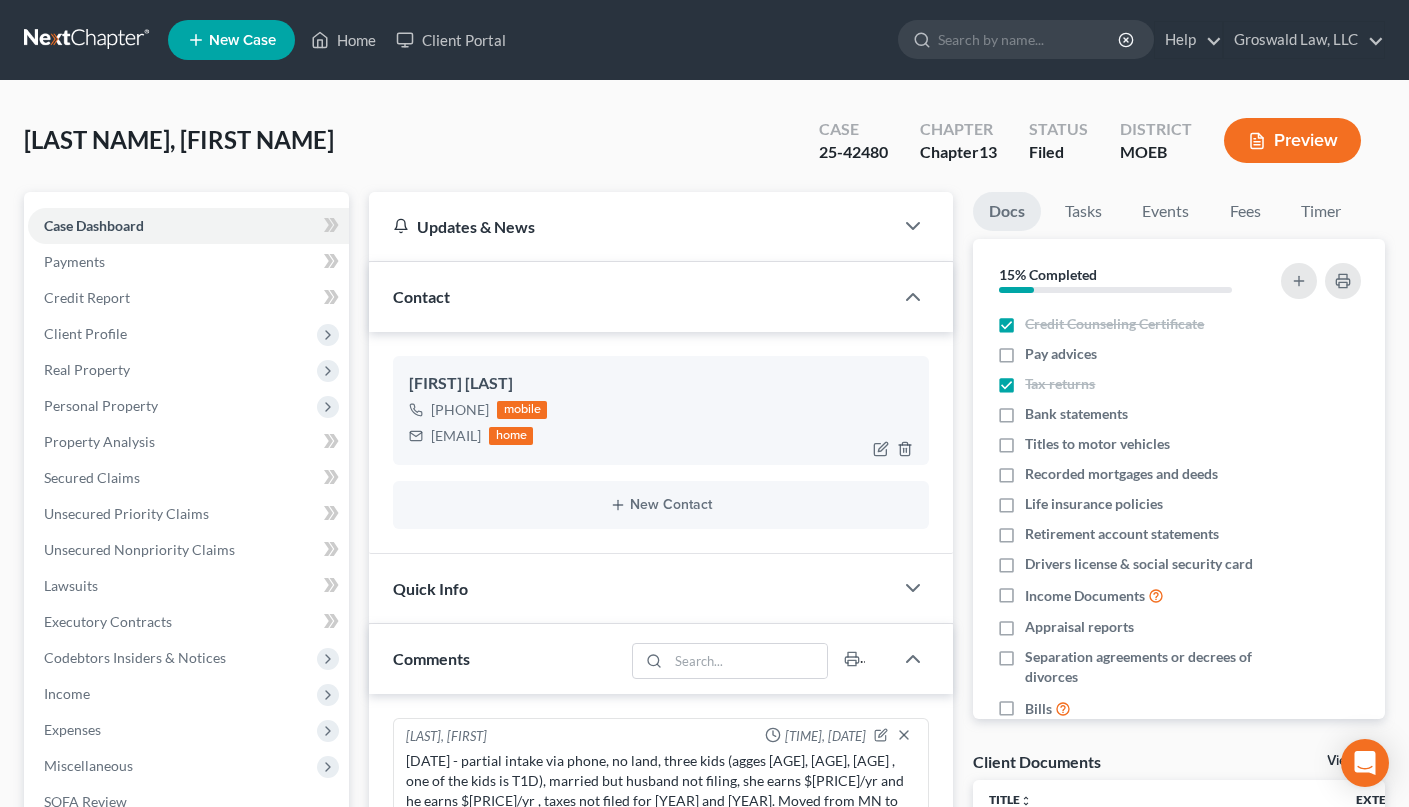 scroll, scrollTop: 0, scrollLeft: 0, axis: both 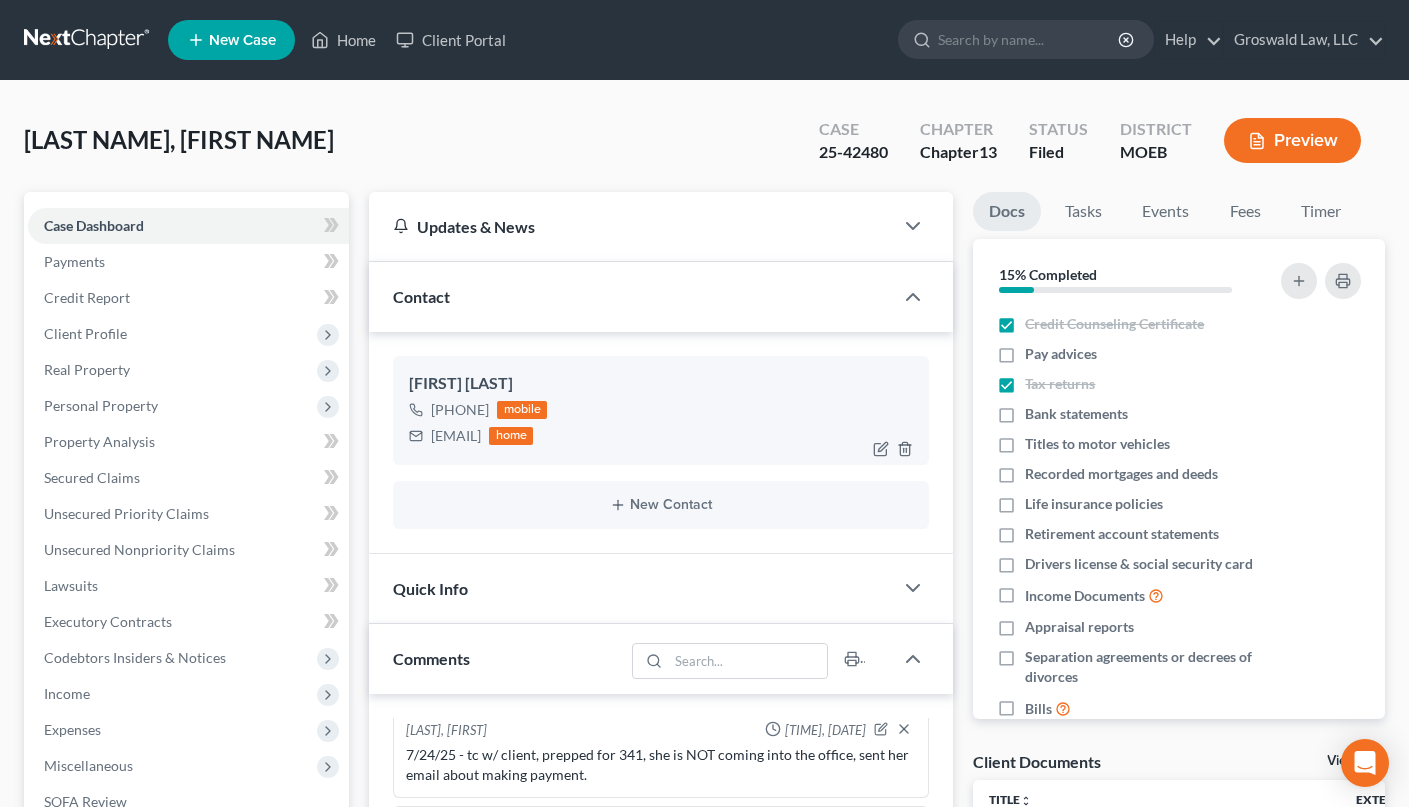 drag, startPoint x: 611, startPoint y: 434, endPoint x: 416, endPoint y: 428, distance: 195.09229 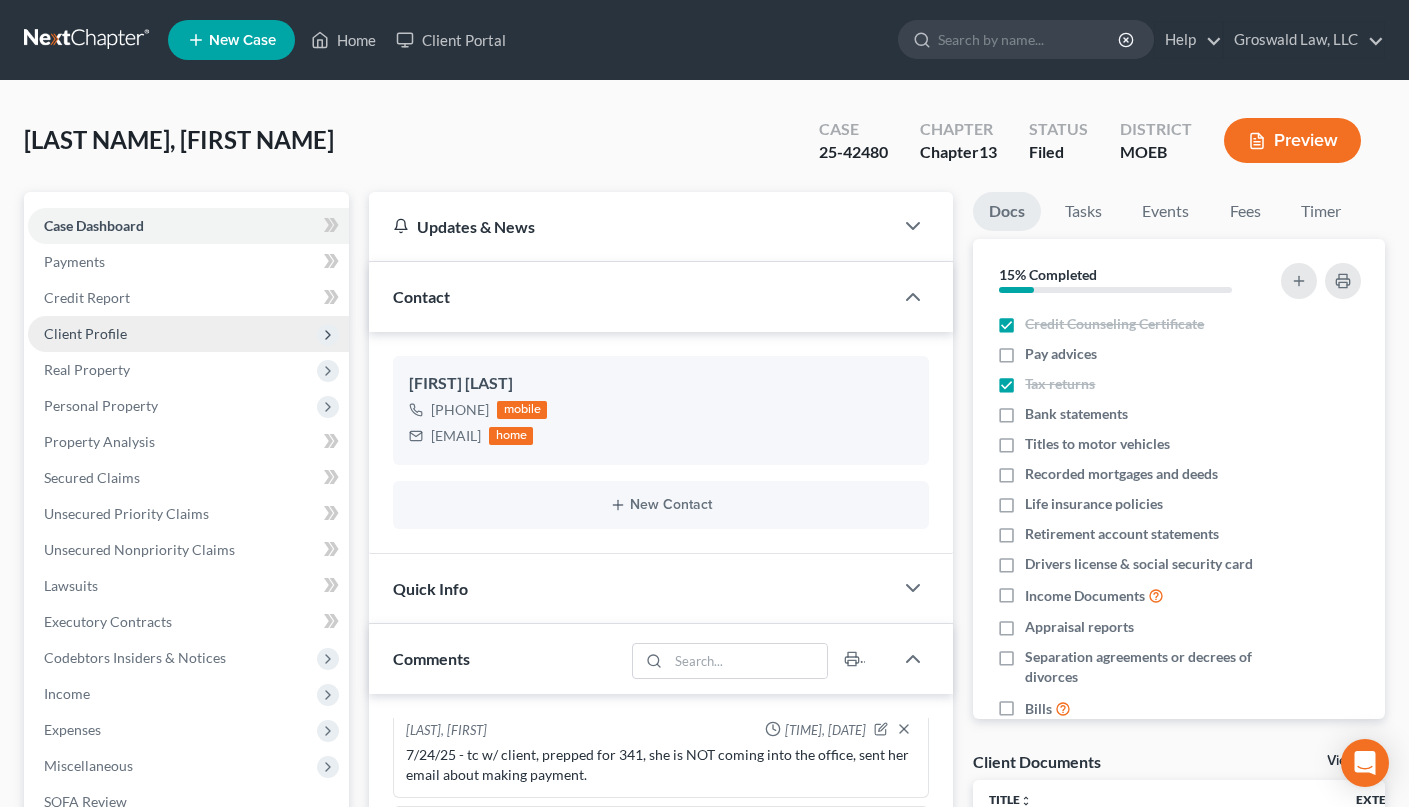 copy on "[EMAIL]" 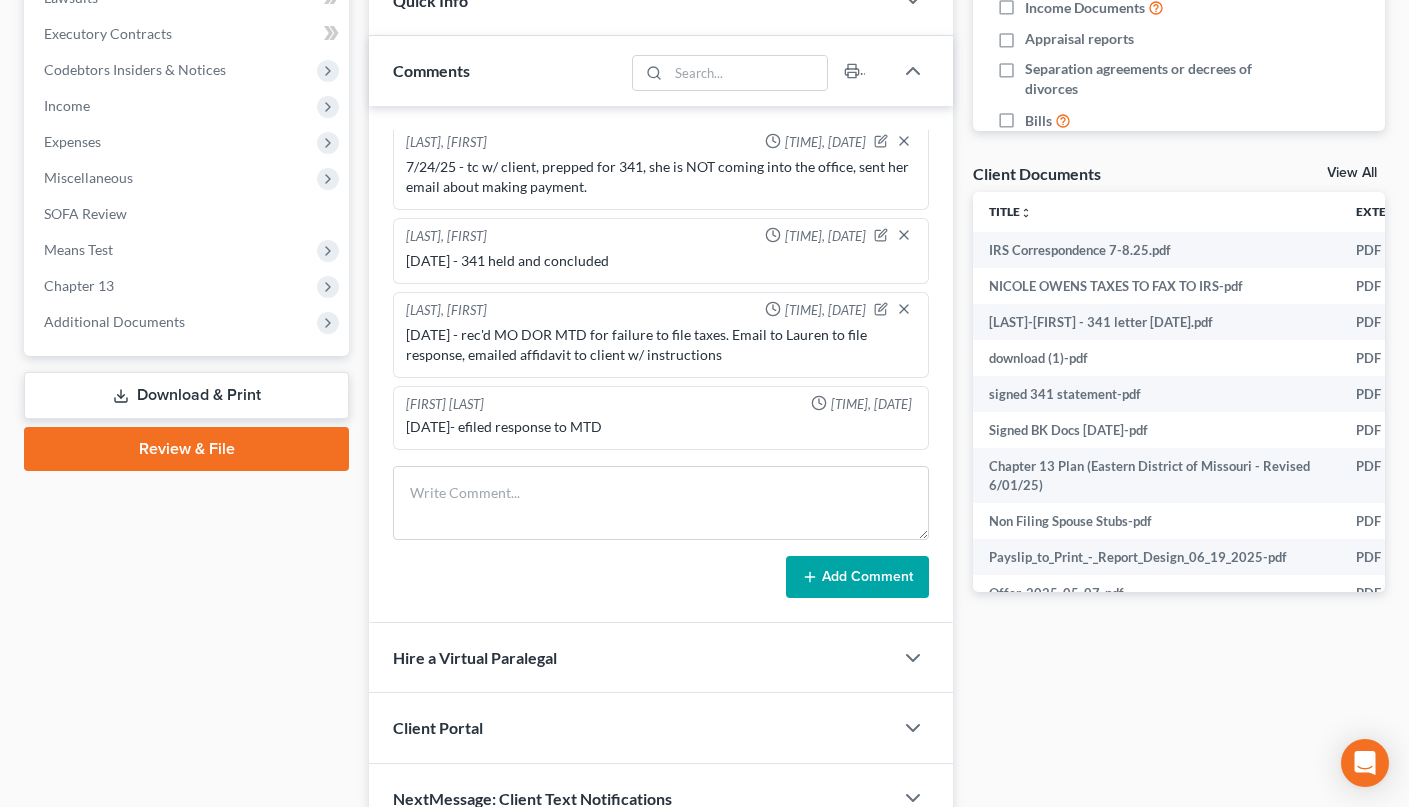 scroll, scrollTop: 600, scrollLeft: 0, axis: vertical 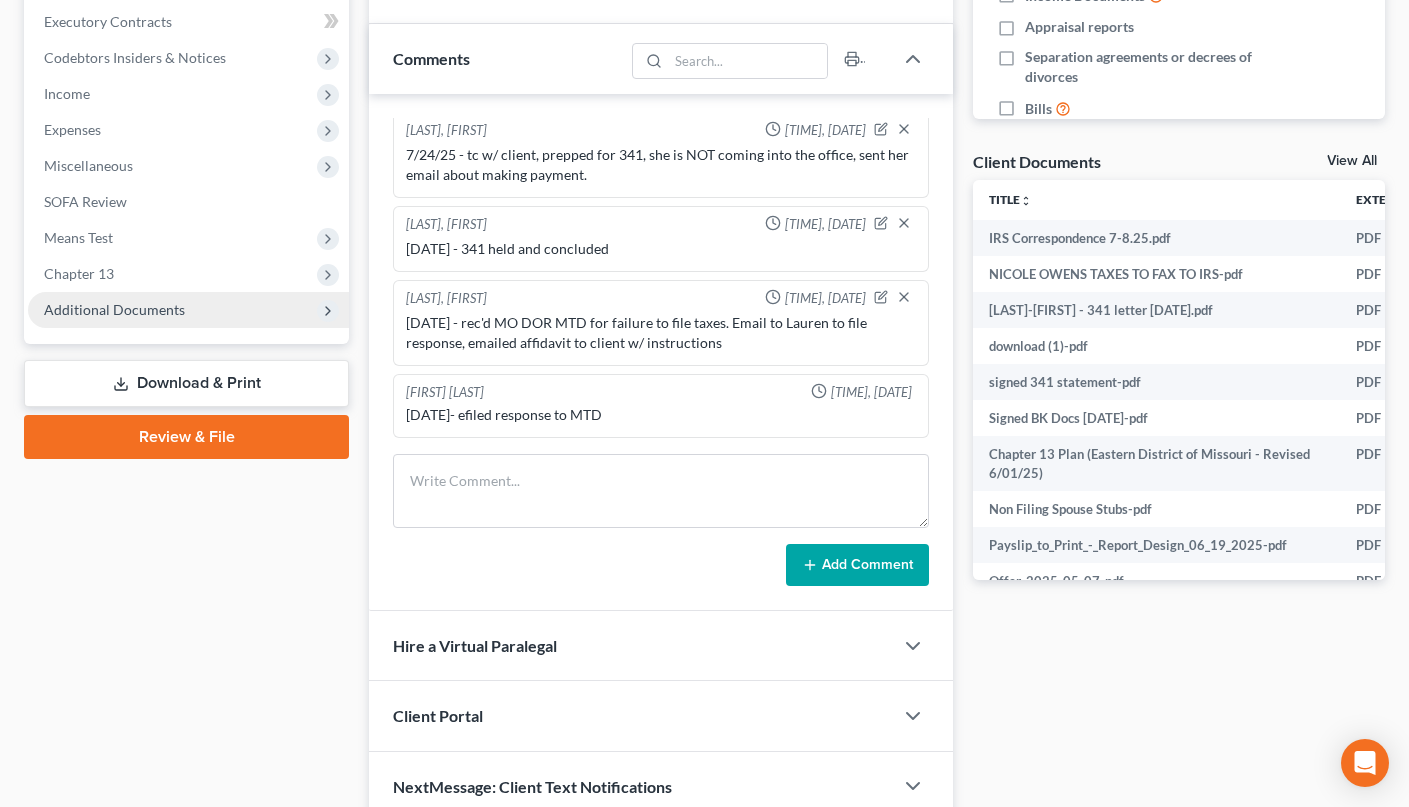 click on "Additional Documents" at bounding box center (188, 310) 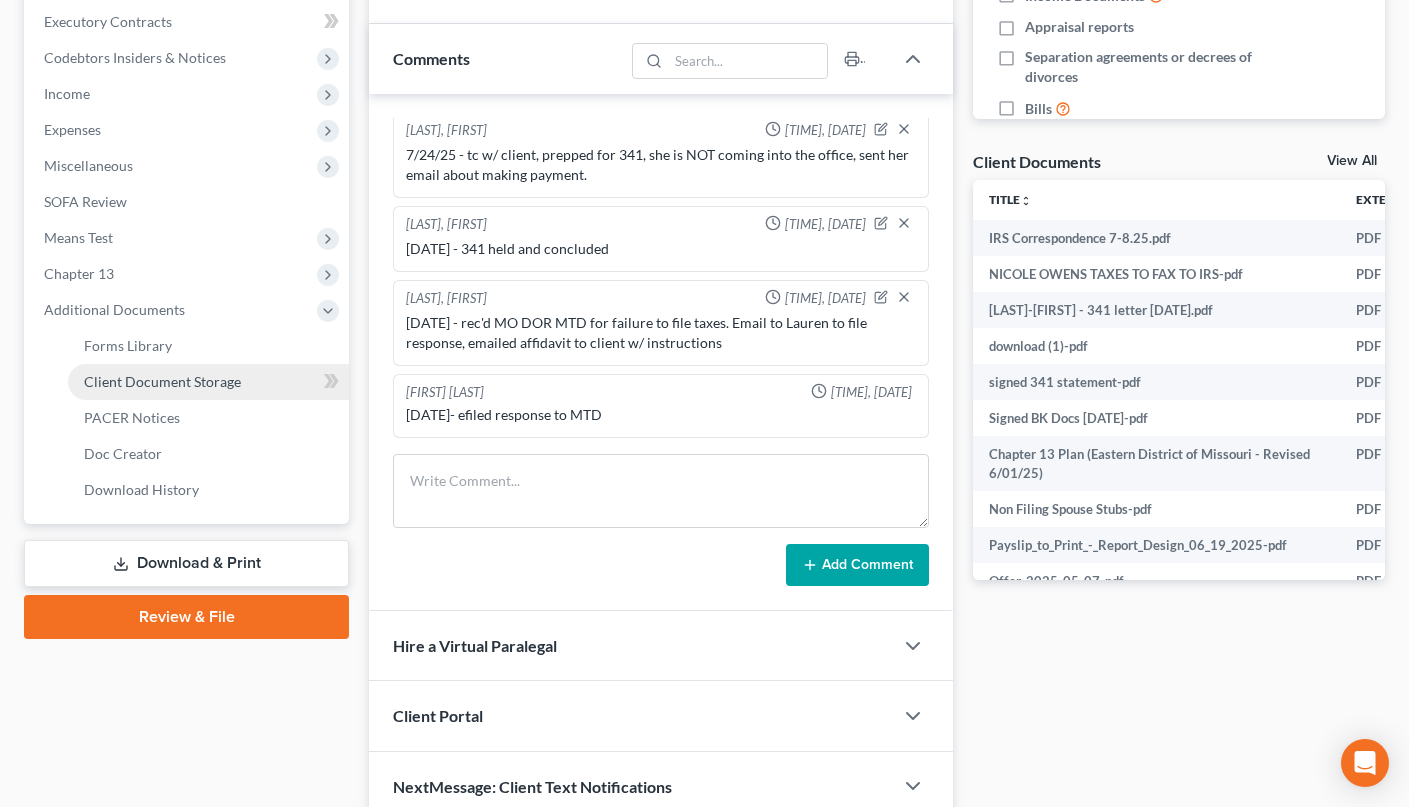 click on "Client Document Storage" at bounding box center (162, 381) 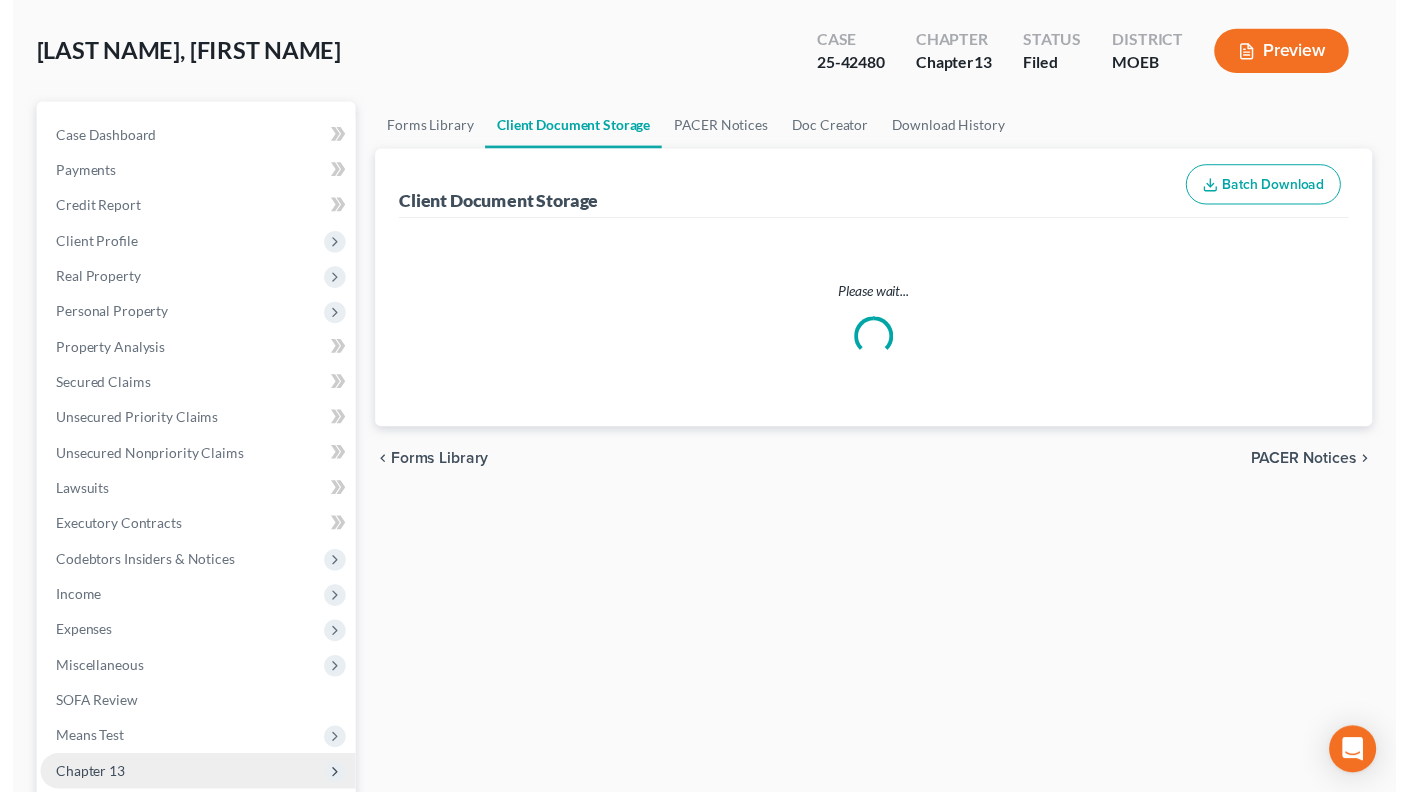 scroll, scrollTop: 0, scrollLeft: 0, axis: both 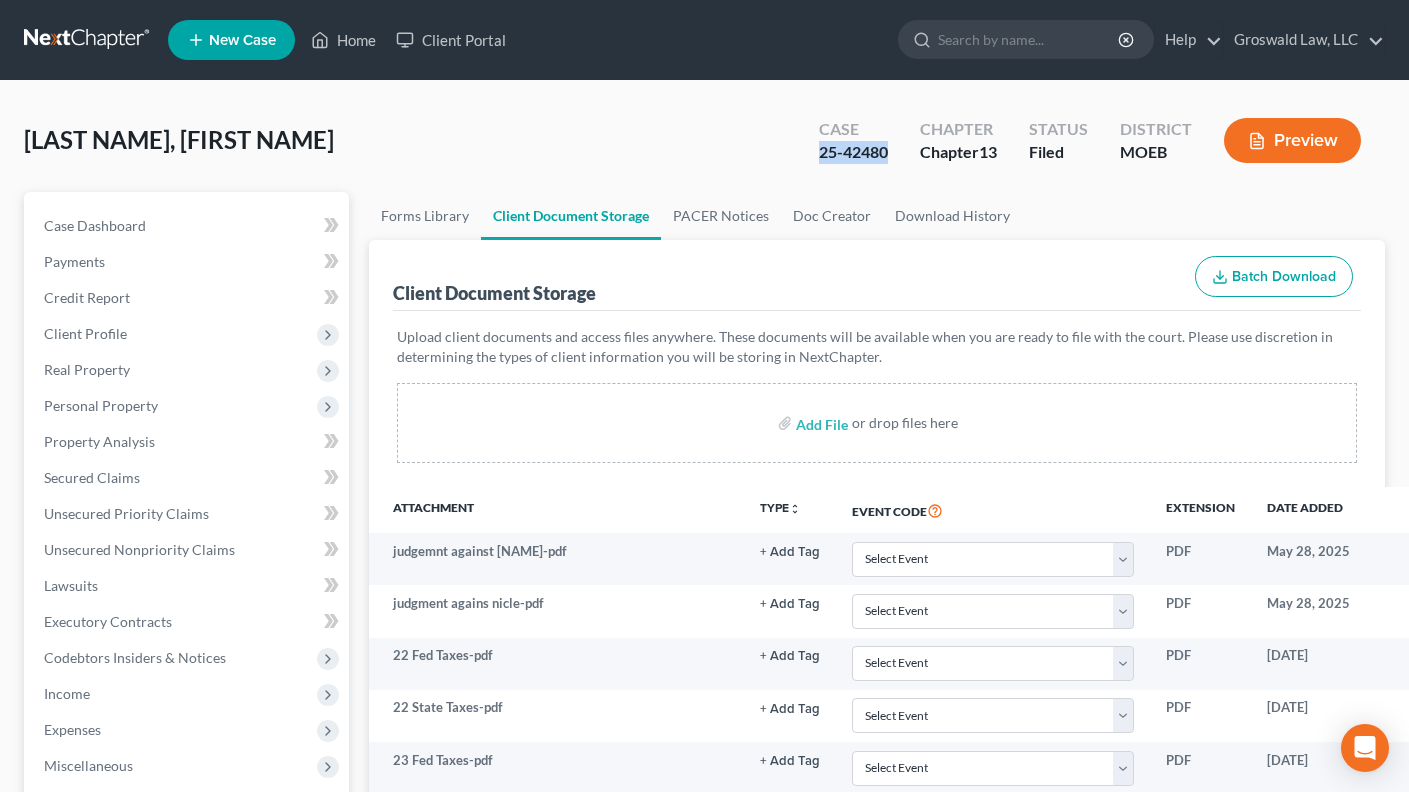 drag, startPoint x: 804, startPoint y: 159, endPoint x: 895, endPoint y: 167, distance: 91.350975 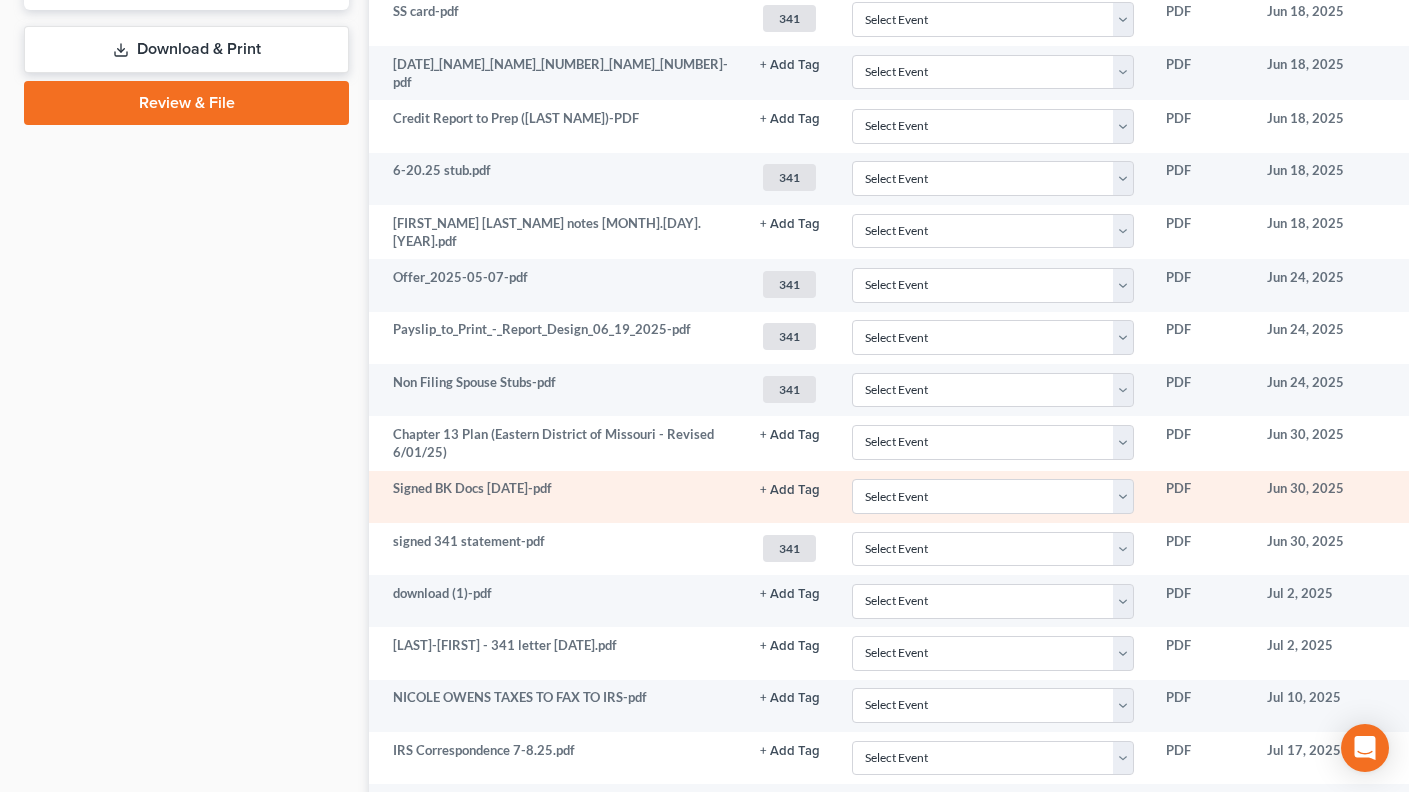 scroll, scrollTop: 1312, scrollLeft: 0, axis: vertical 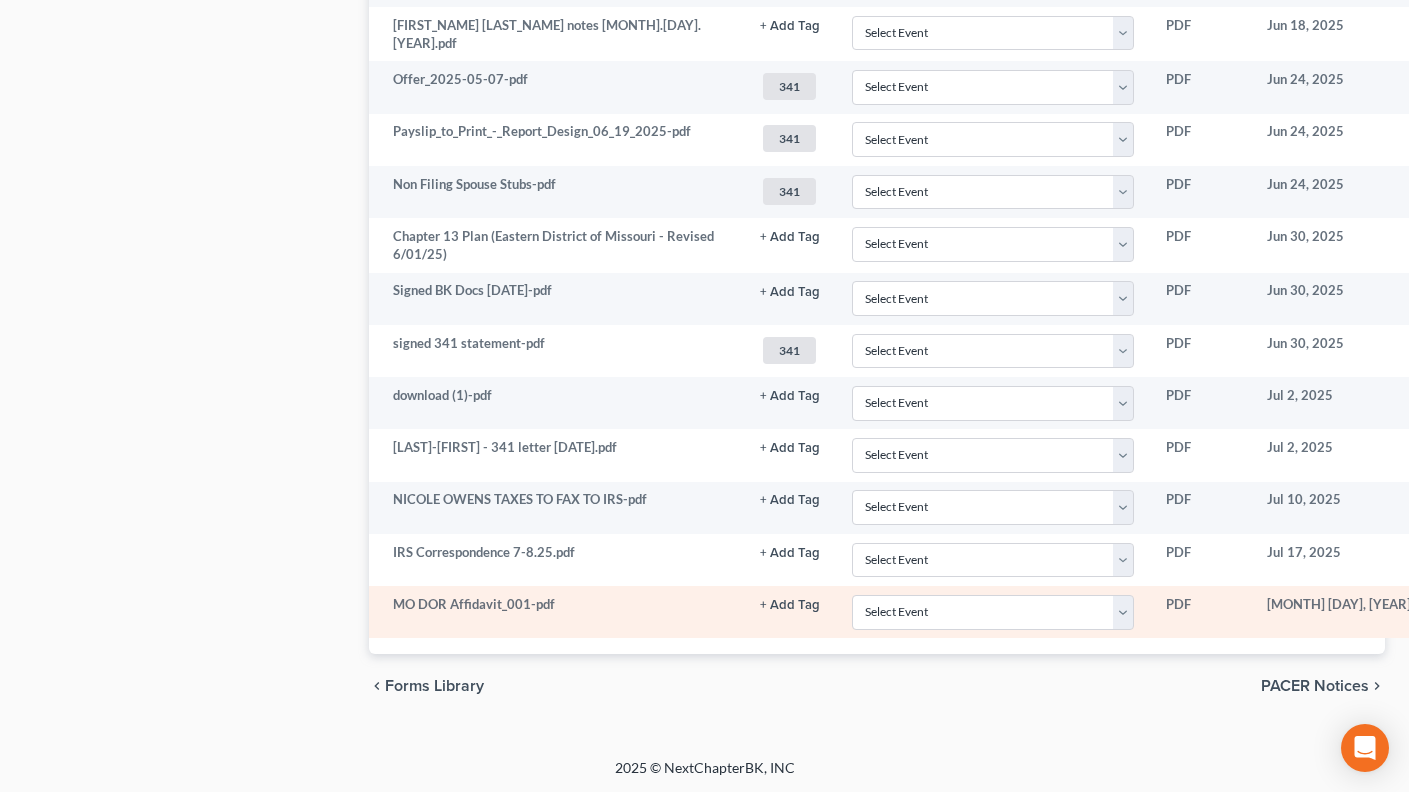 click 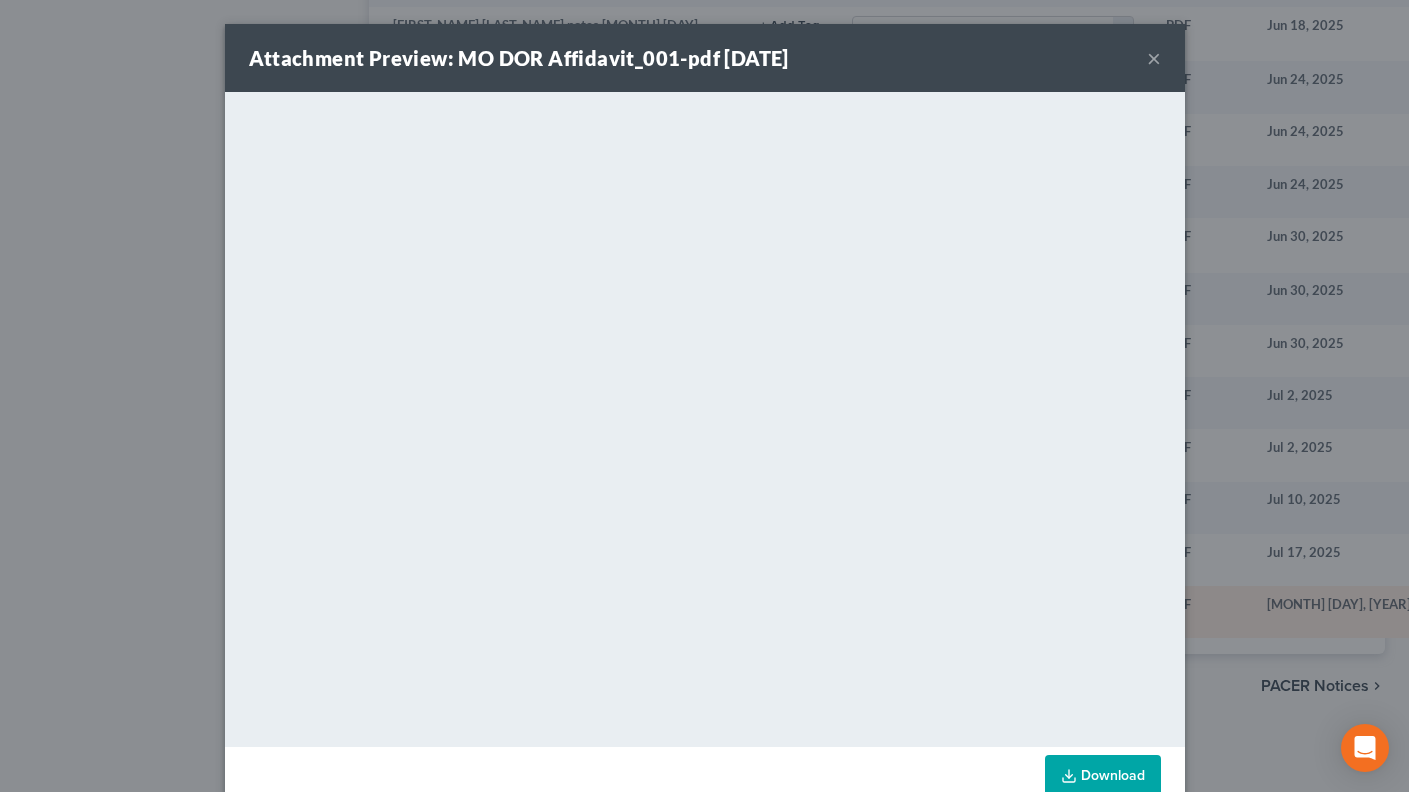 scroll, scrollTop: 1297, scrollLeft: 0, axis: vertical 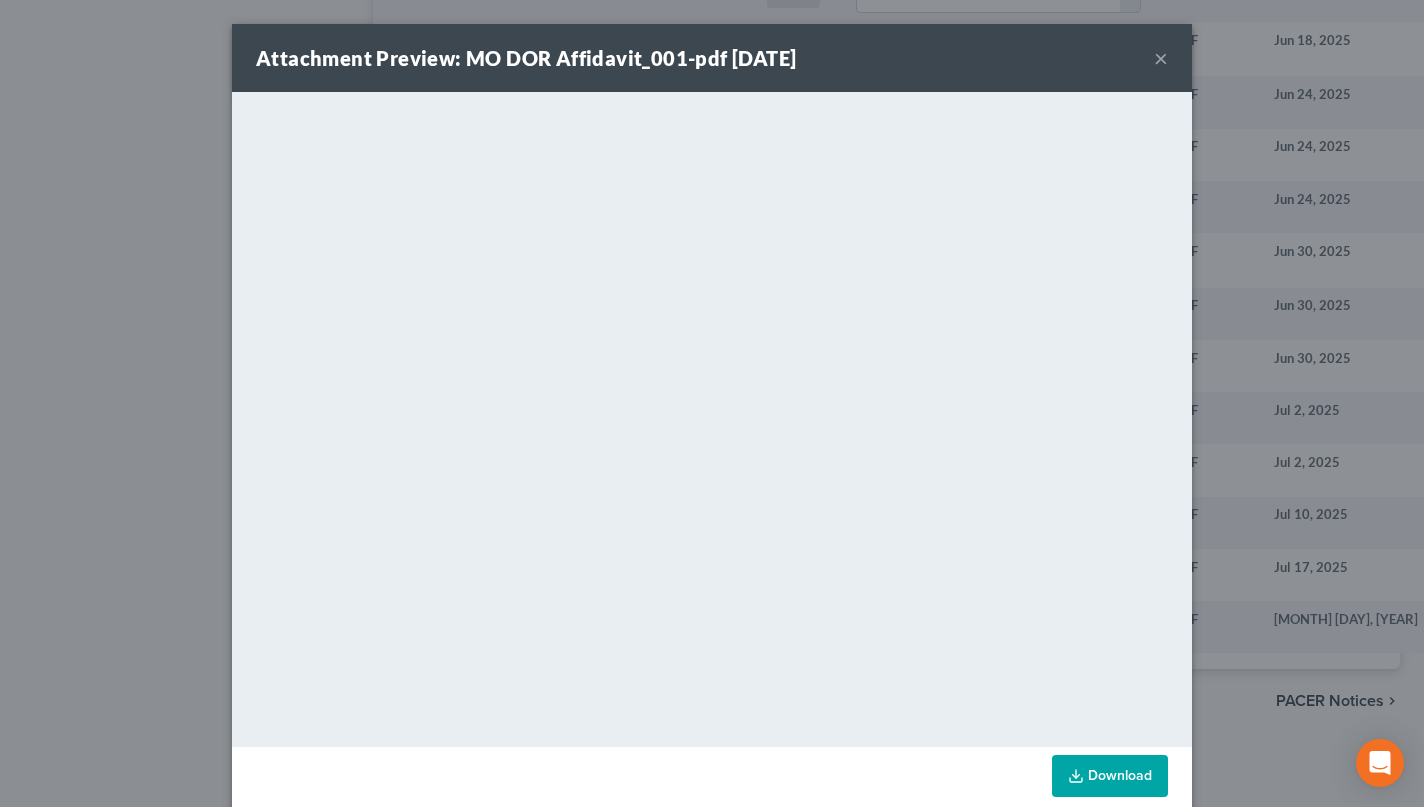 click on "×" at bounding box center [1161, 58] 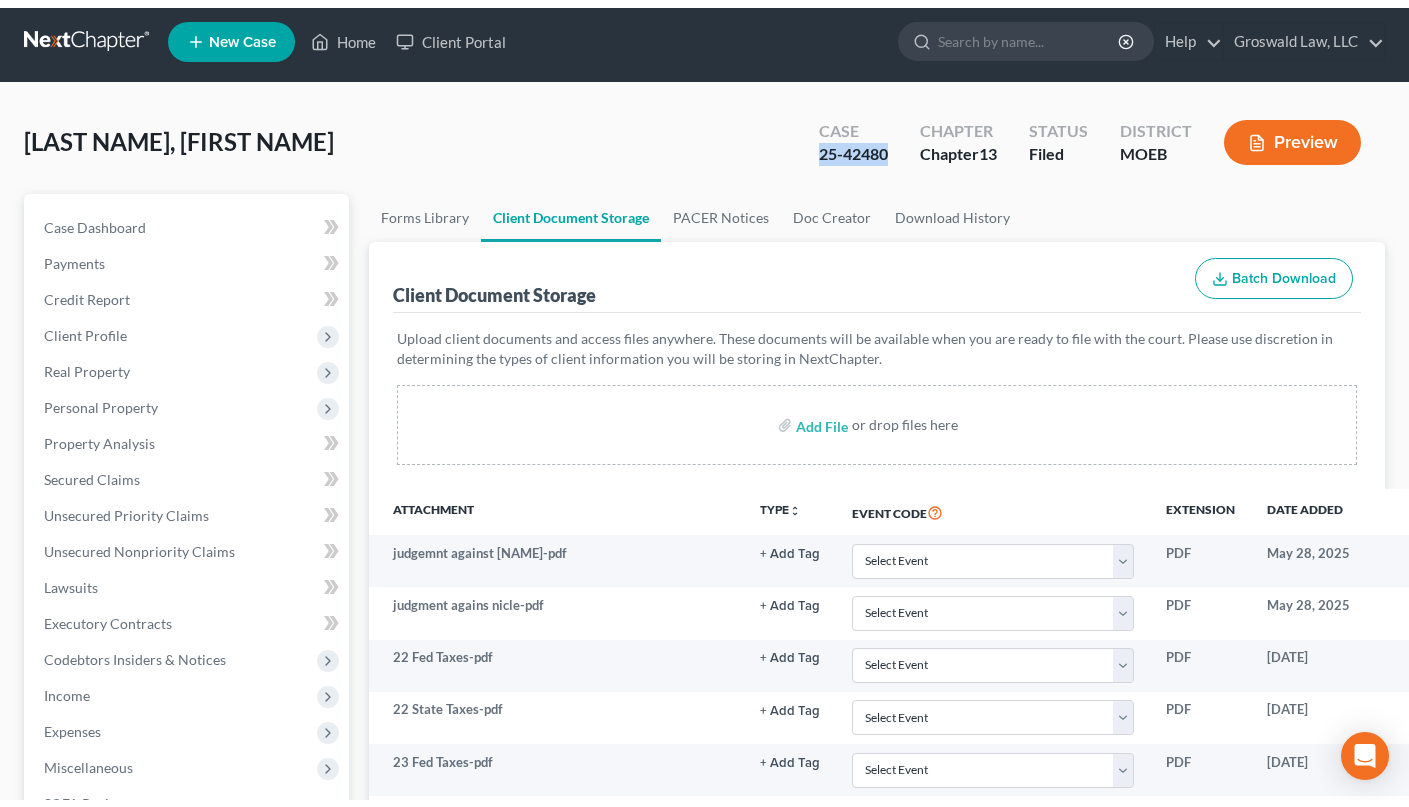scroll, scrollTop: 0, scrollLeft: 0, axis: both 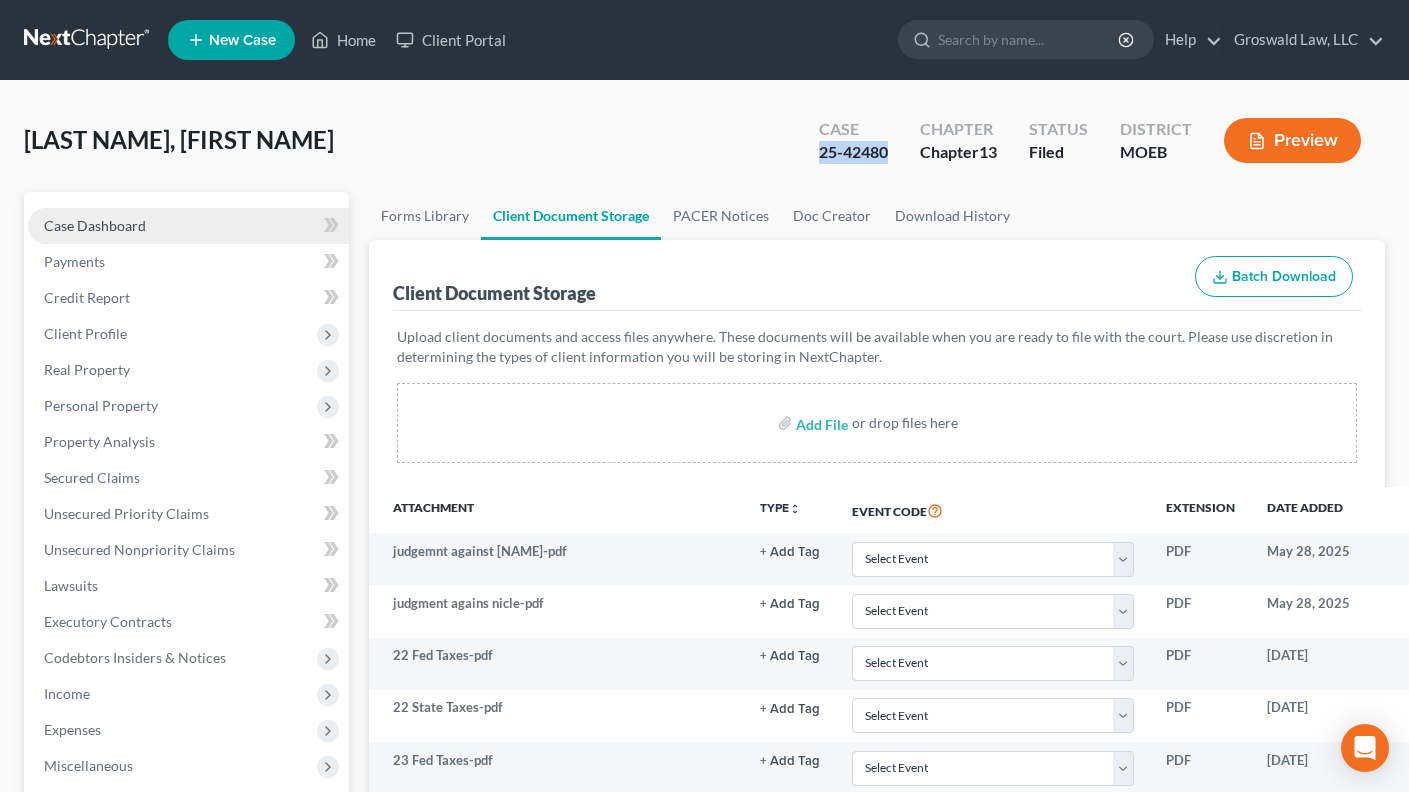 click on "Case Dashboard" at bounding box center [95, 225] 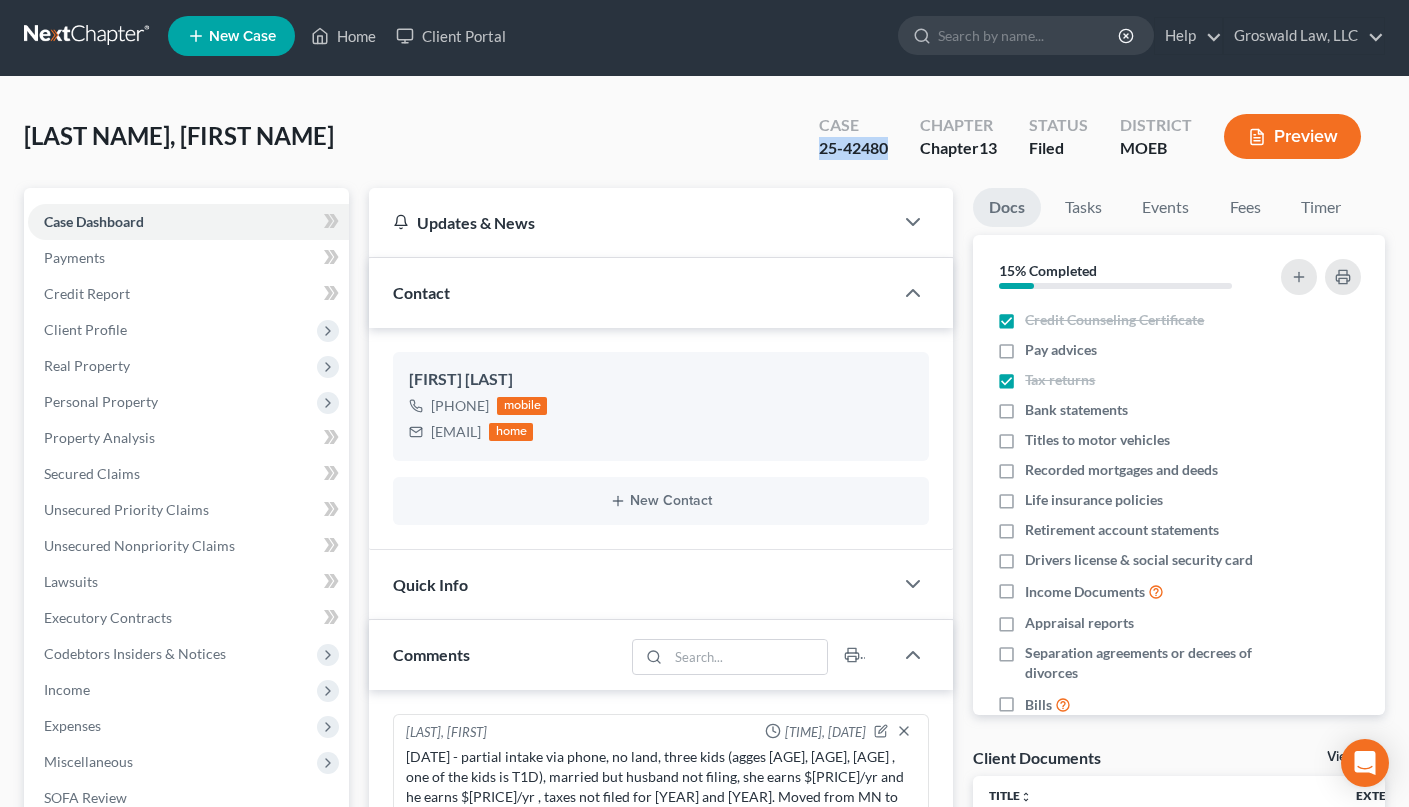 scroll, scrollTop: 689, scrollLeft: 0, axis: vertical 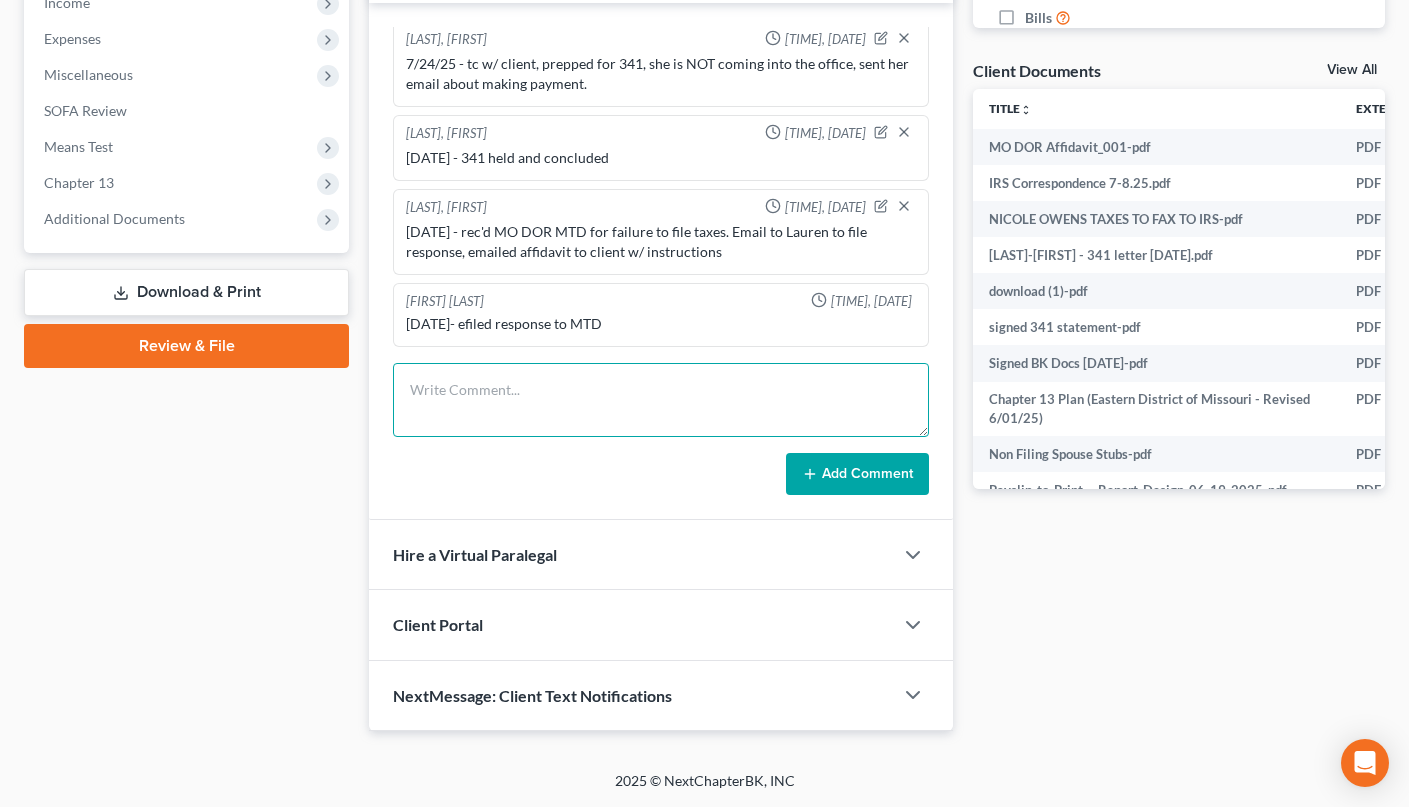 drag, startPoint x: 572, startPoint y: 390, endPoint x: 654, endPoint y: 240, distance: 170.95029 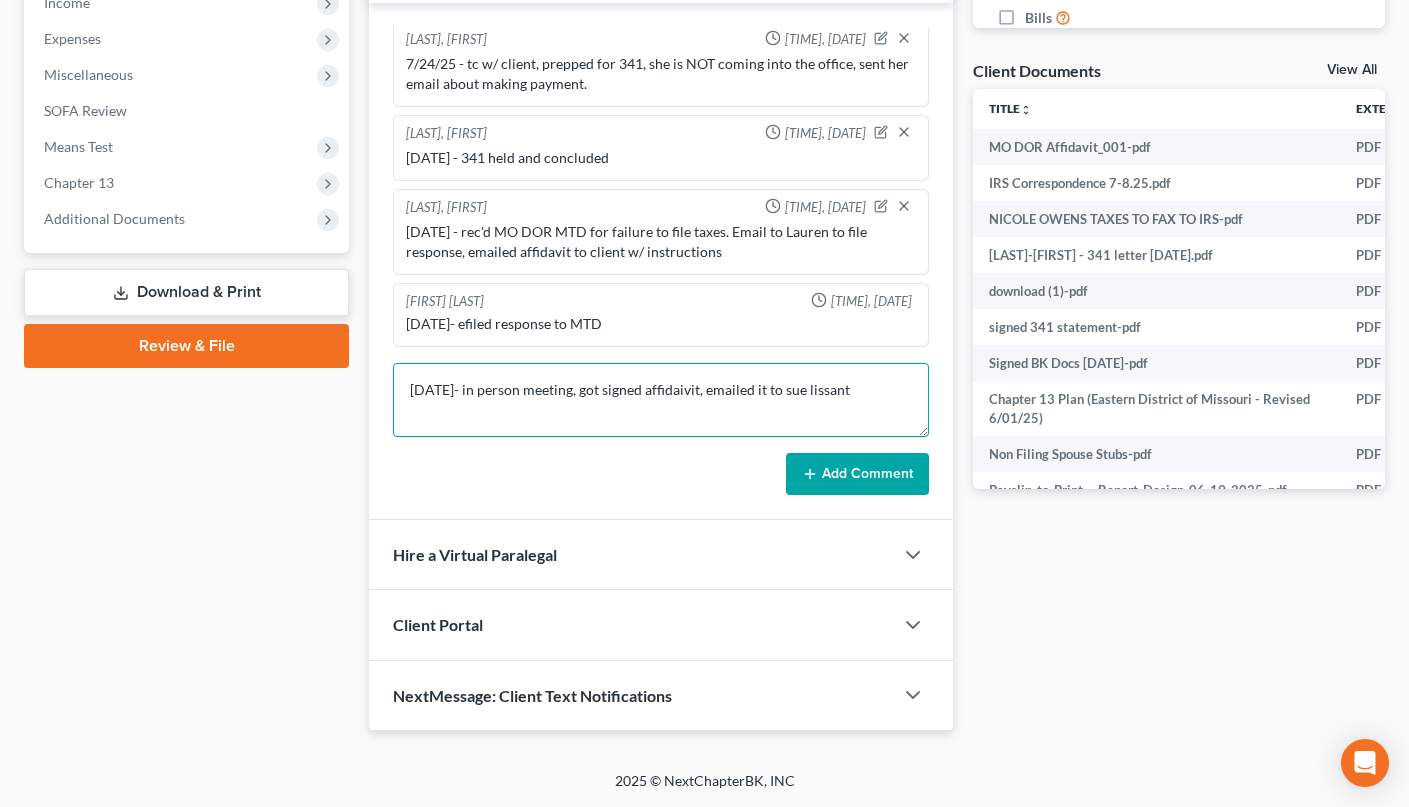 type on "[DATE]- in person meeting, got signed affidaivit, emailed it to sue lissant" 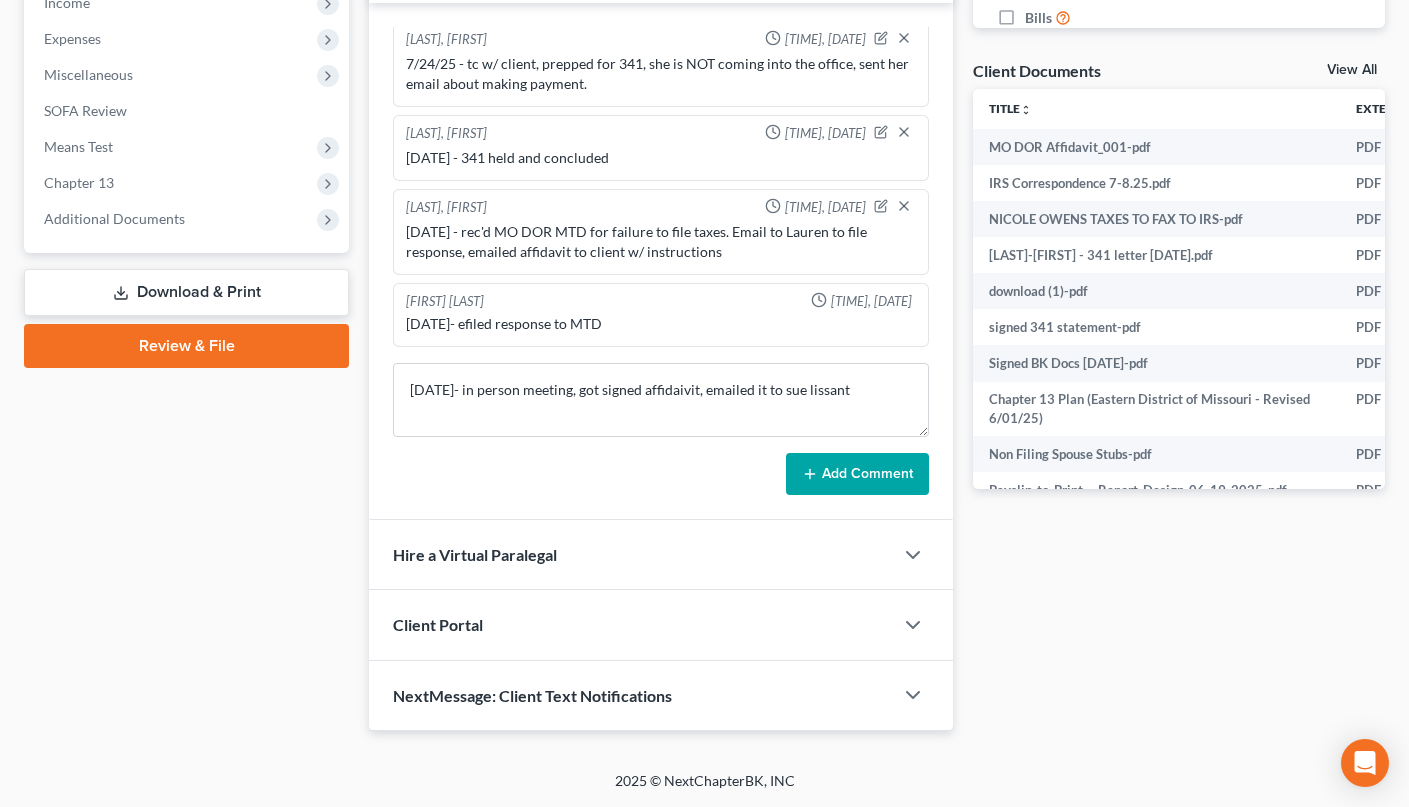 click on "Add Comment" at bounding box center (857, 474) 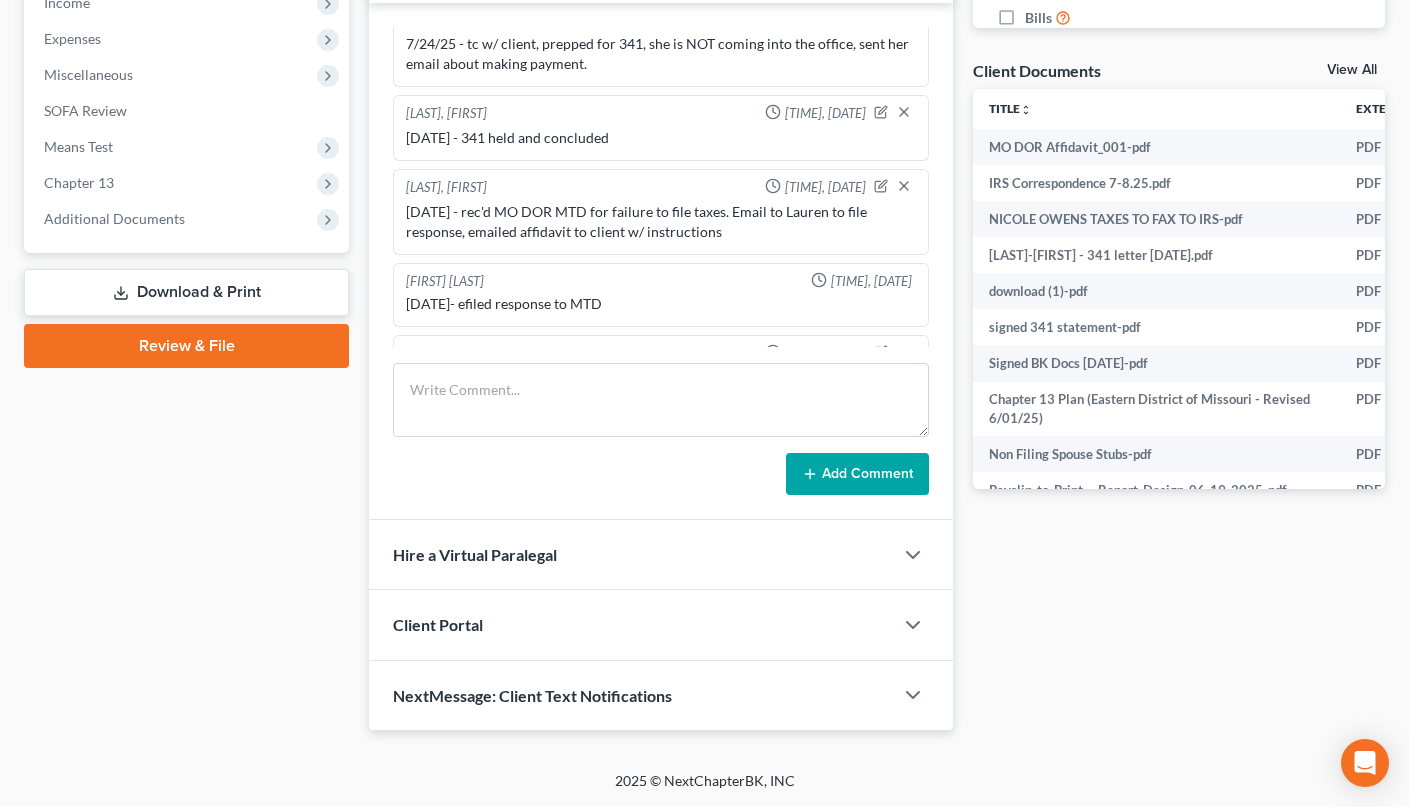 scroll, scrollTop: 1622, scrollLeft: 0, axis: vertical 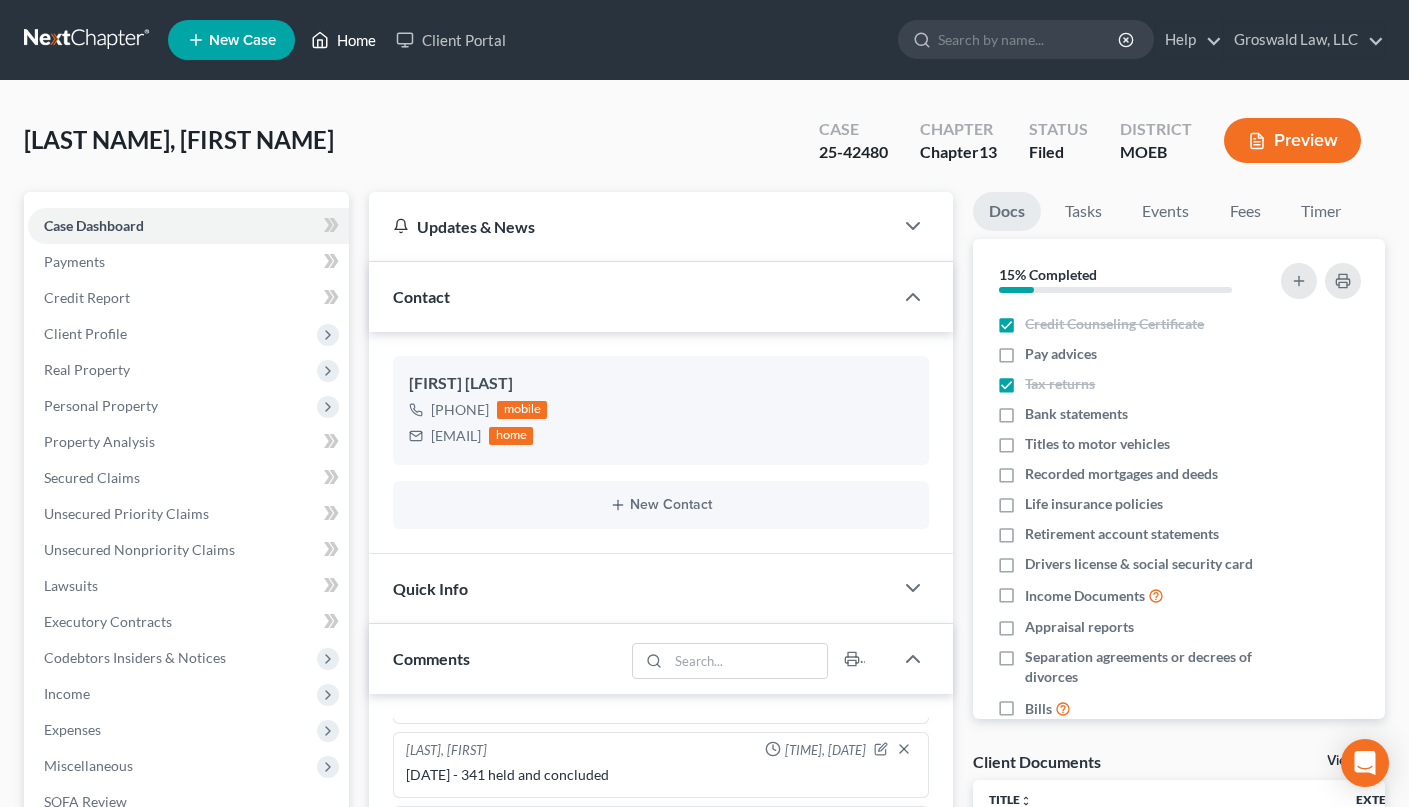 click on "Home" at bounding box center [343, 40] 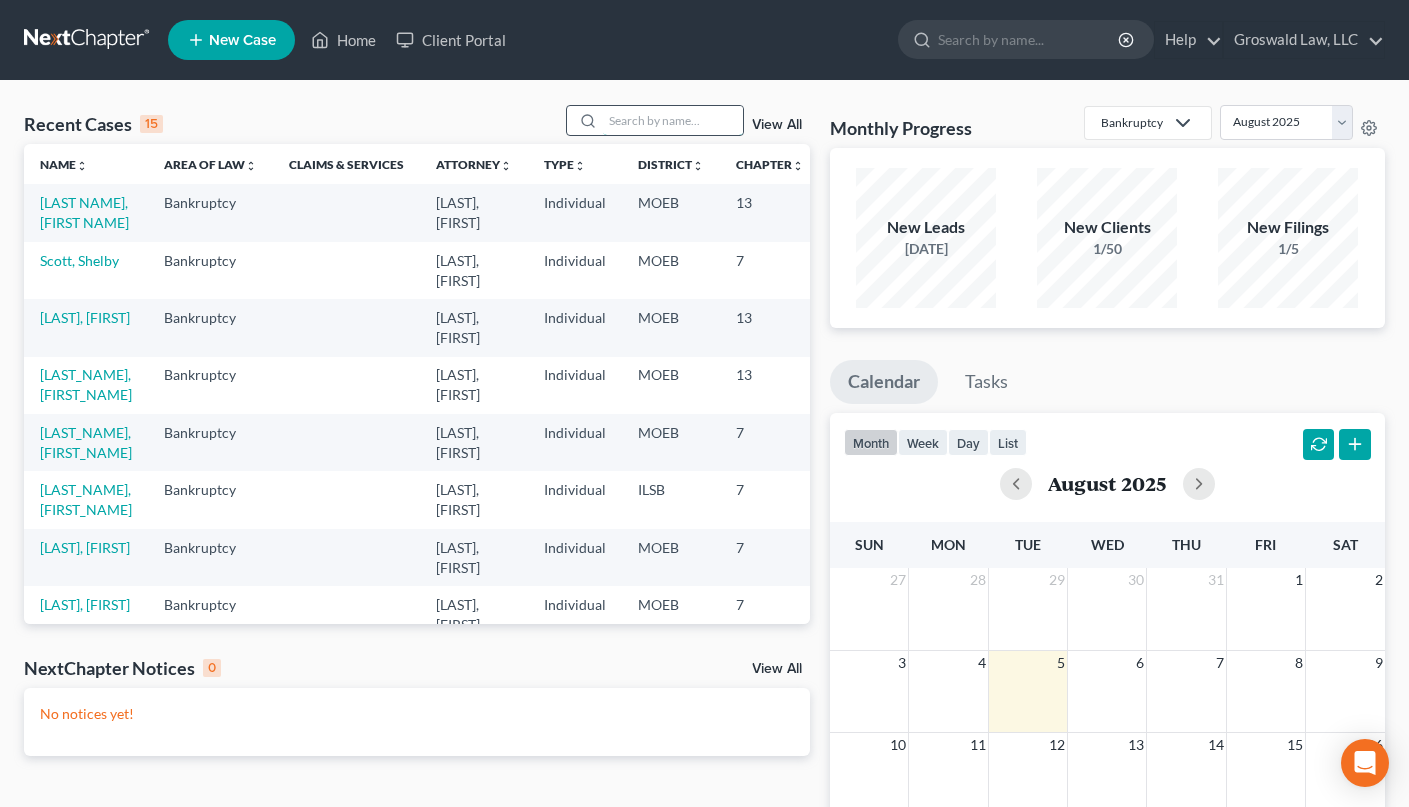click at bounding box center [673, 120] 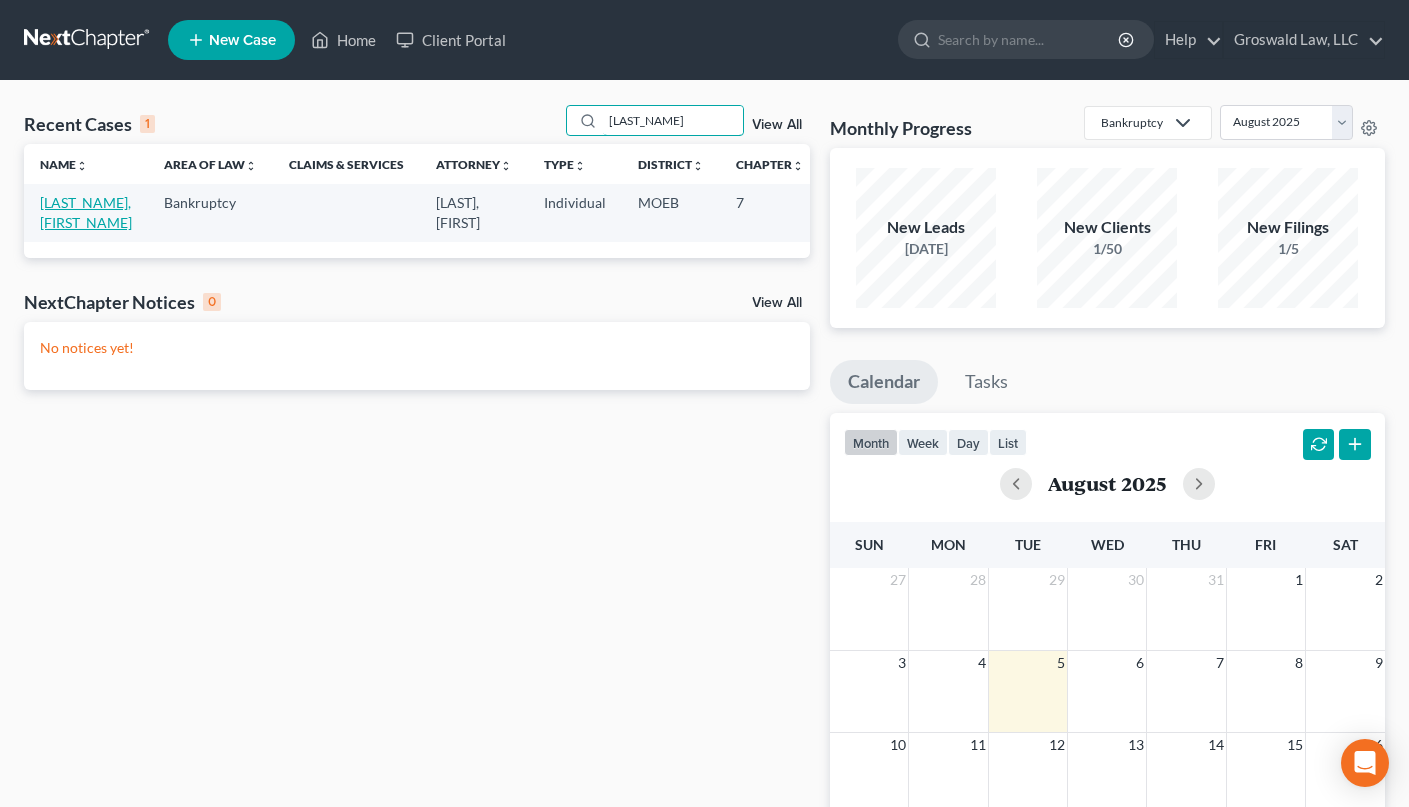 type on "[LAST_NAME]" 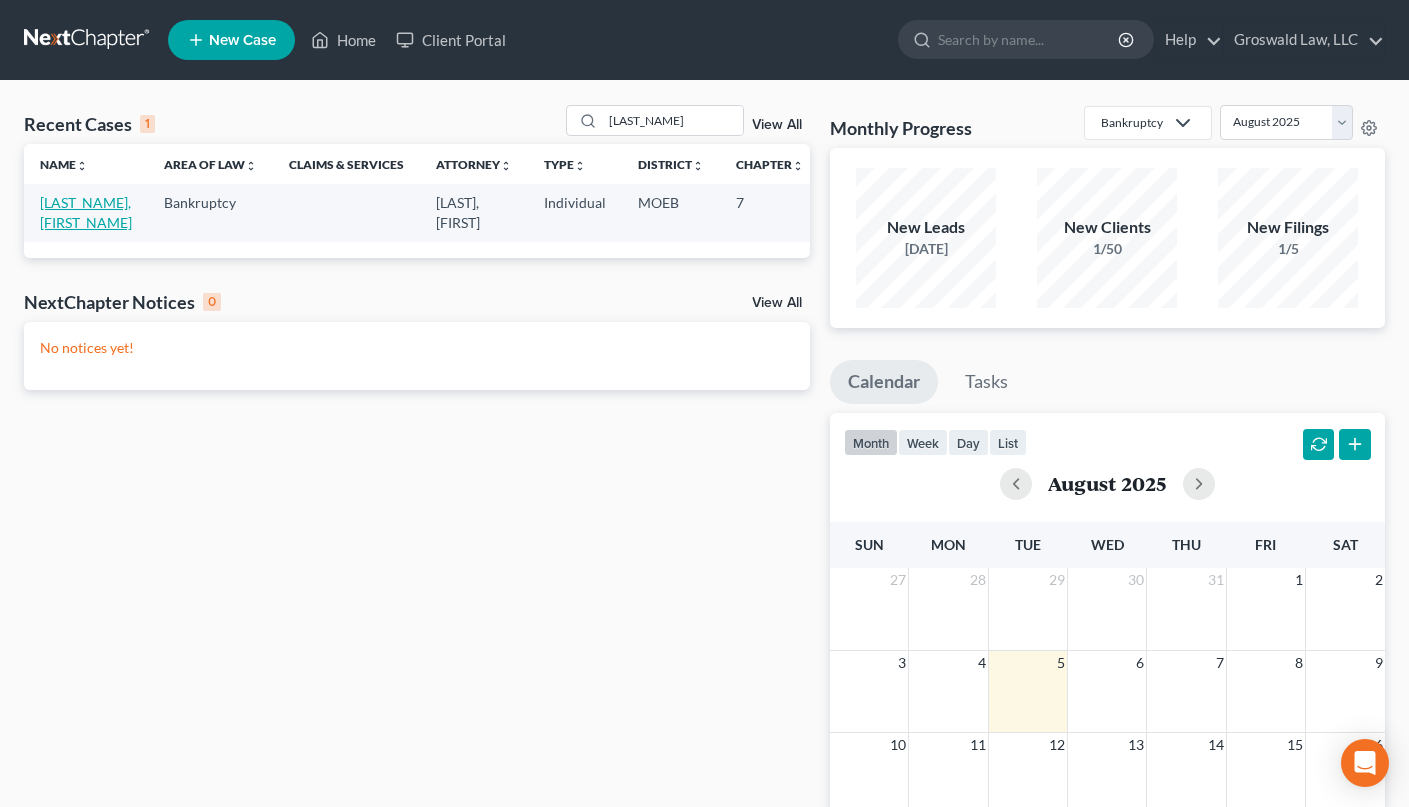 click on "[LAST_NAME], [FIRST_NAME]" at bounding box center [86, 212] 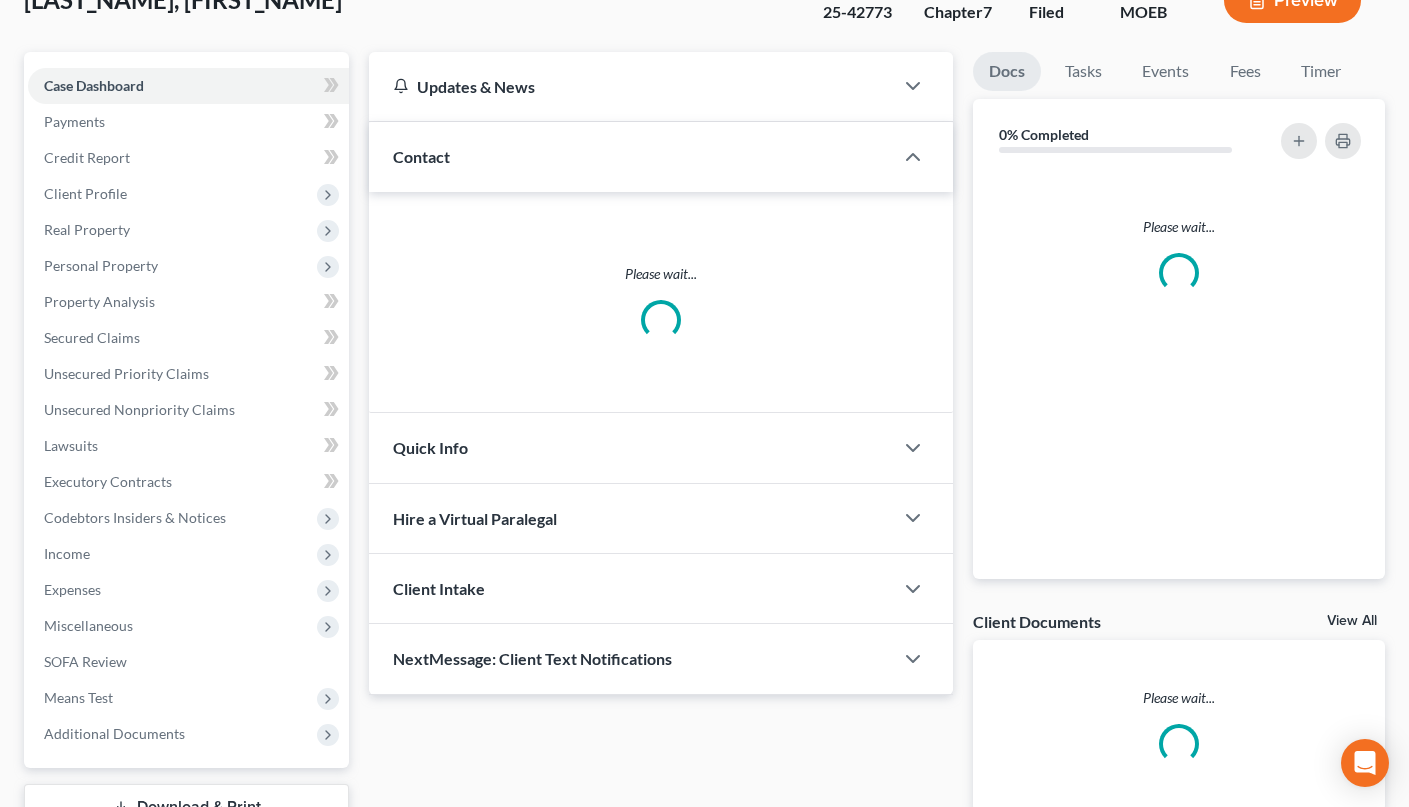scroll, scrollTop: 292, scrollLeft: 0, axis: vertical 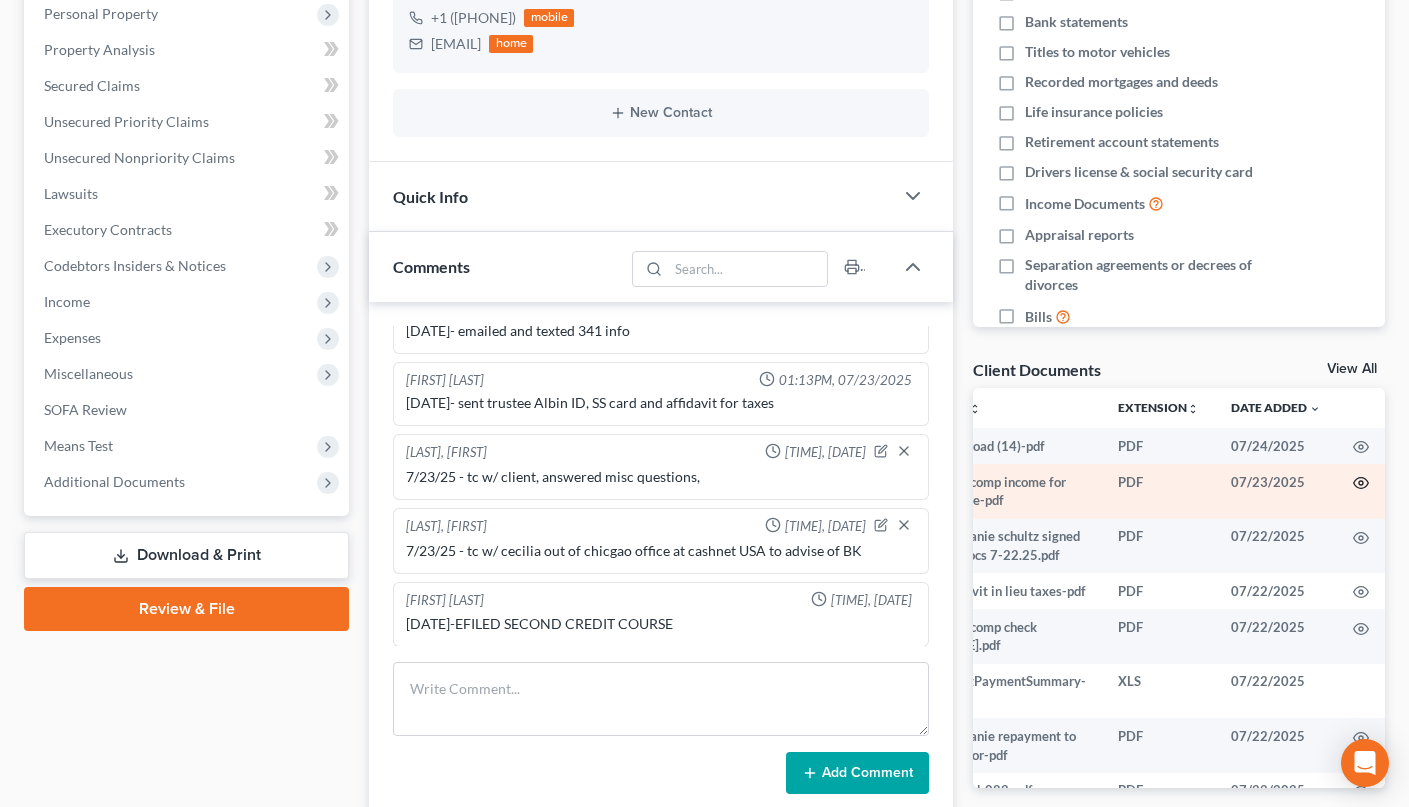 click 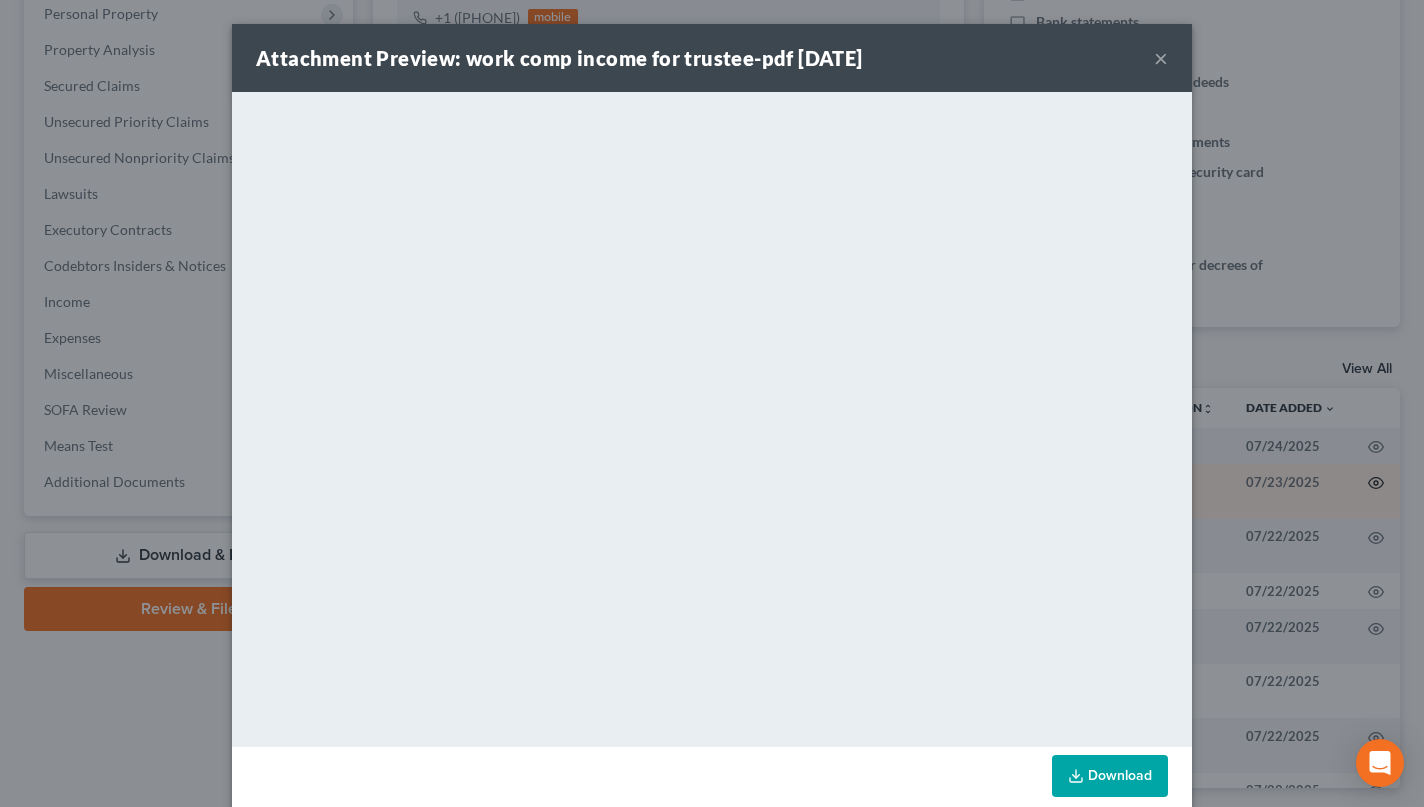 scroll, scrollTop: 258, scrollLeft: 0, axis: vertical 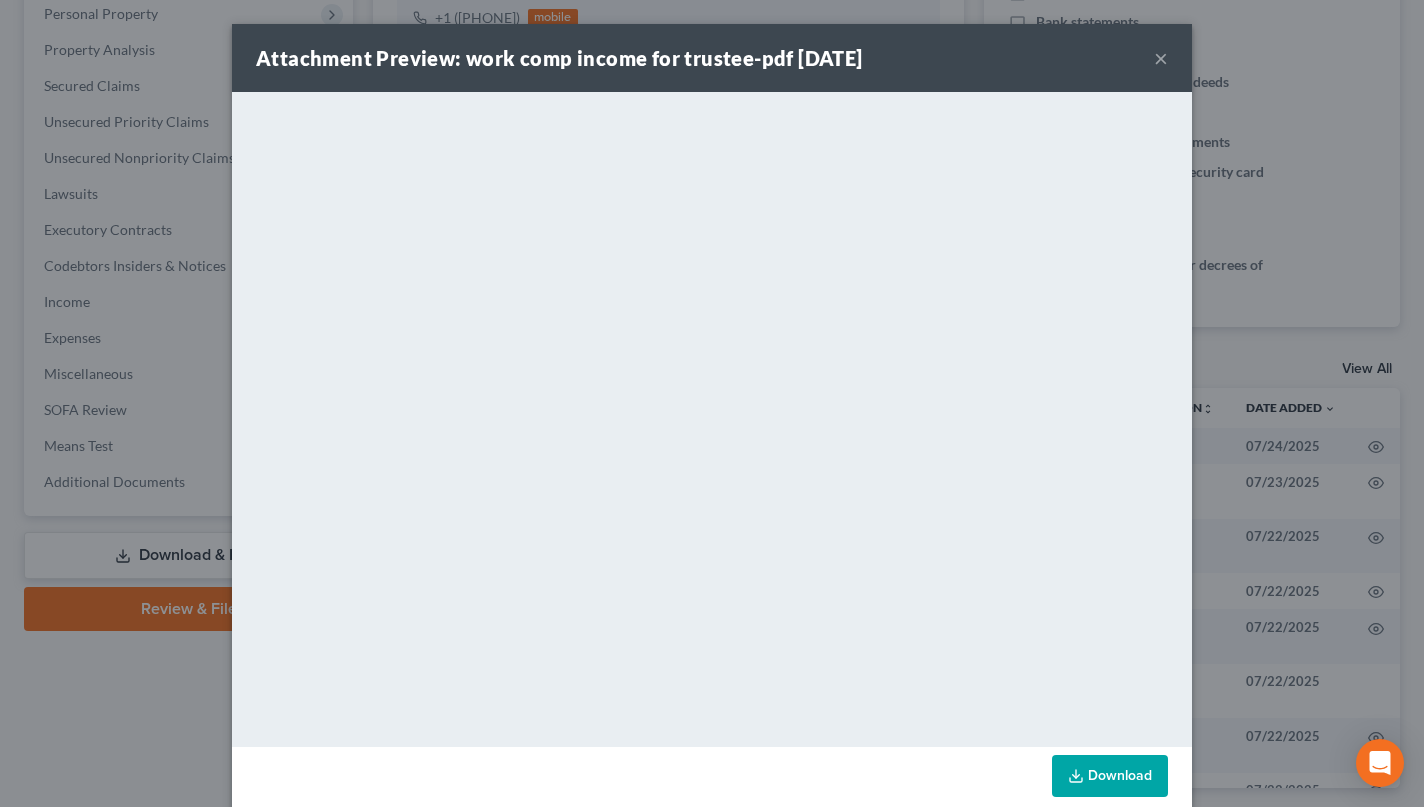 click on "×" at bounding box center (1161, 58) 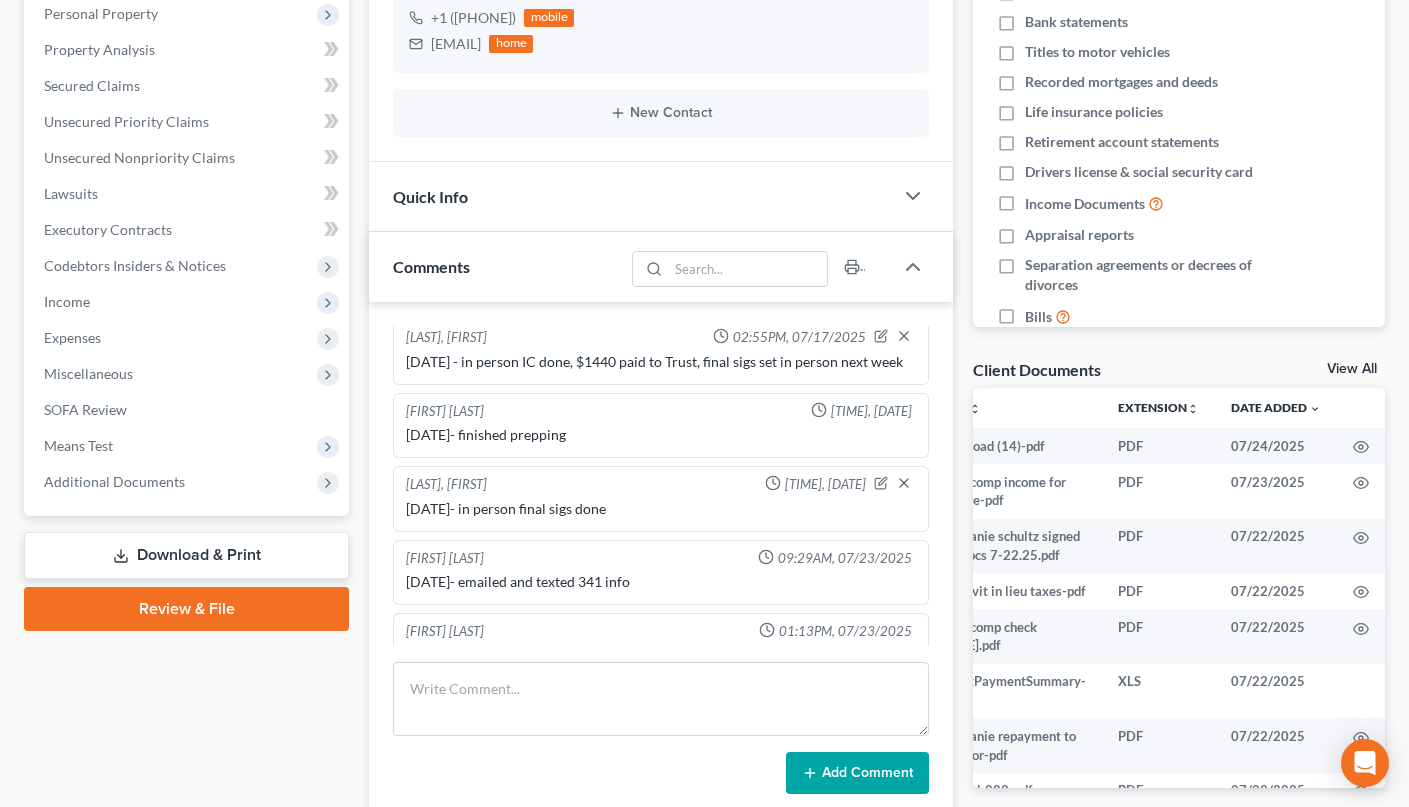 scroll, scrollTop: 0, scrollLeft: 0, axis: both 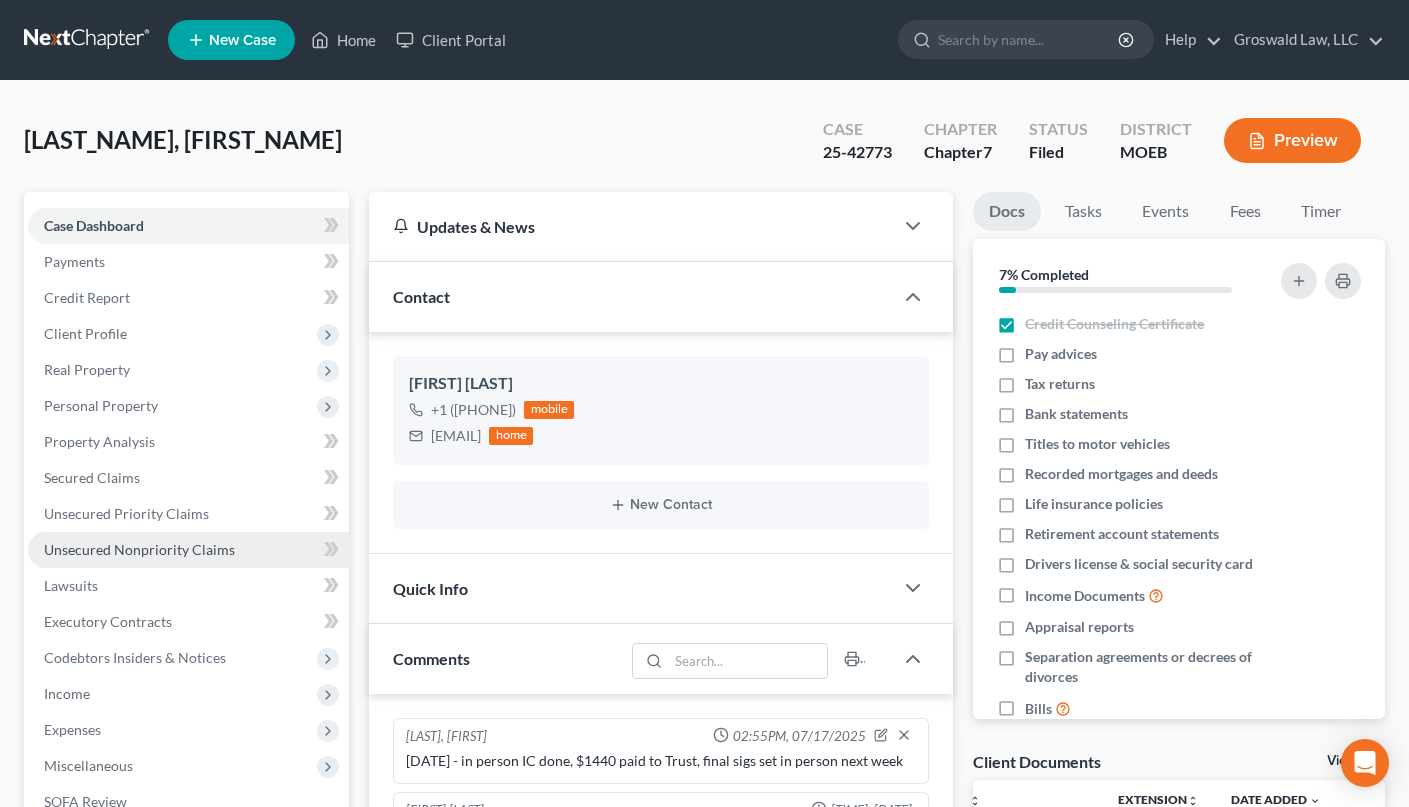 drag, startPoint x: 137, startPoint y: 555, endPoint x: 195, endPoint y: 555, distance: 58 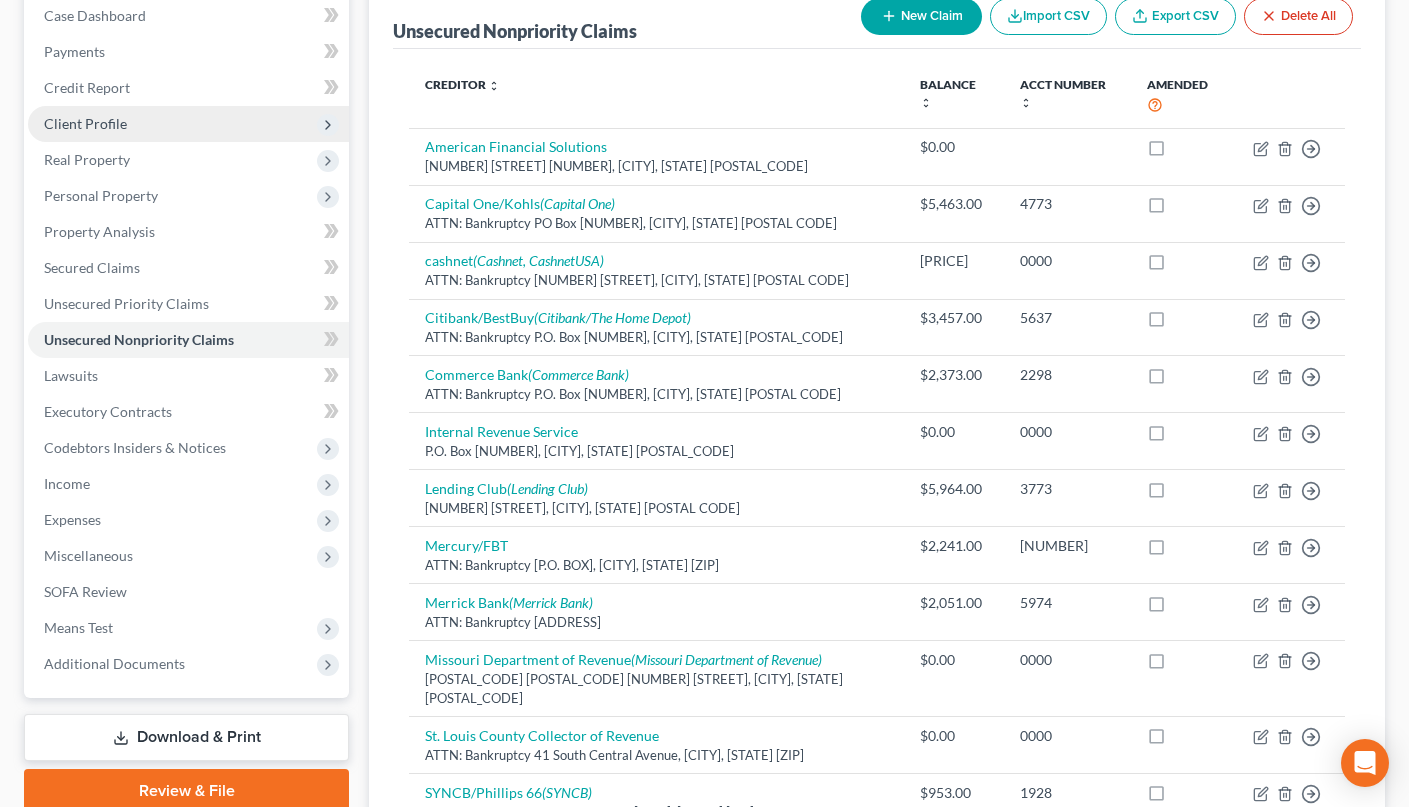 scroll, scrollTop: 0, scrollLeft: 0, axis: both 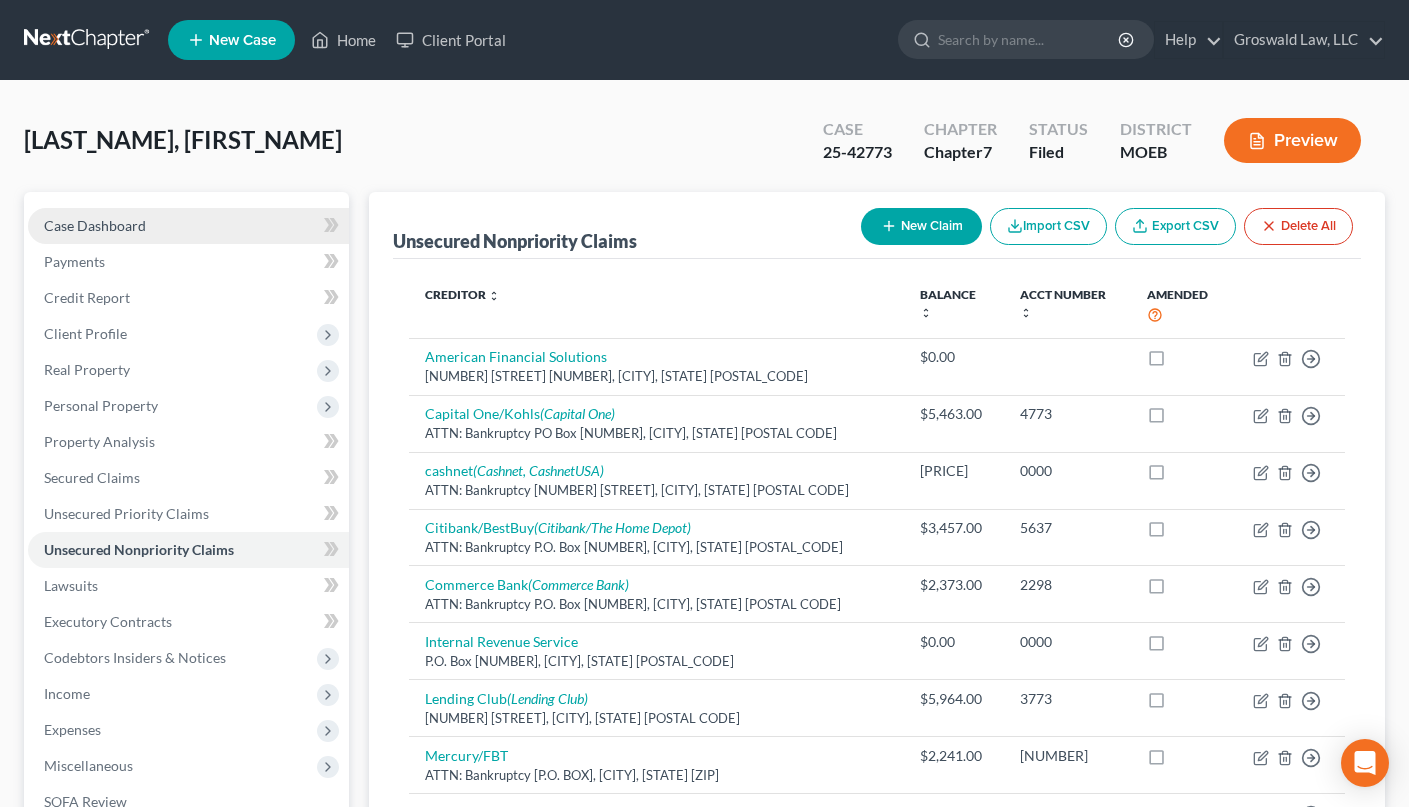 click on "Case Dashboard" at bounding box center (95, 225) 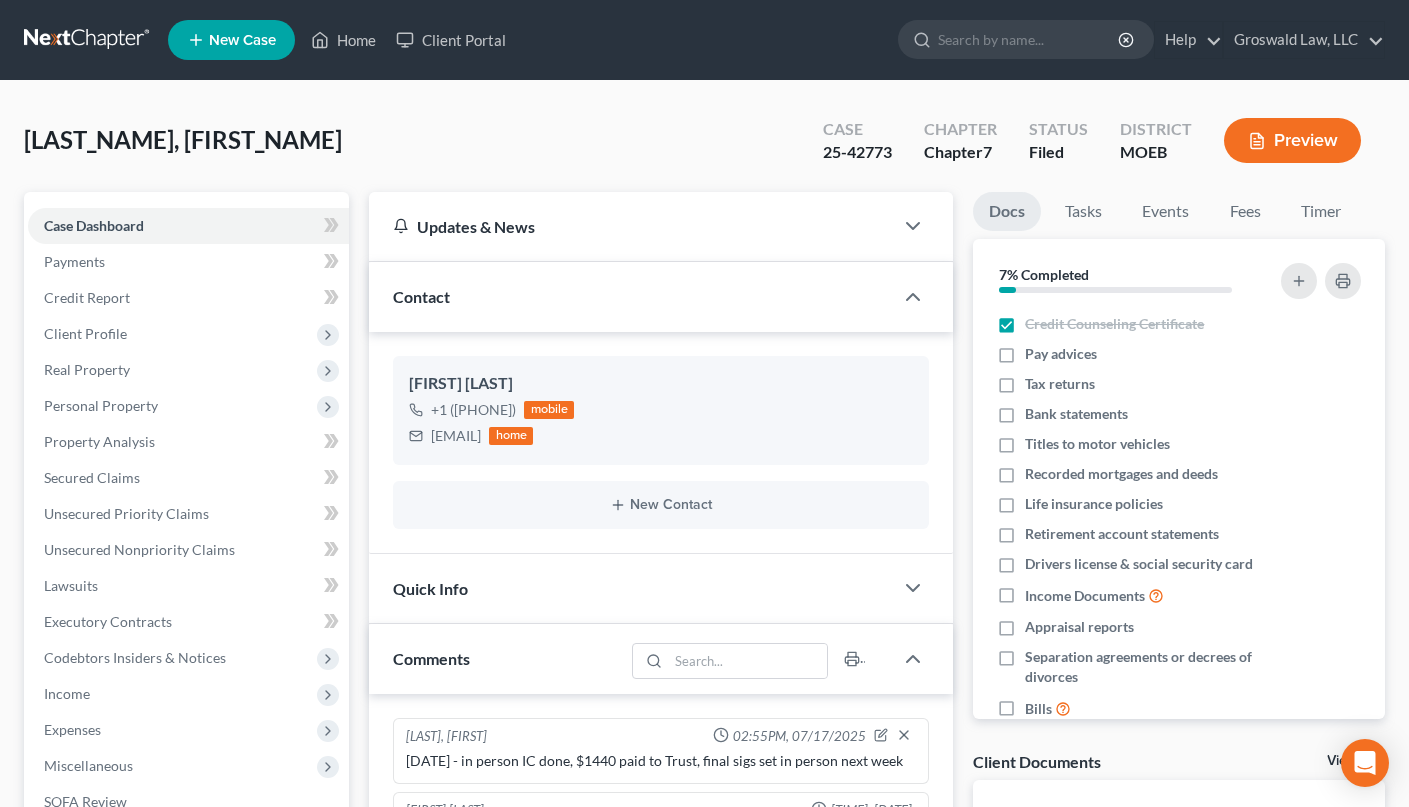 scroll, scrollTop: 294, scrollLeft: 0, axis: vertical 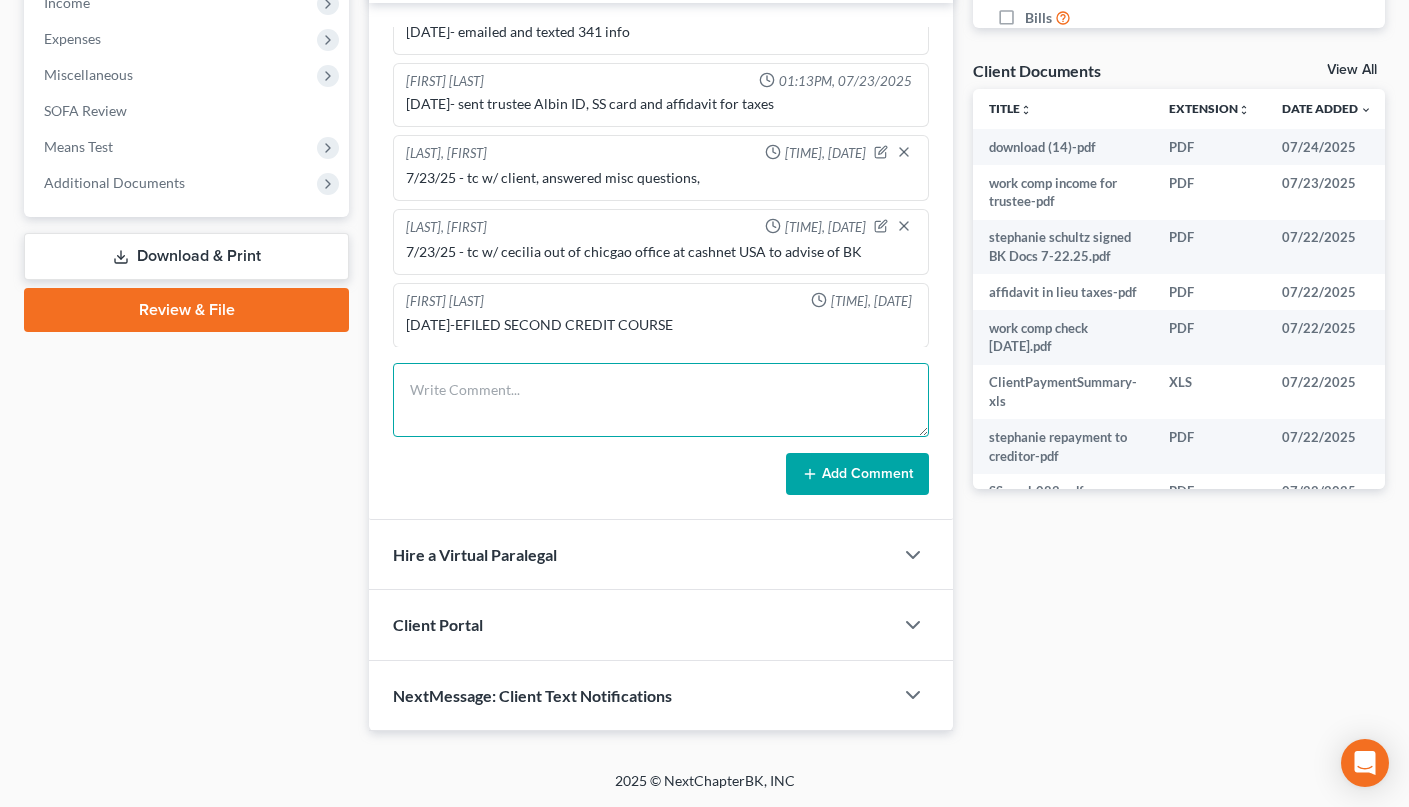 click at bounding box center (661, 400) 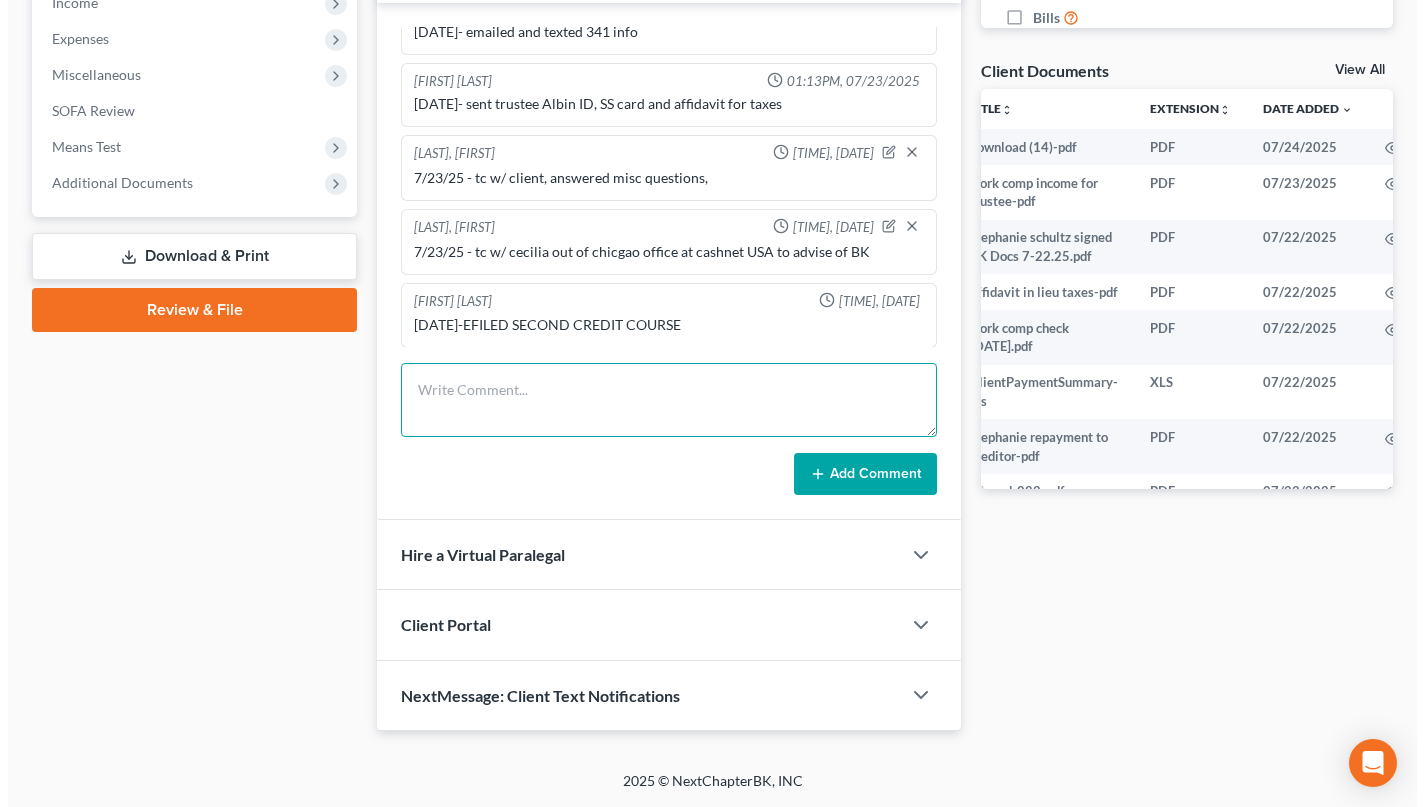 scroll, scrollTop: 0, scrollLeft: 65, axis: horizontal 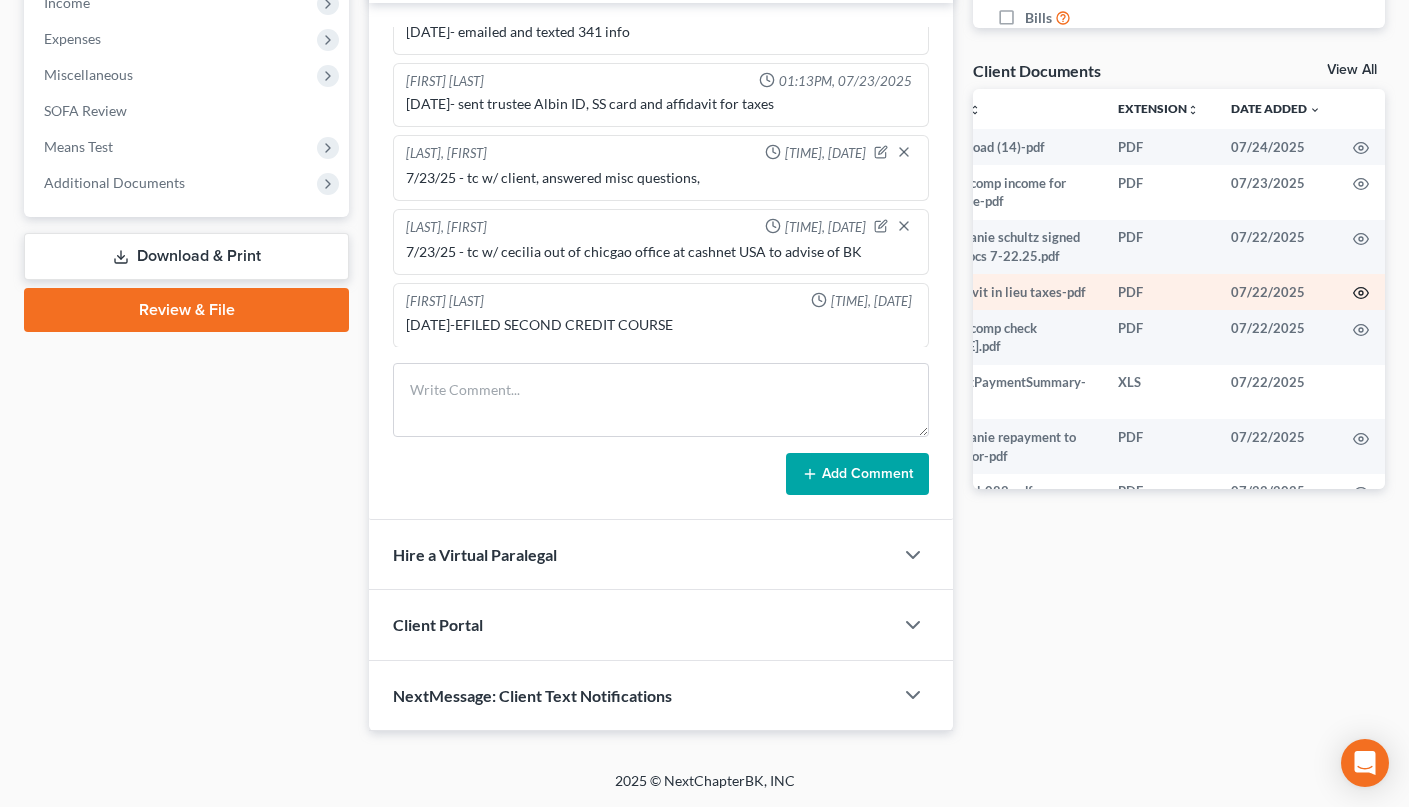 click 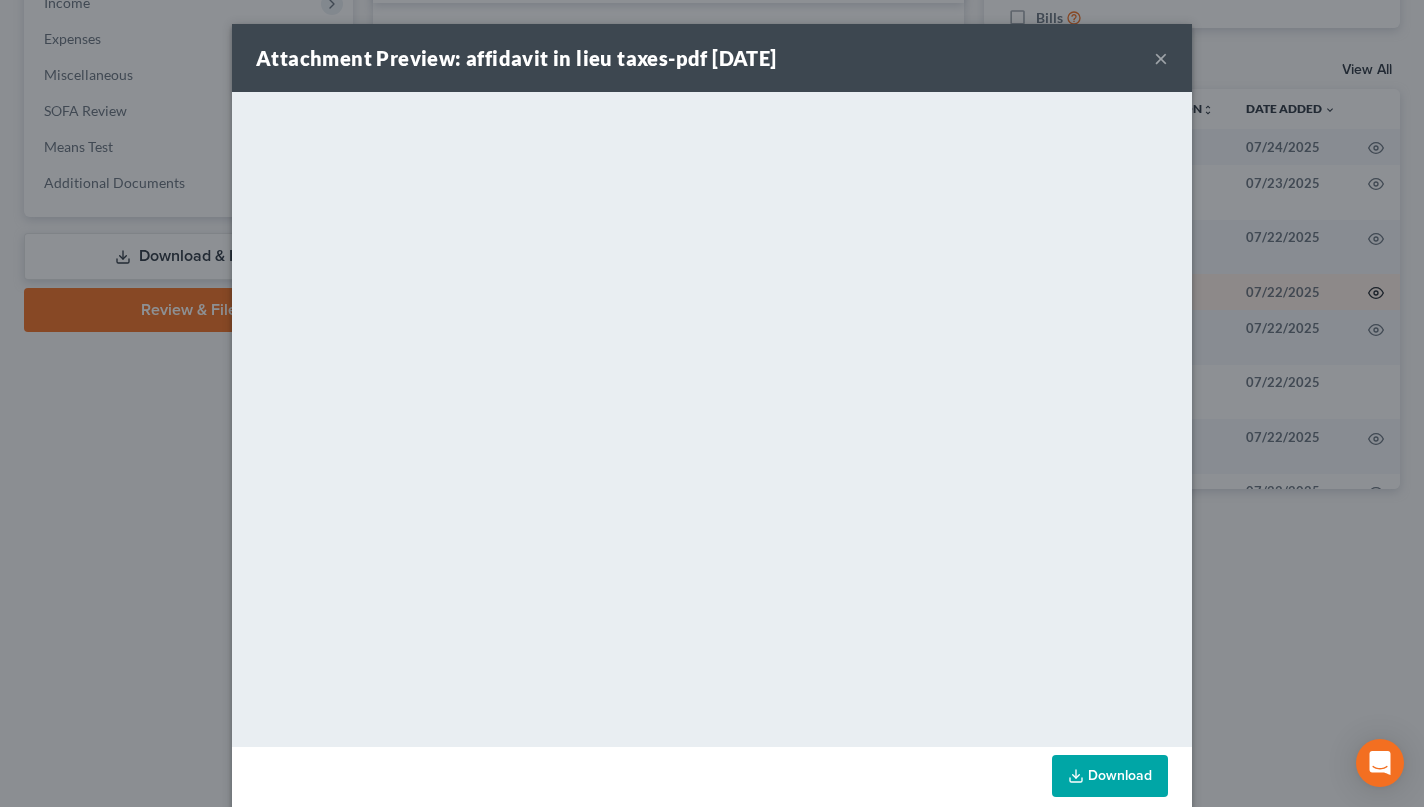 scroll, scrollTop: 258, scrollLeft: 0, axis: vertical 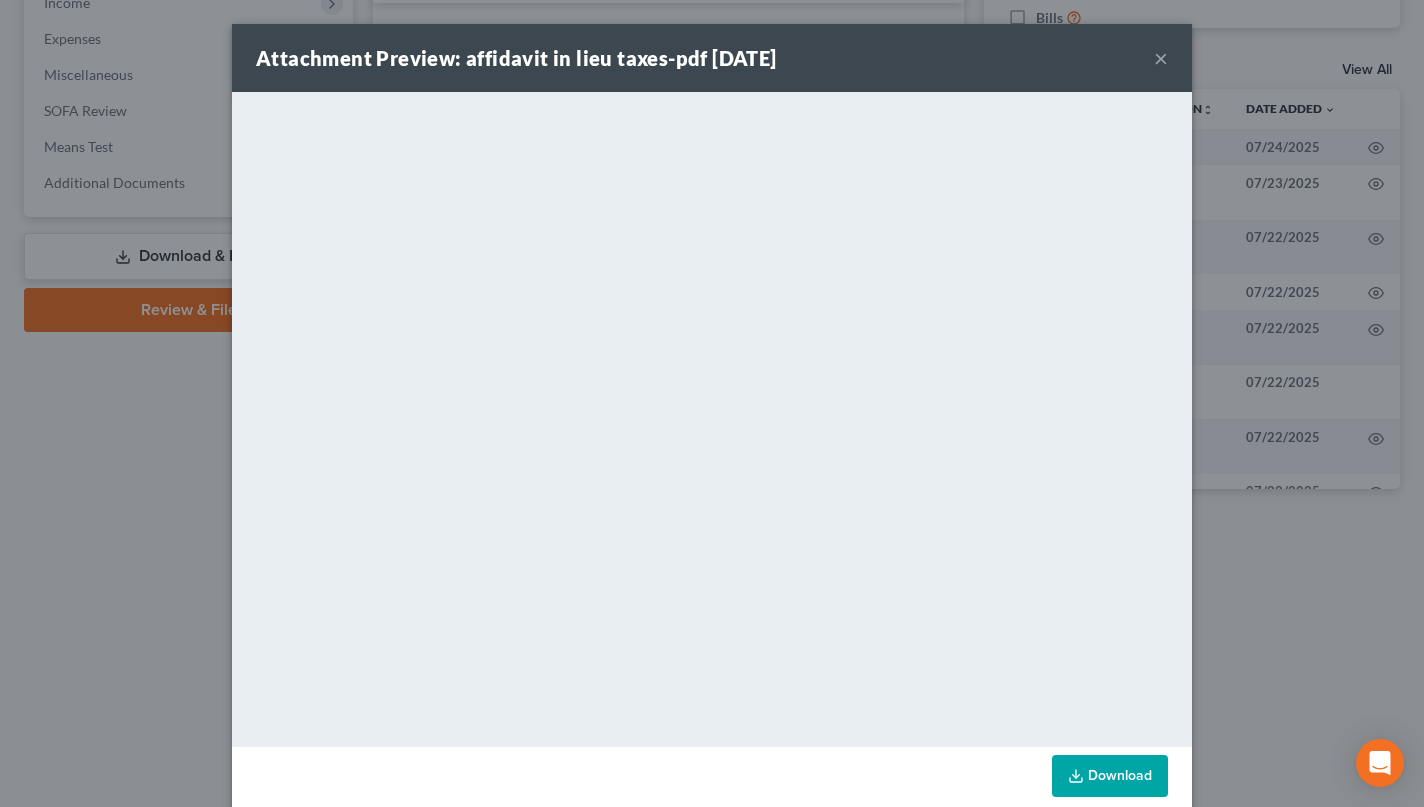 click on "×" at bounding box center [1161, 58] 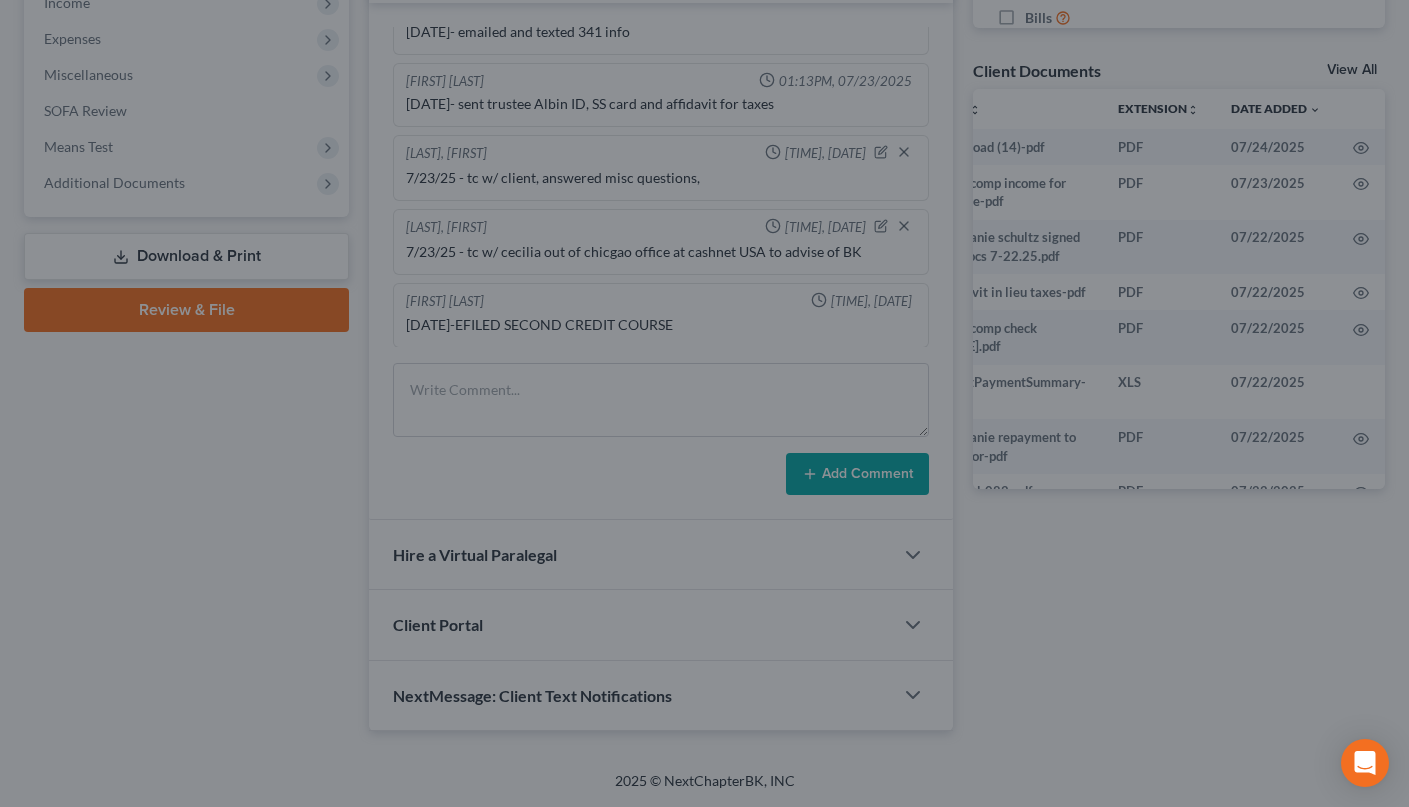scroll, scrollTop: 278, scrollLeft: 0, axis: vertical 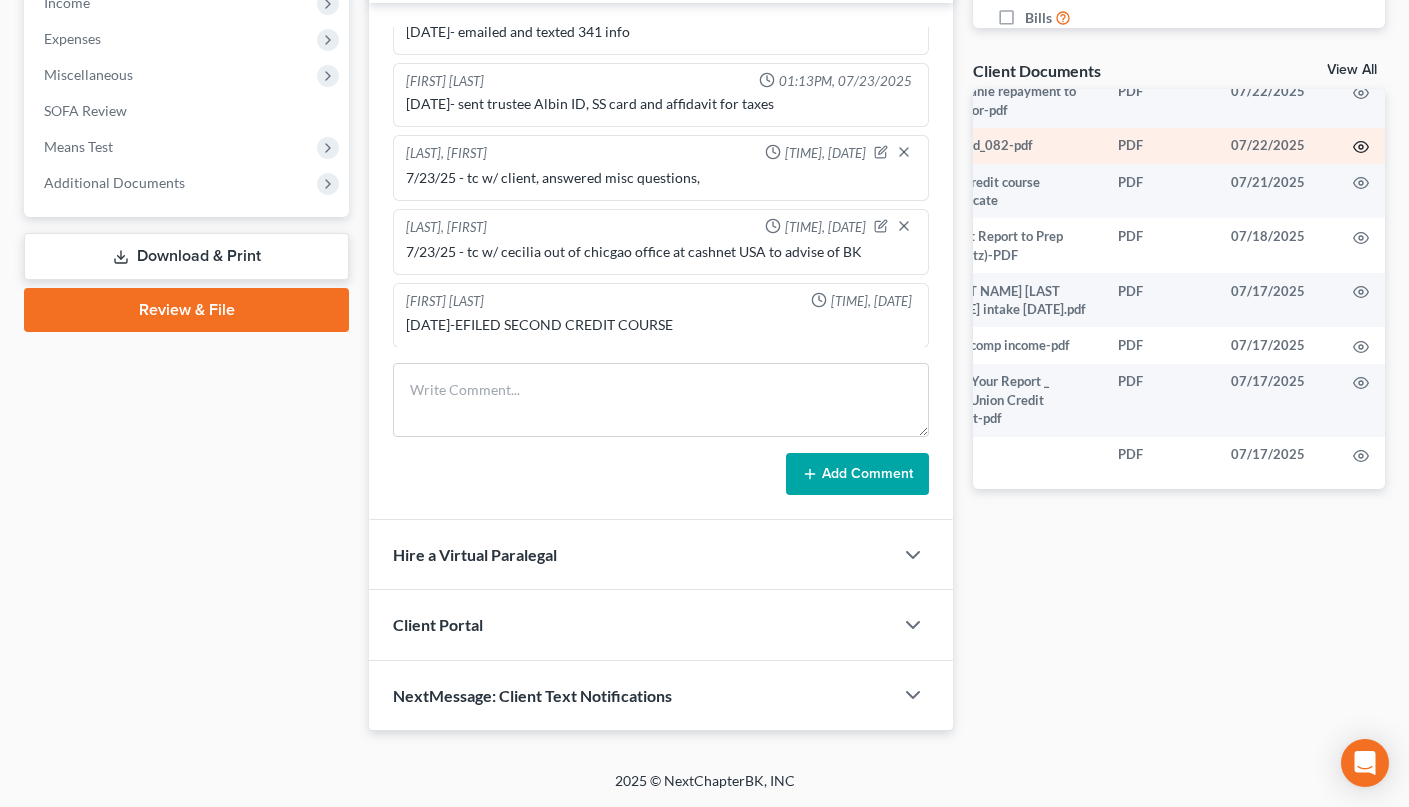 click 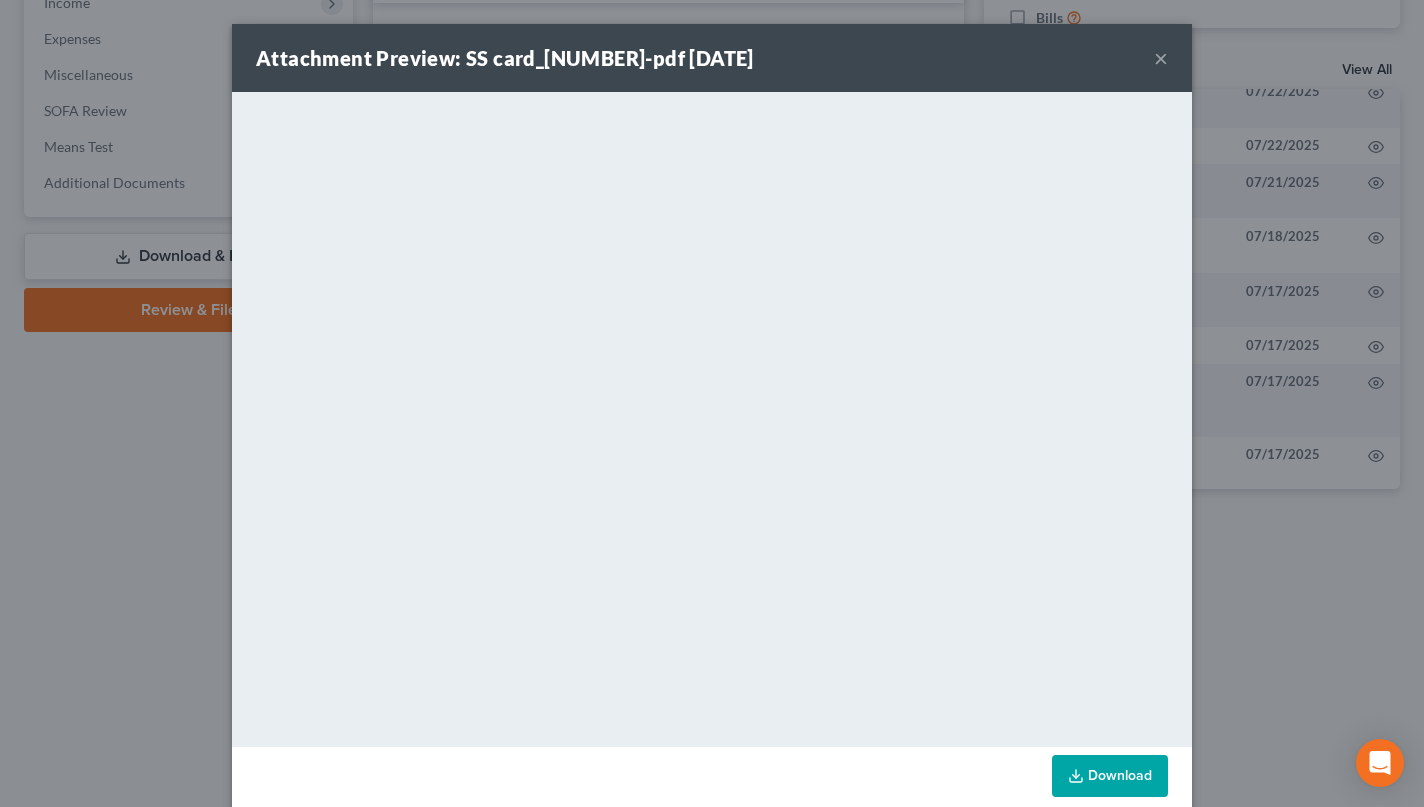 scroll, scrollTop: 258, scrollLeft: 0, axis: vertical 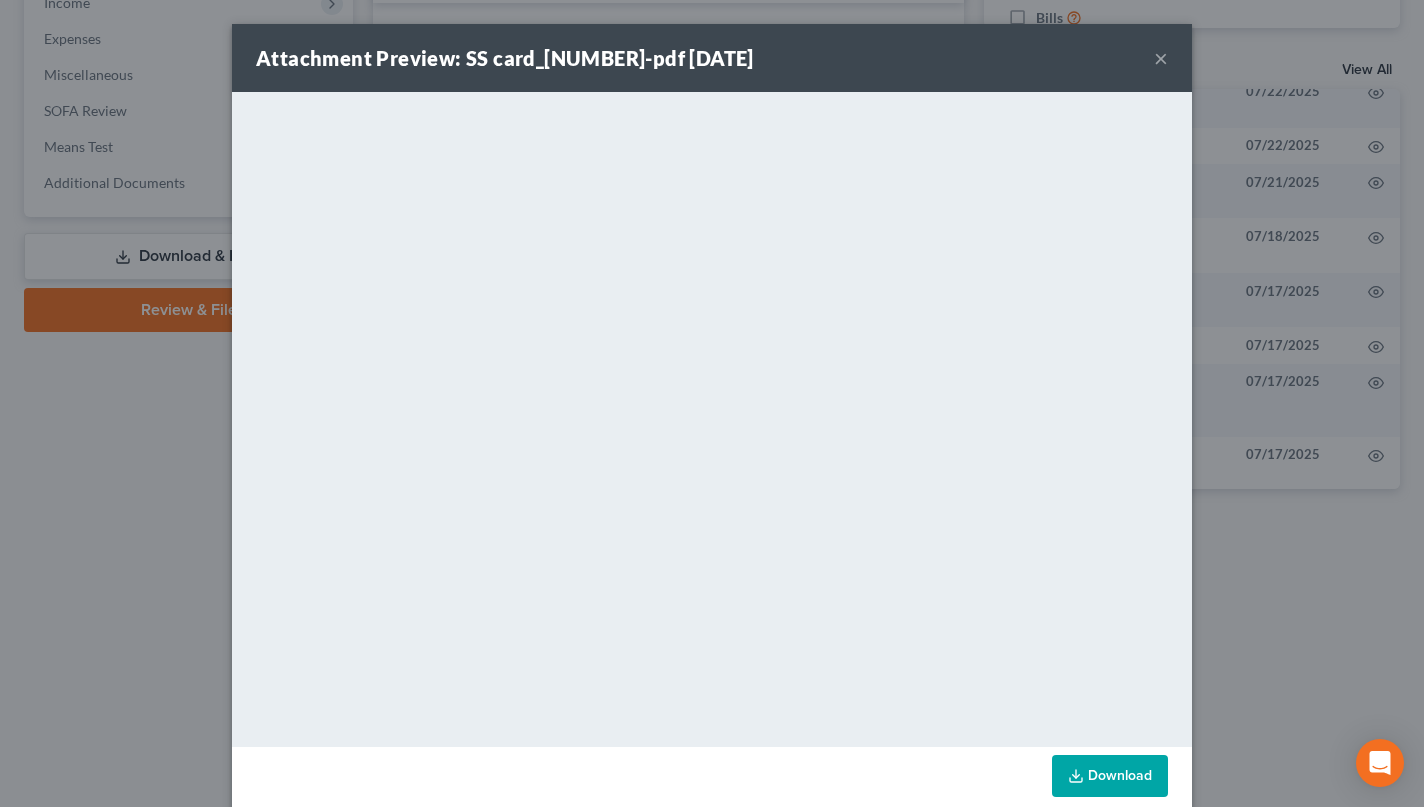 click on "×" at bounding box center (1161, 58) 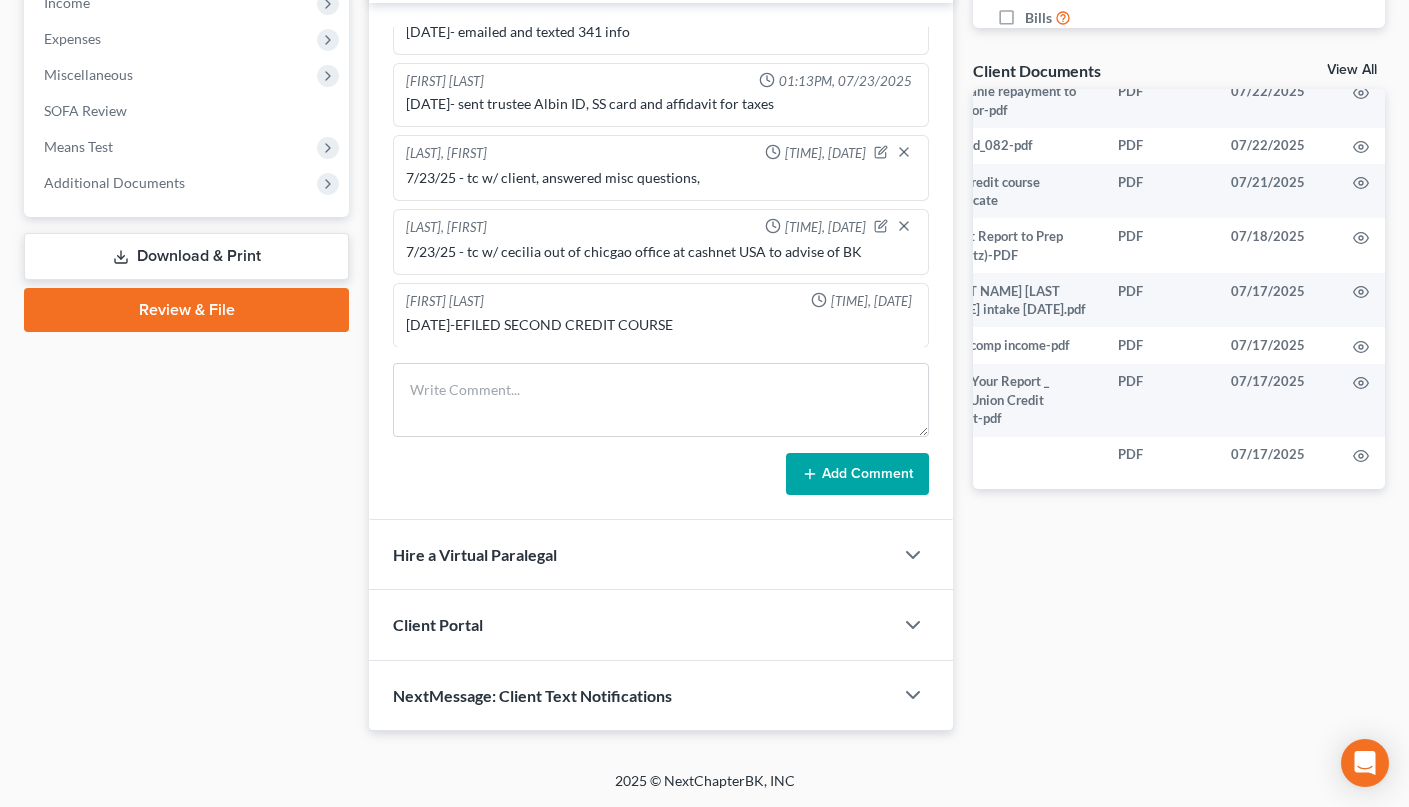 scroll, scrollTop: 278, scrollLeft: 0, axis: vertical 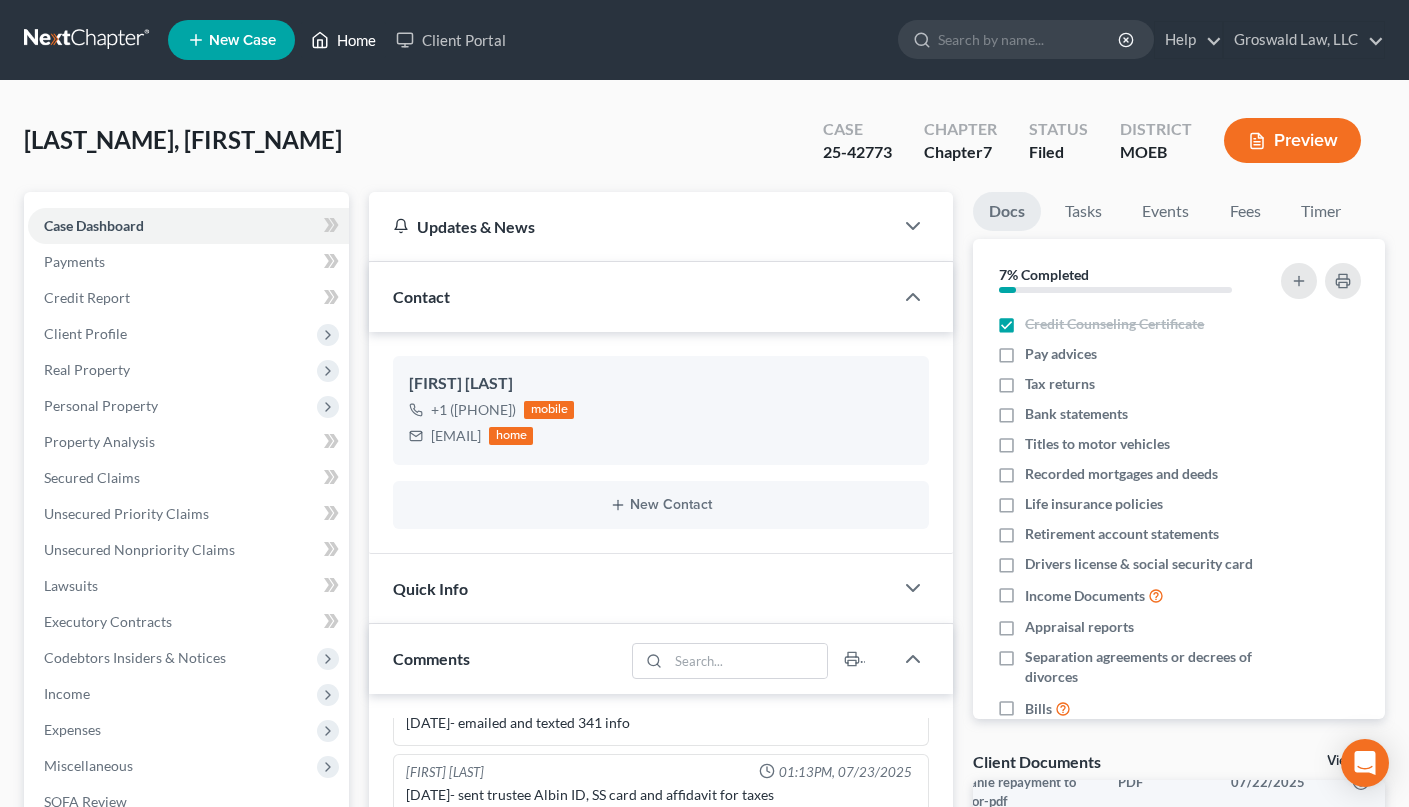click on "Home" at bounding box center [343, 40] 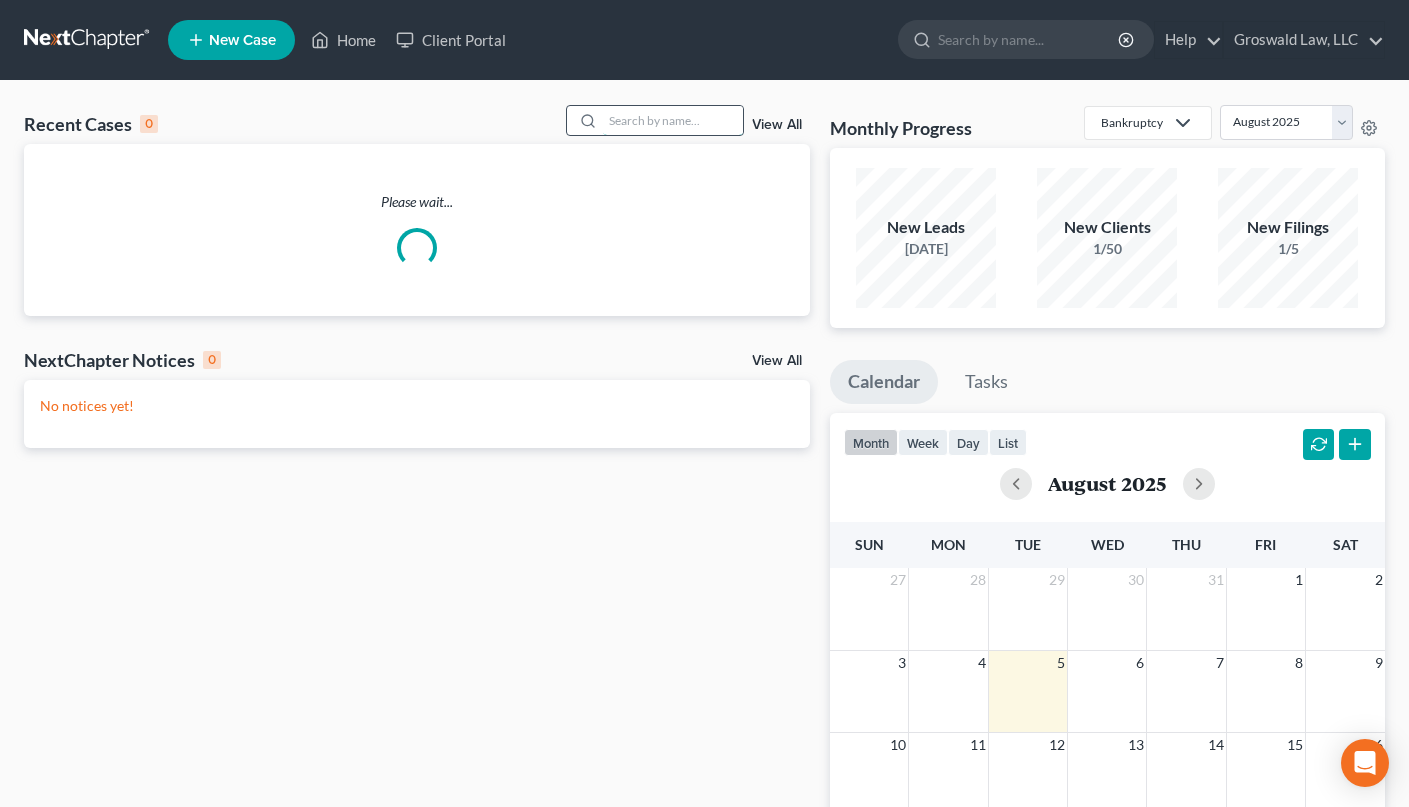 click at bounding box center (673, 120) 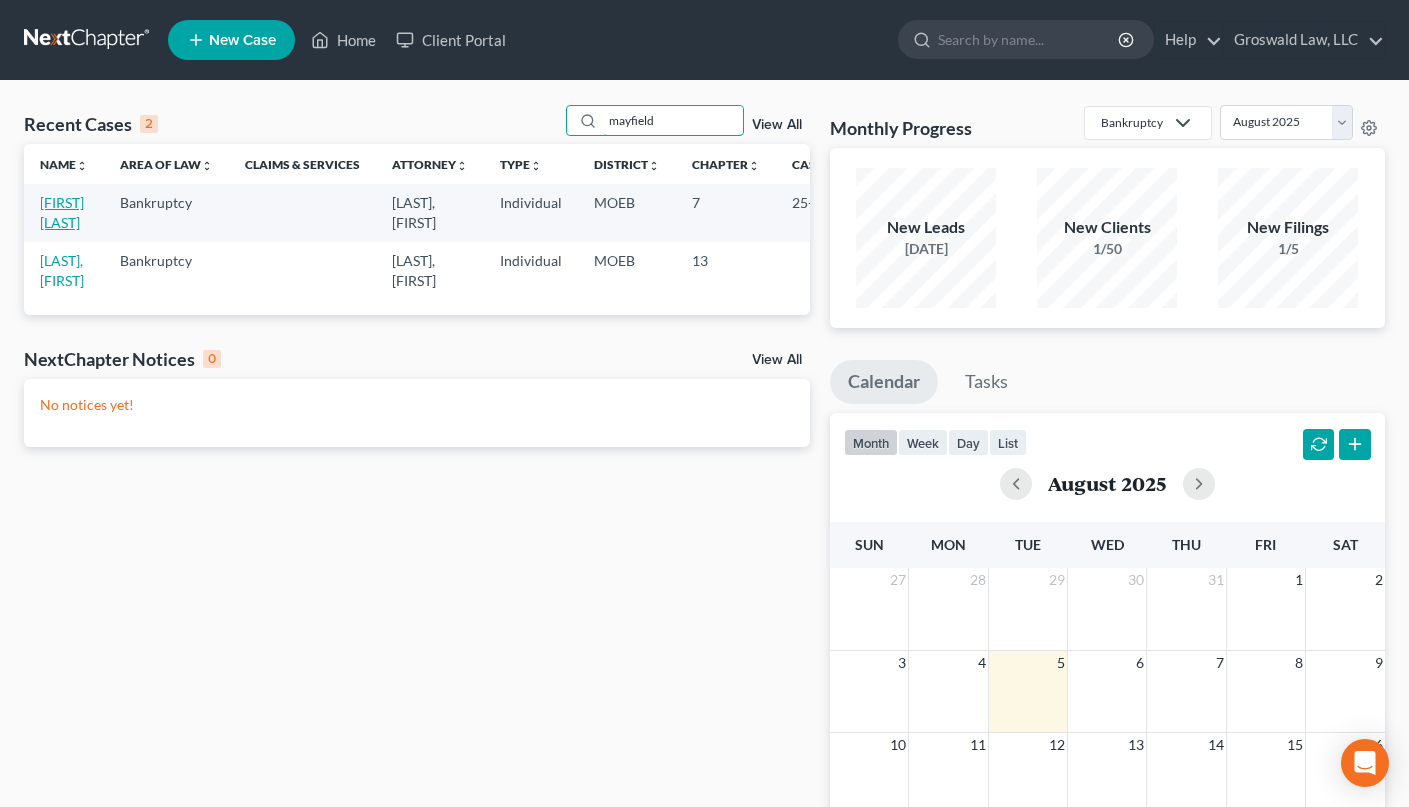 type on "mayfield" 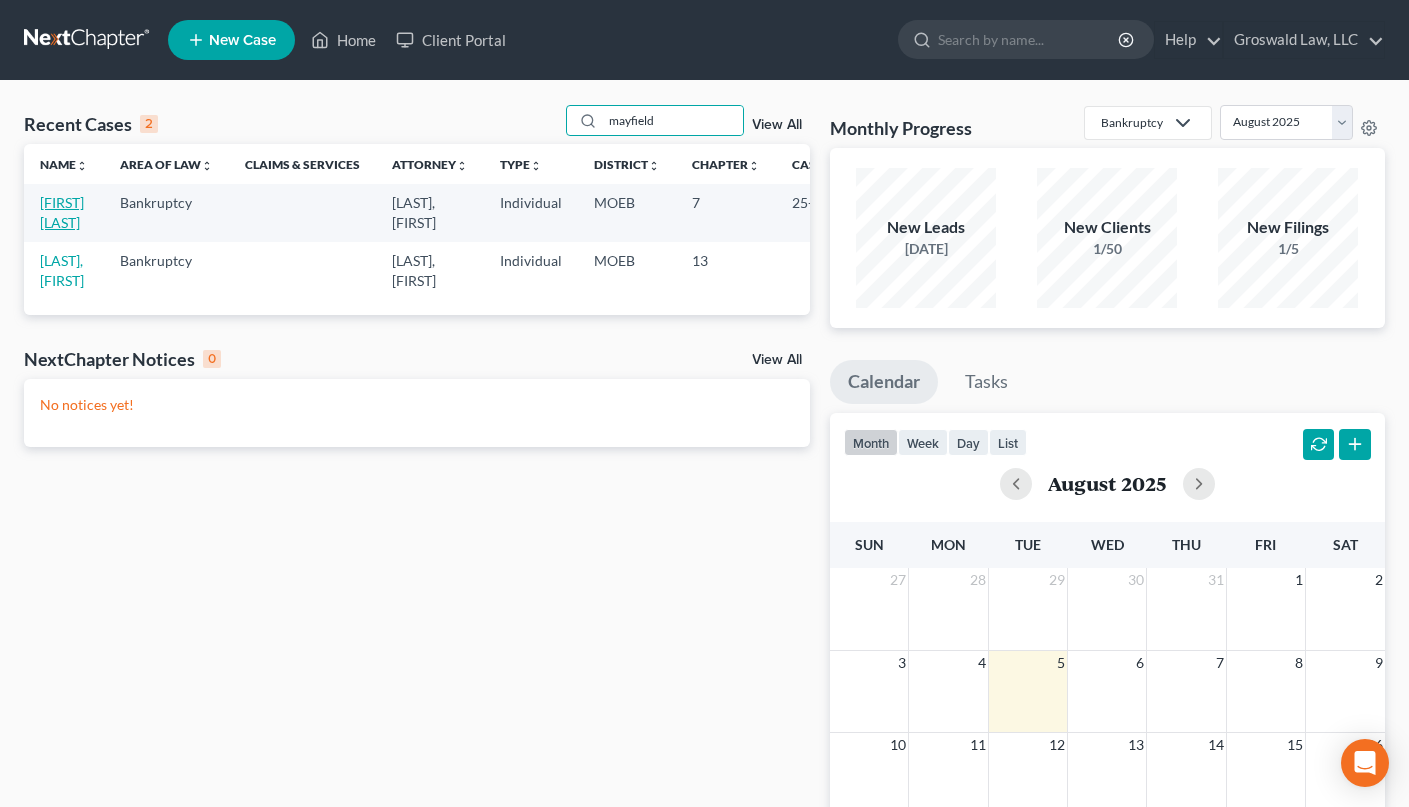click on "[FIRST] [LAST]" at bounding box center [62, 212] 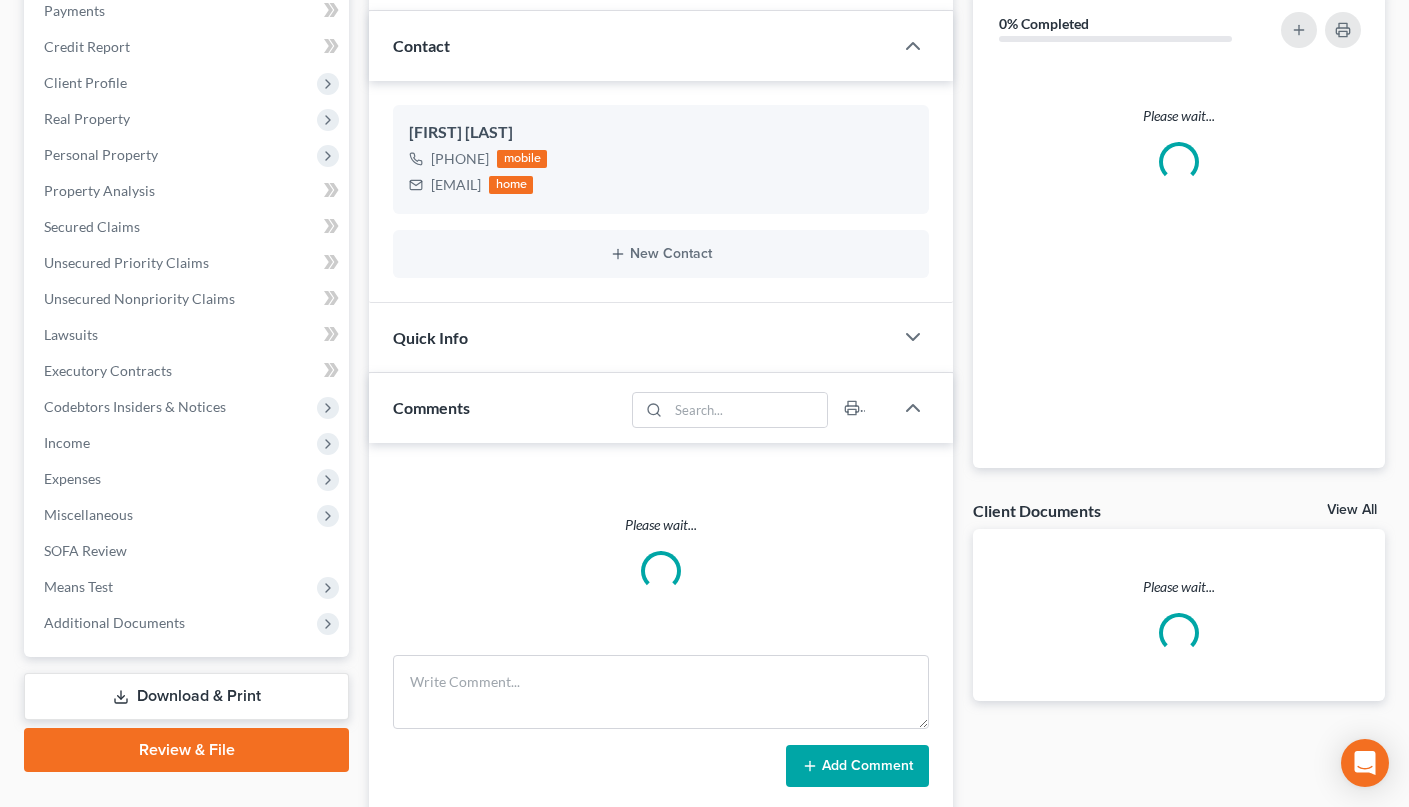 scroll, scrollTop: 543, scrollLeft: 0, axis: vertical 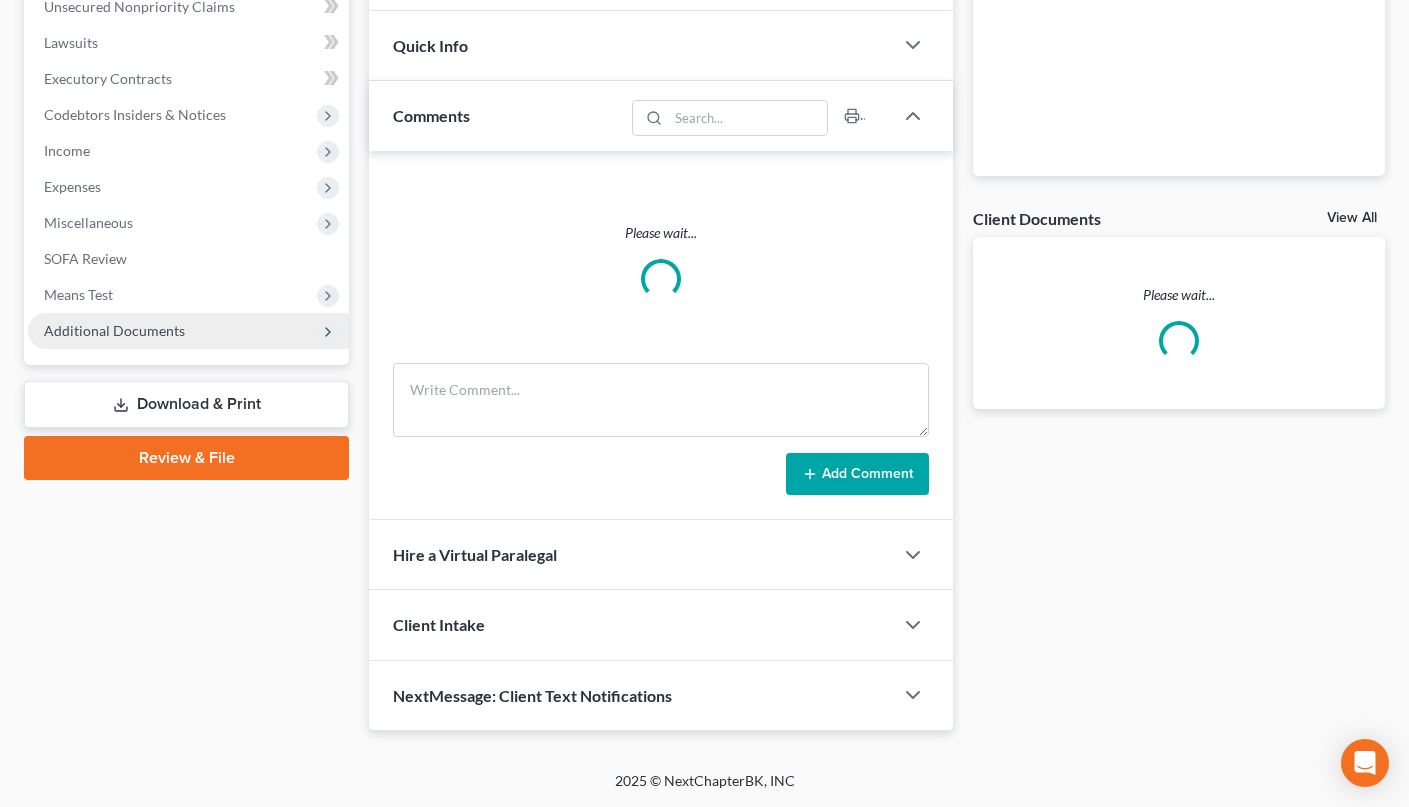 click on "Additional Documents" at bounding box center [114, 330] 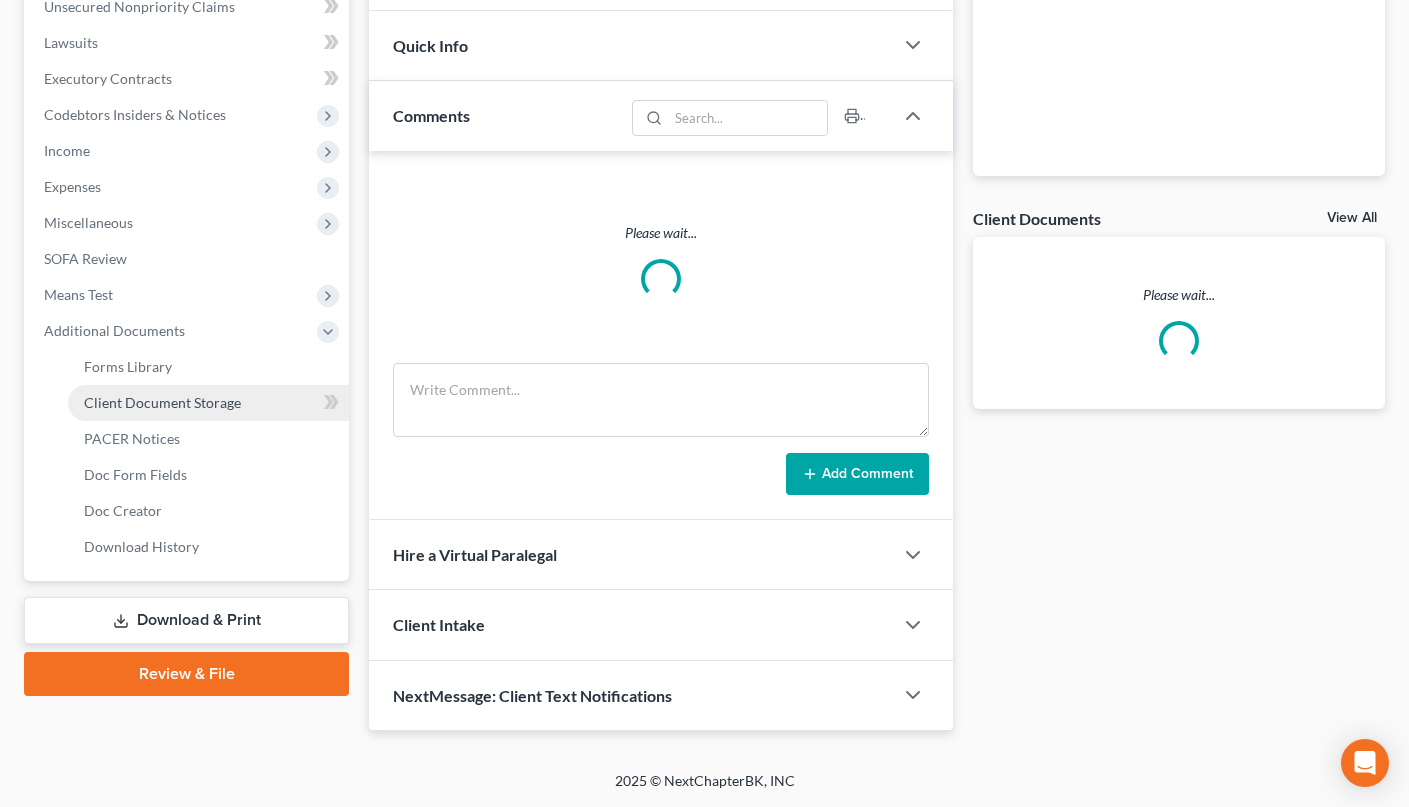 click on "Client Document Storage" at bounding box center [162, 402] 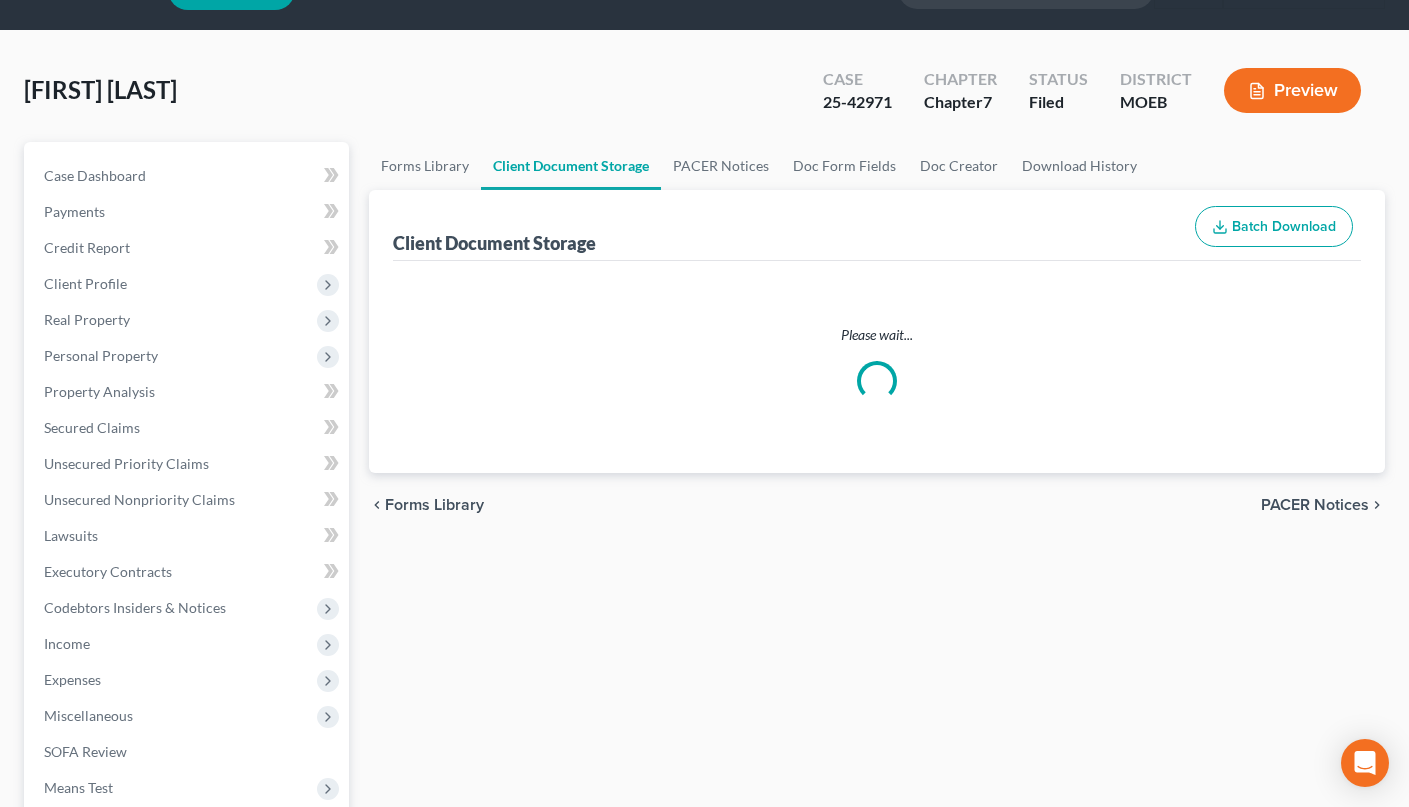 scroll, scrollTop: 0, scrollLeft: 0, axis: both 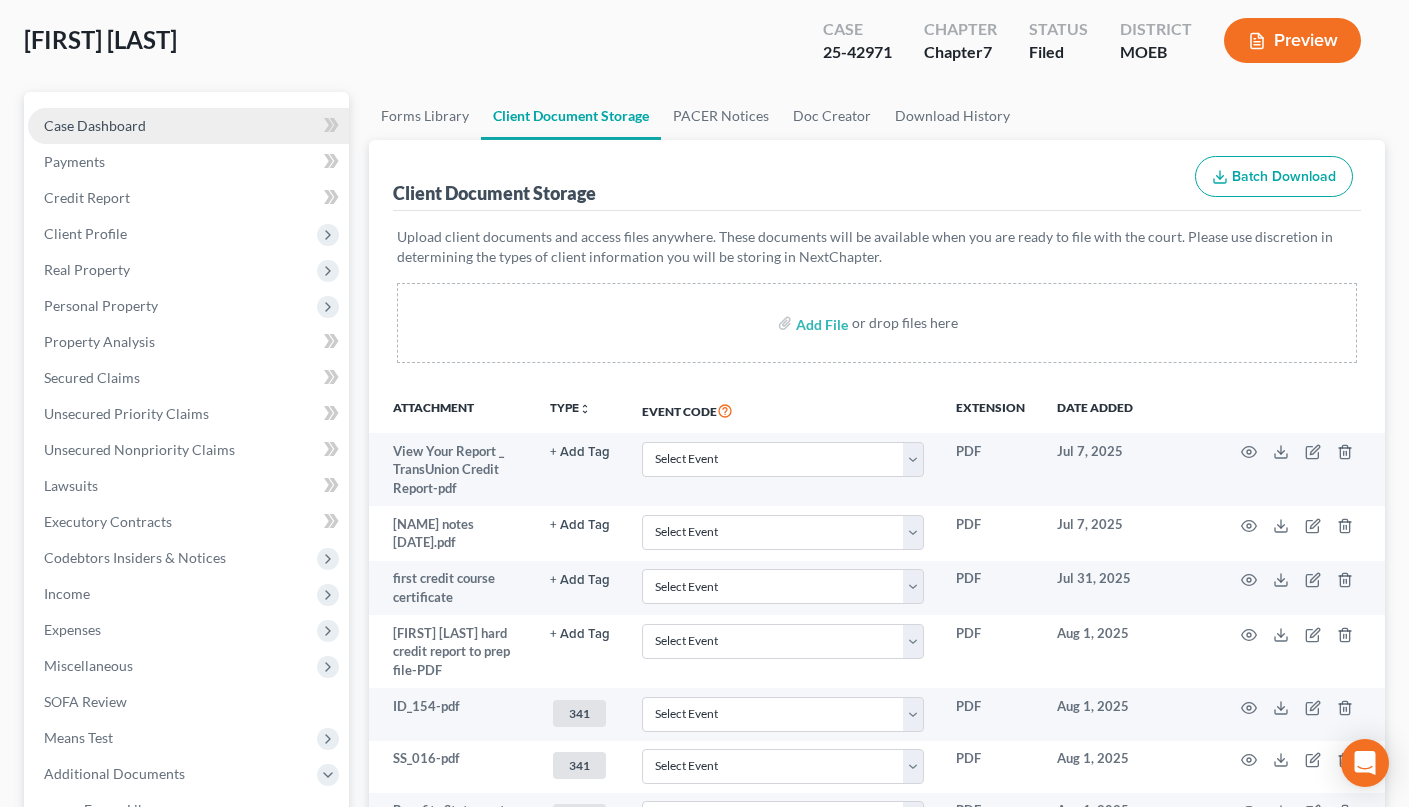 drag, startPoint x: 135, startPoint y: 120, endPoint x: 147, endPoint y: 130, distance: 15.6205 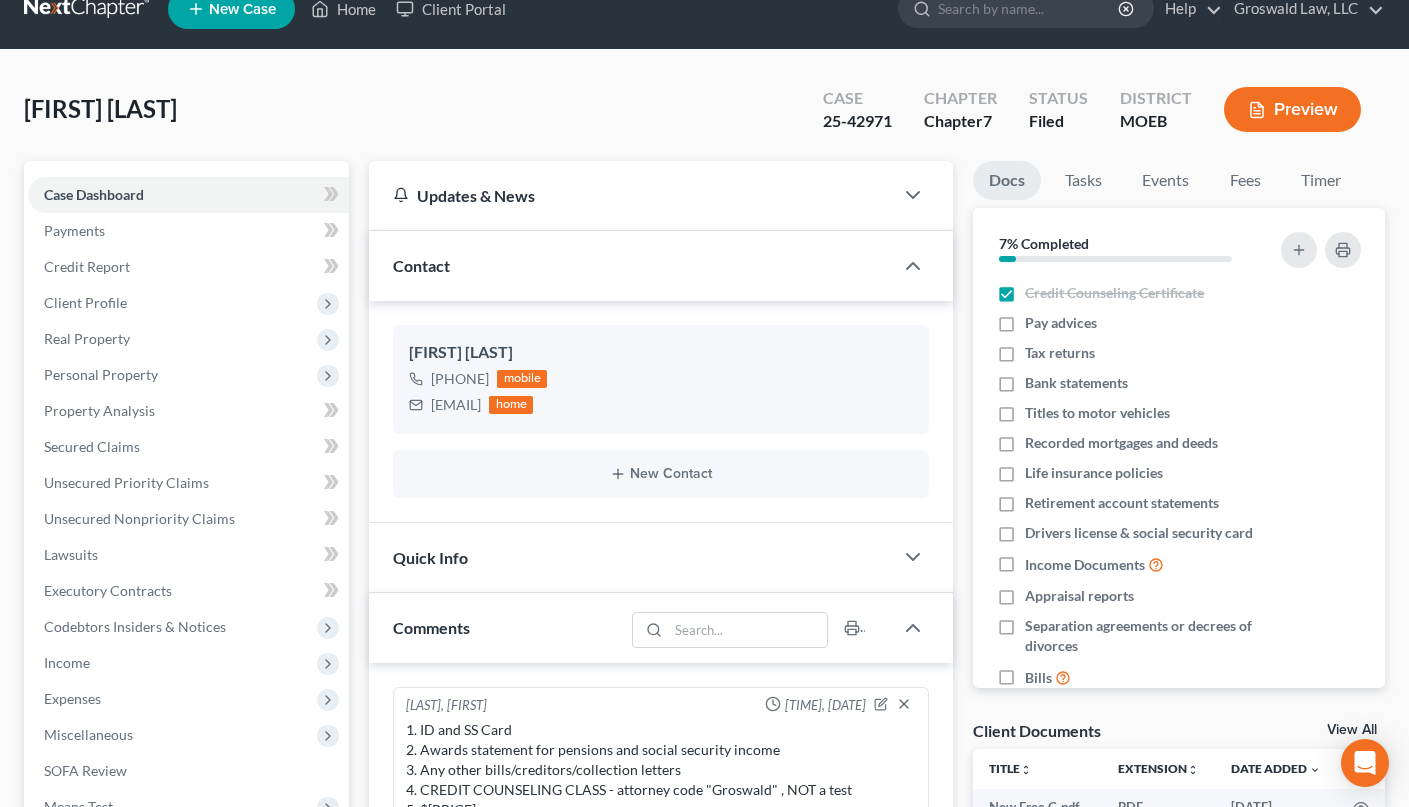 scroll, scrollTop: 691, scrollLeft: 0, axis: vertical 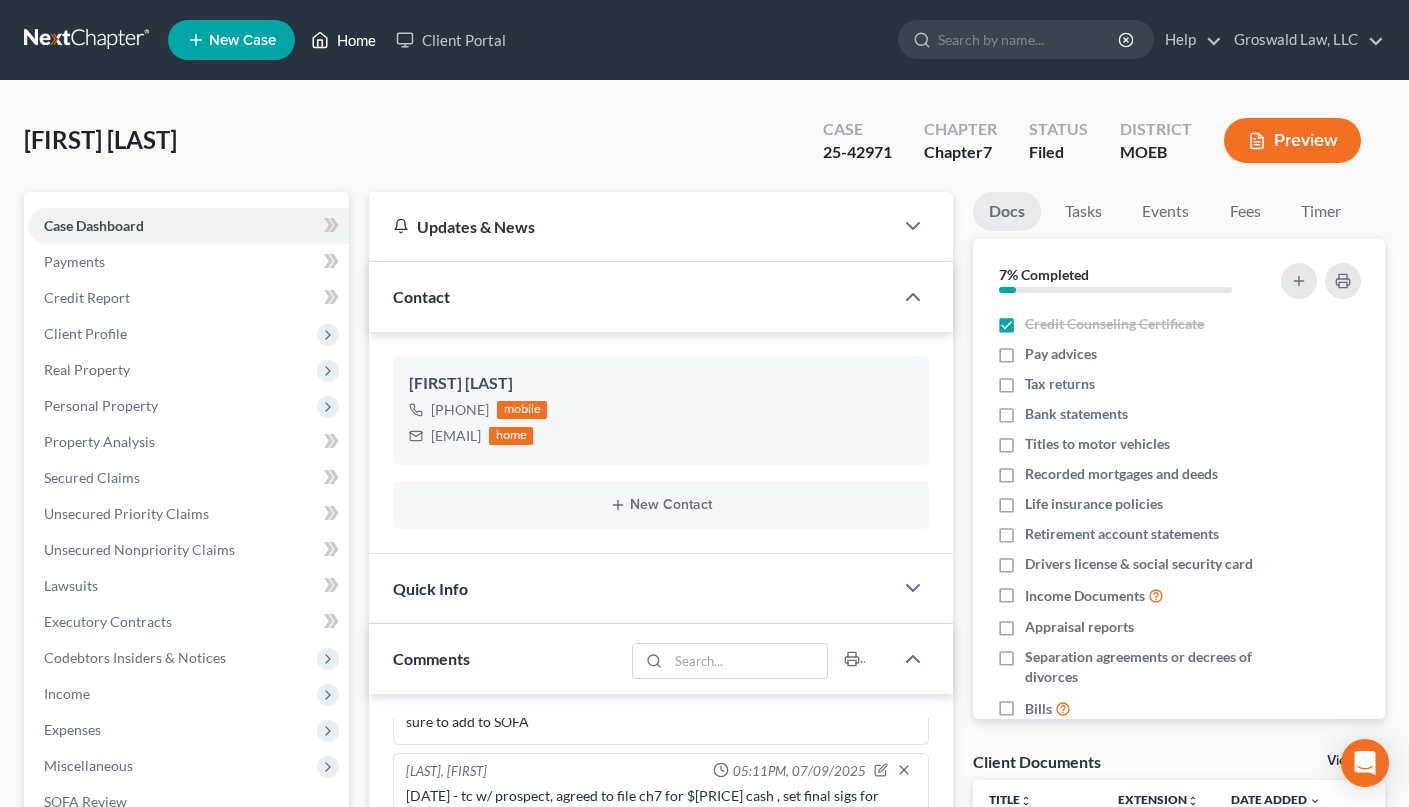 click on "Home" at bounding box center (343, 40) 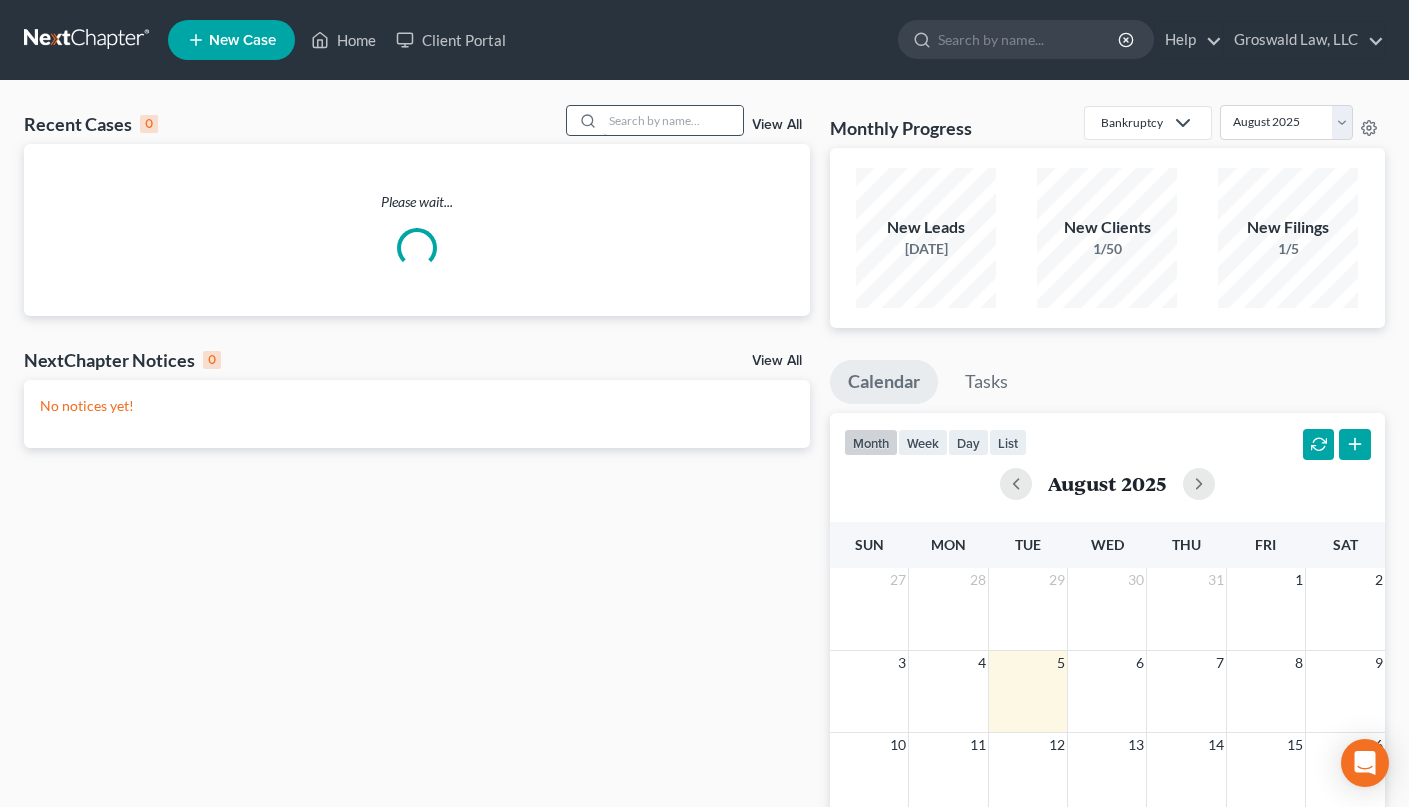 click at bounding box center (673, 120) 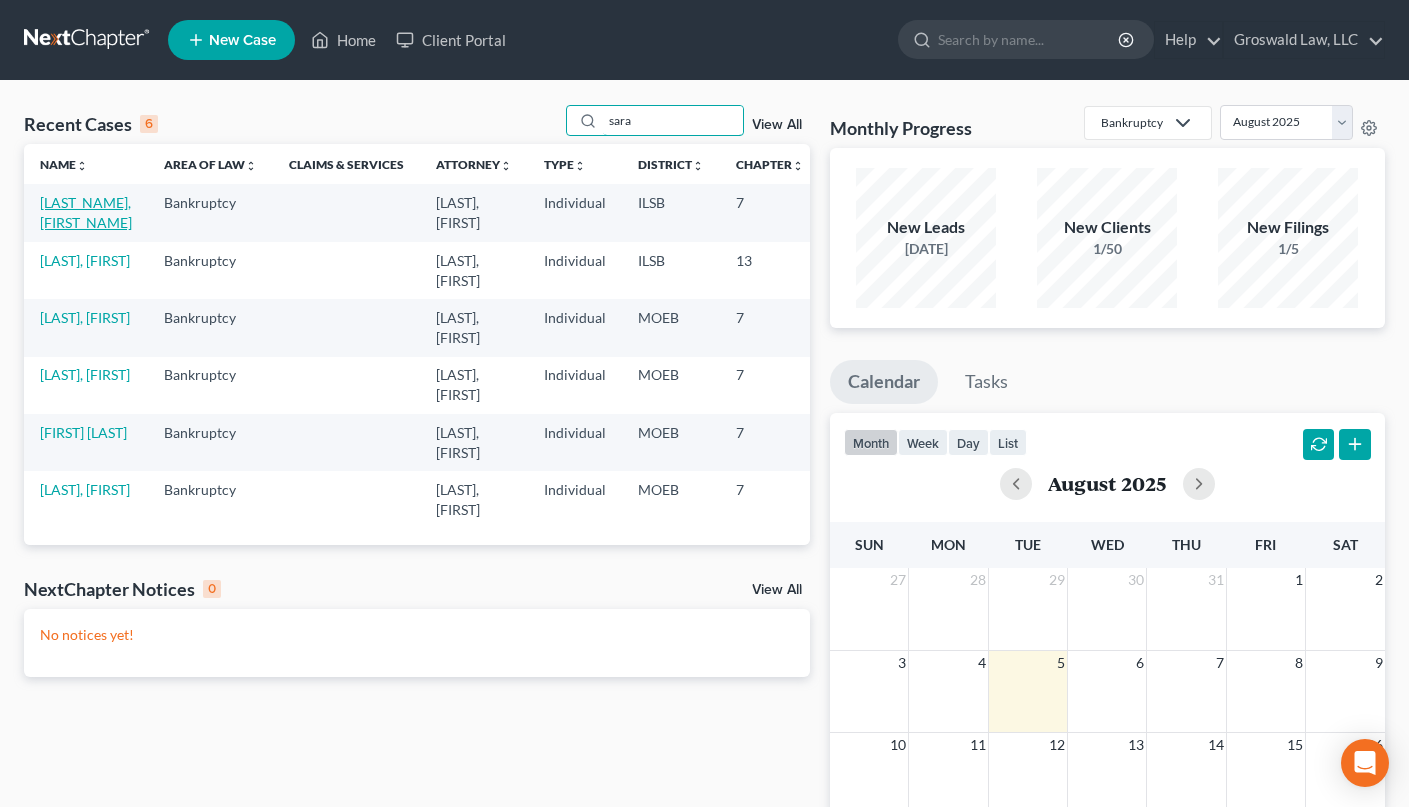 type on "sara" 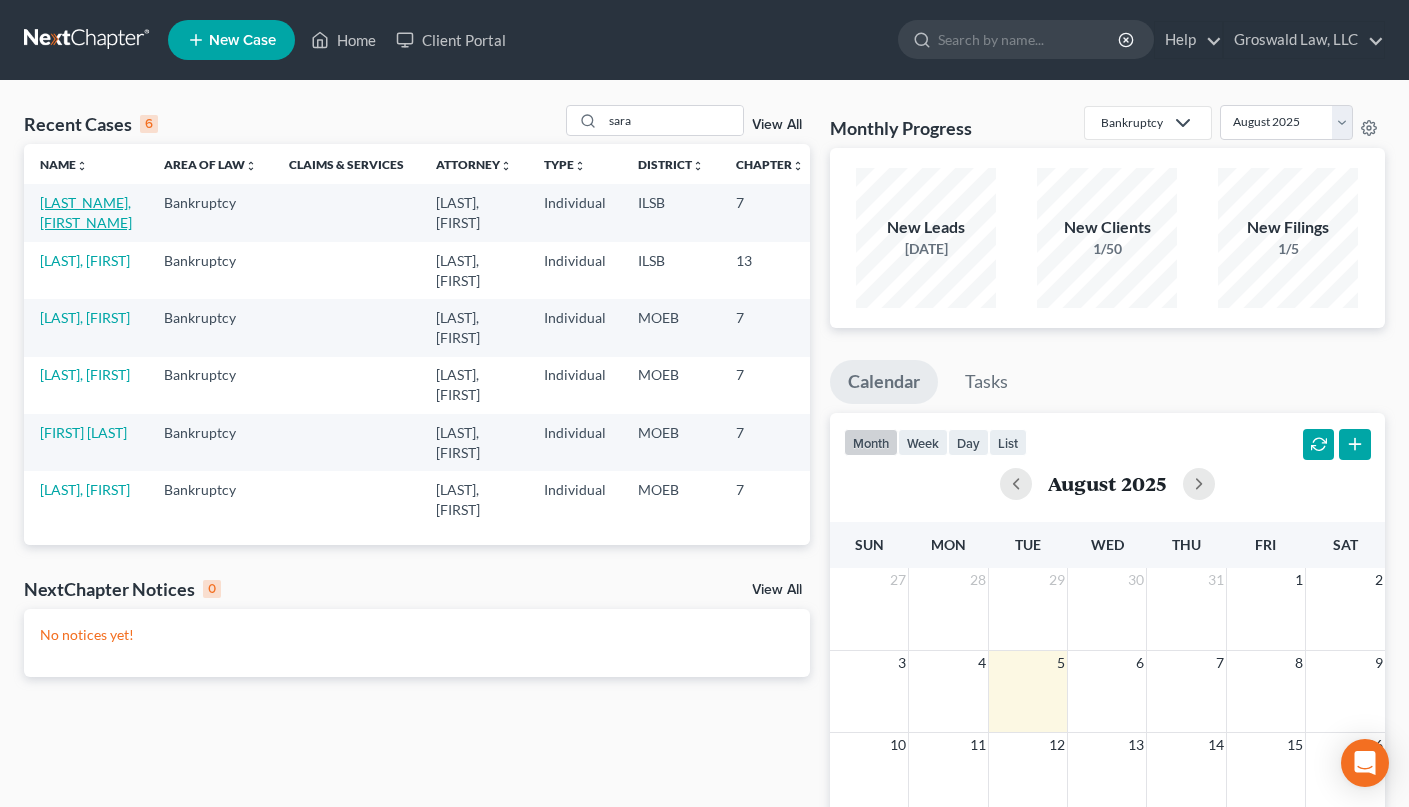 click on "[LAST_NAME], [FIRST_NAME]" at bounding box center (86, 212) 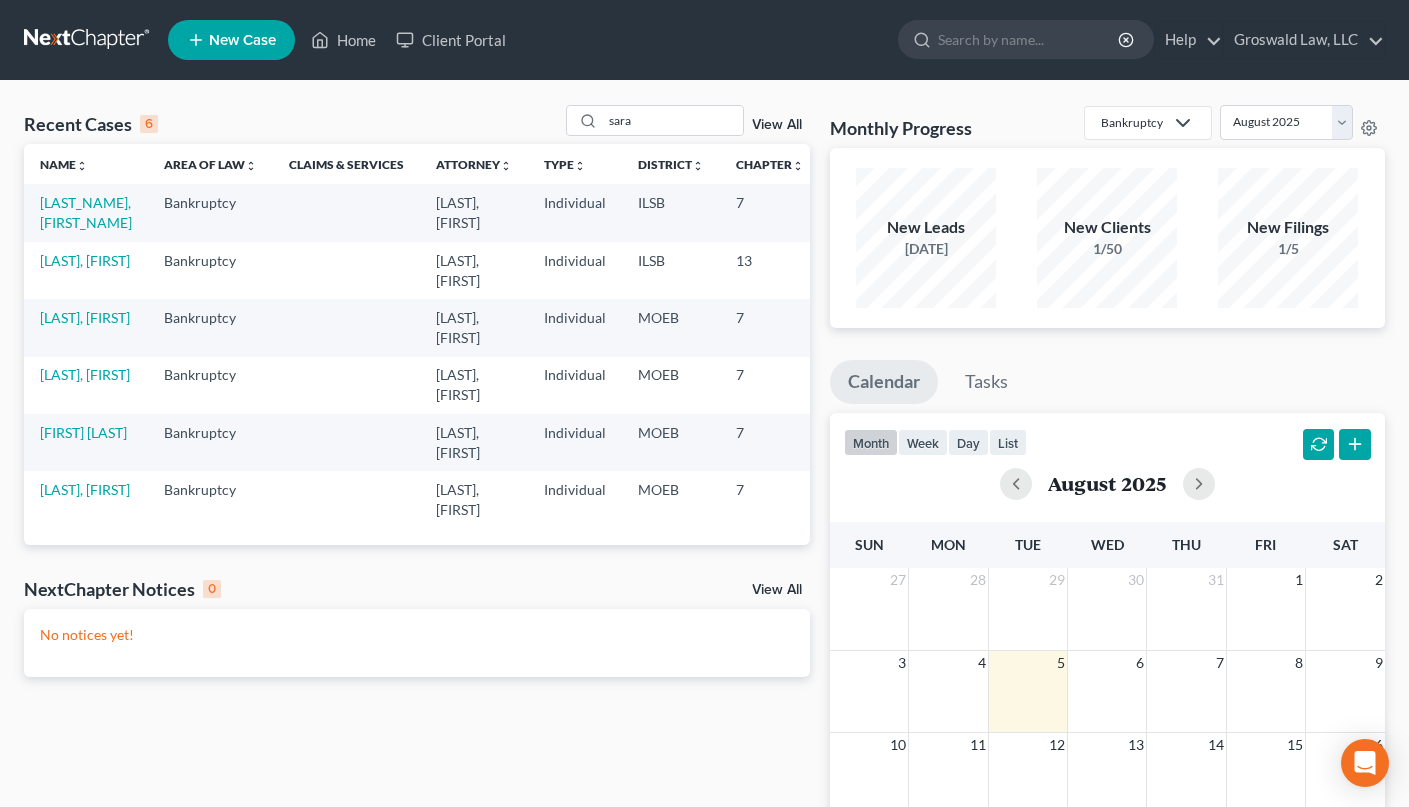 select on "6" 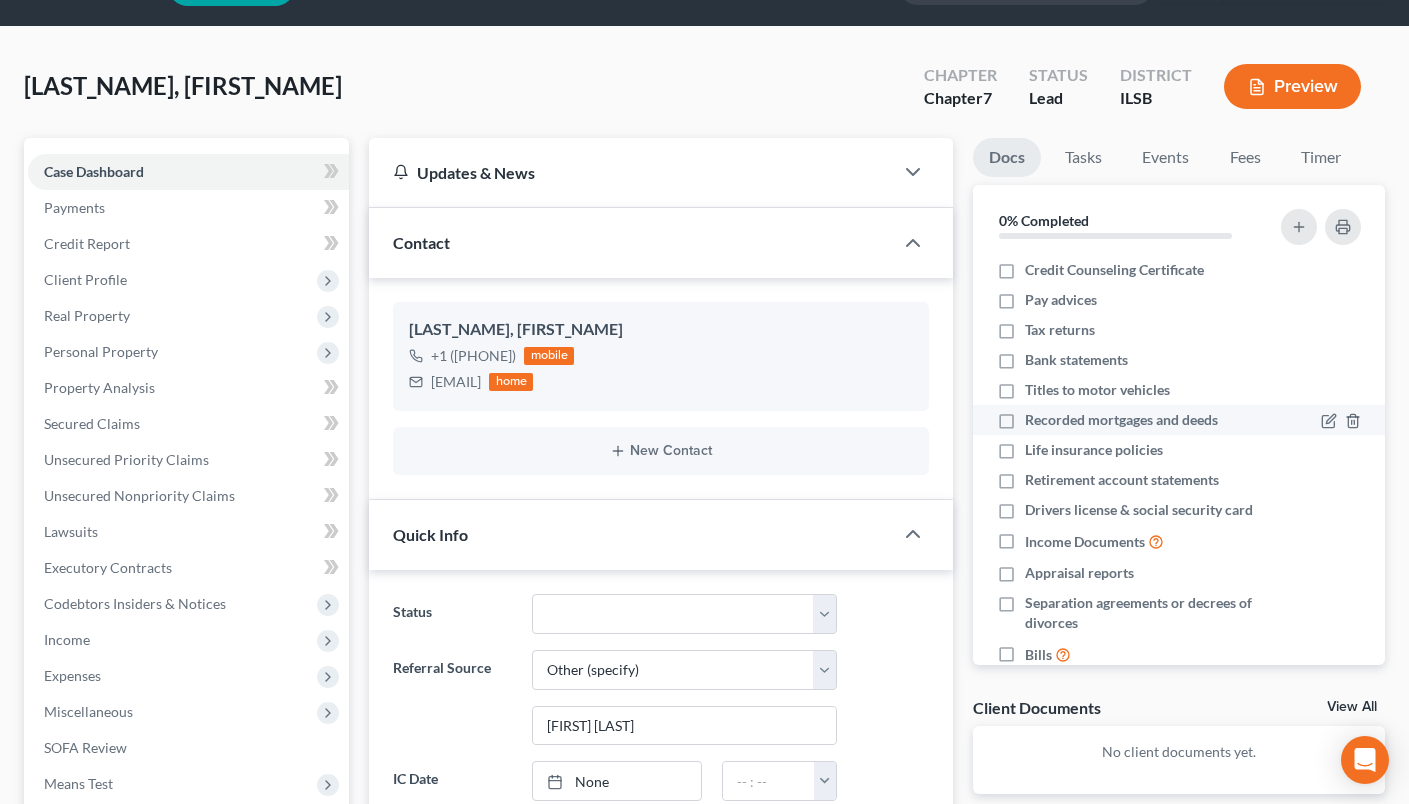 scroll, scrollTop: 0, scrollLeft: 0, axis: both 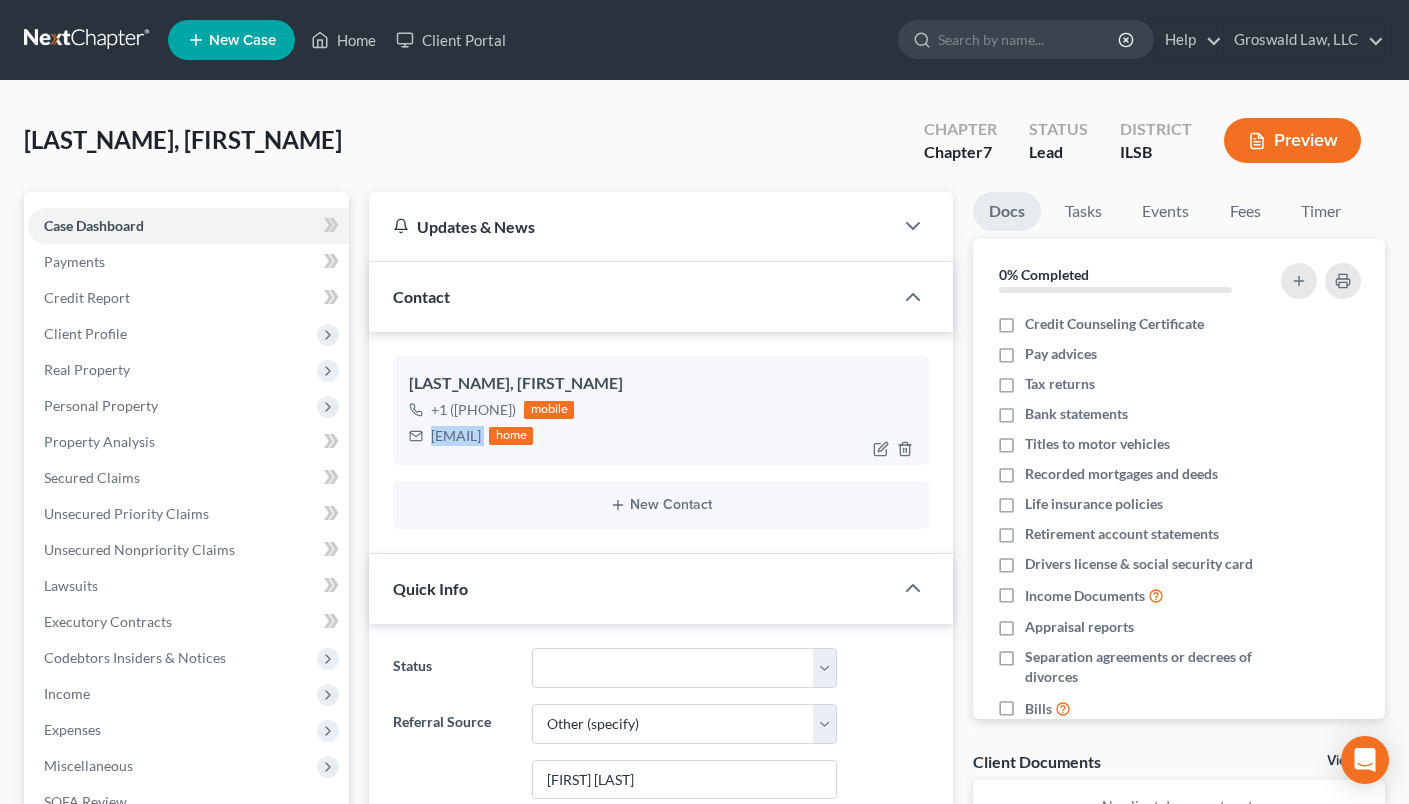 drag, startPoint x: 586, startPoint y: 442, endPoint x: 398, endPoint y: 428, distance: 188.52055 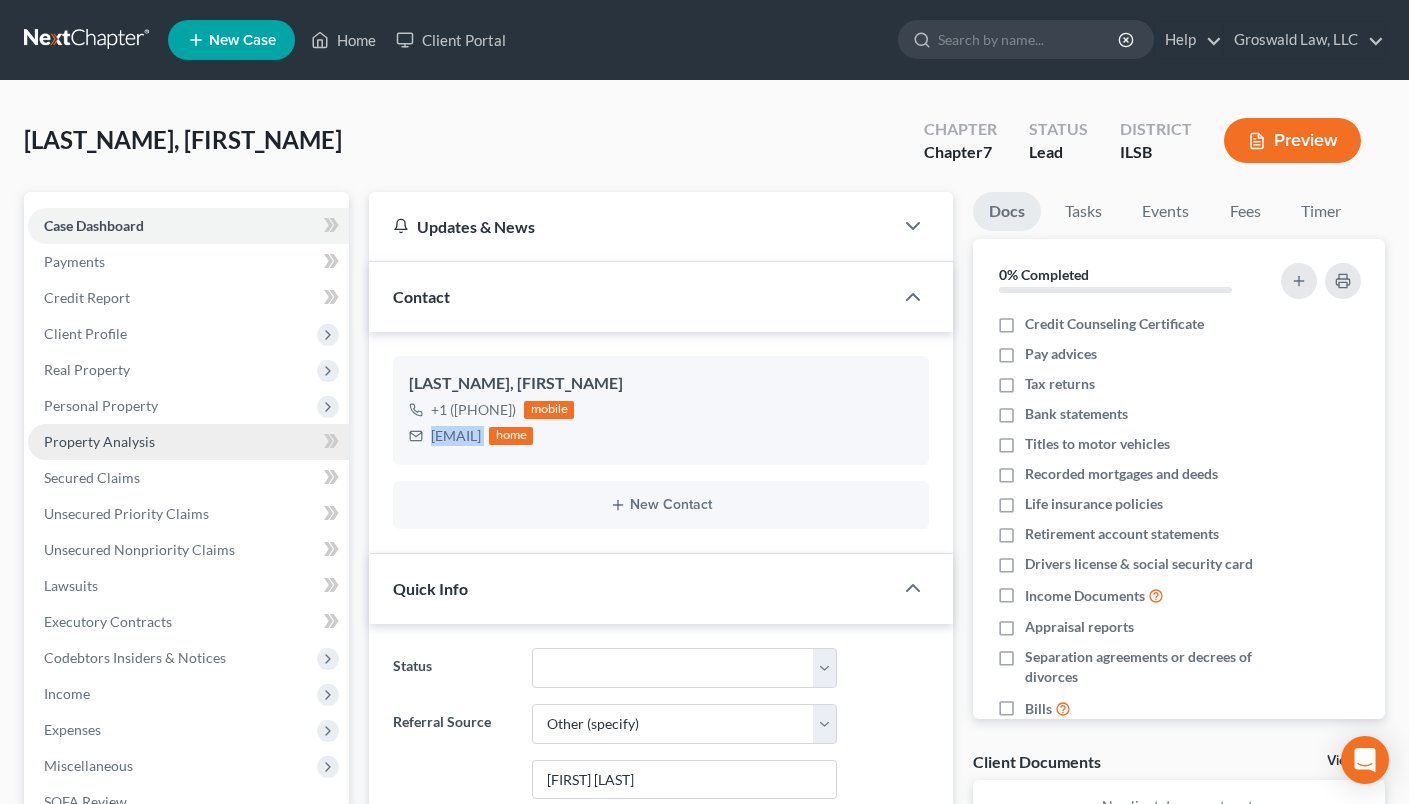 copy on "[EMAIL]" 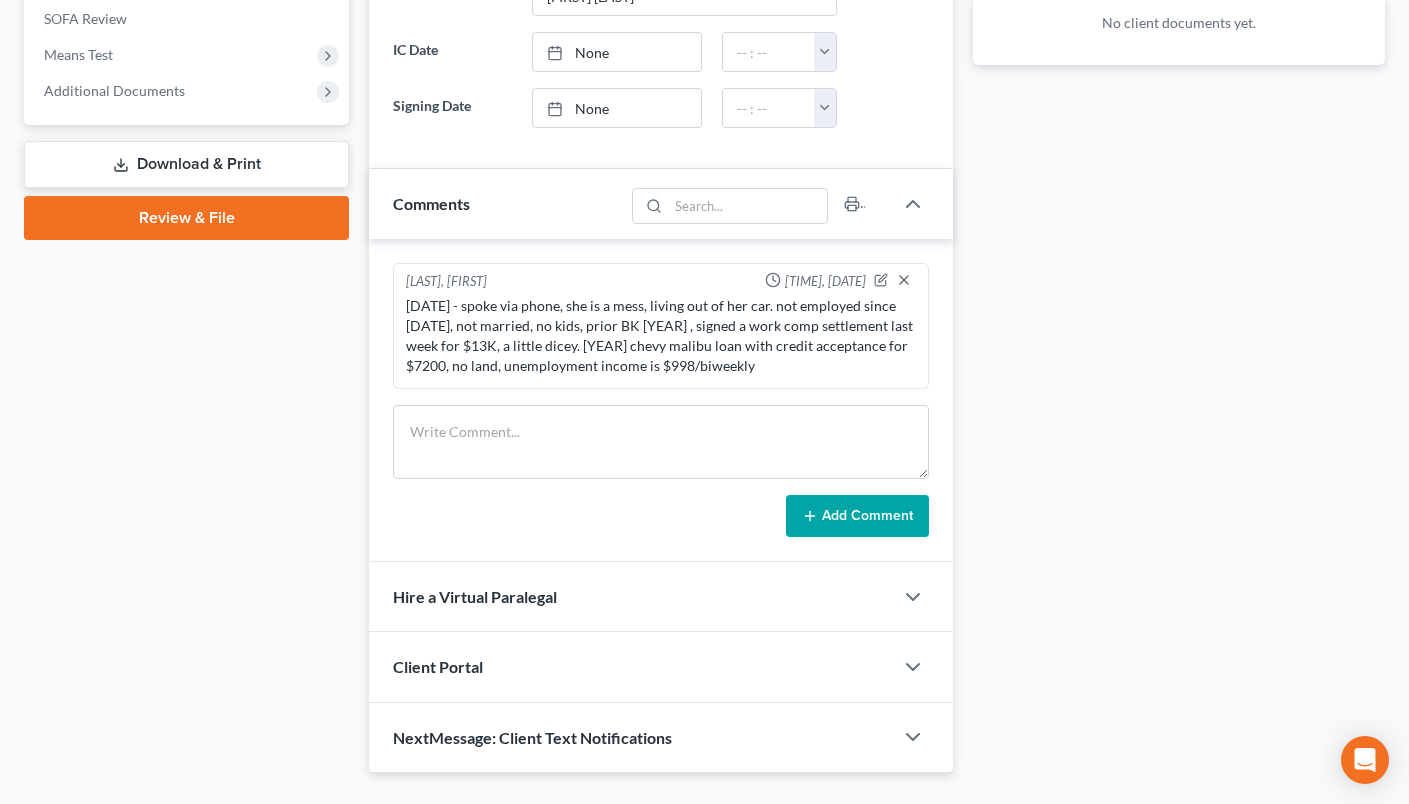 scroll, scrollTop: 800, scrollLeft: 0, axis: vertical 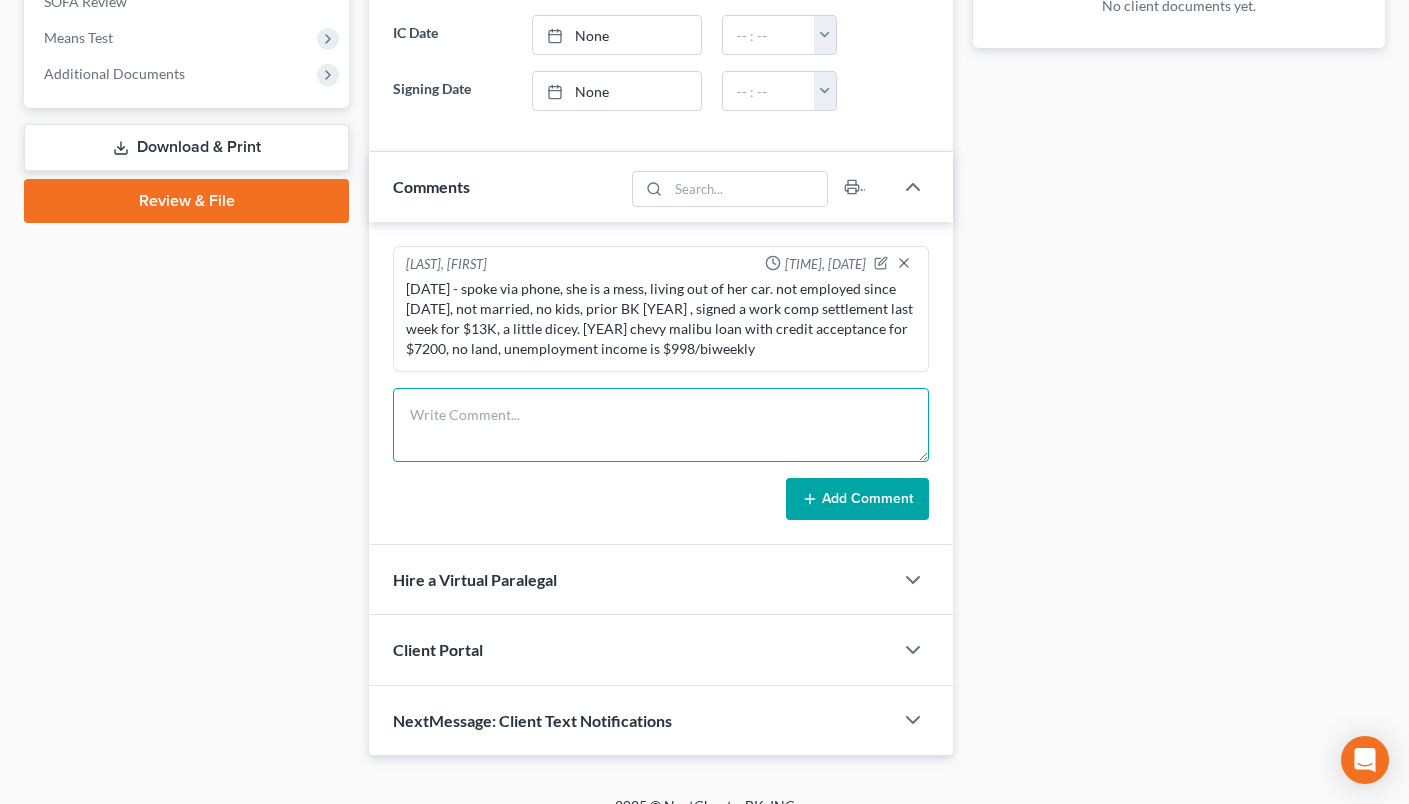 drag, startPoint x: 521, startPoint y: 423, endPoint x: 534, endPoint y: 416, distance: 14.764823 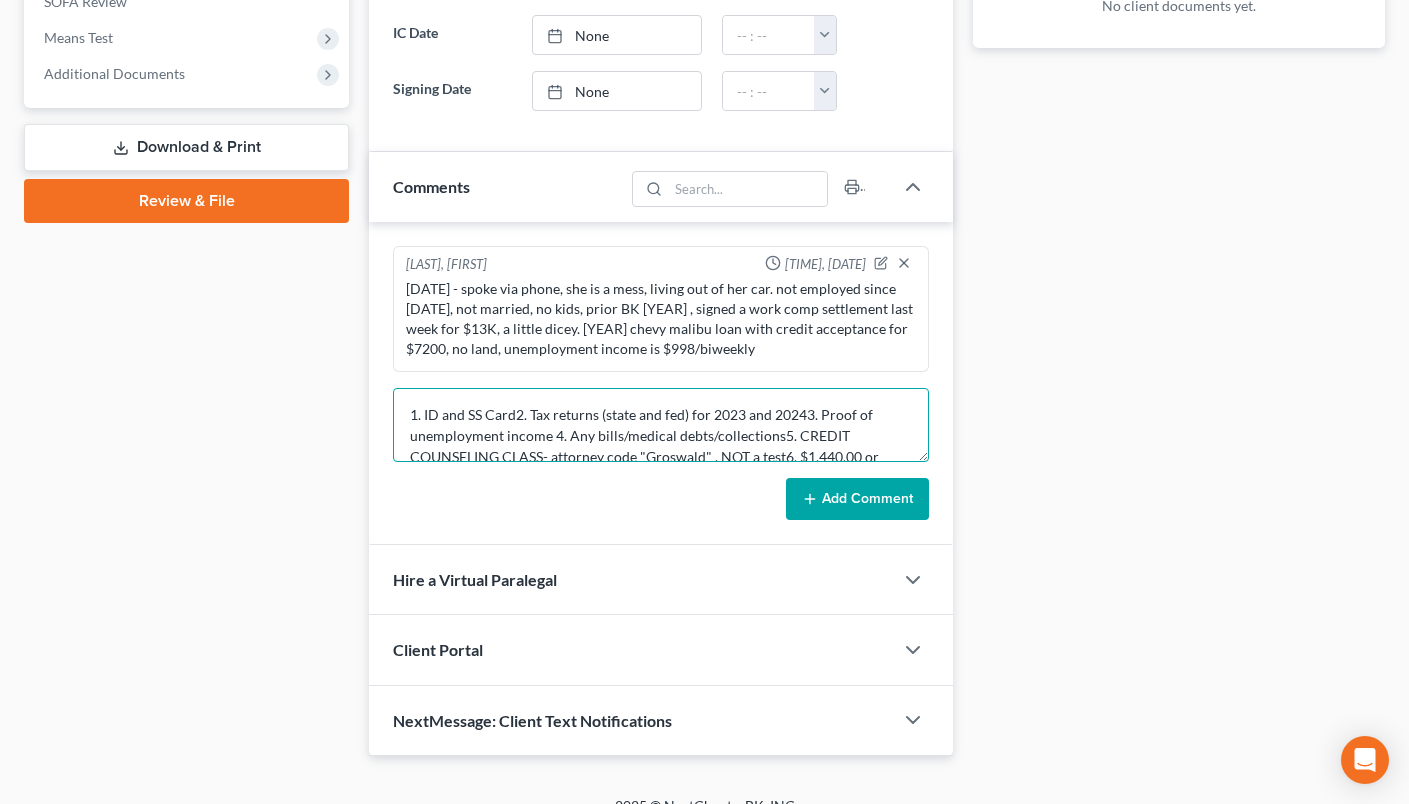 scroll, scrollTop: 26, scrollLeft: 0, axis: vertical 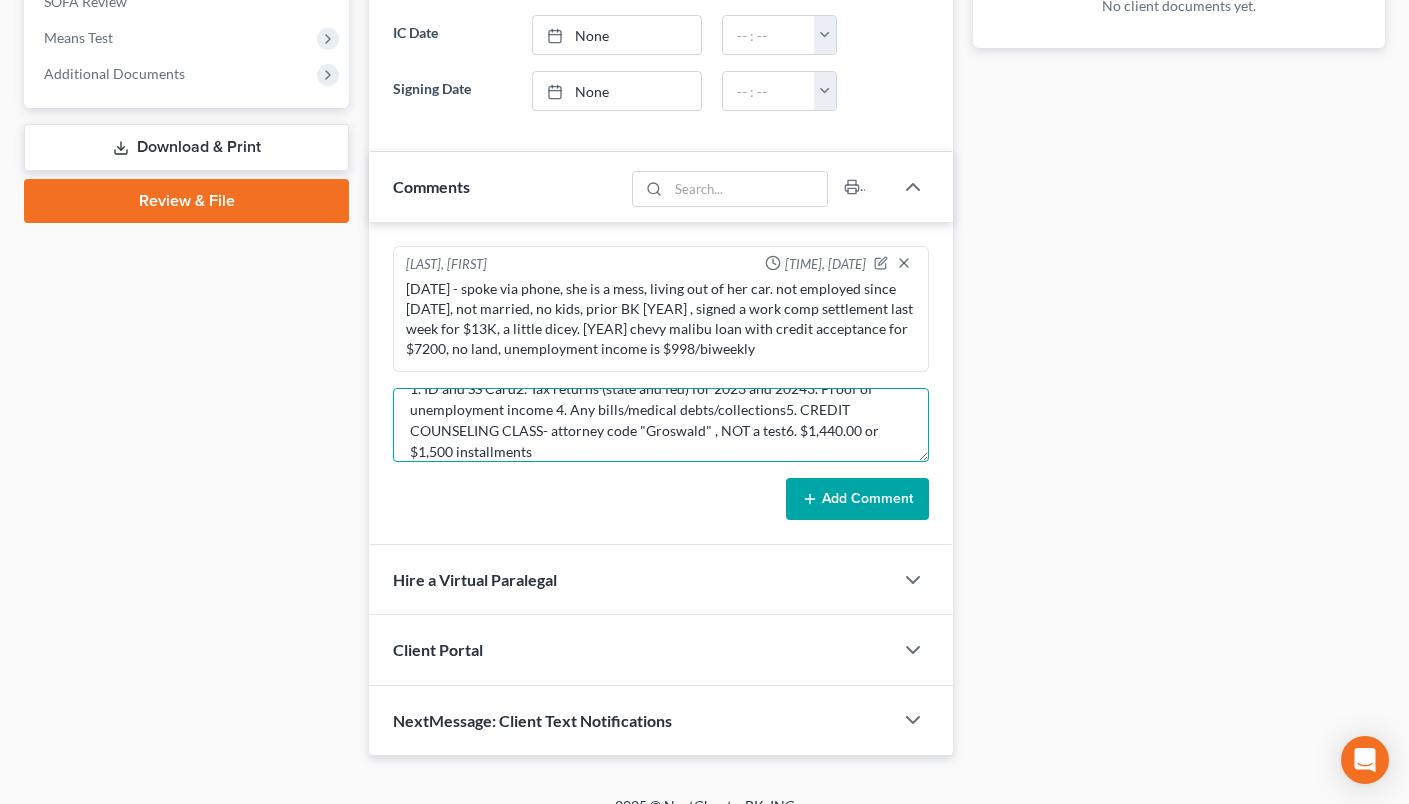 type on "1. ID and SS Card2. Tax returns (state and fed) for 2023 and 20243. Proof of unemployment income 4. Any bills/medical debts/collections5. CREDIT COUNSELING CLASS- attorney code "Groswald" , NOT a test6. $1,440.00 or $1,500 installments" 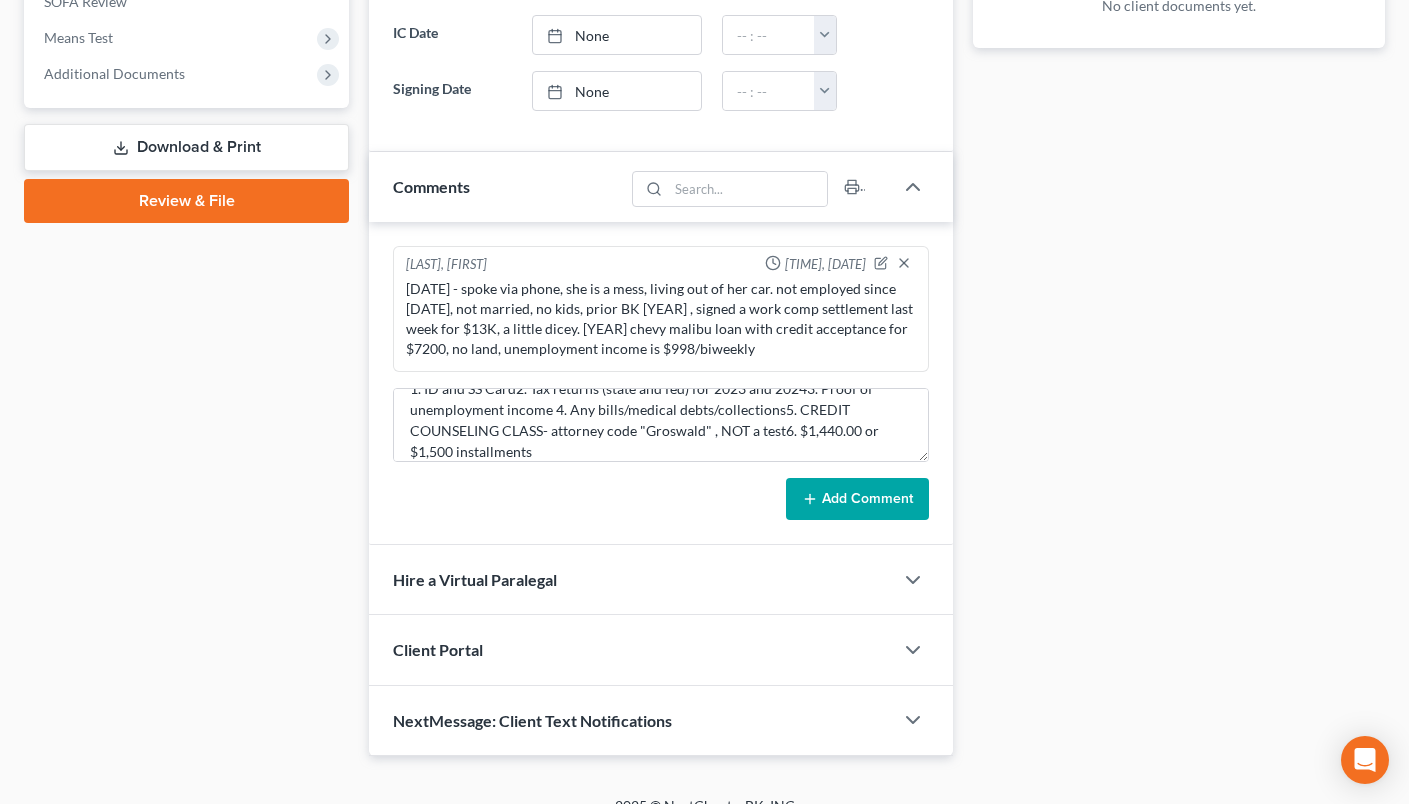 click on "Add Comment" at bounding box center (857, 499) 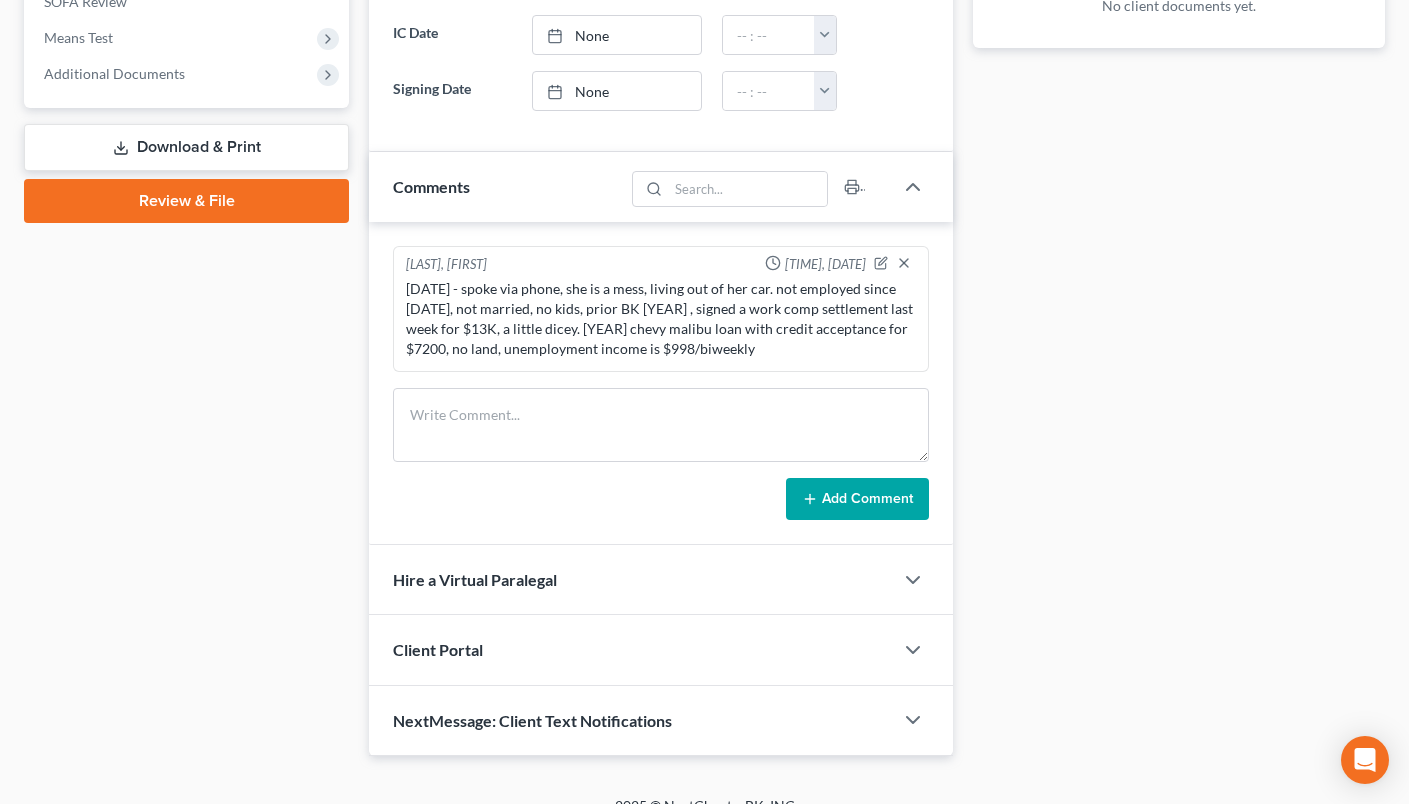 scroll, scrollTop: 0, scrollLeft: 0, axis: both 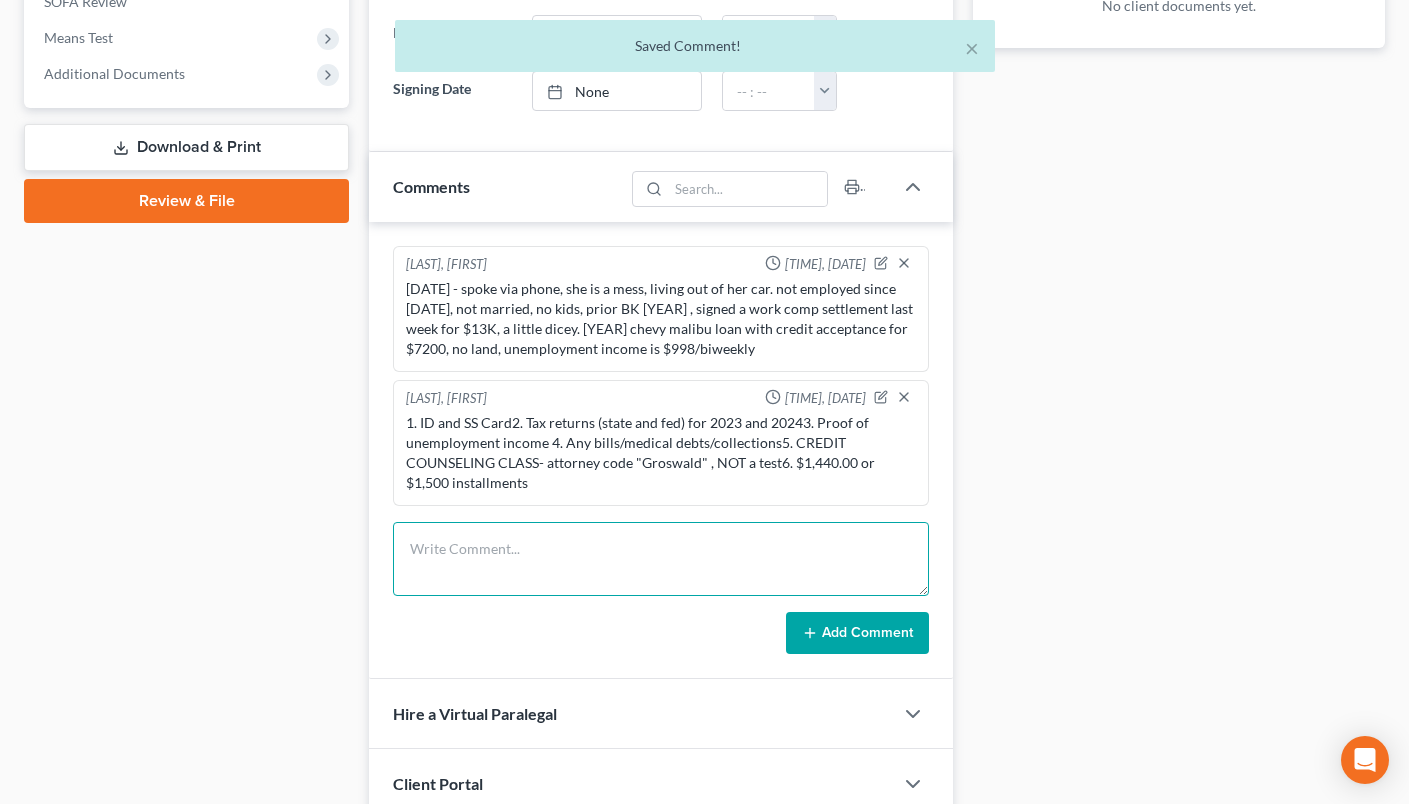 click at bounding box center (661, 559) 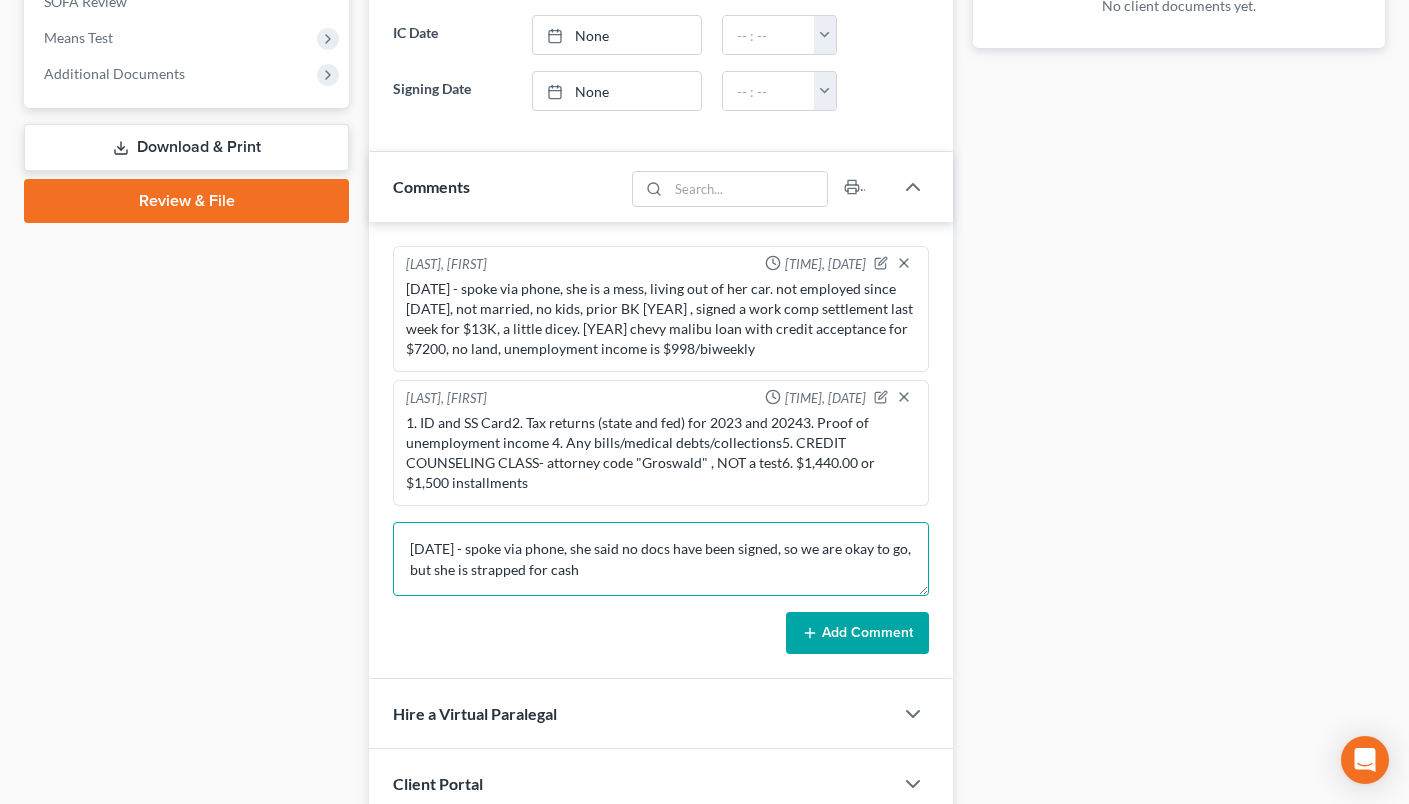 type on "[DATE] - spoke via phone, she said no docs have been signed, so we are okay to go, but she is strapped for cash" 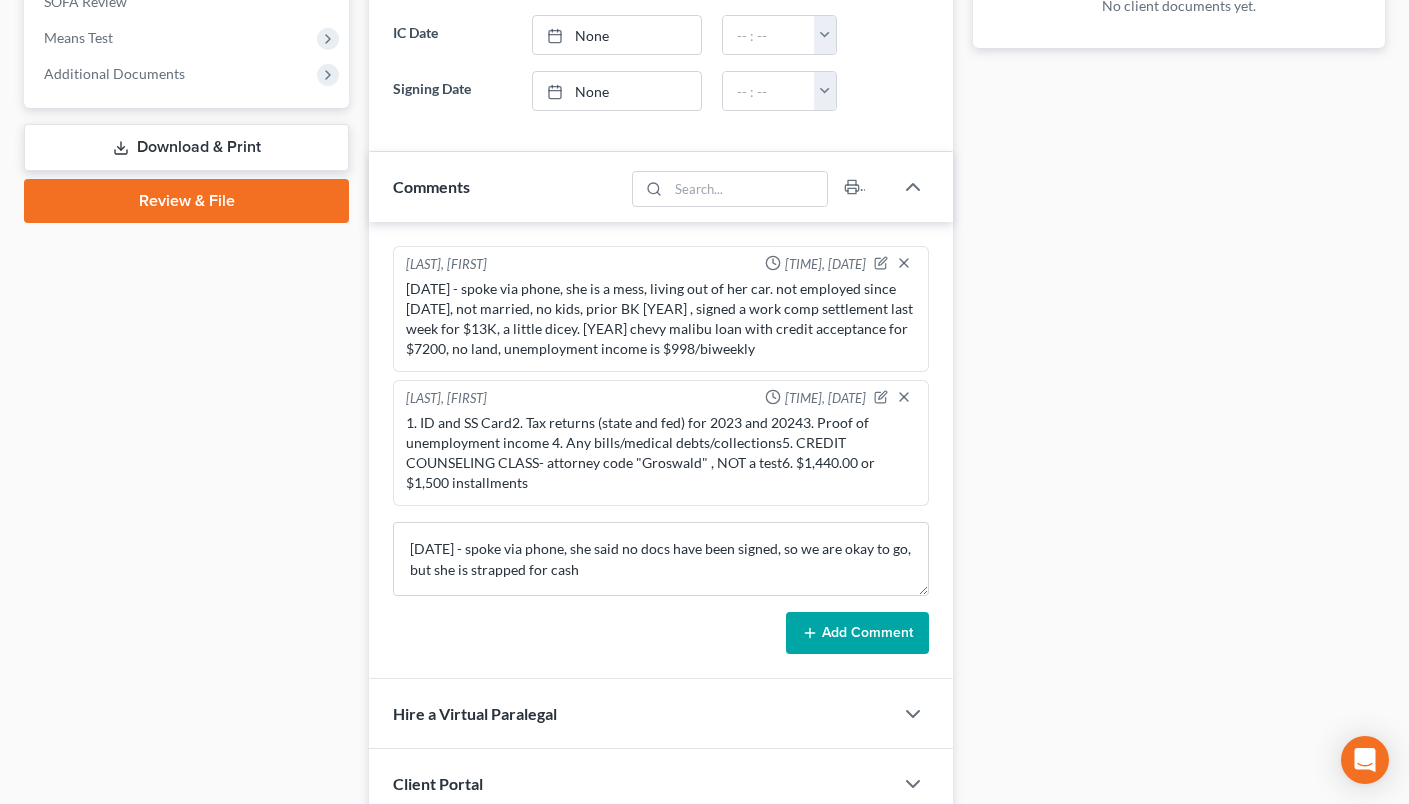 drag, startPoint x: 905, startPoint y: 632, endPoint x: 66, endPoint y: 412, distance: 867.3644 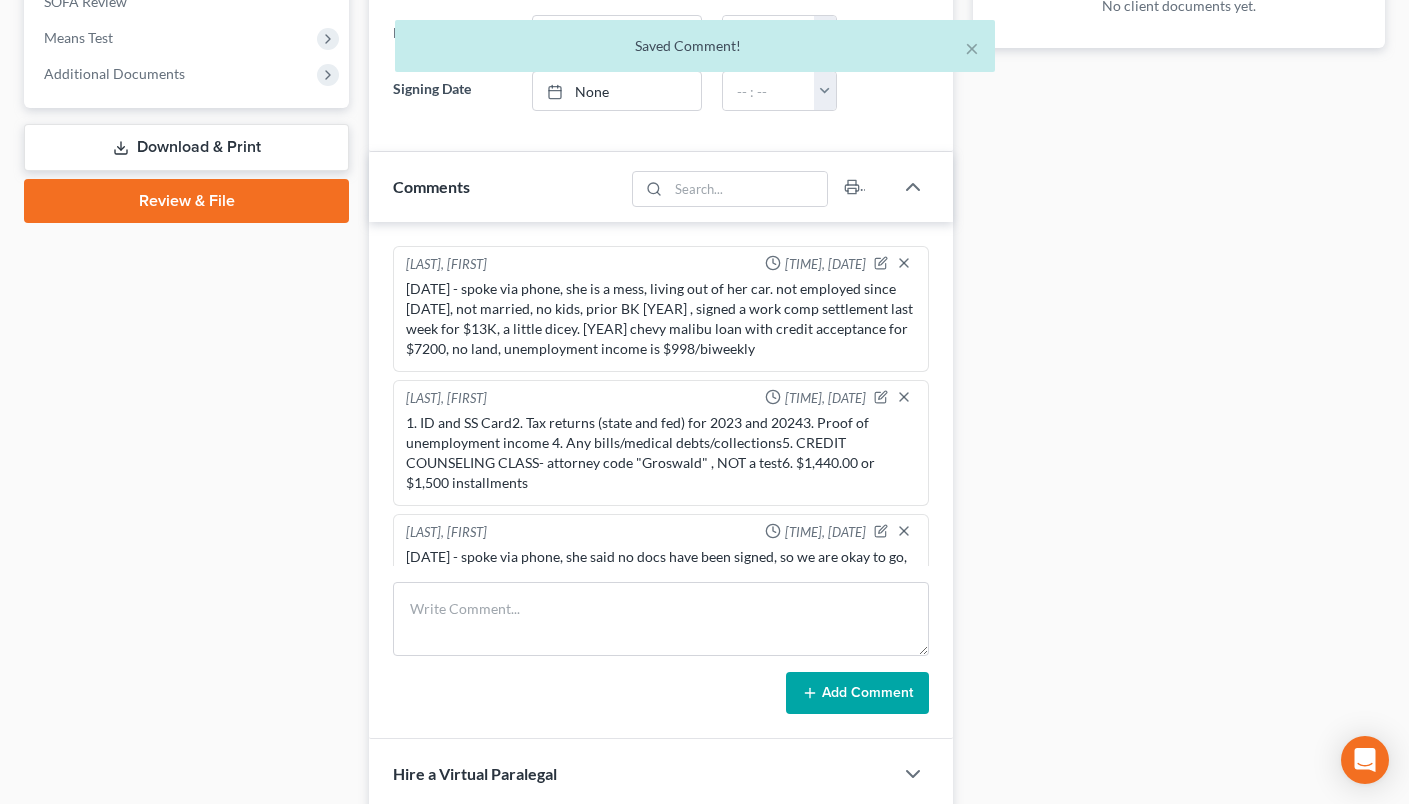 scroll, scrollTop: 34, scrollLeft: 0, axis: vertical 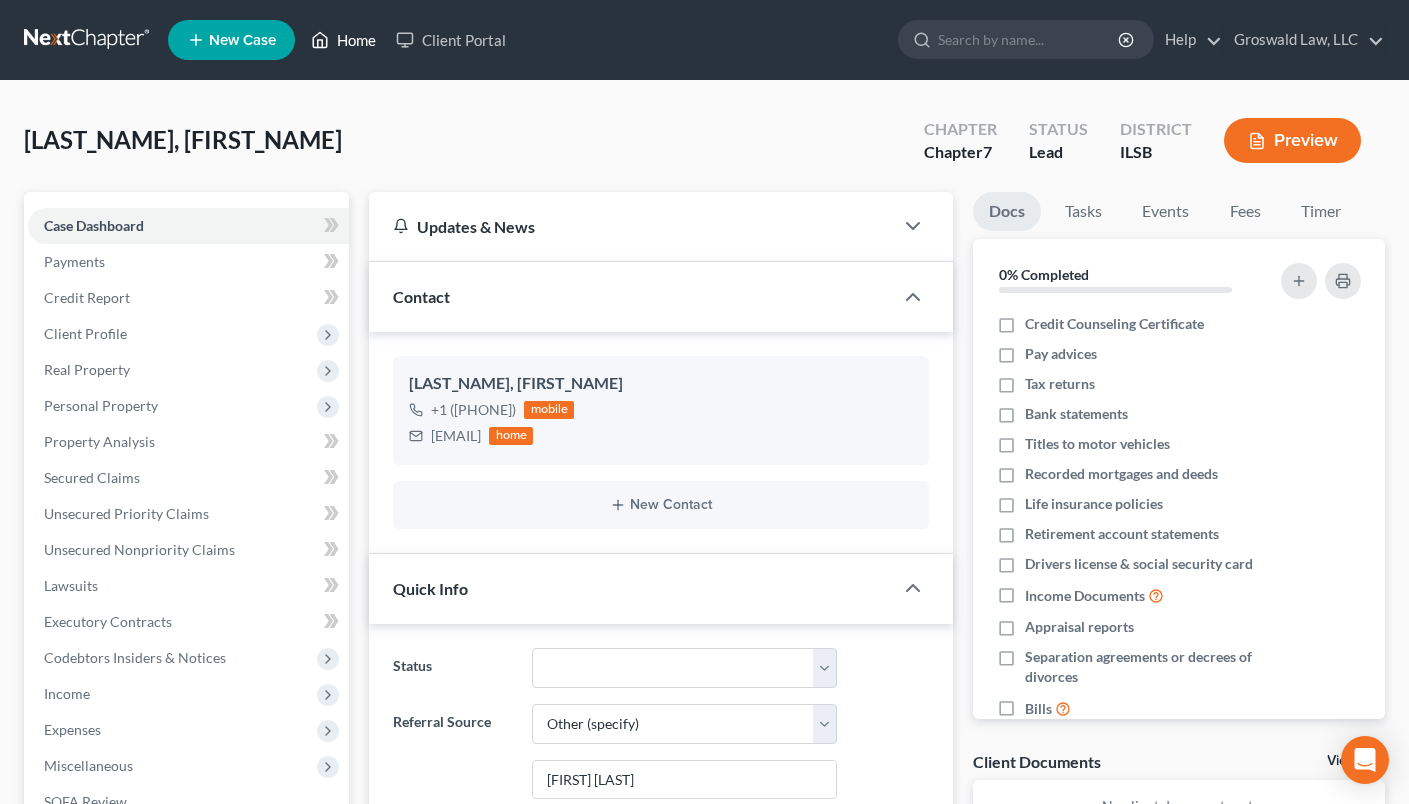 click on "Home" at bounding box center [343, 40] 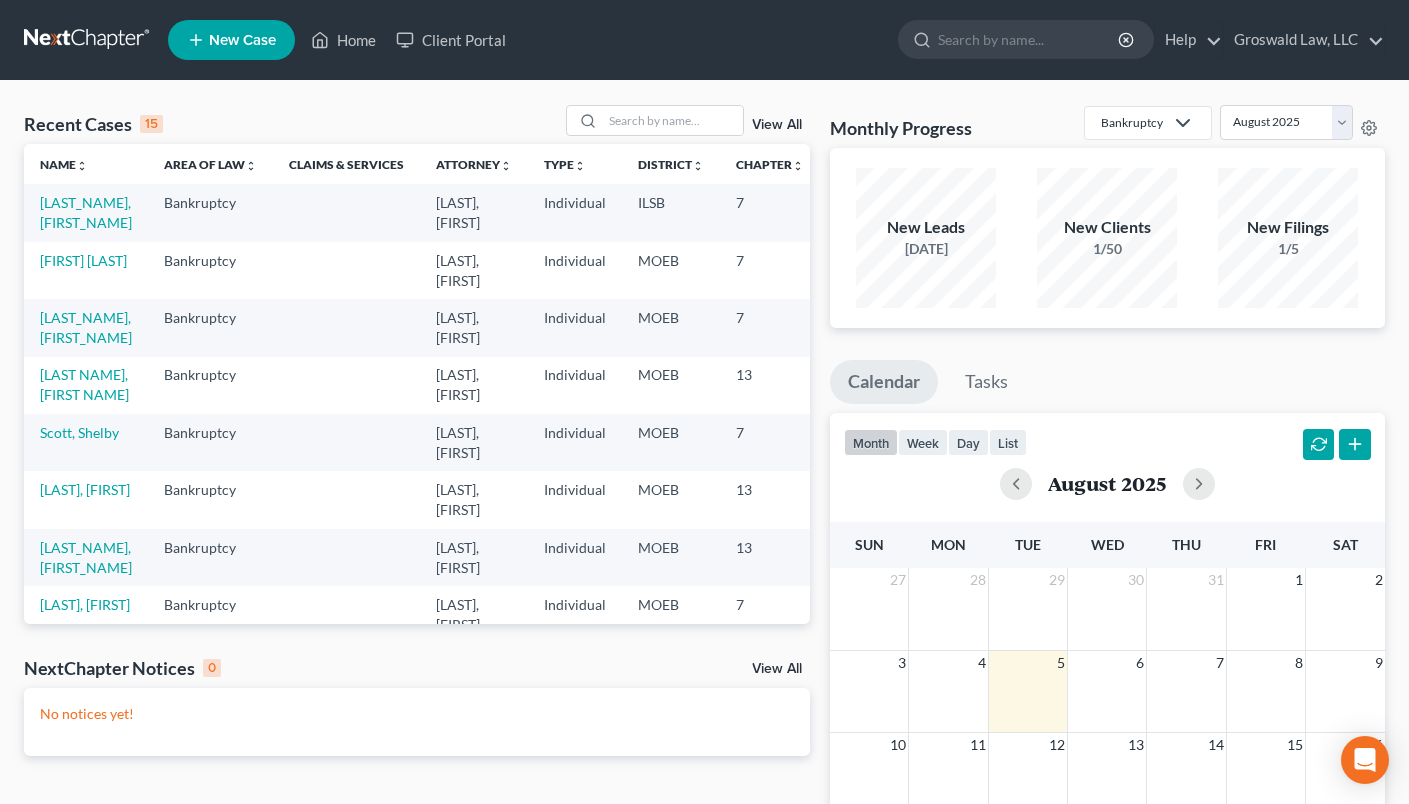 click on "New Case" at bounding box center [242, 40] 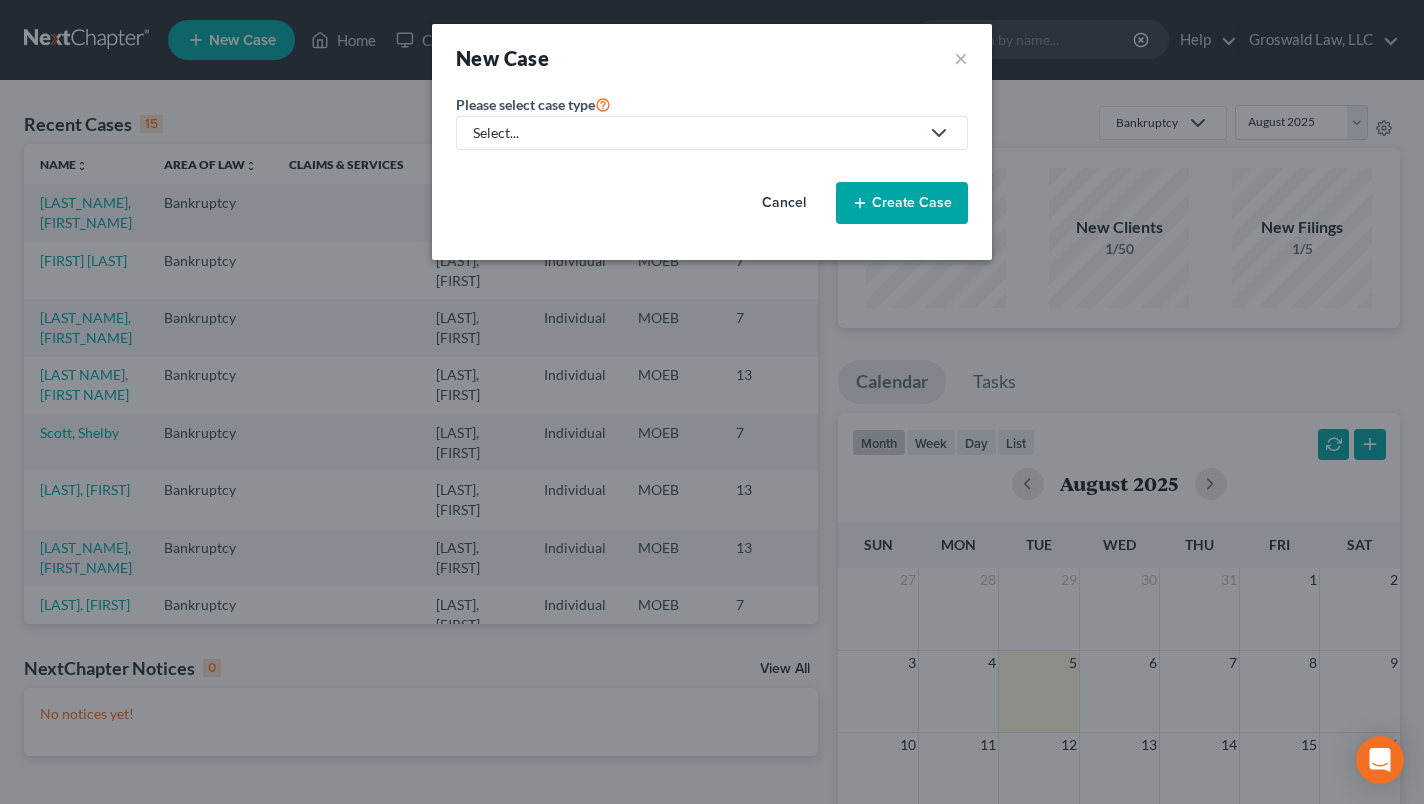 click on "Select..." at bounding box center (696, 133) 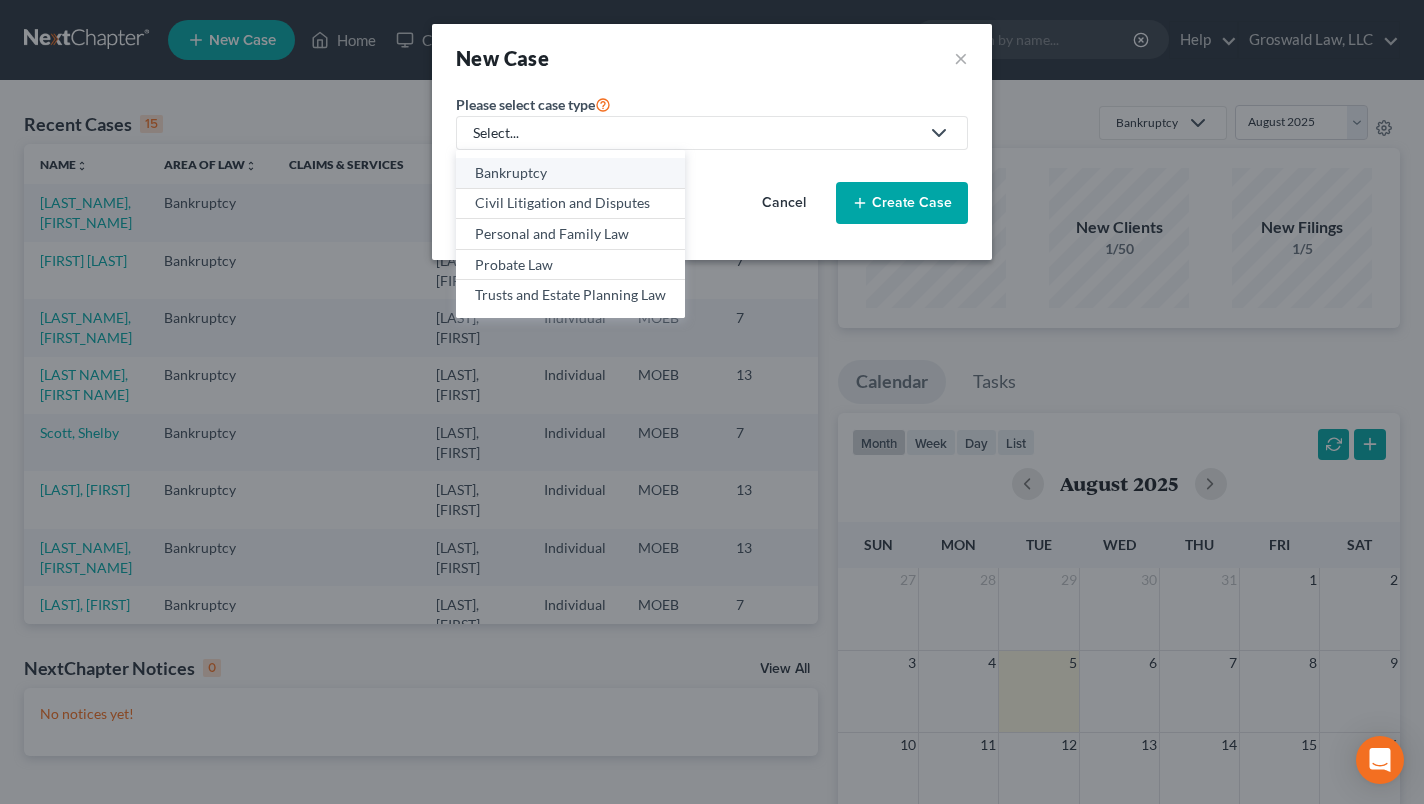 click on "Bankruptcy" at bounding box center [570, 173] 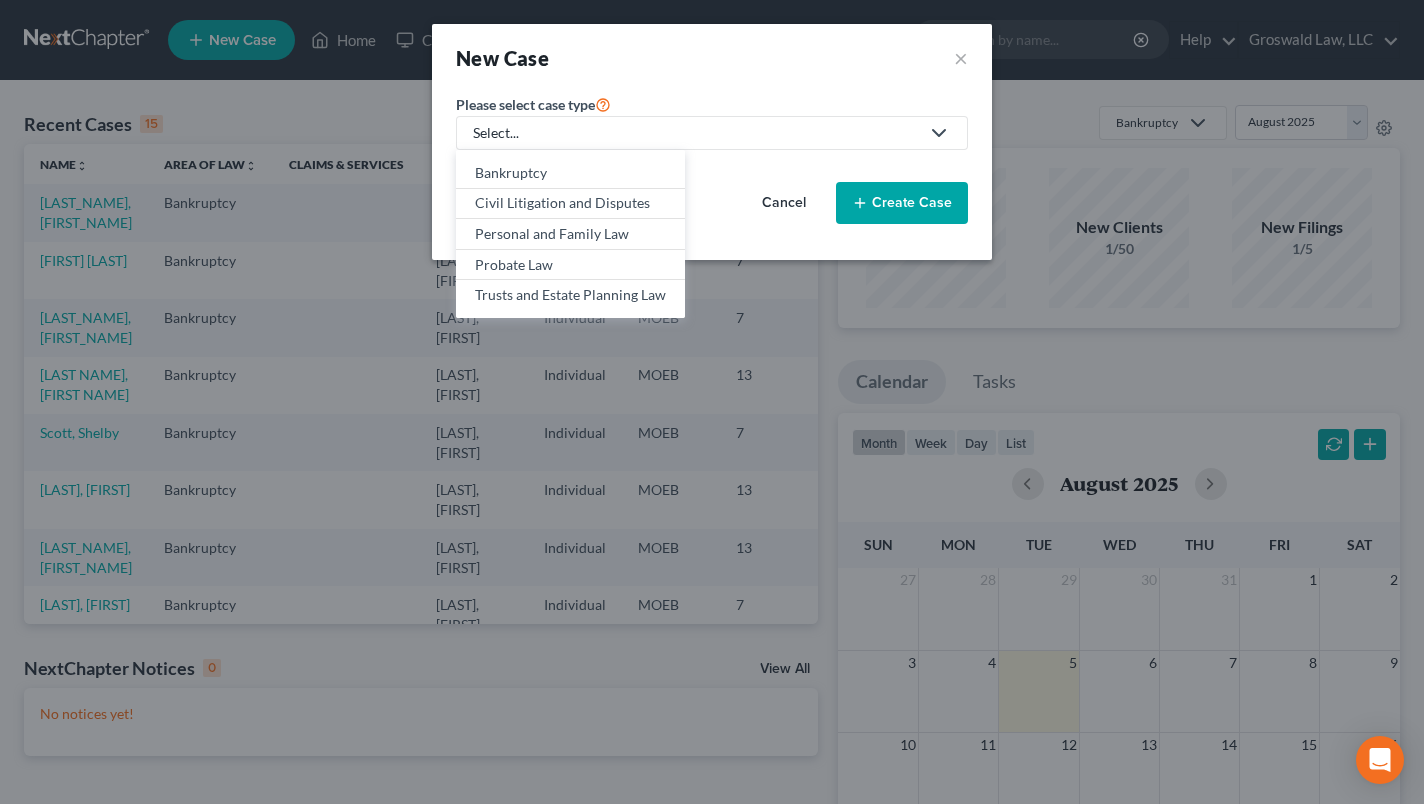select on "45" 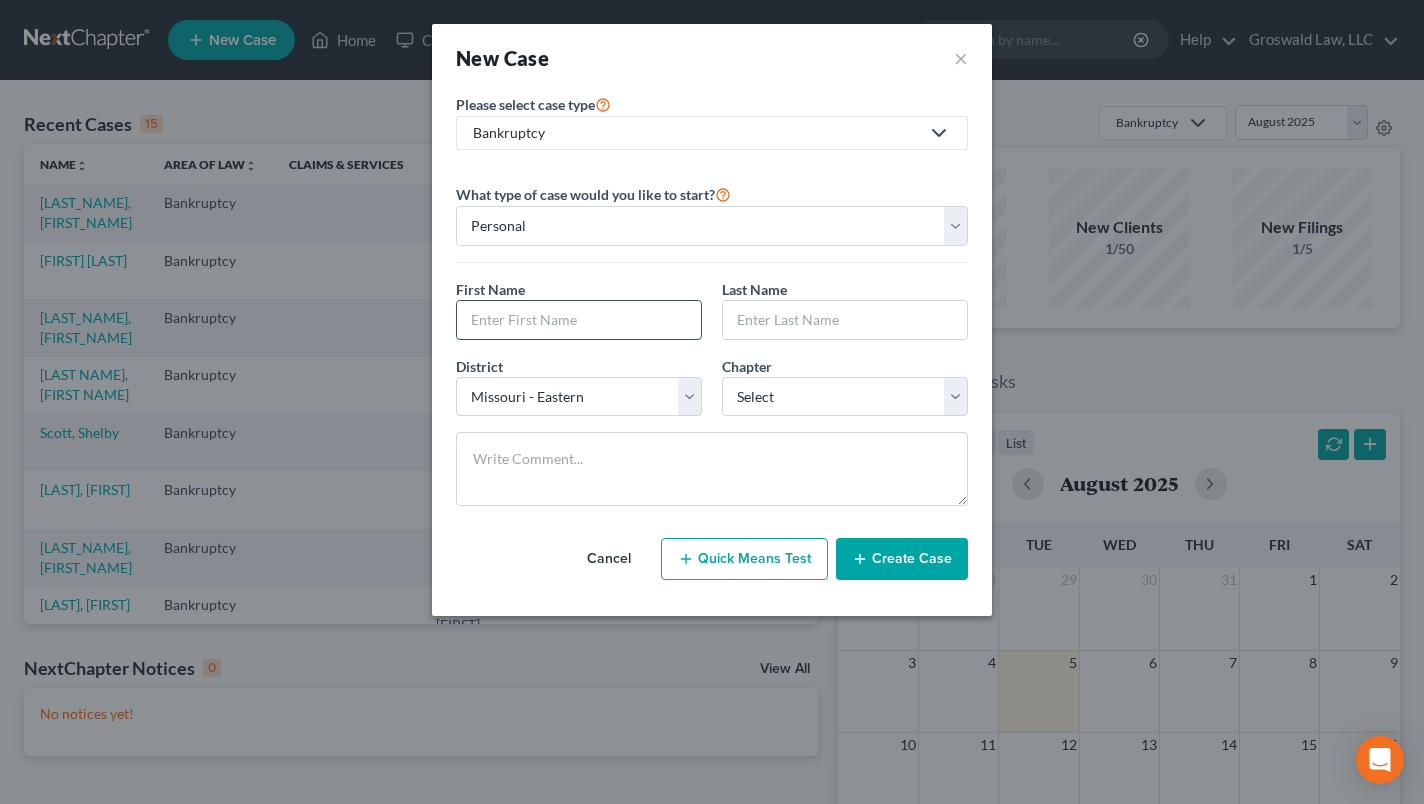 click at bounding box center [579, 320] 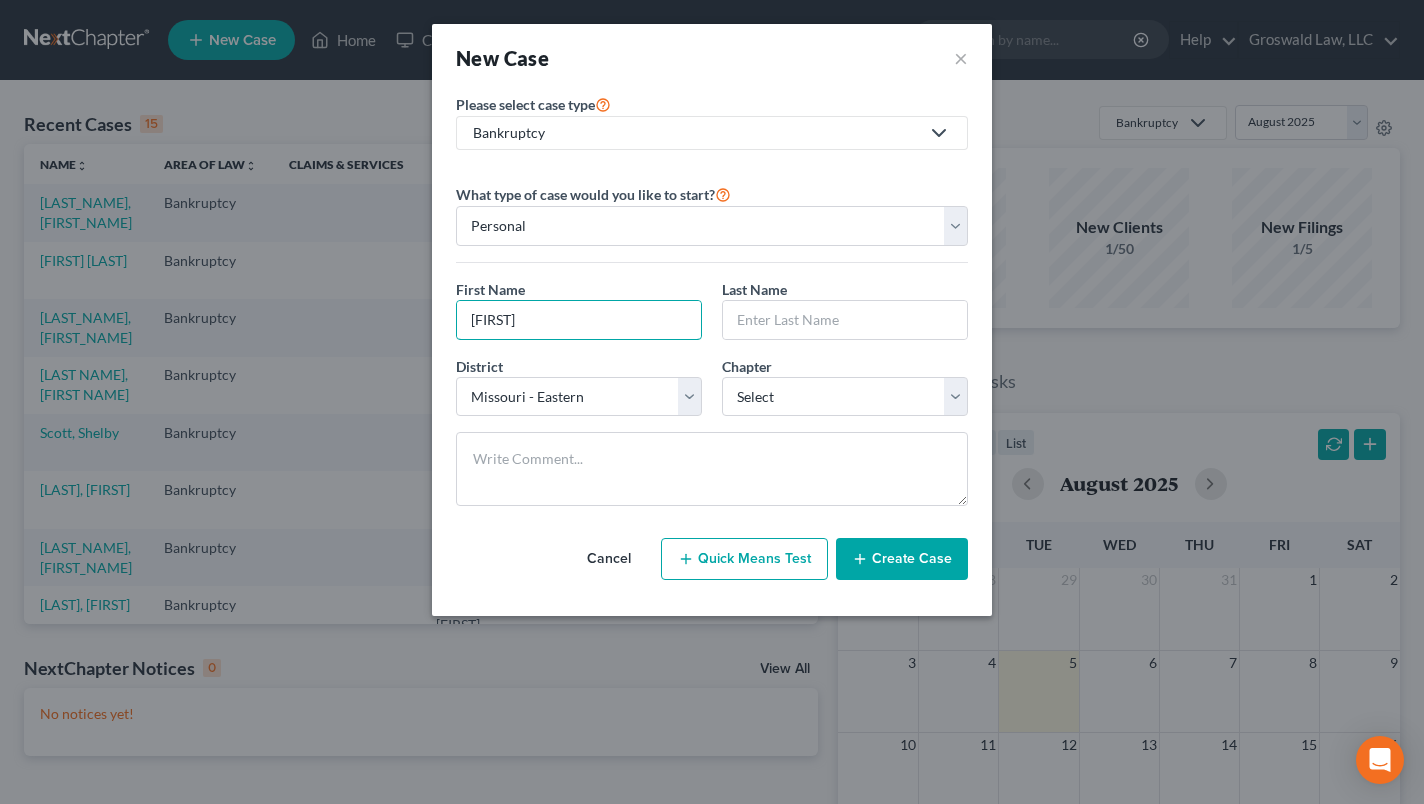 type on "[FIRST]" 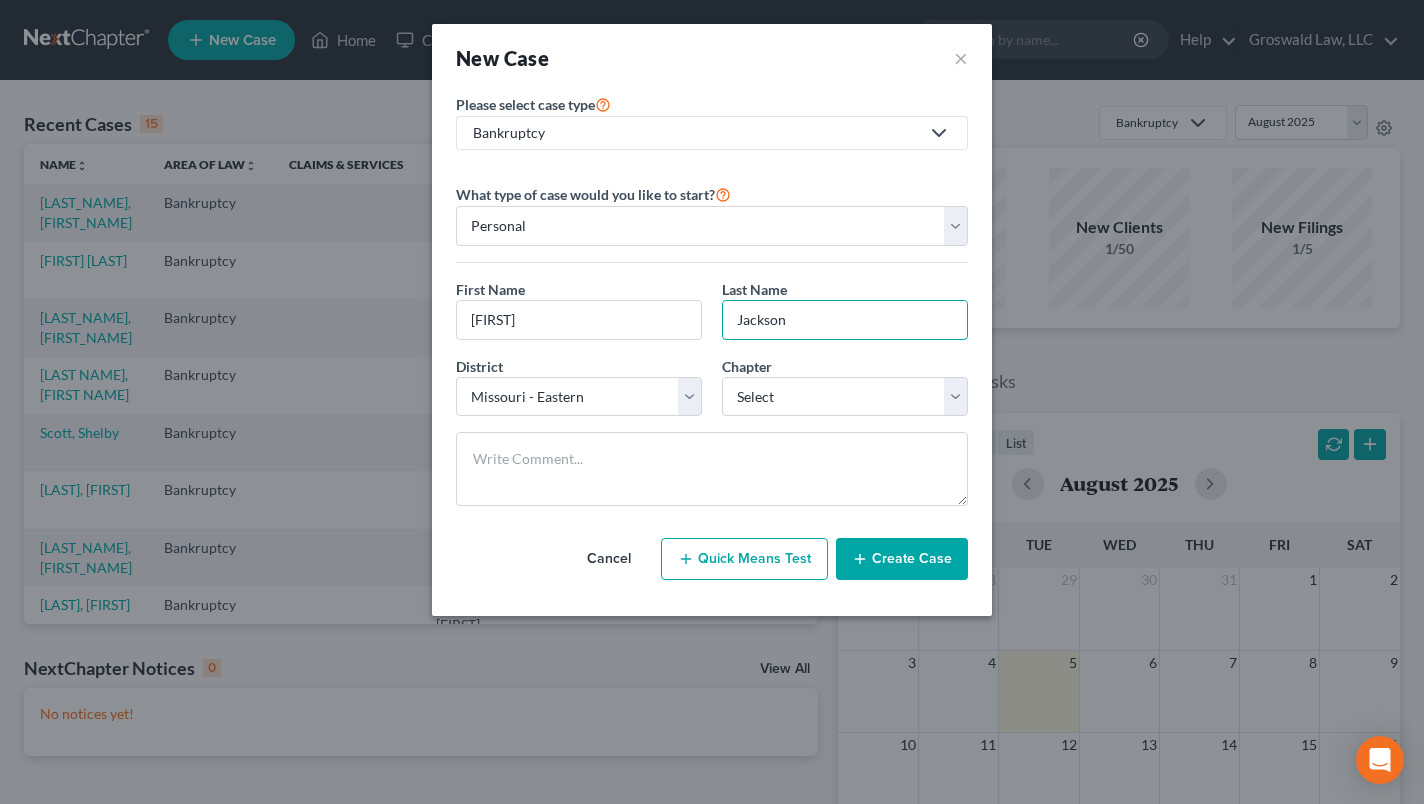 type on "Jackson" 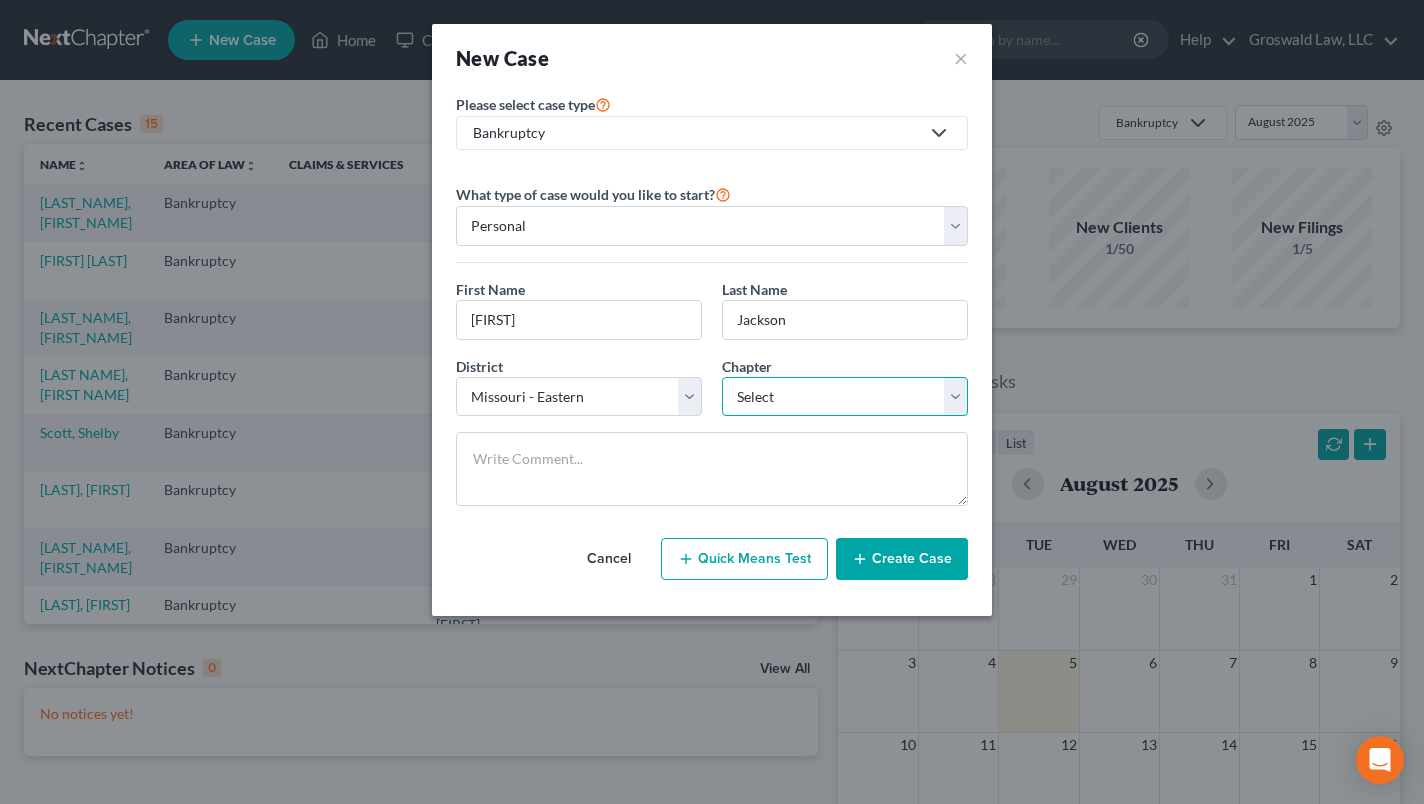 select on "0" 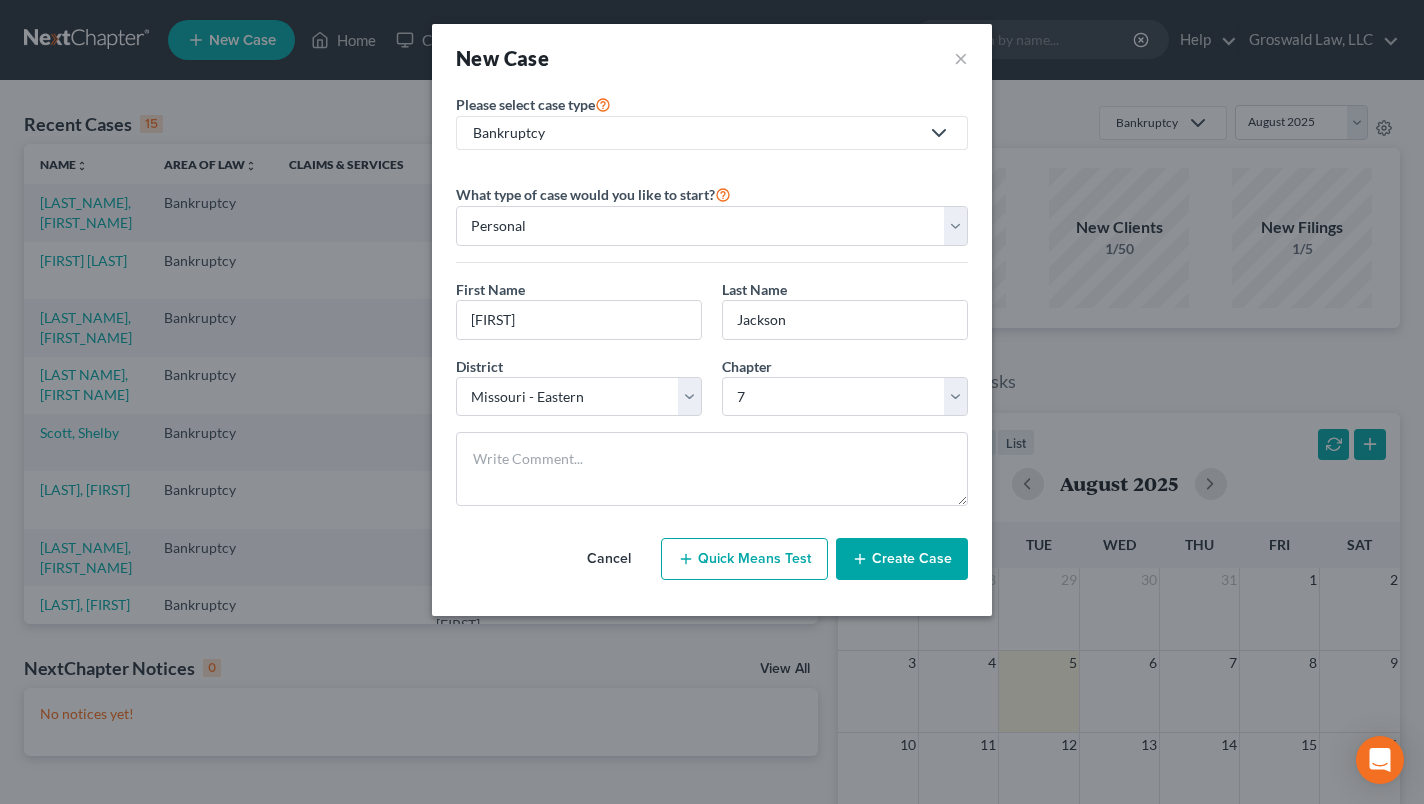 click on "Create Case" at bounding box center [902, 559] 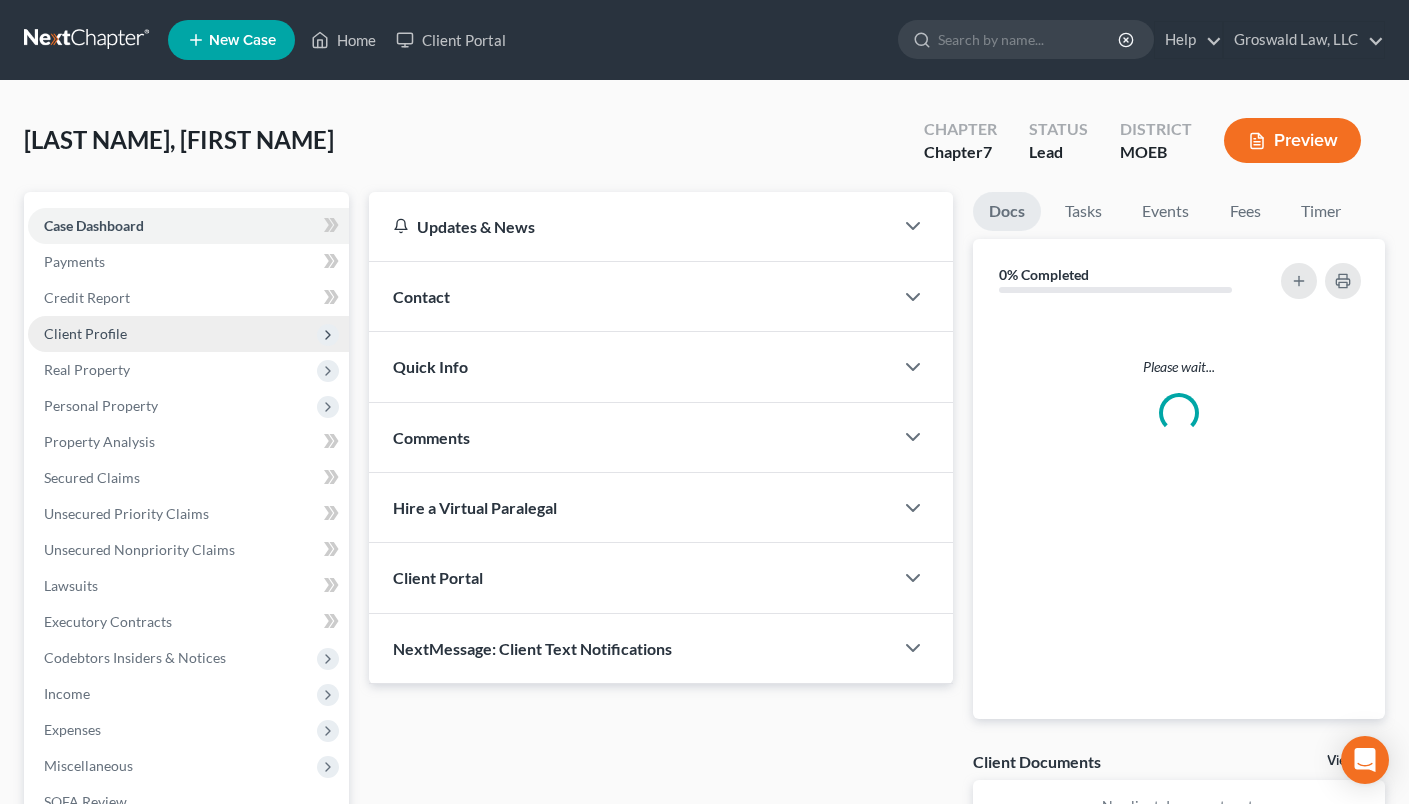 click on "Client Profile" at bounding box center (85, 333) 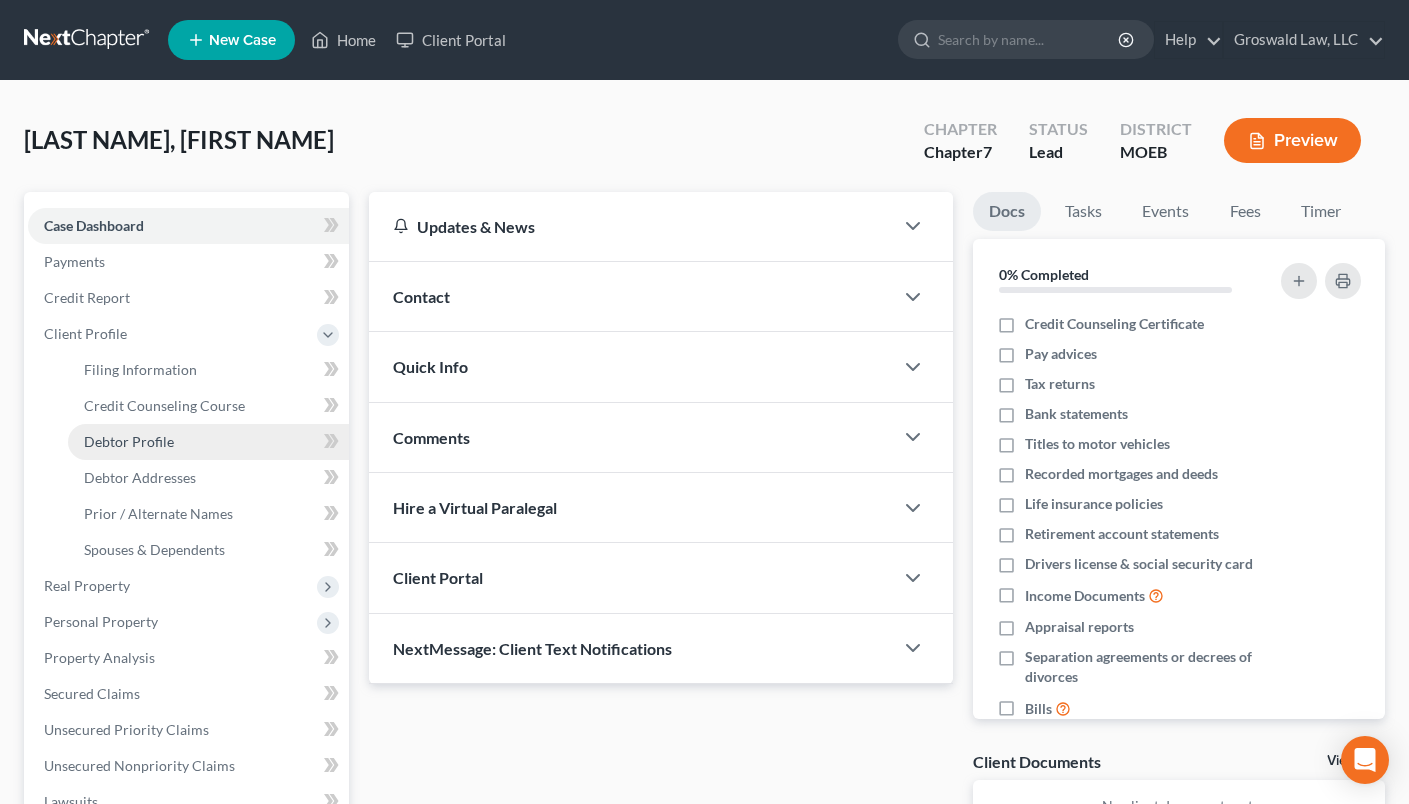 click on "Debtor Profile" at bounding box center [129, 441] 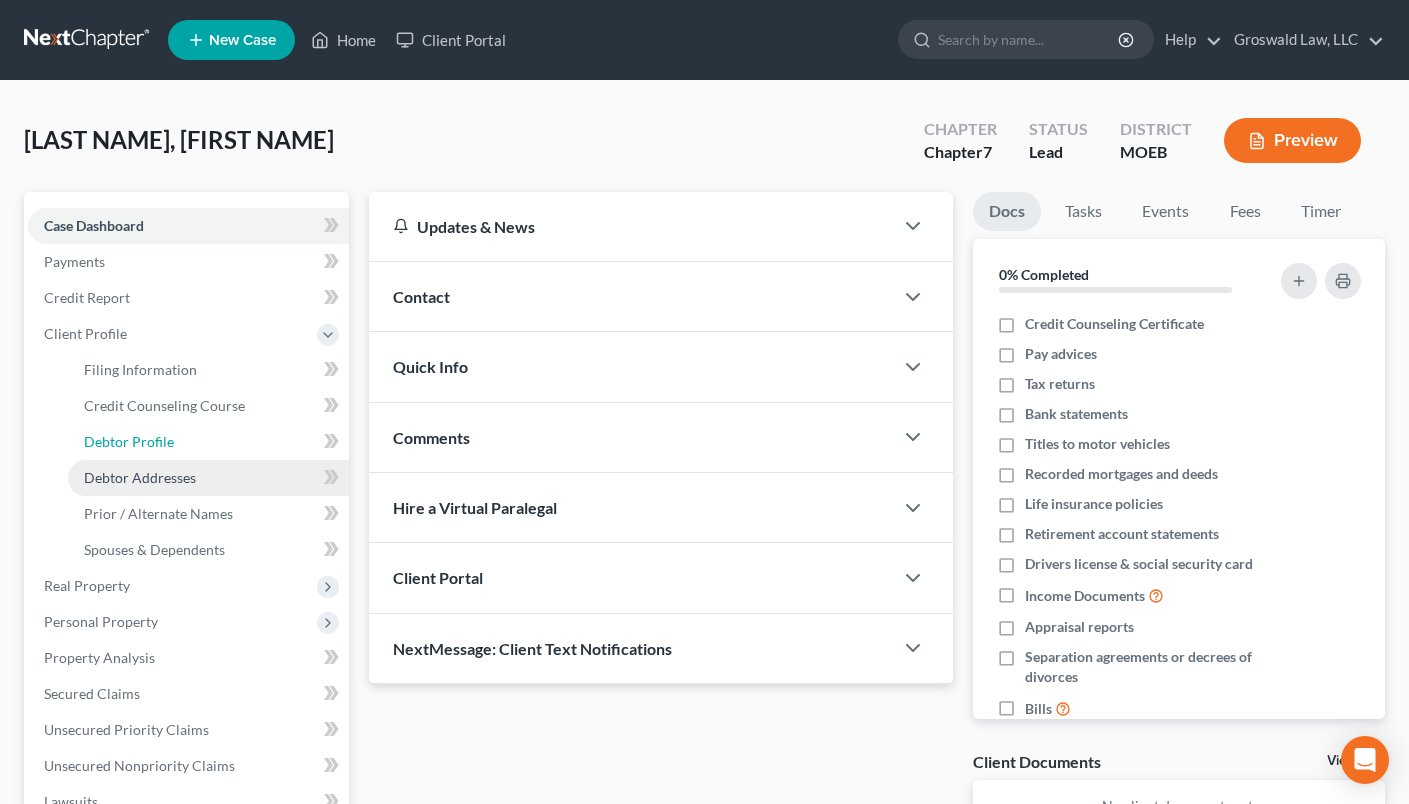 select on "0" 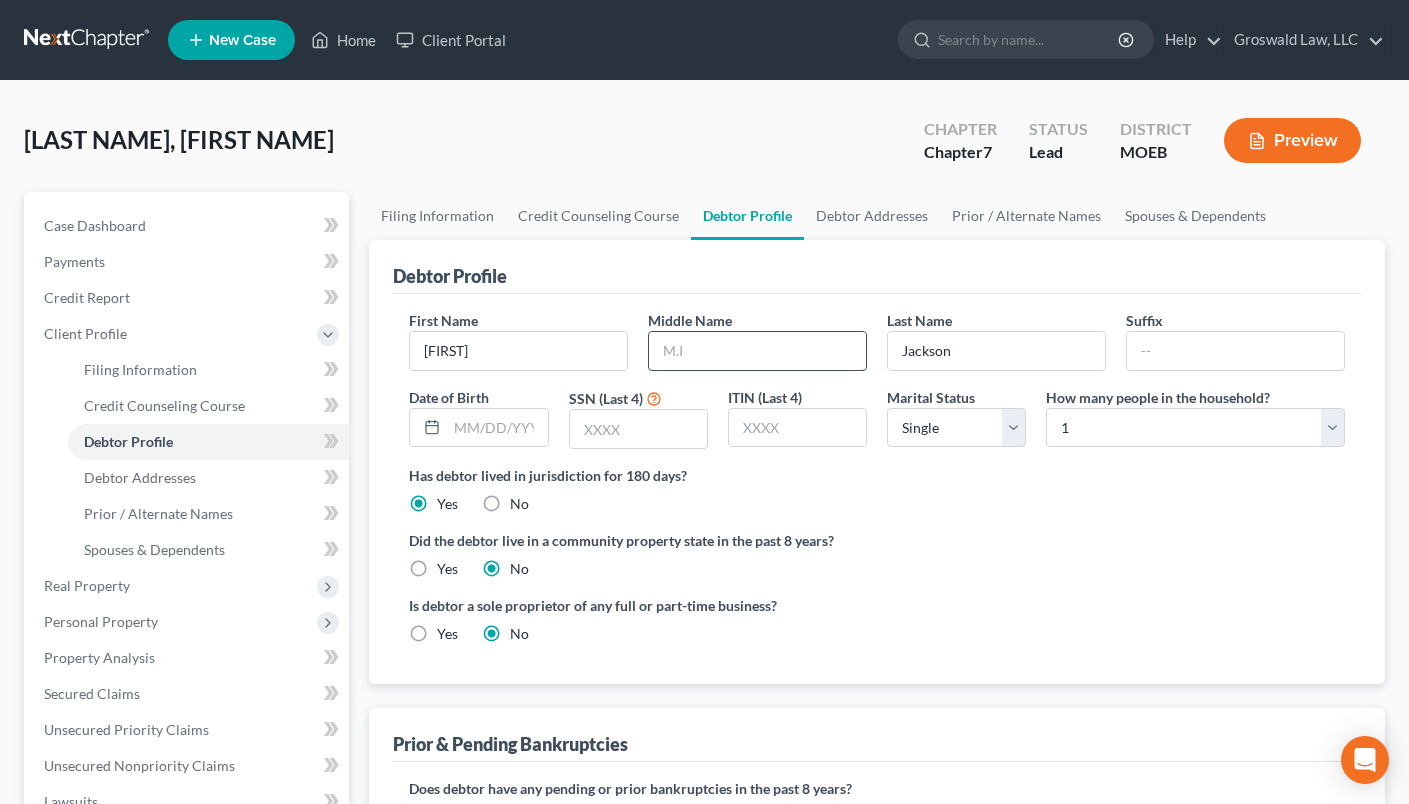 click at bounding box center (757, 351) 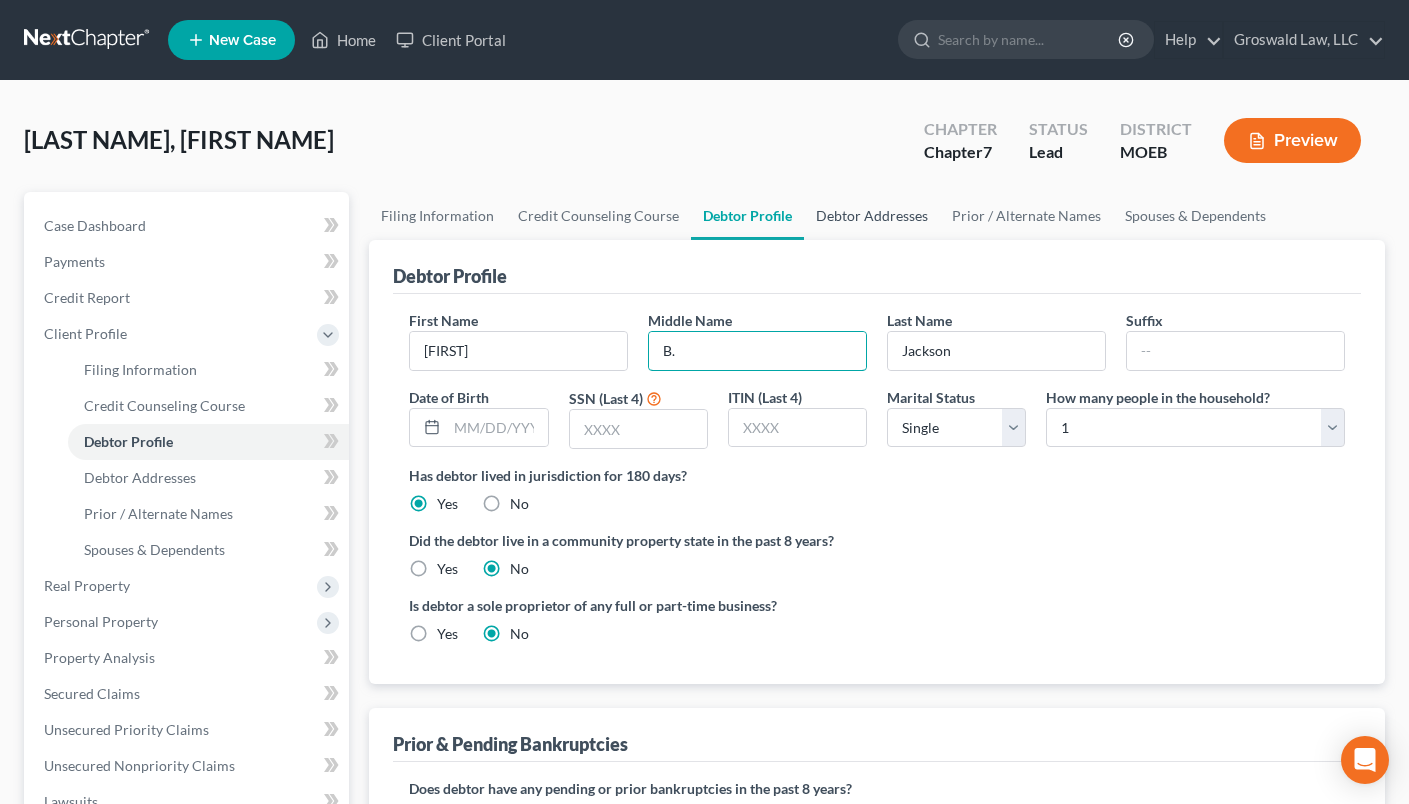 type on "B." 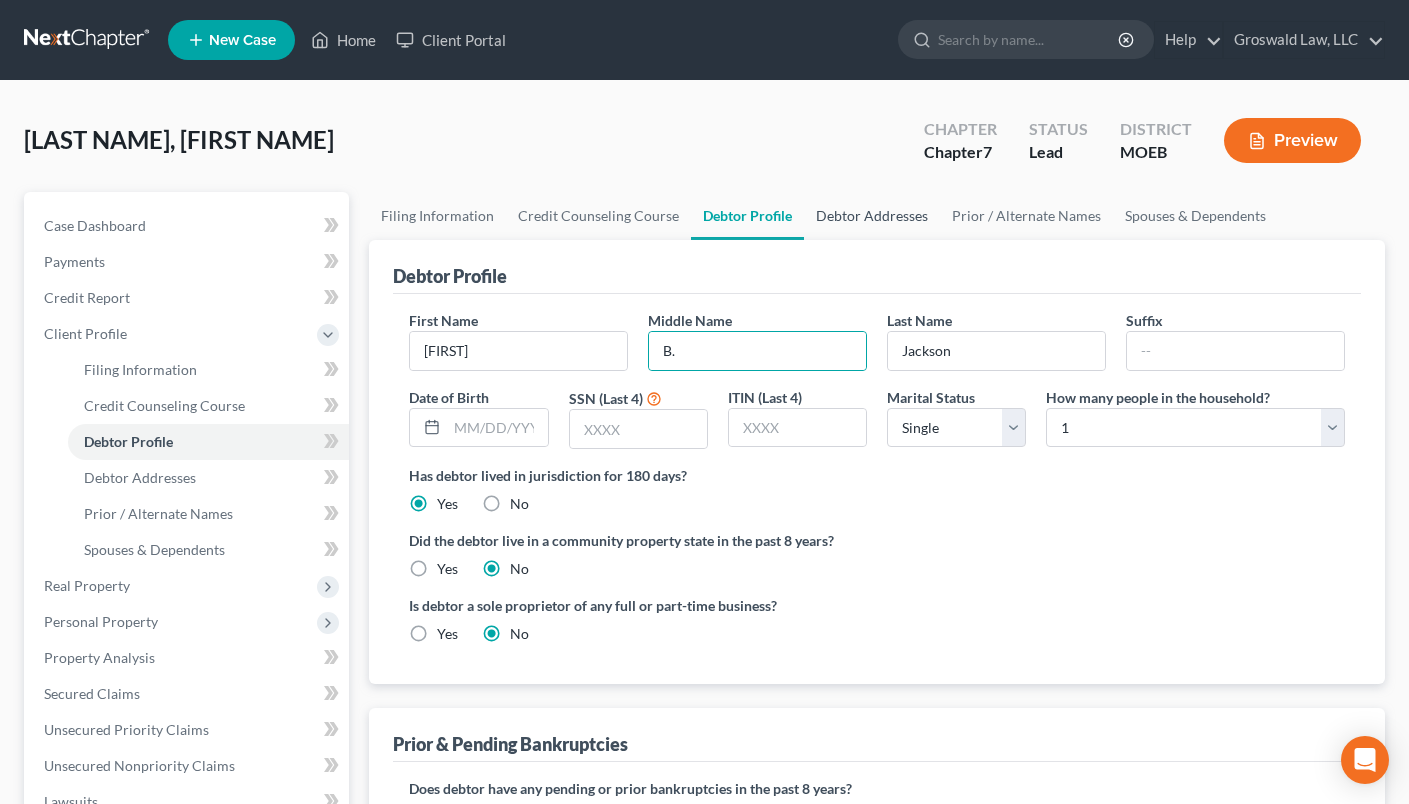 click on "Debtor Addresses" at bounding box center [872, 216] 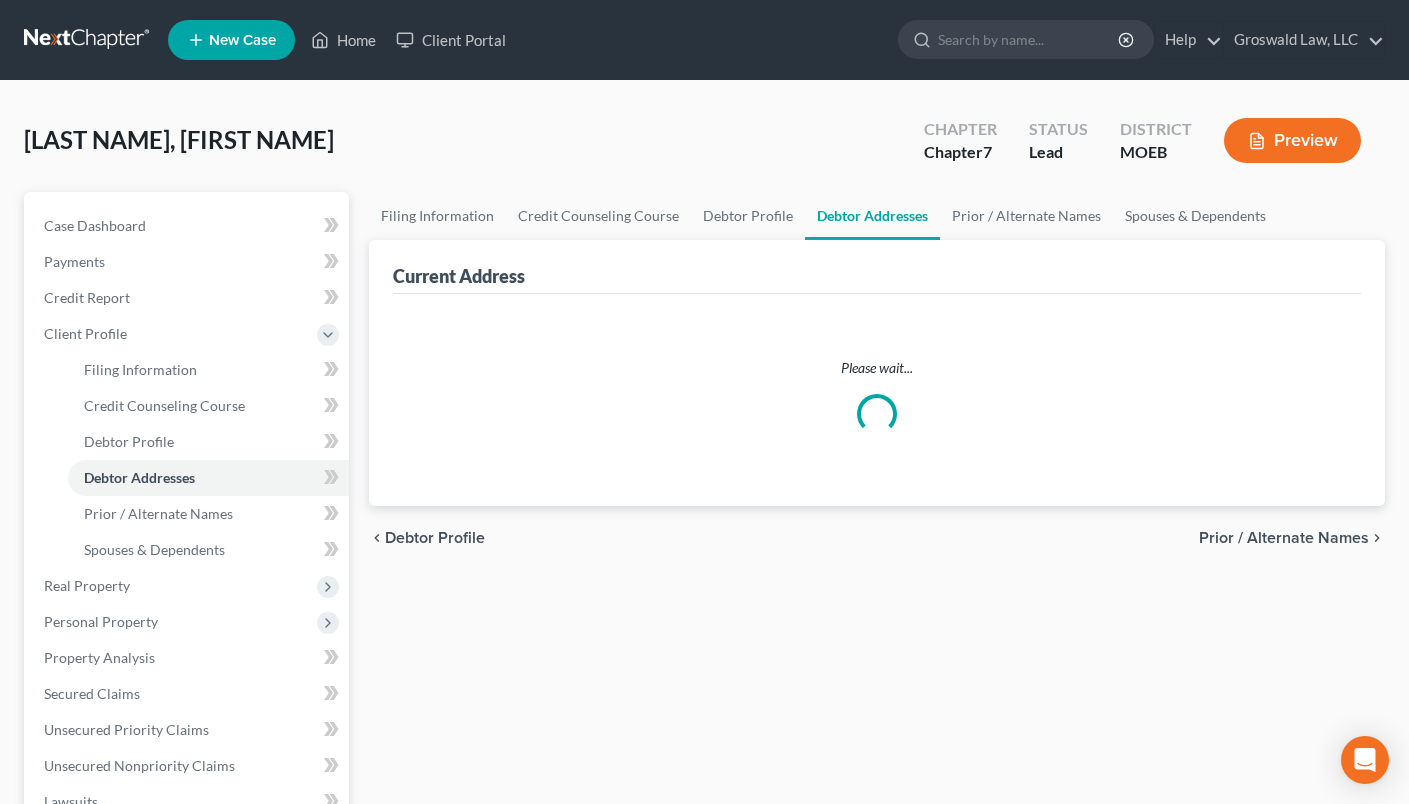 select on "0" 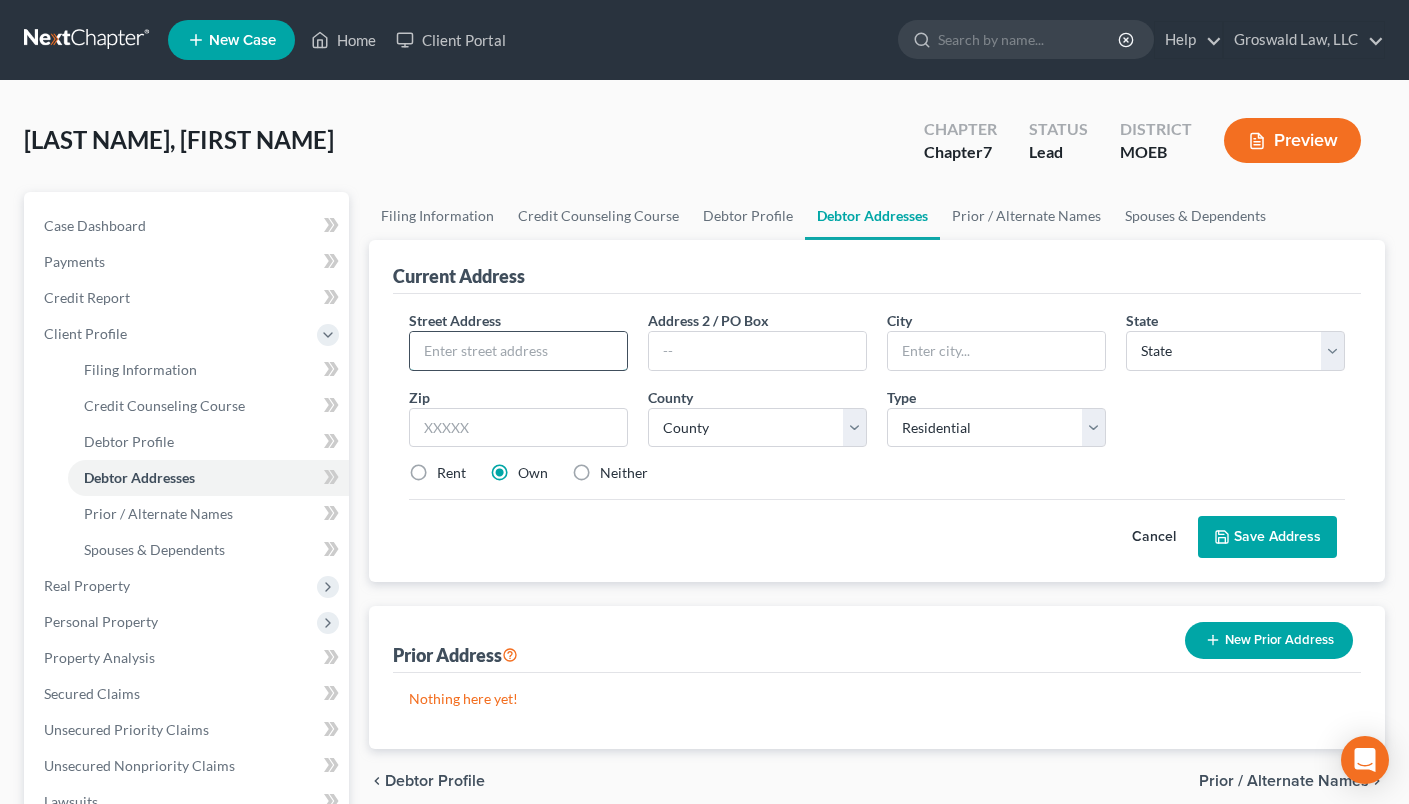 click at bounding box center [518, 351] 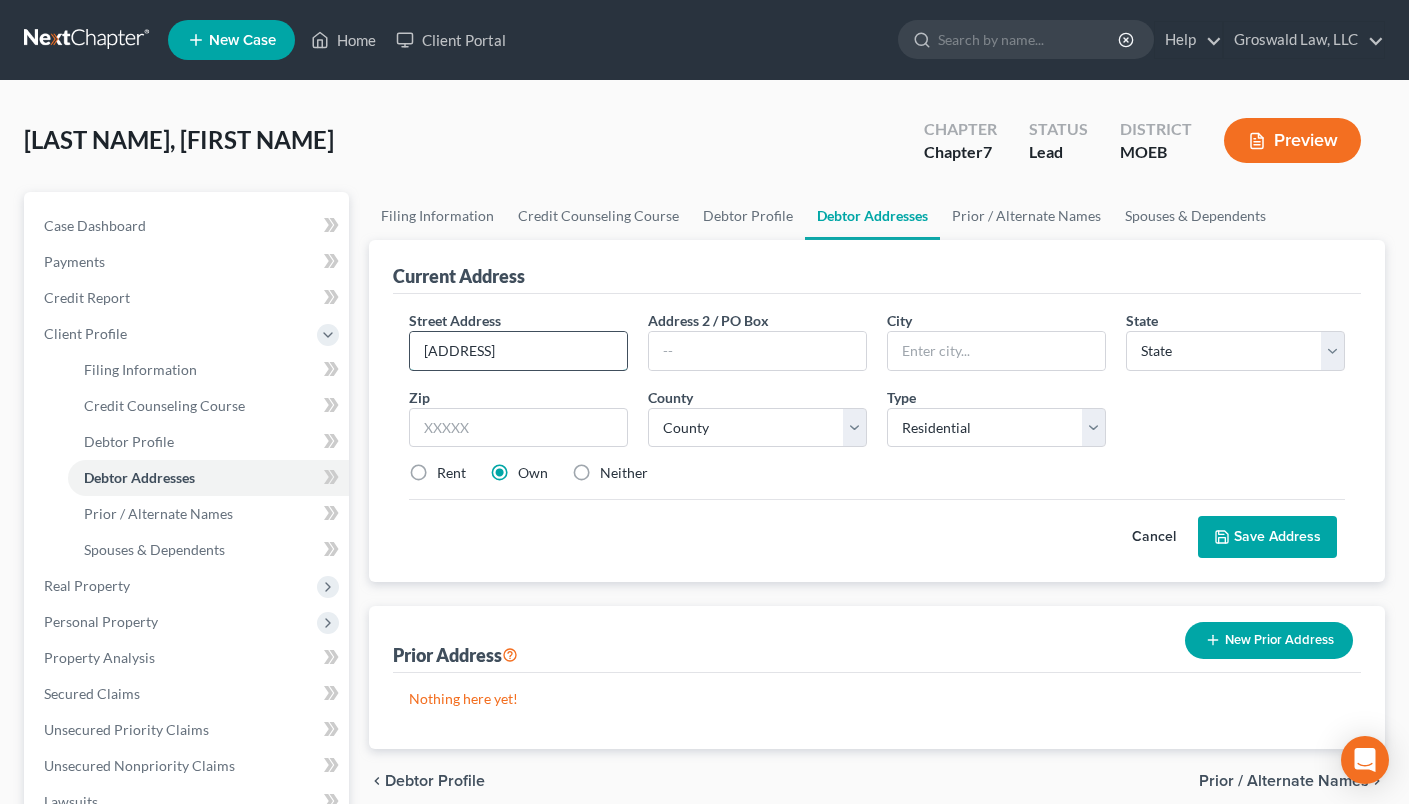 type on "[ADDRESS]" 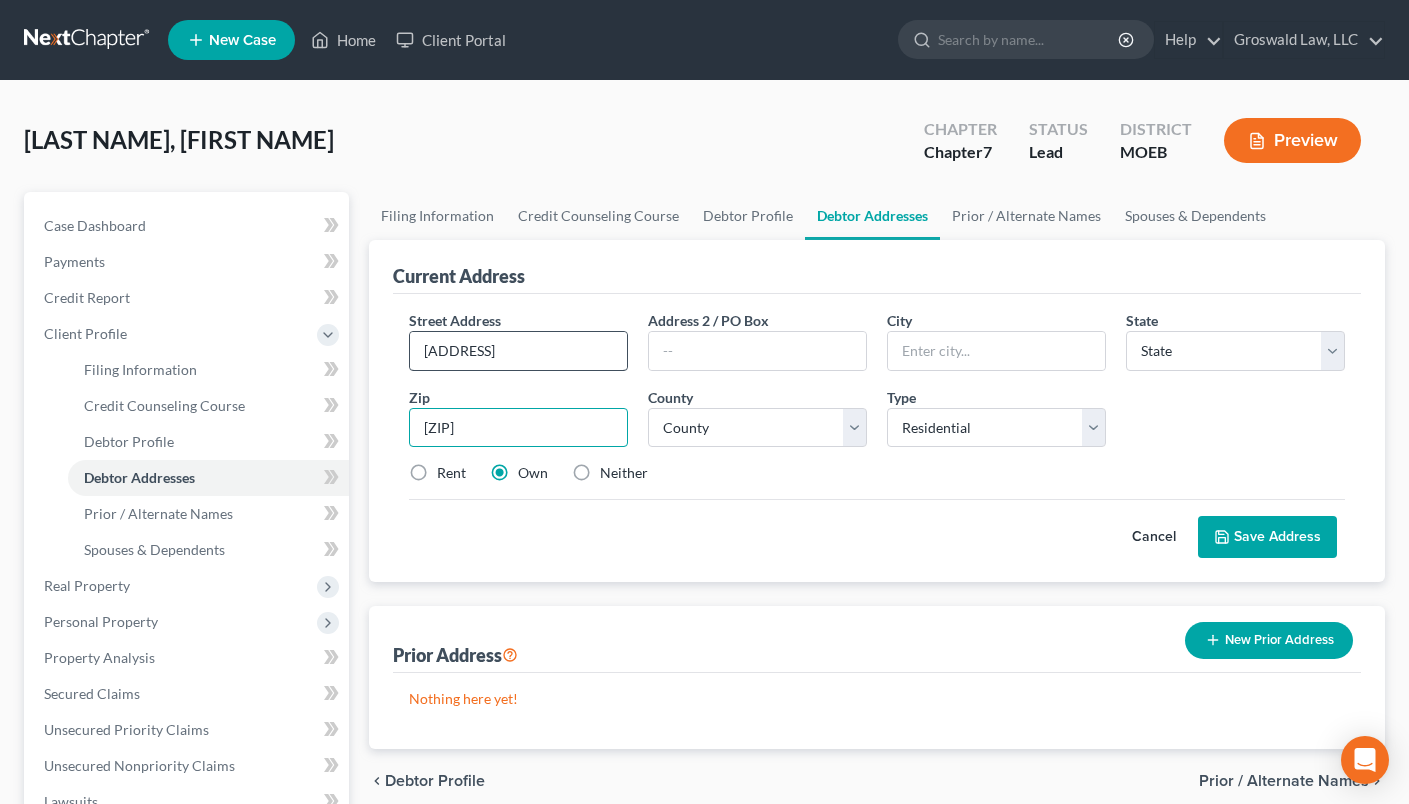 type on "[ZIP]" 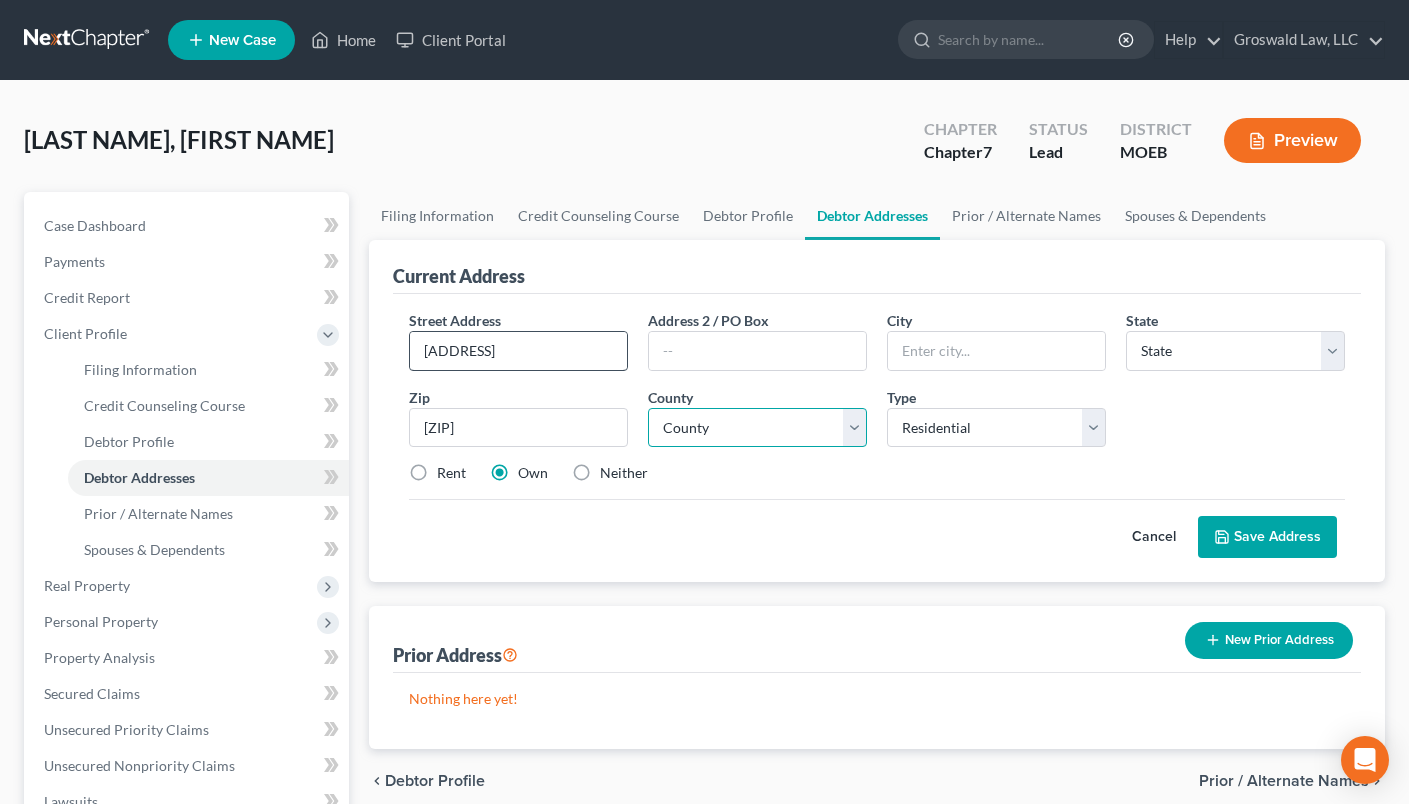 type on "[CITY]" 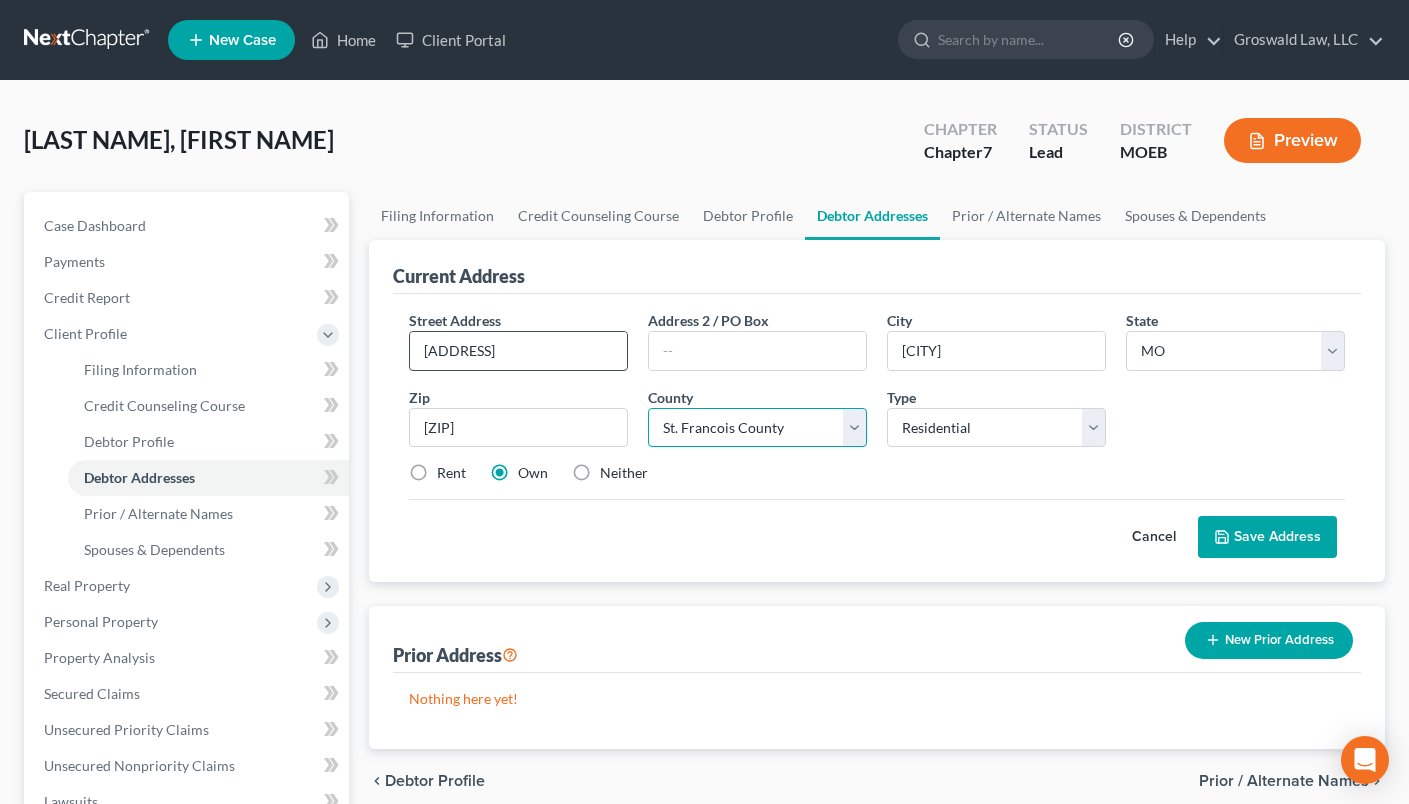 select on "100" 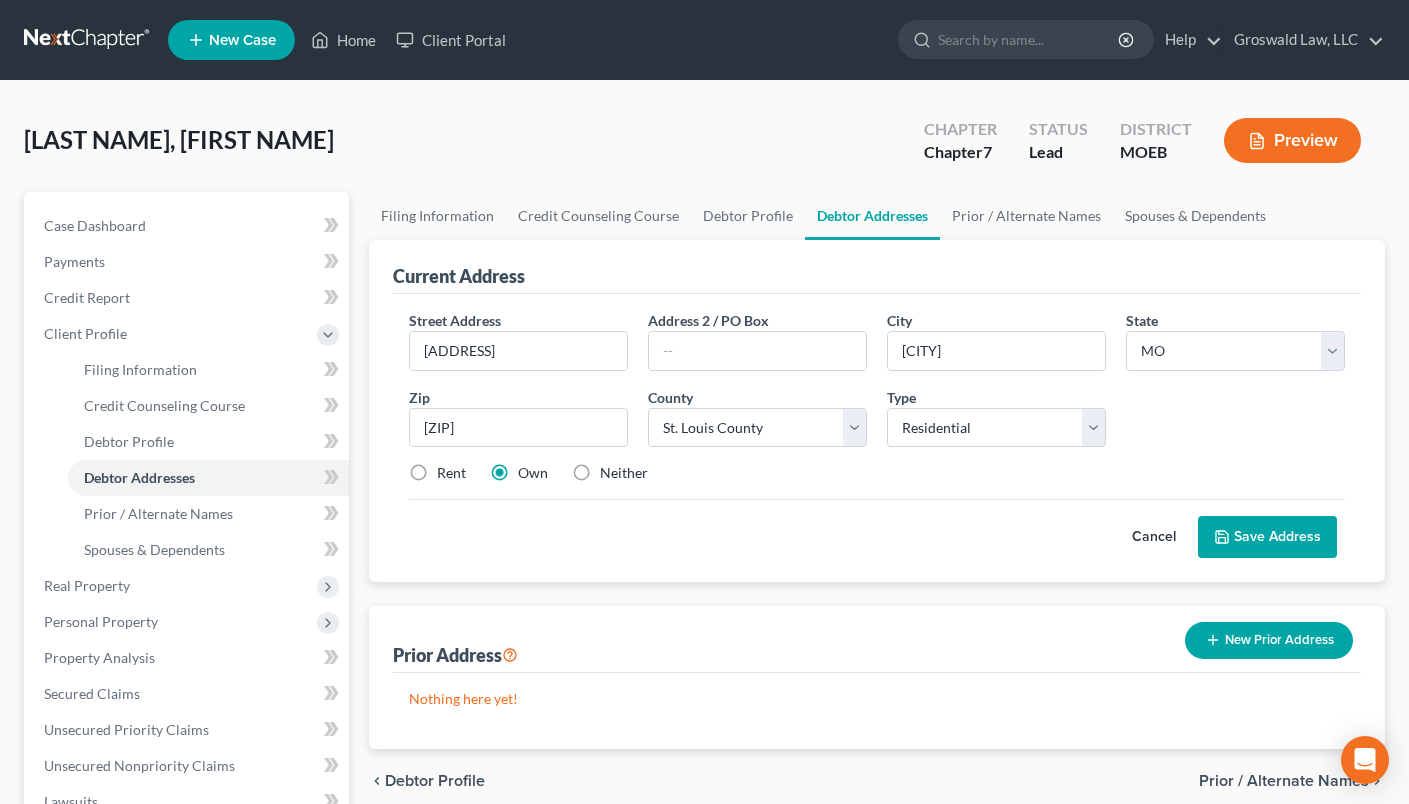 click on "Neither" at bounding box center [624, 473] 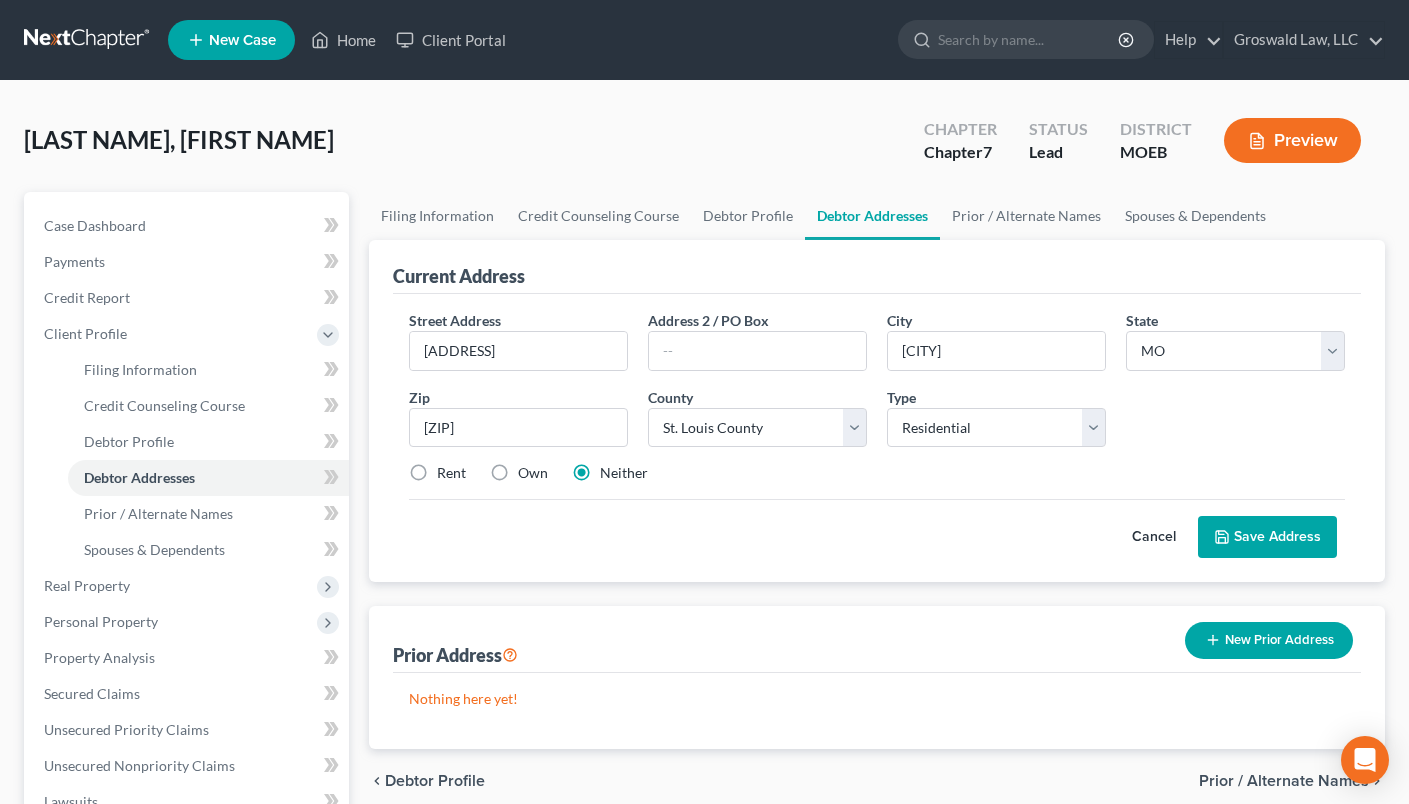 drag, startPoint x: 1237, startPoint y: 527, endPoint x: 1414, endPoint y: 604, distance: 193.02332 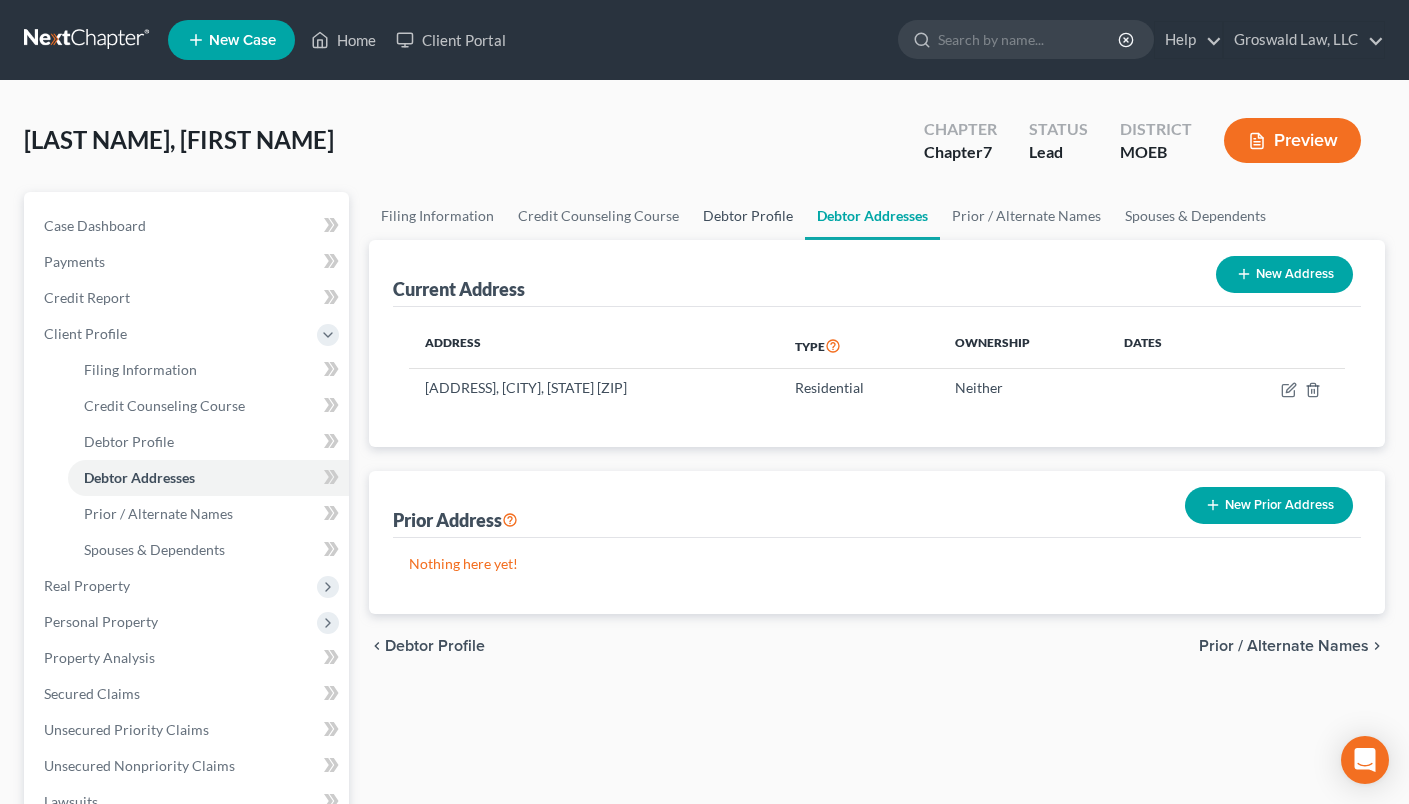 click on "Debtor Profile" at bounding box center [748, 216] 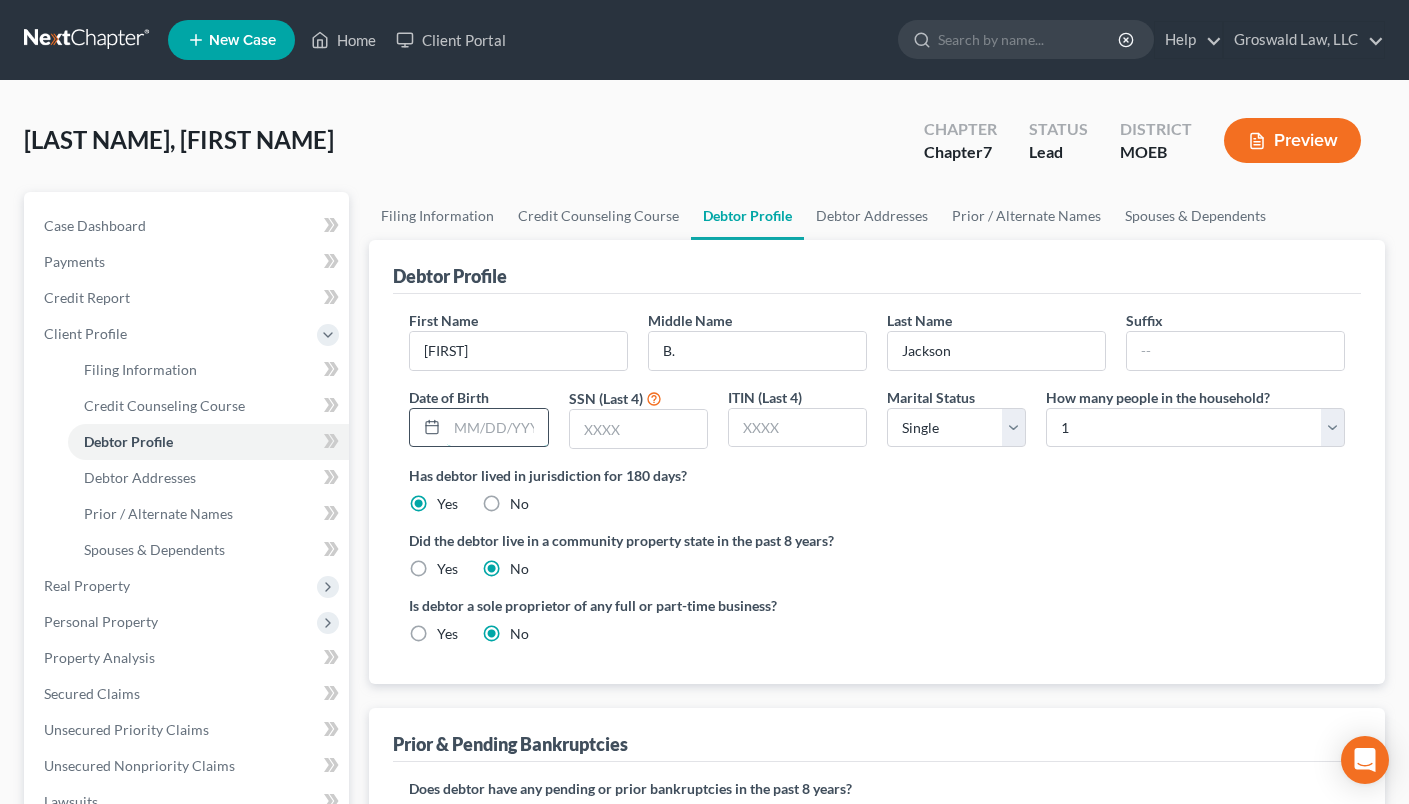 click at bounding box center (497, 428) 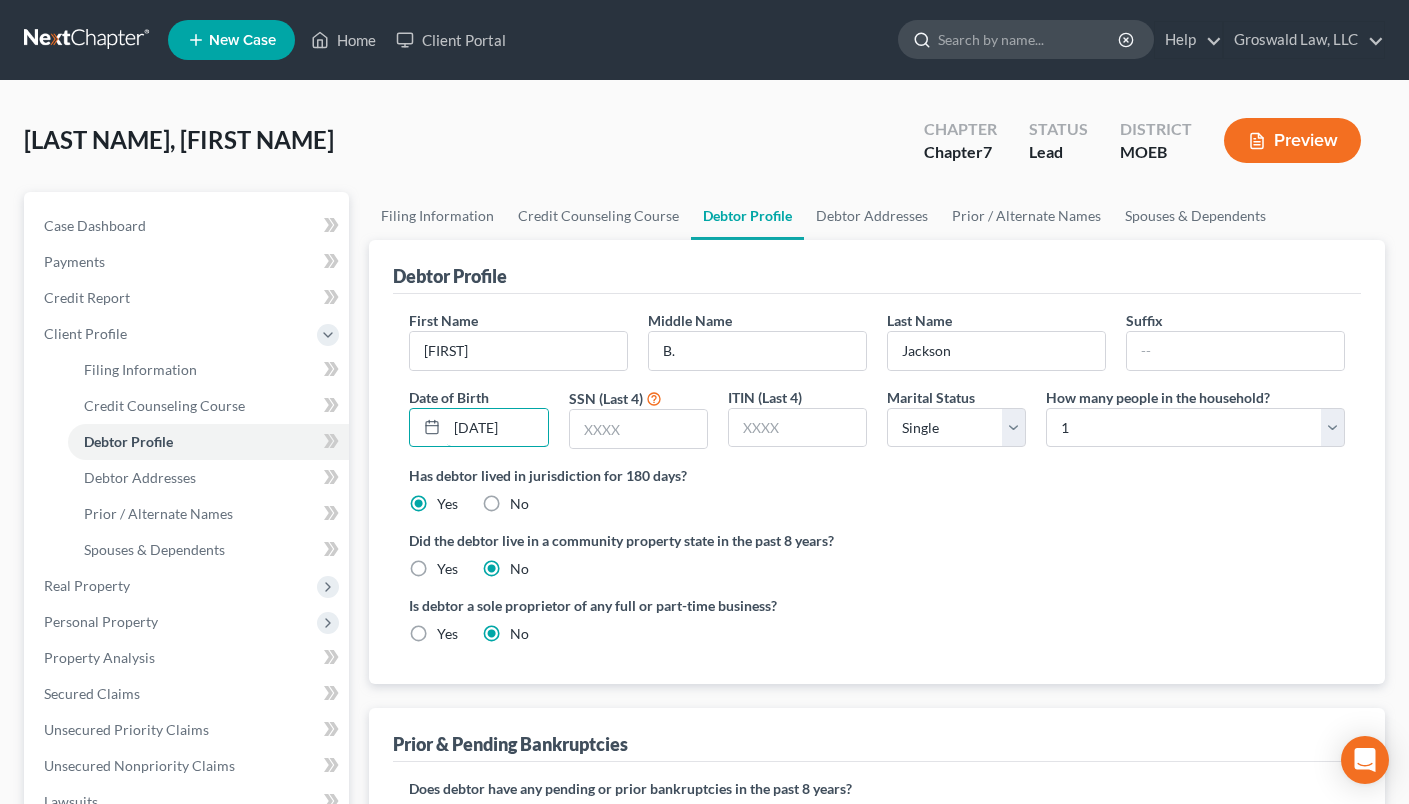 type on "[DATE]" 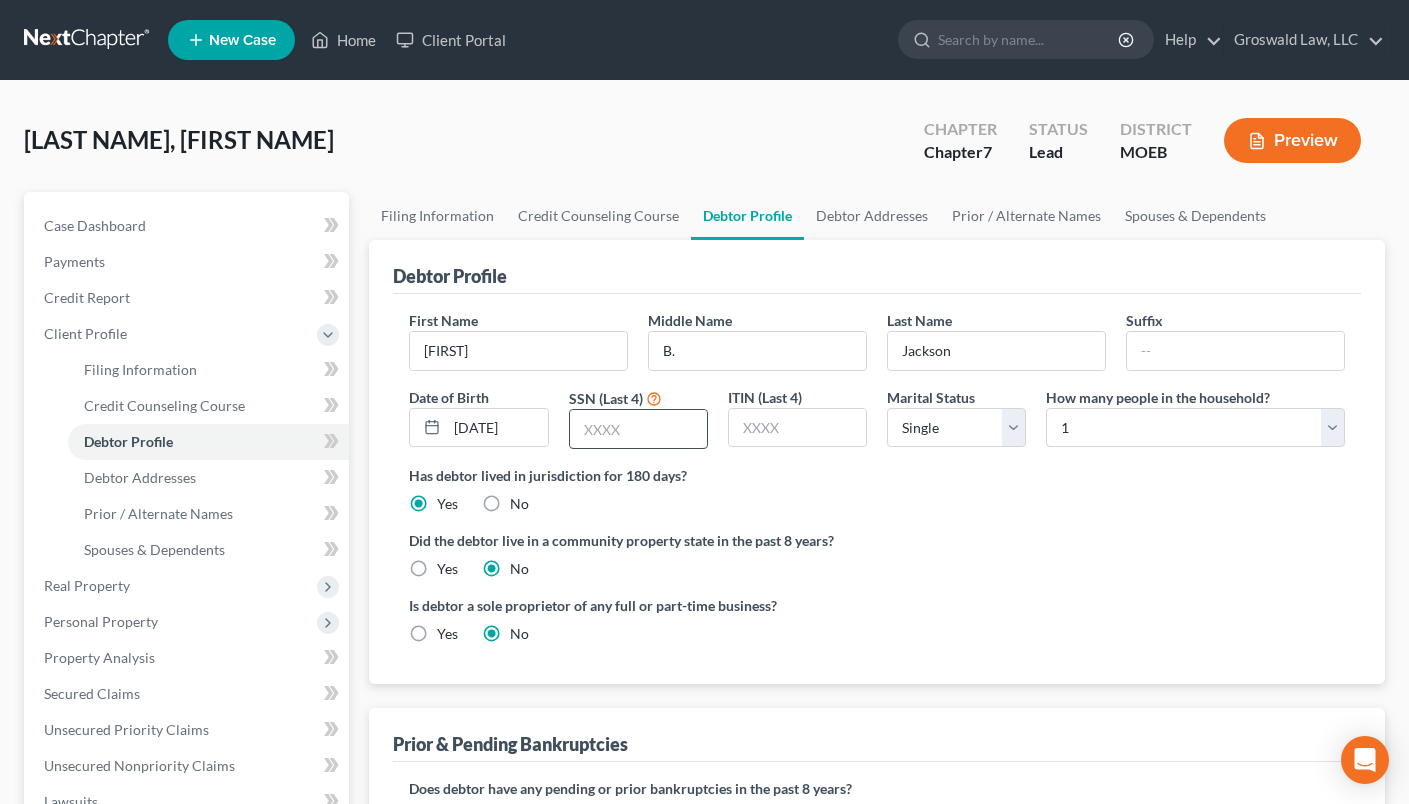 click at bounding box center (638, 429) 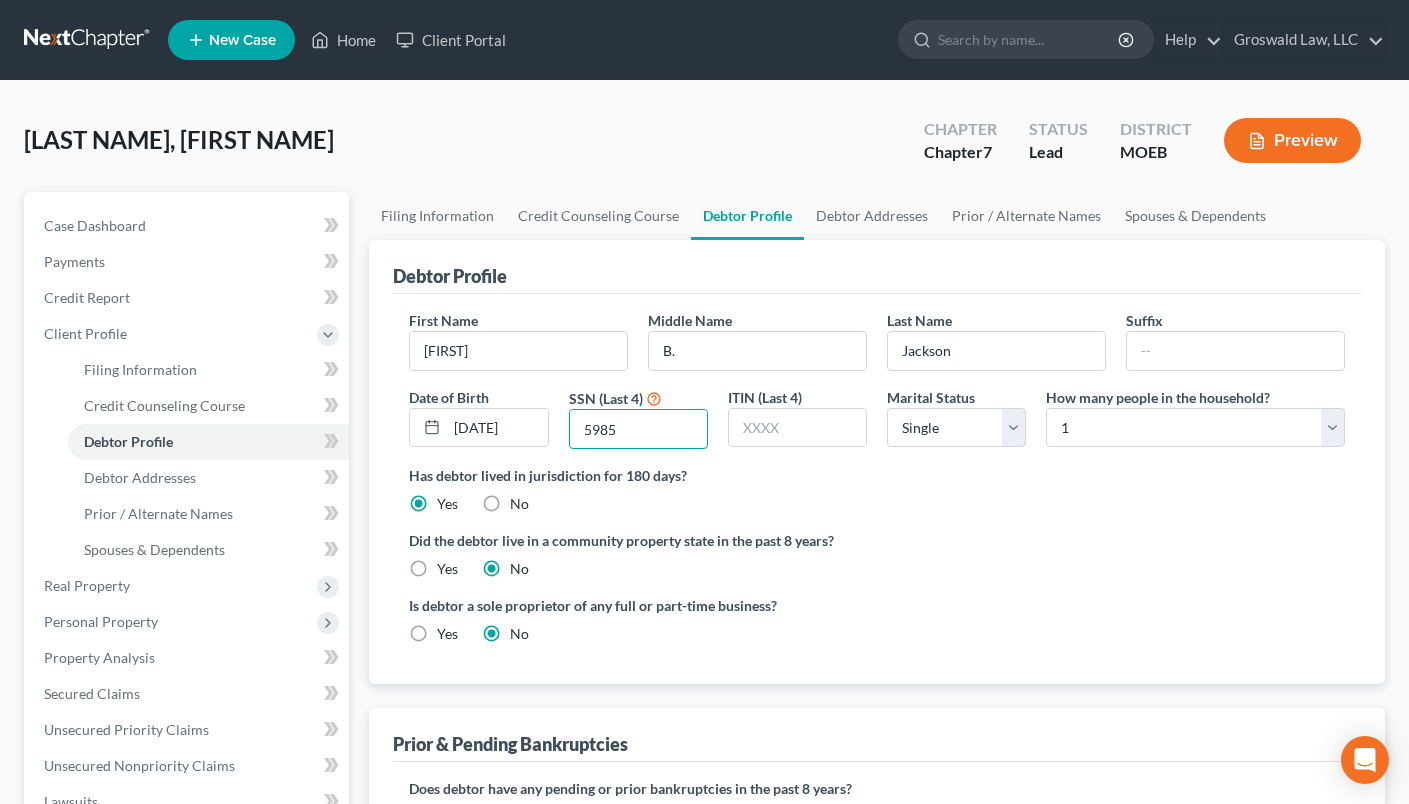 type on "5985" 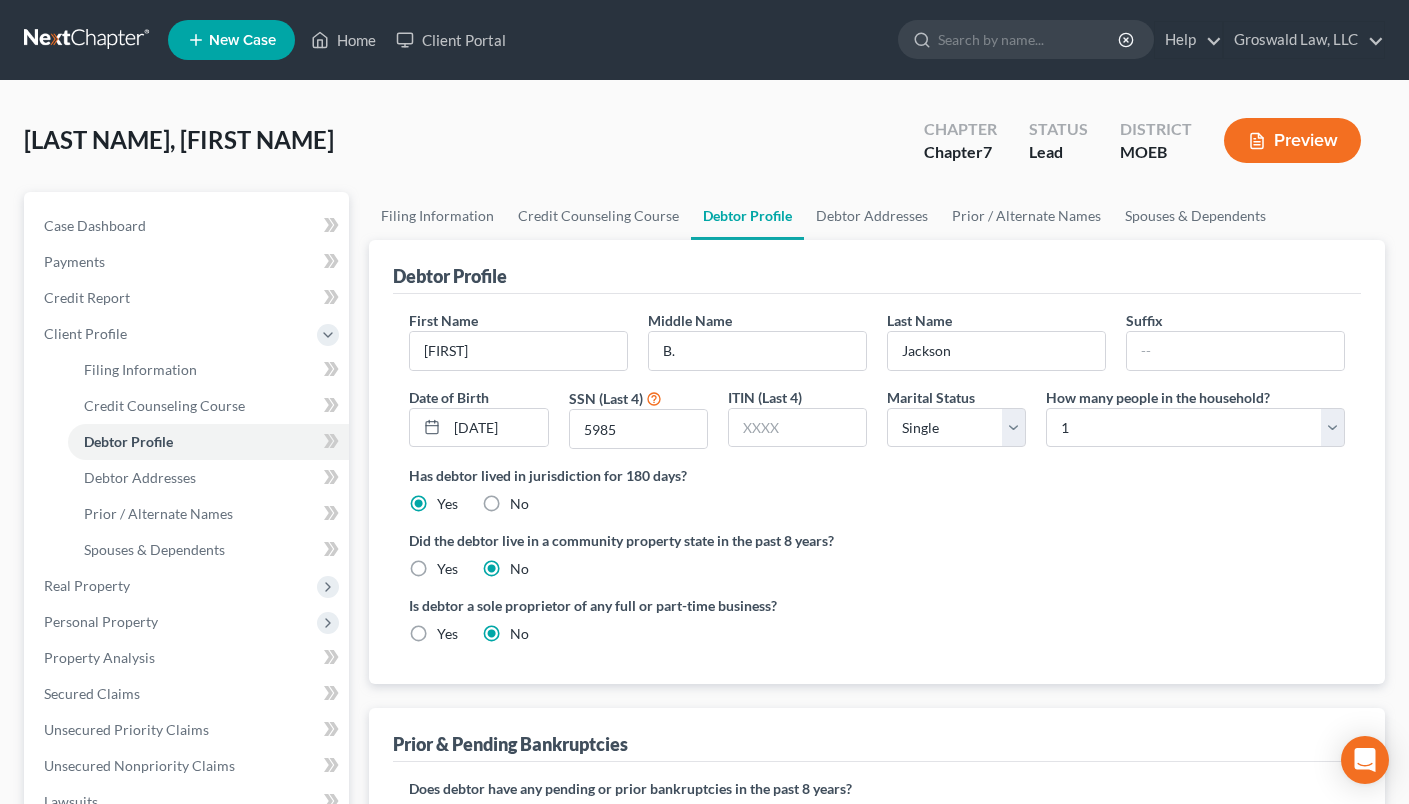 click on "First Name [FIRST] Middle Name [MIDDLE] Last Name [LAST] Suffix Date of Birth         [DATE] SSN (Last 4)   [SSN] ITIN (Last 4) Marital Status Select Single Married Separated Divorced Widowed How many people in the household? Select 1 2 3 4 5 6 7 8 9 10 11 12 13 14 15 16 17 18 19 20 Is debtor deceased? Yes No Has debtor lived in jurisdiction for 180 days? Yes No Debtor must reside in jurisdiction for 180 prior to filing bankruptcy pursuant to U.S.C. 11 28 USC § 1408.   More Info Explain: Did the debtor live in a community property state in the past 8 years? Yes No Is debtor a sole proprietor of any full or part-time business? Yes No" at bounding box center [877, 485] 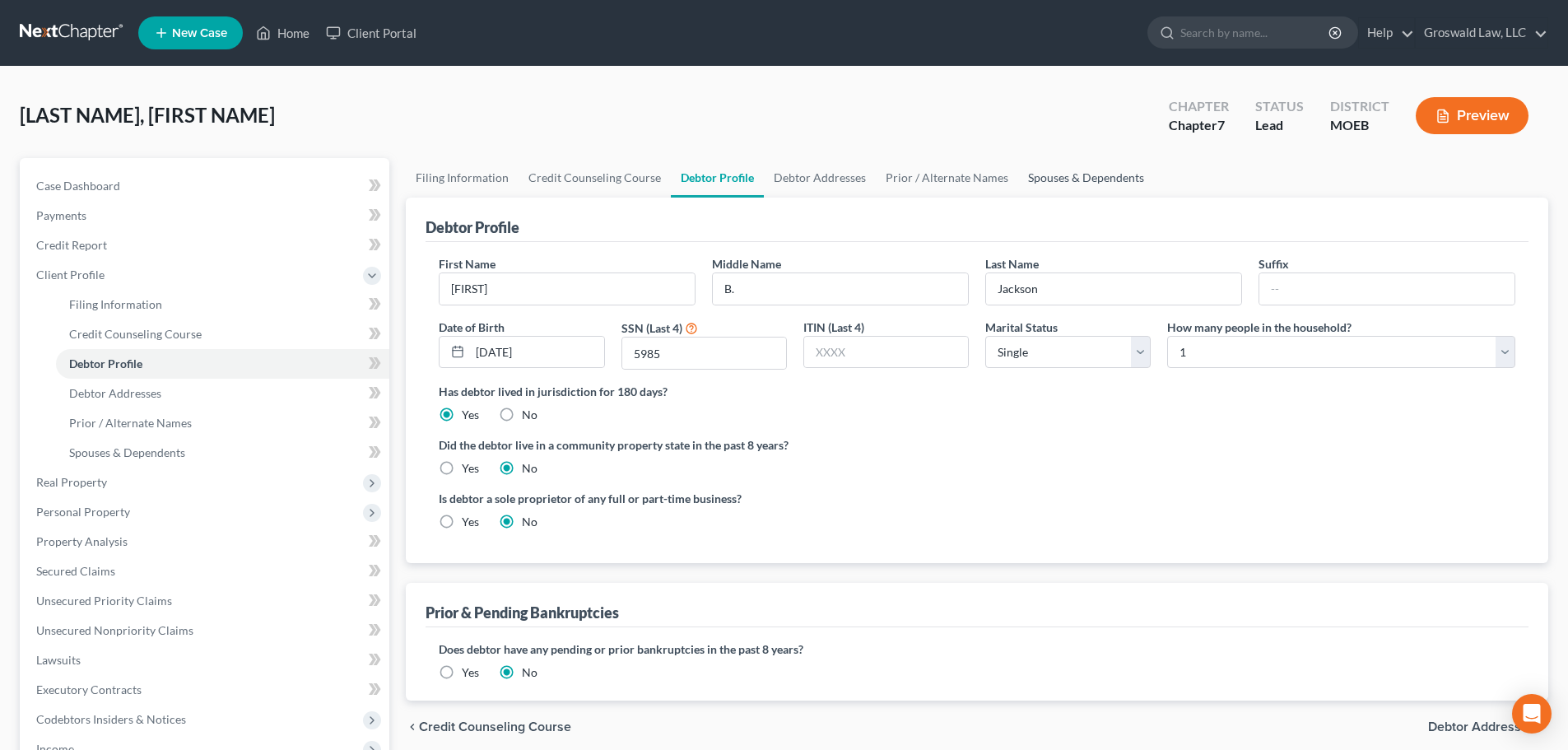 click on "Spouses & Dependents" at bounding box center [1086, 178] 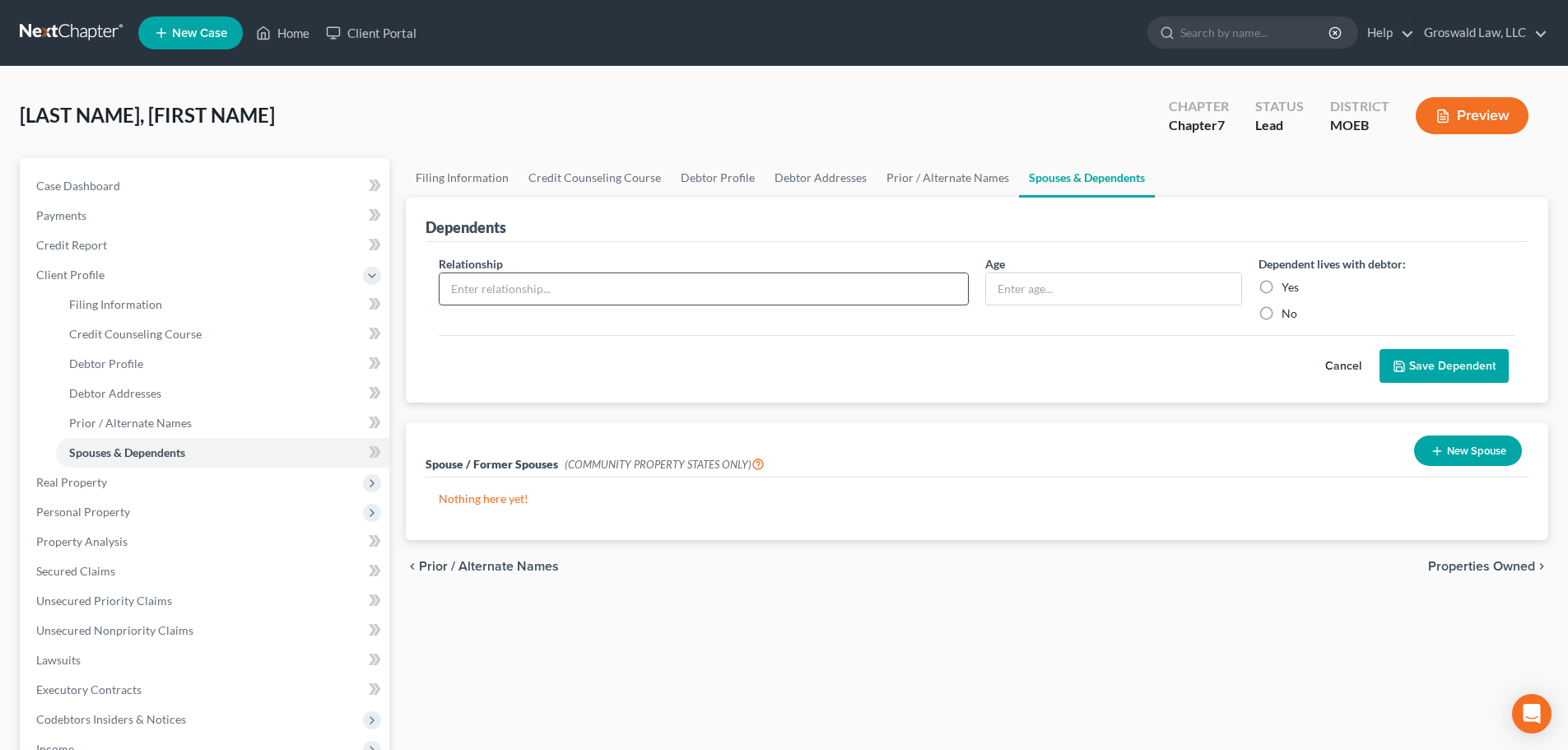 drag, startPoint x: 674, startPoint y: 290, endPoint x: 705, endPoint y: 283, distance: 31.780497 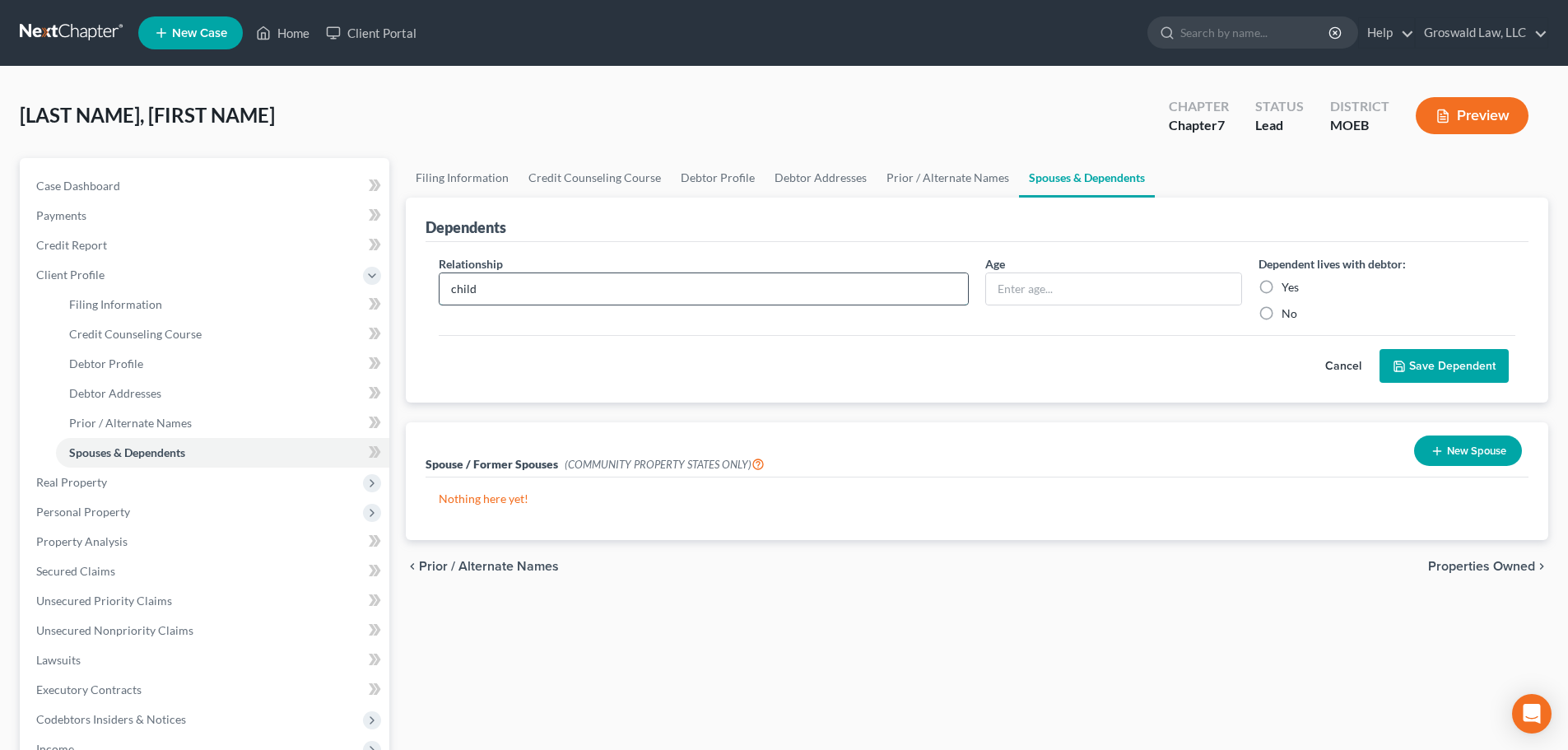 type on "child" 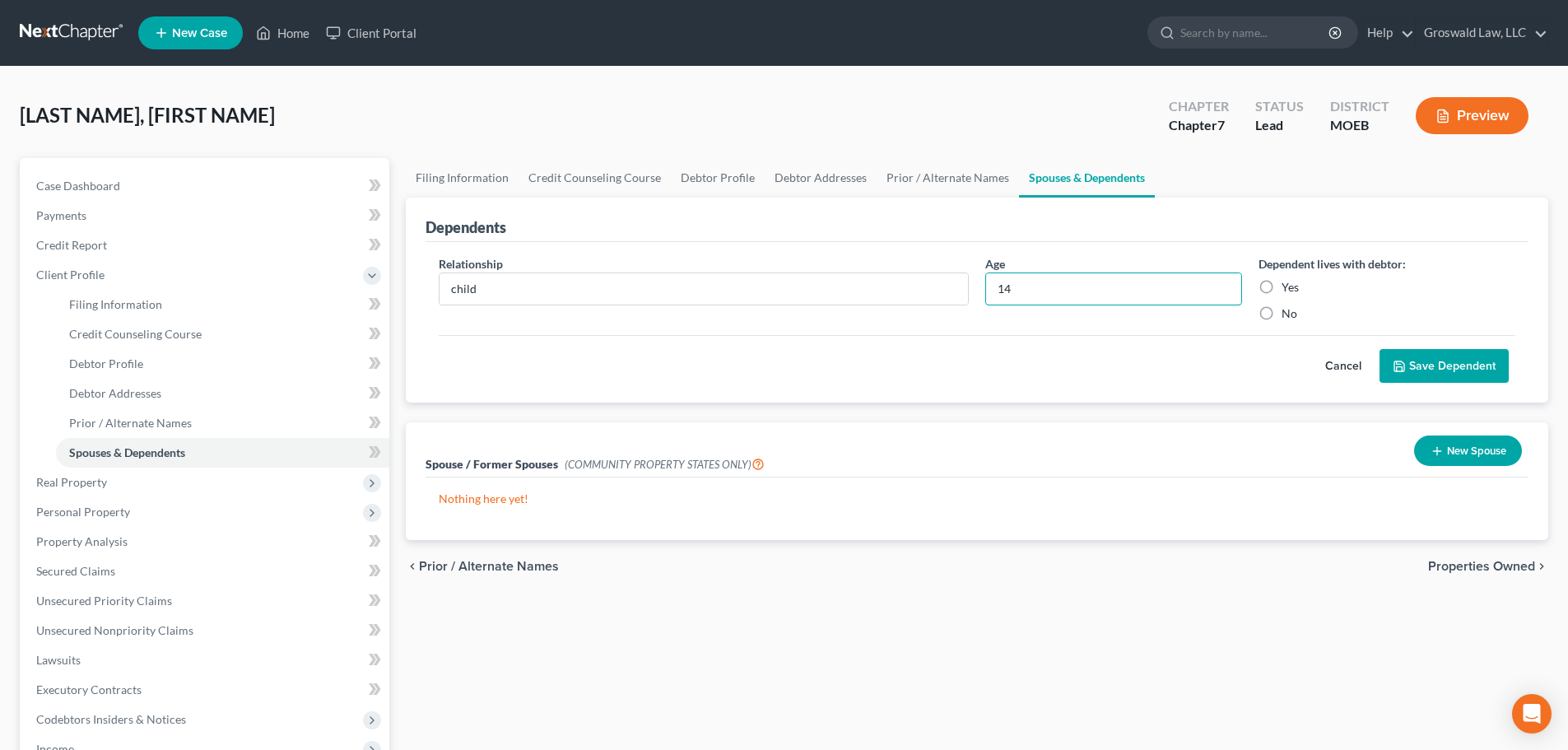 type on "14" 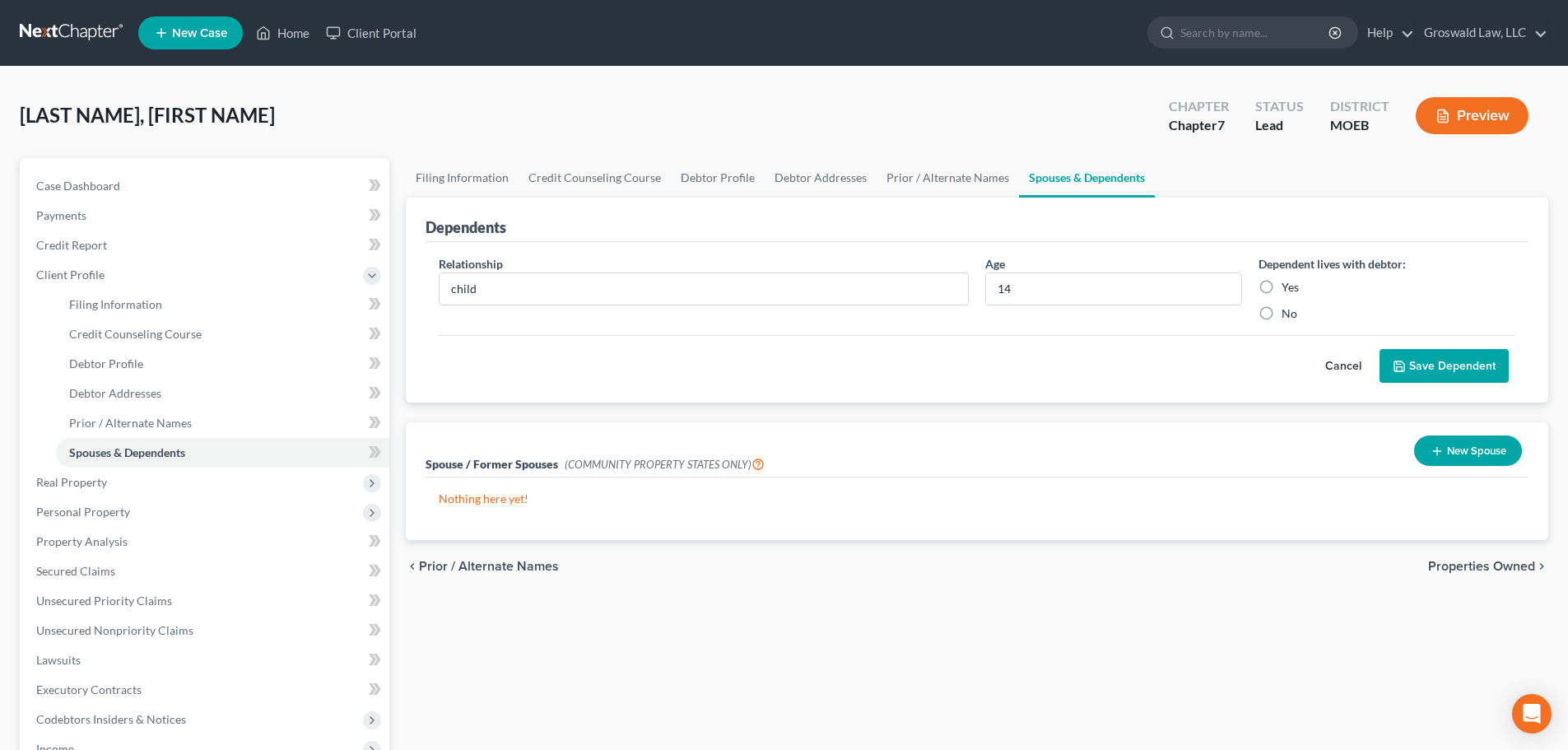 click on "Yes" at bounding box center [1290, 287] 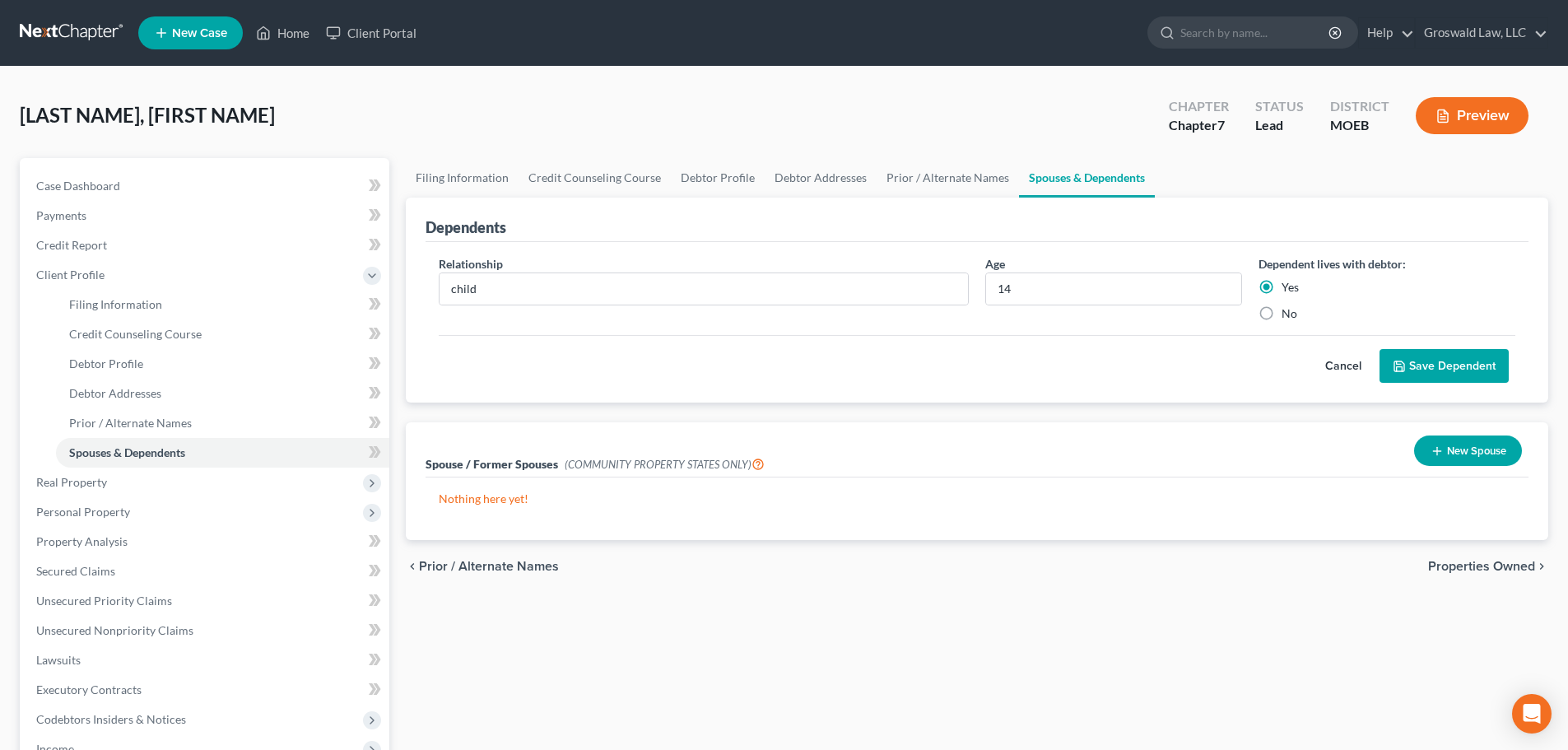 click on "Save Dependent" at bounding box center [1444, 366] 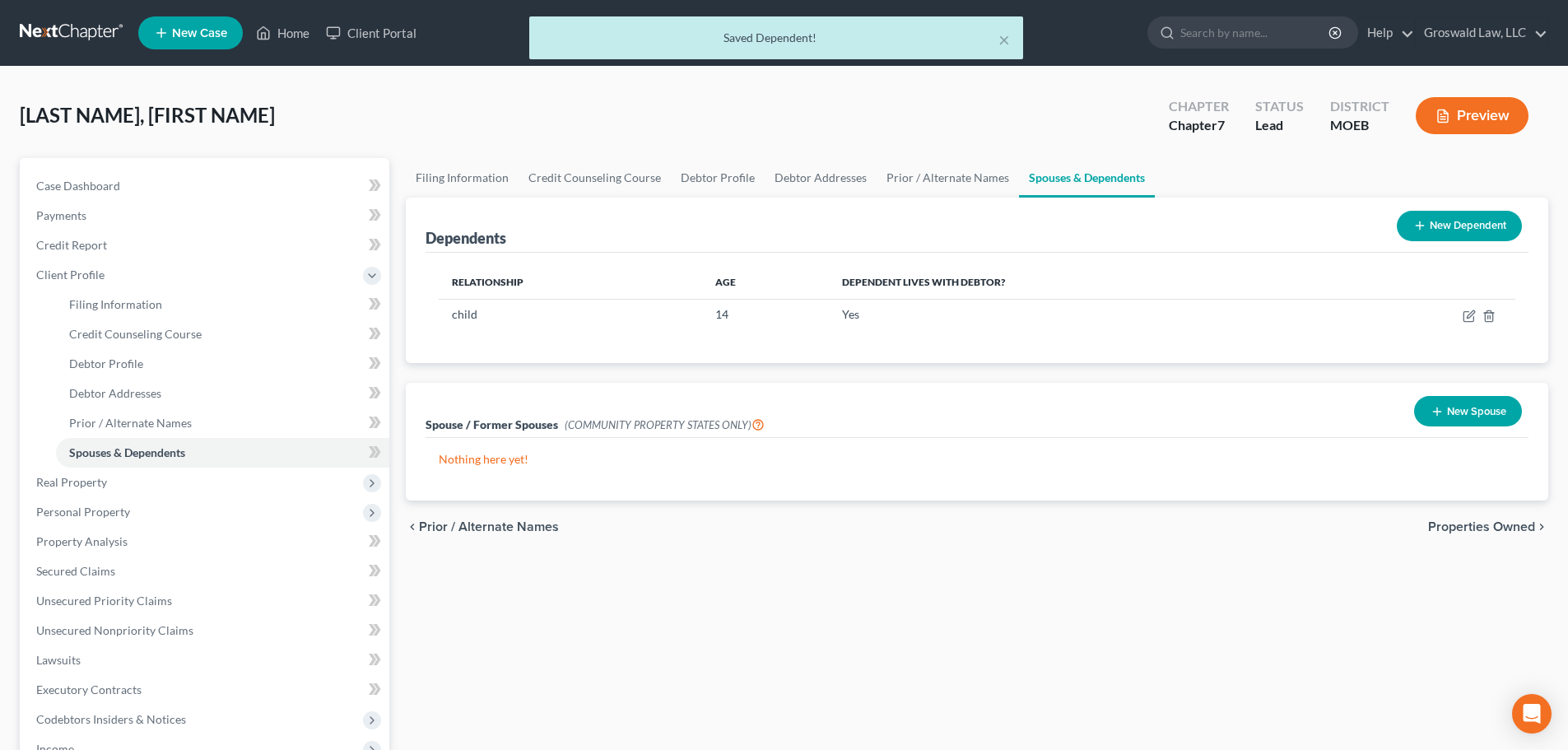 drag, startPoint x: 1431, startPoint y: 216, endPoint x: 1397, endPoint y: 227, distance: 35.73514 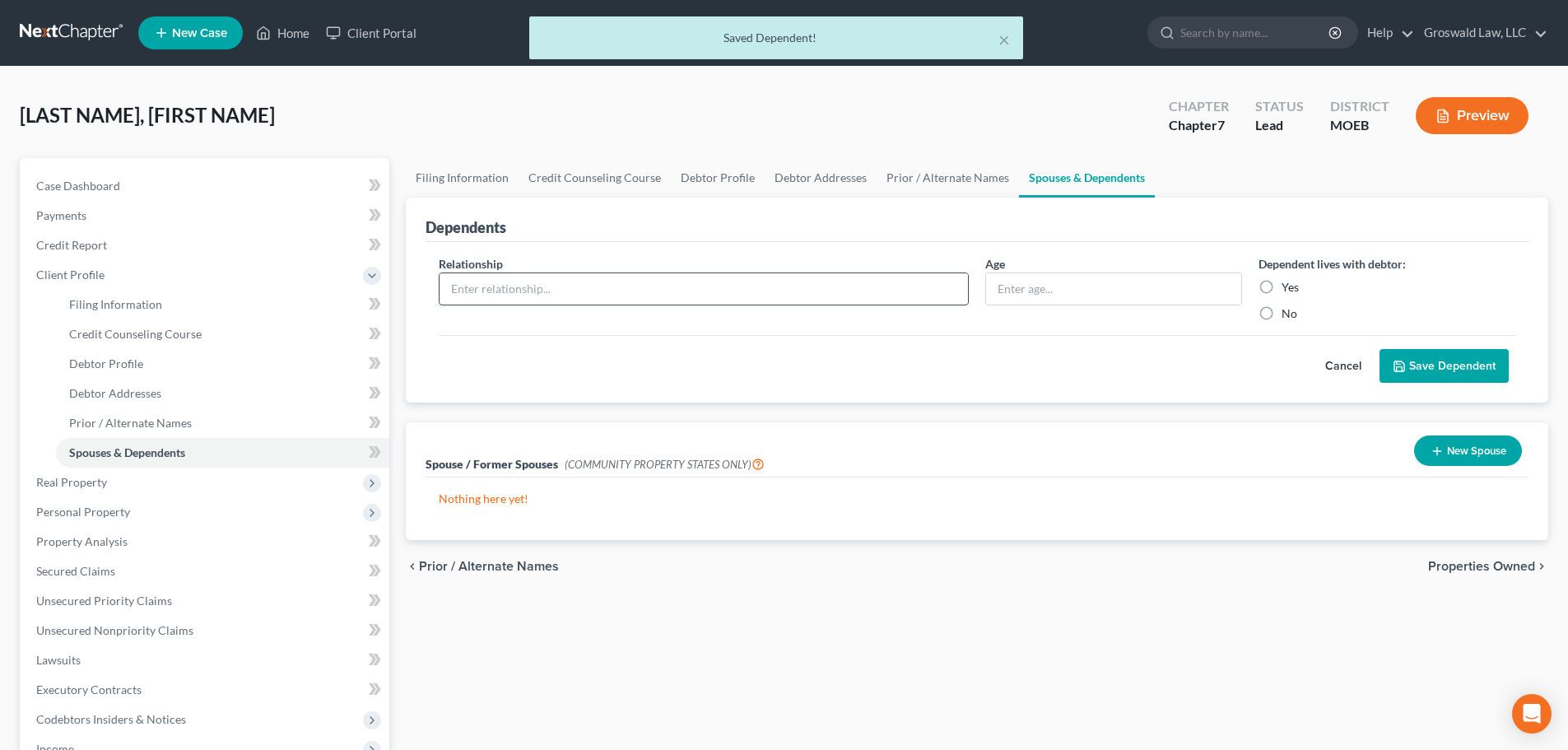 click at bounding box center [704, 289] 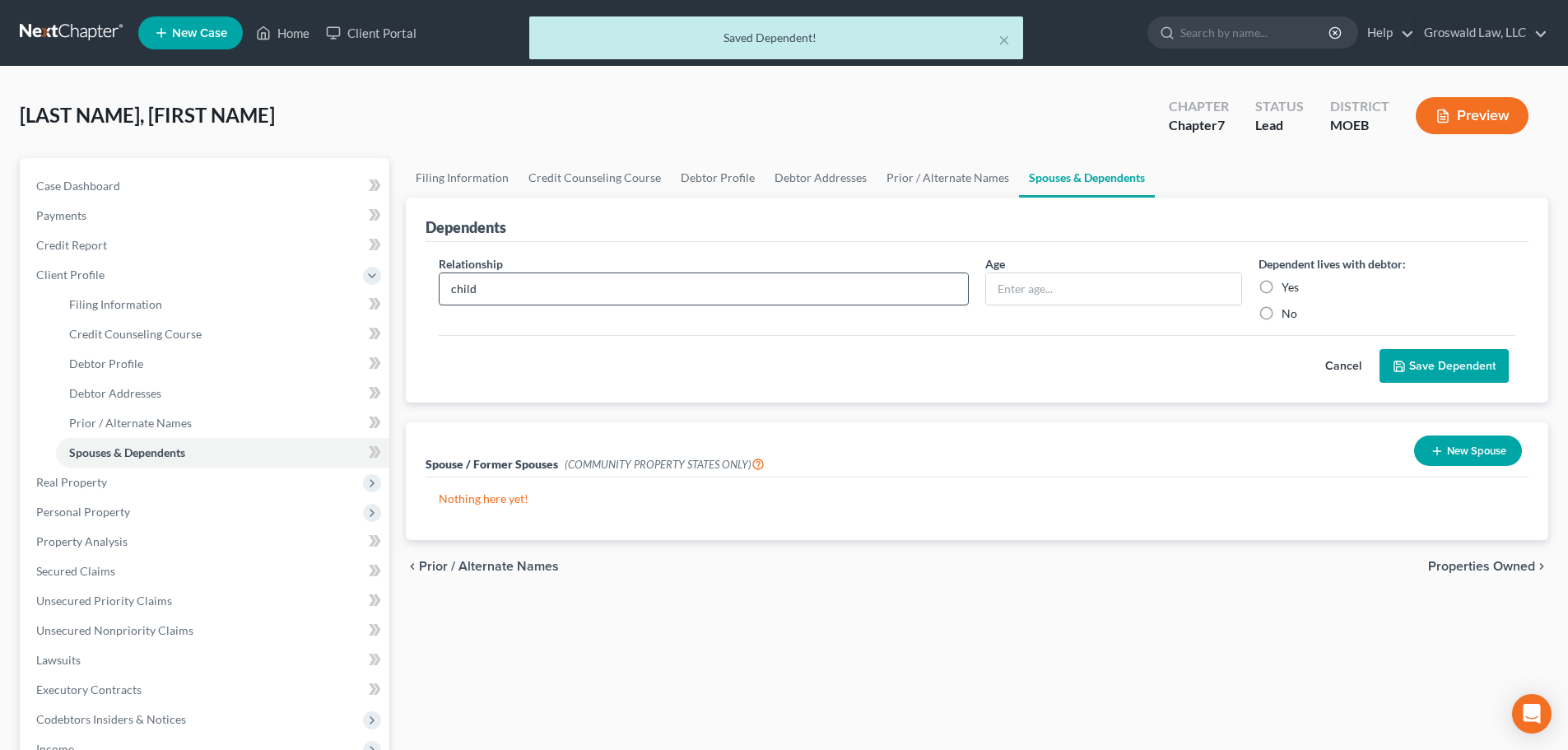 type on "child" 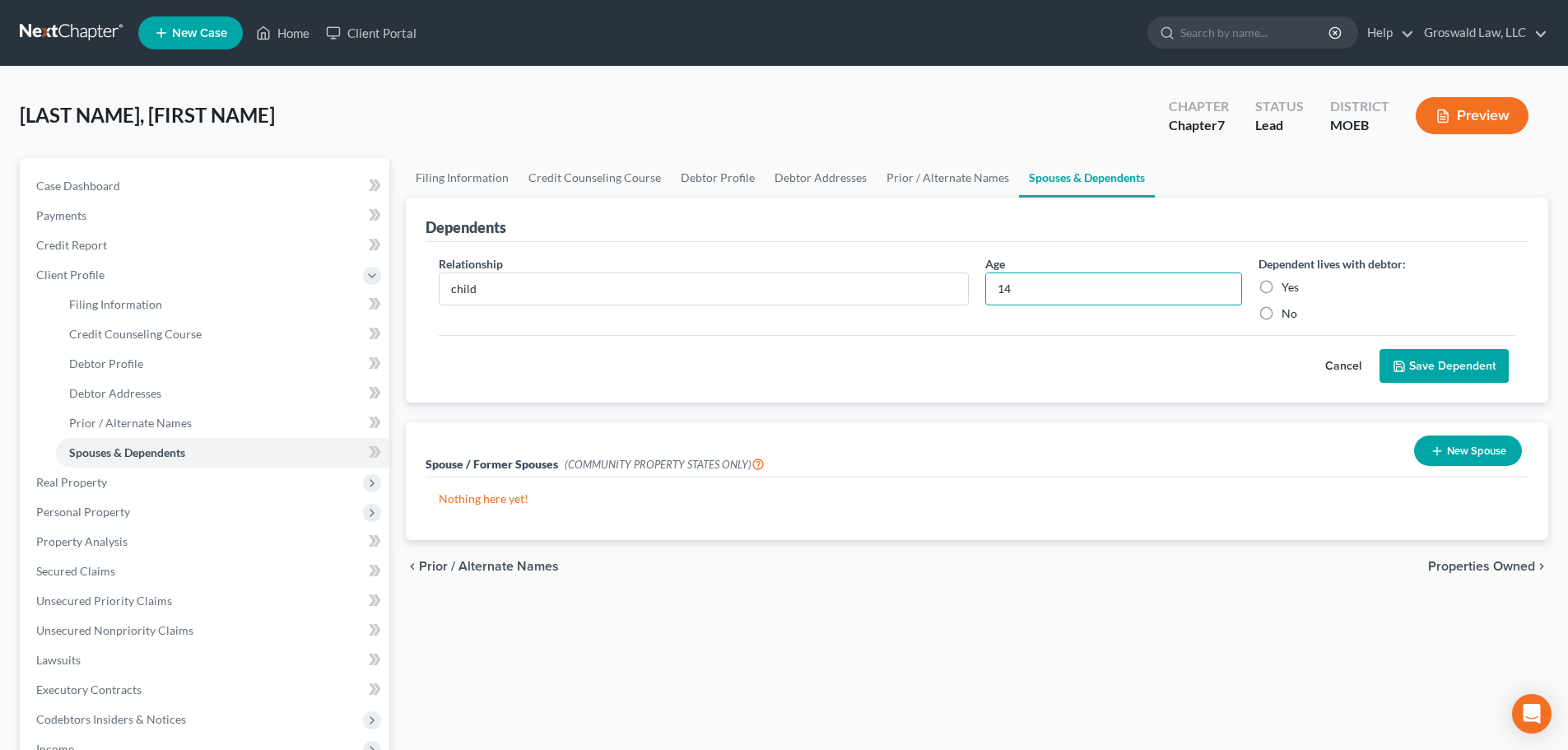 type on "14" 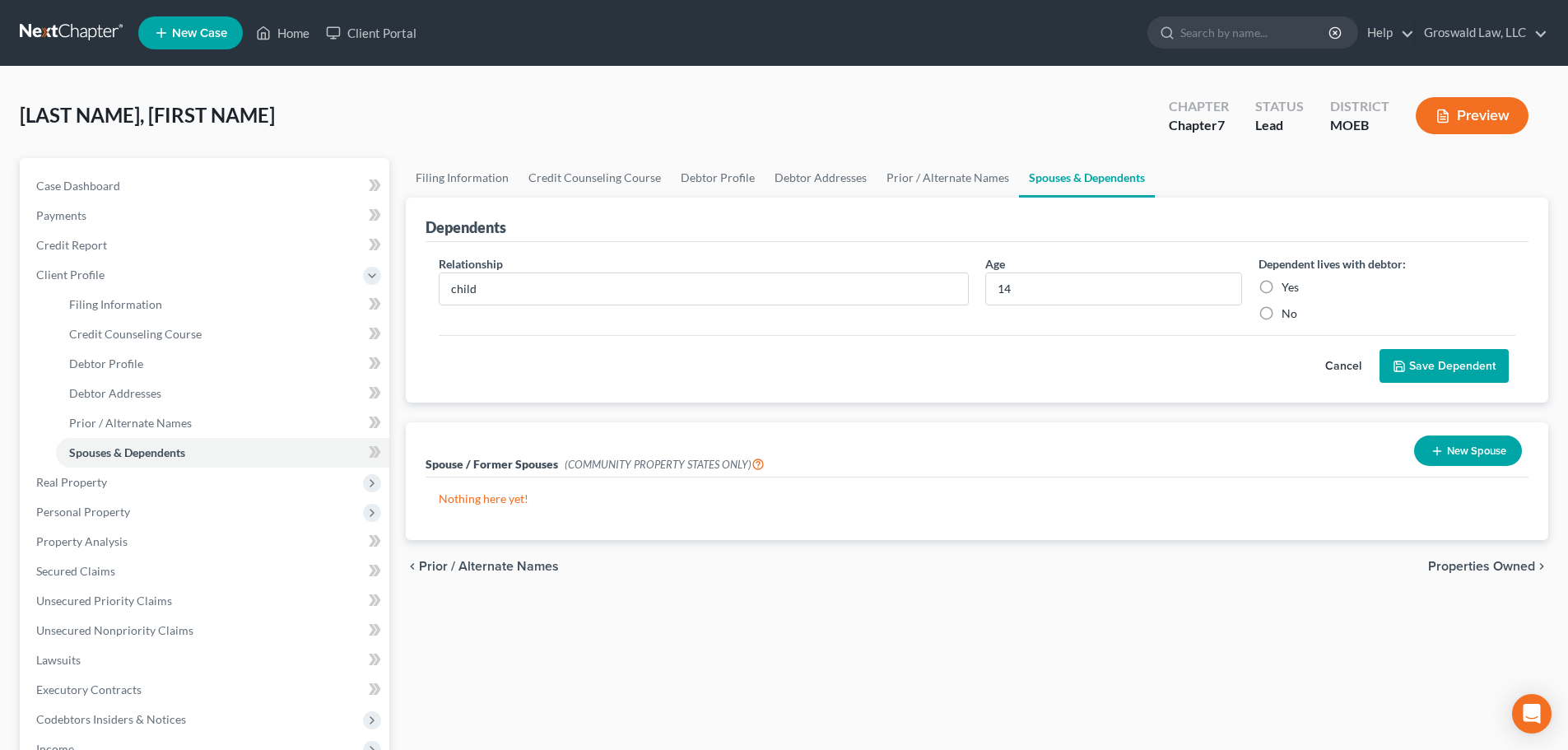 click on "Yes" at bounding box center (1290, 287) 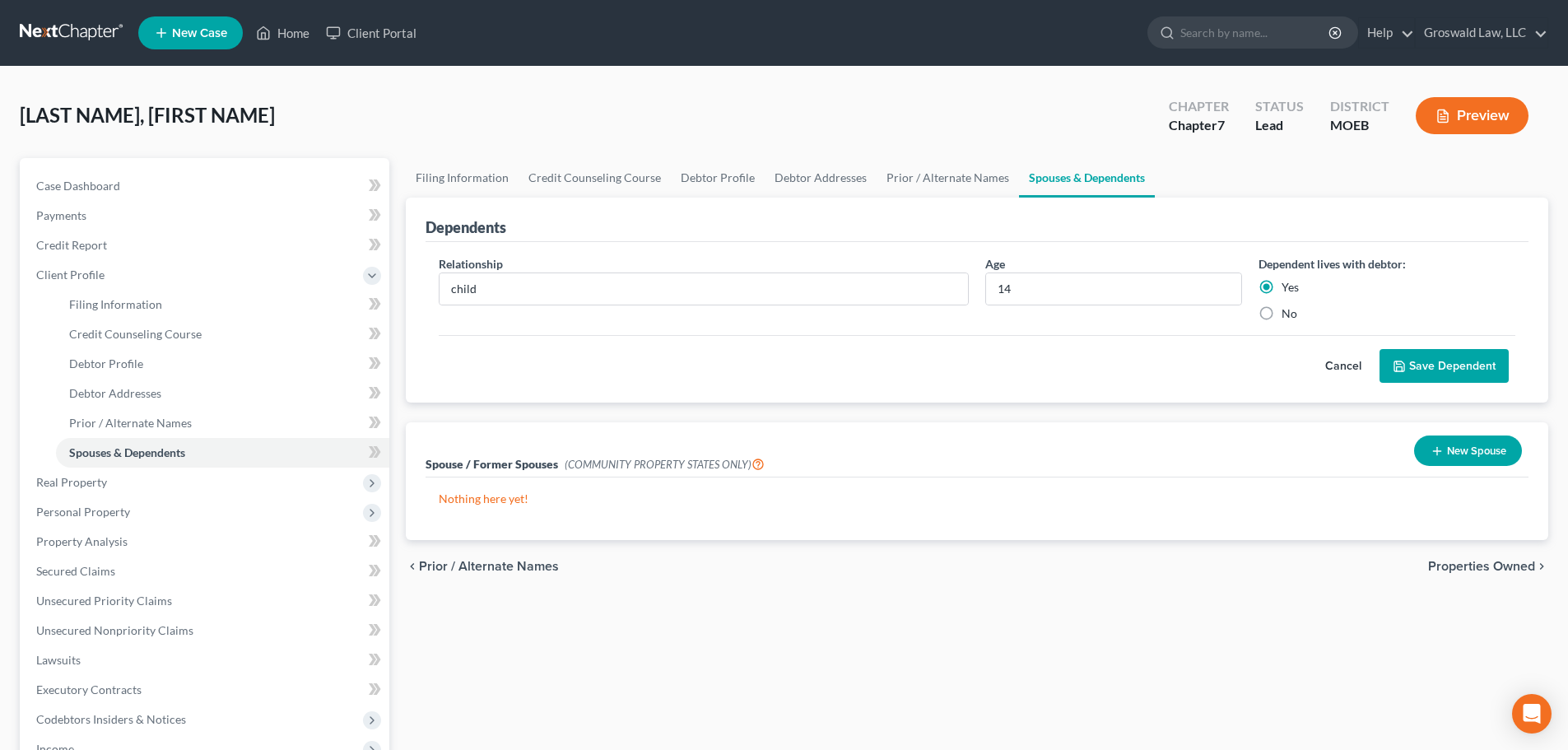 click on "Save Dependent" at bounding box center [1444, 366] 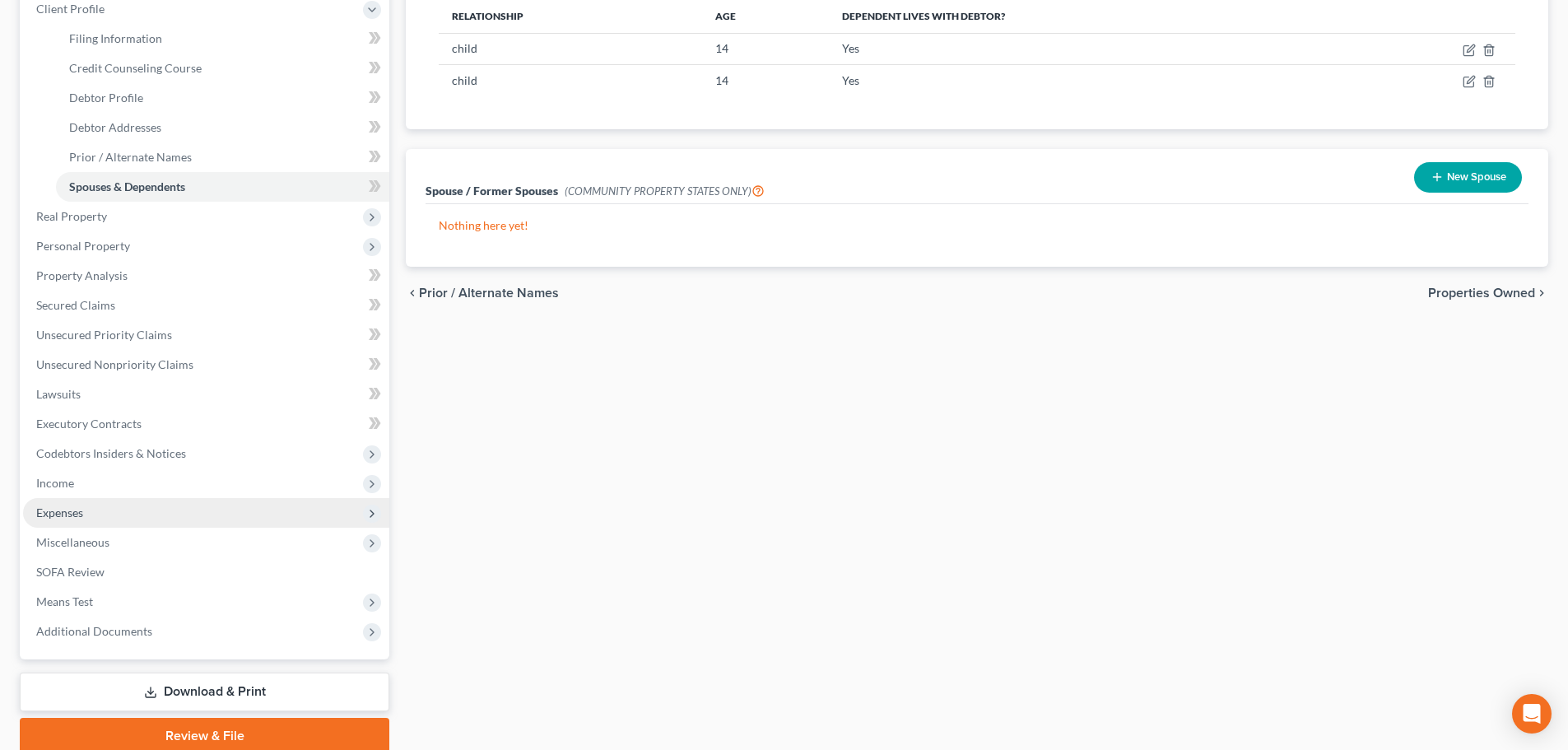 scroll, scrollTop: 329, scrollLeft: 0, axis: vertical 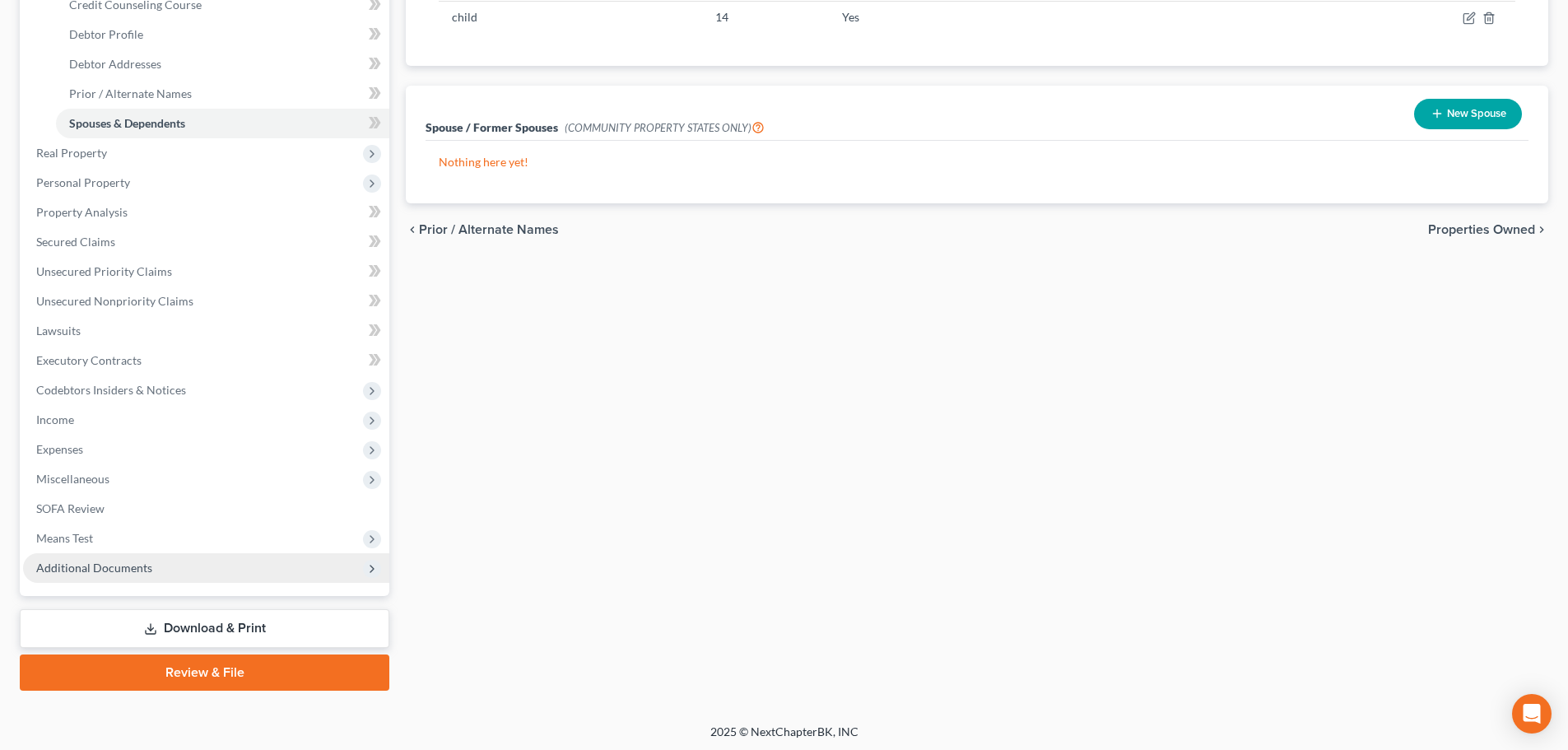 click on "Additional Documents" at bounding box center [206, 568] 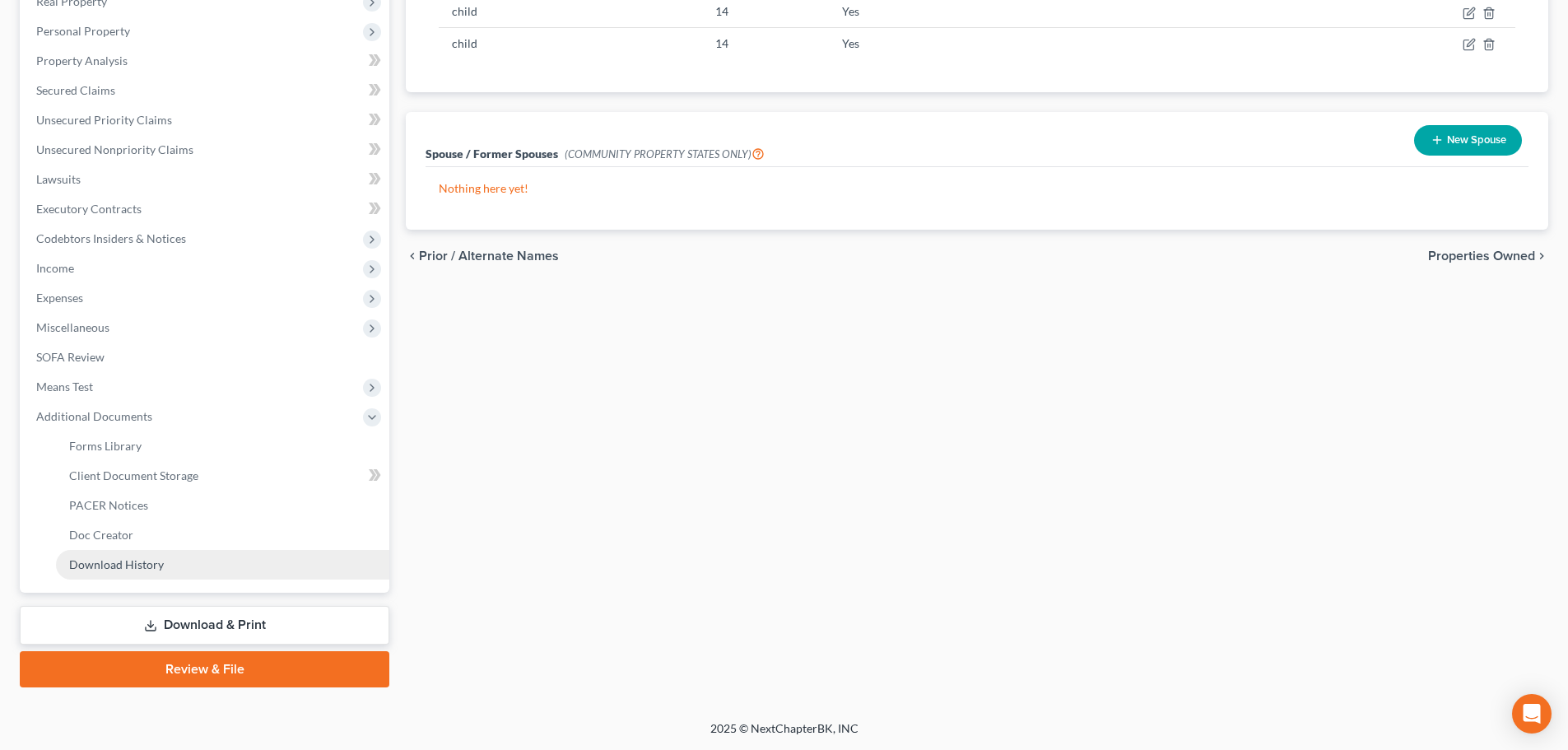 scroll, scrollTop: 303, scrollLeft: 0, axis: vertical 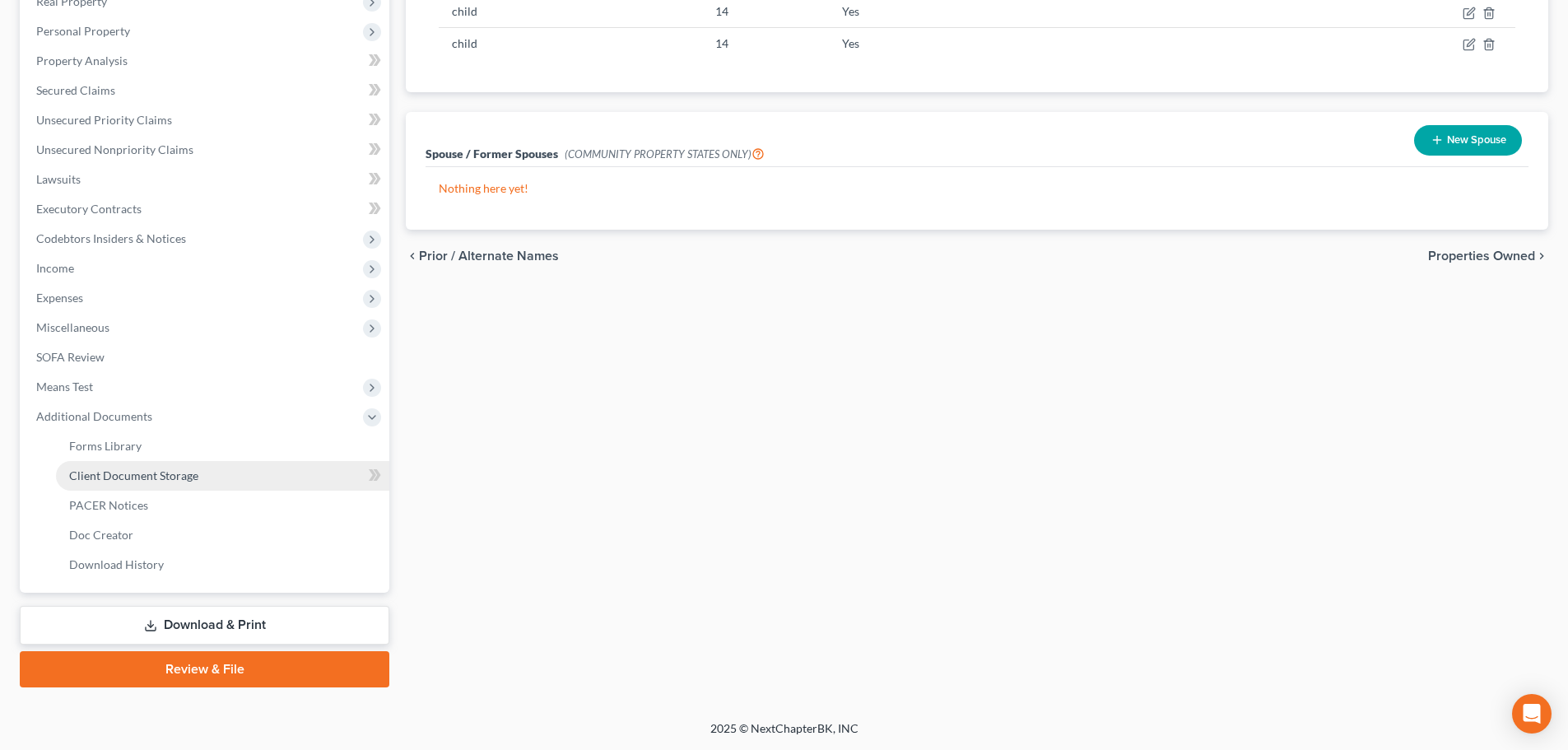 click on "Client Document Storage" at bounding box center [133, 475] 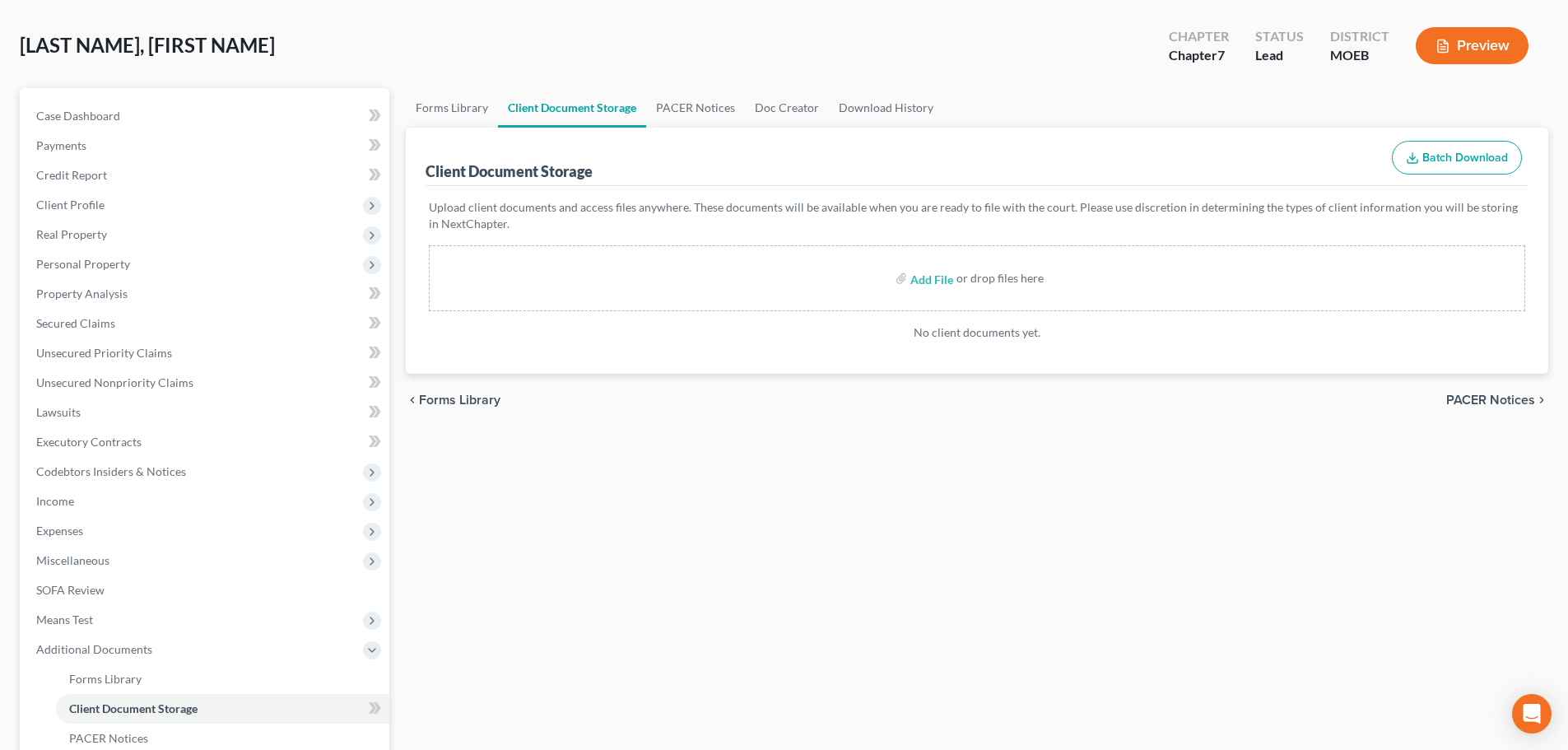 scroll, scrollTop: 0, scrollLeft: 0, axis: both 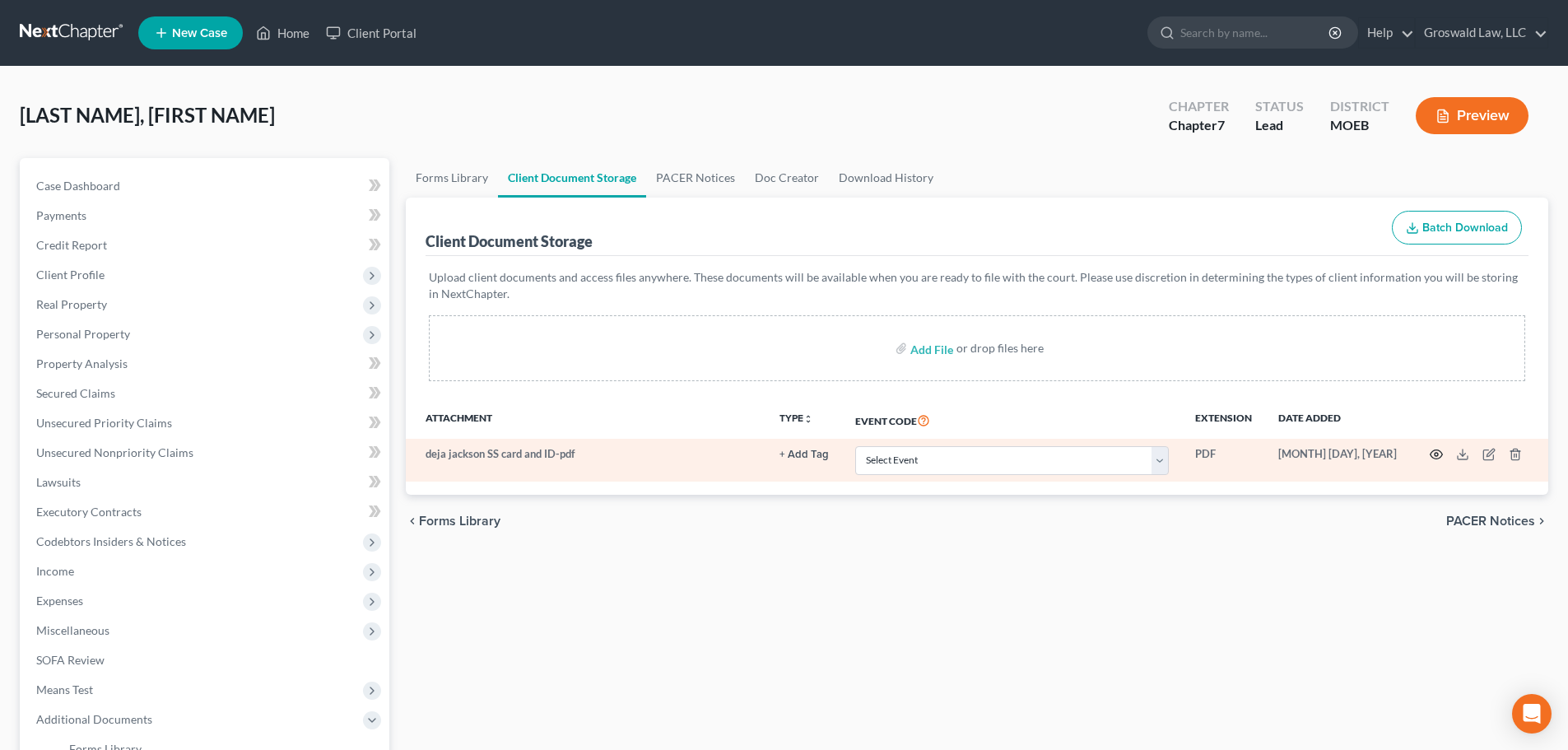 click 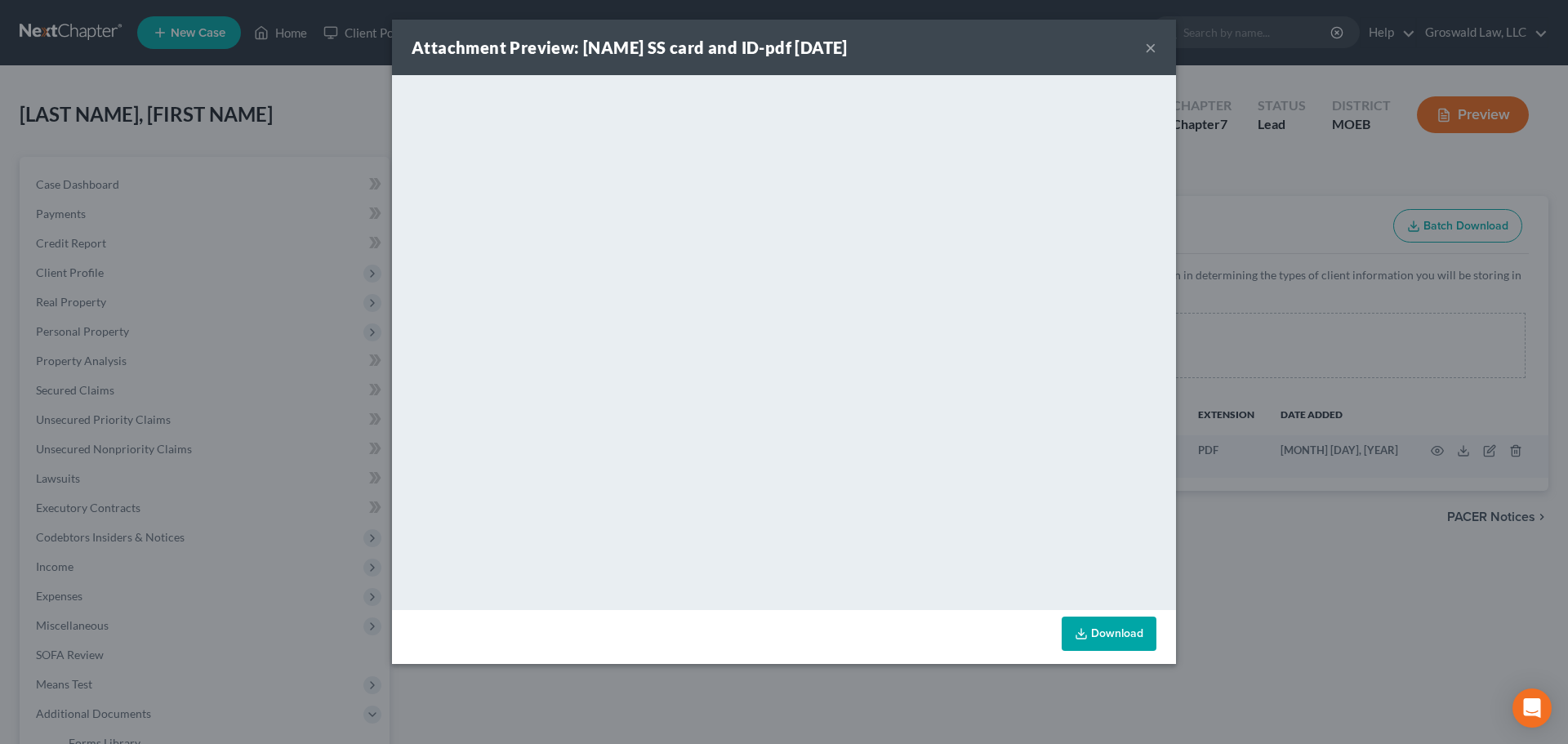 click on "×" at bounding box center [1151, 47] 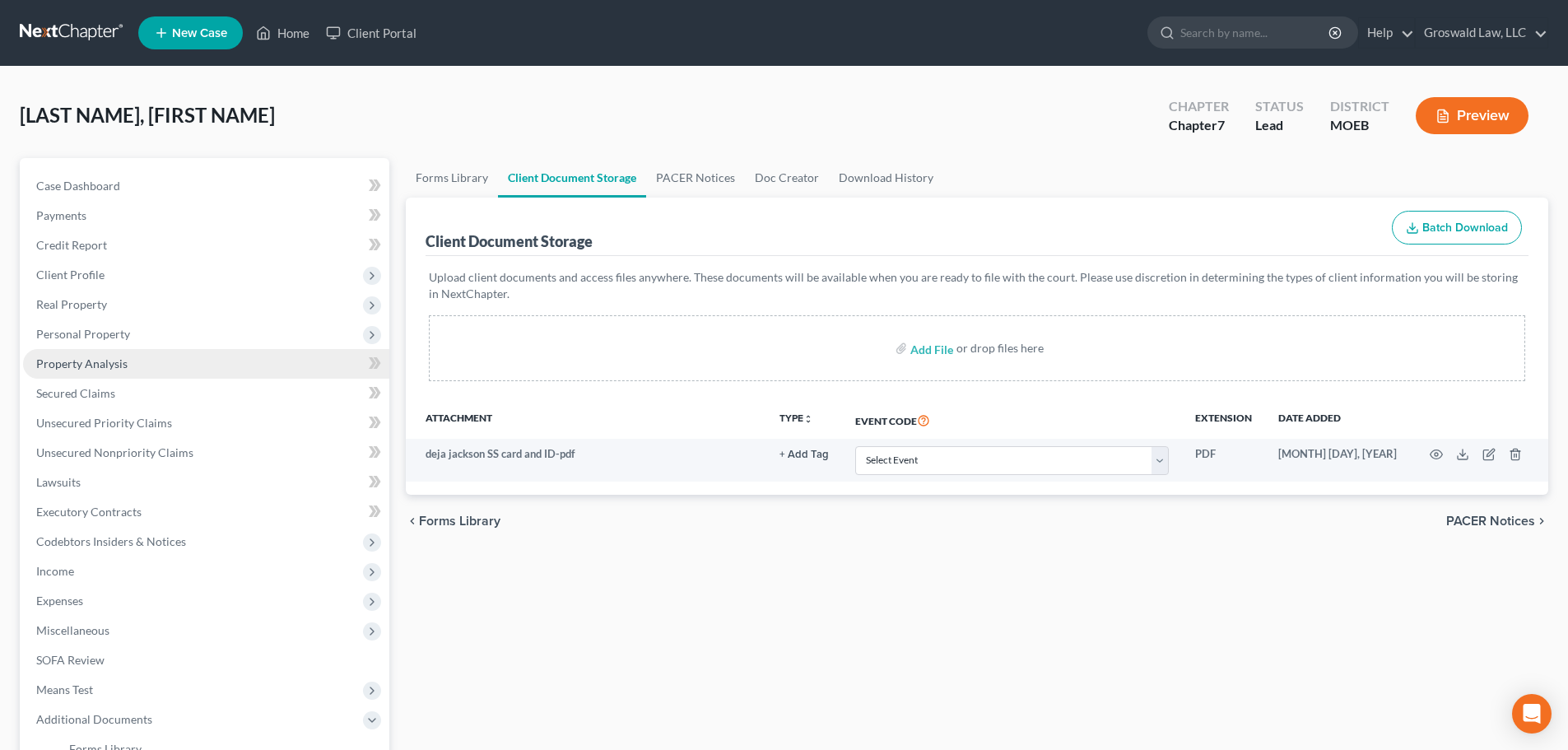 click on "Property Analysis" at bounding box center [81, 363] 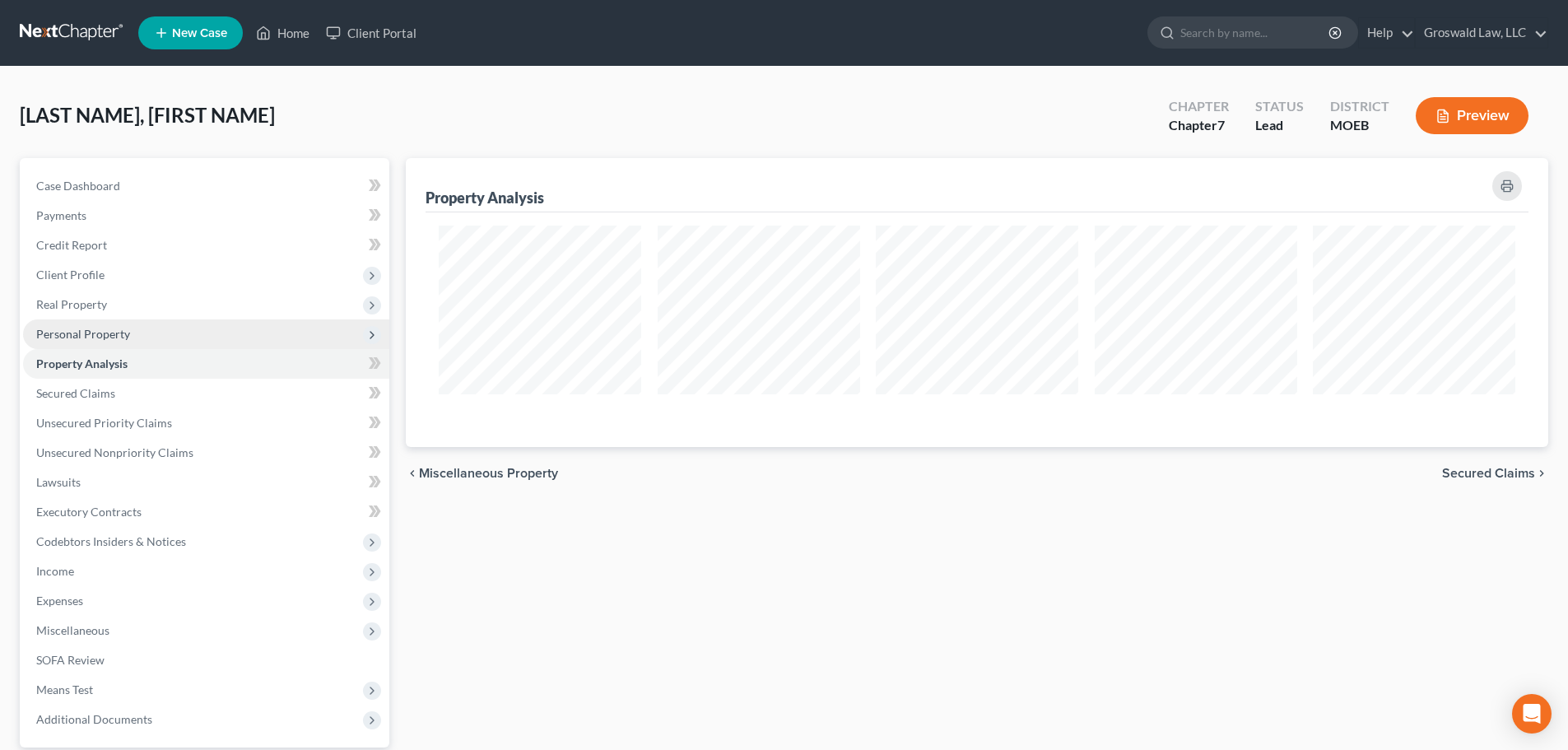 scroll, scrollTop: 822982, scrollLeft: 821955, axis: both 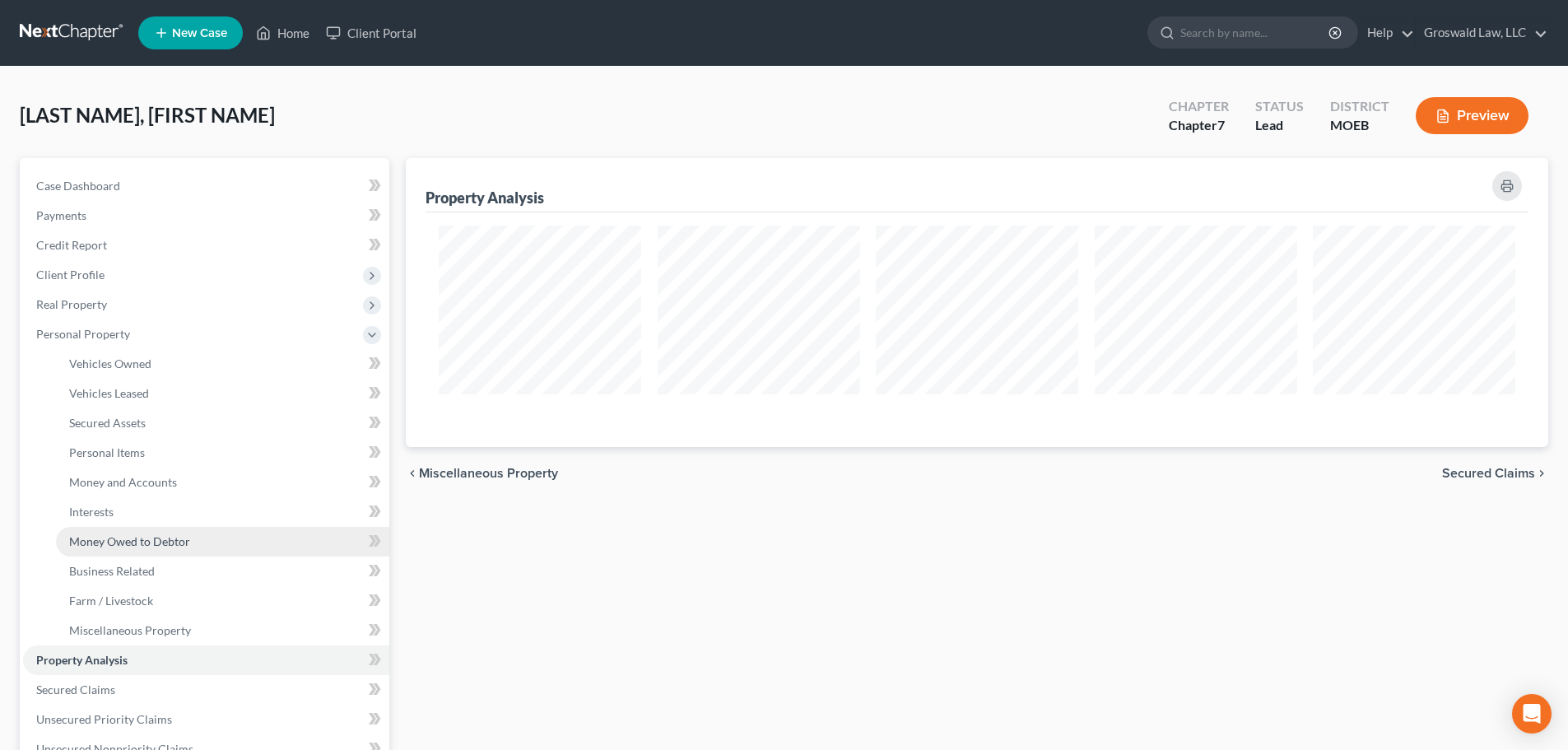click on "Money Owed to Debtor" at bounding box center [129, 541] 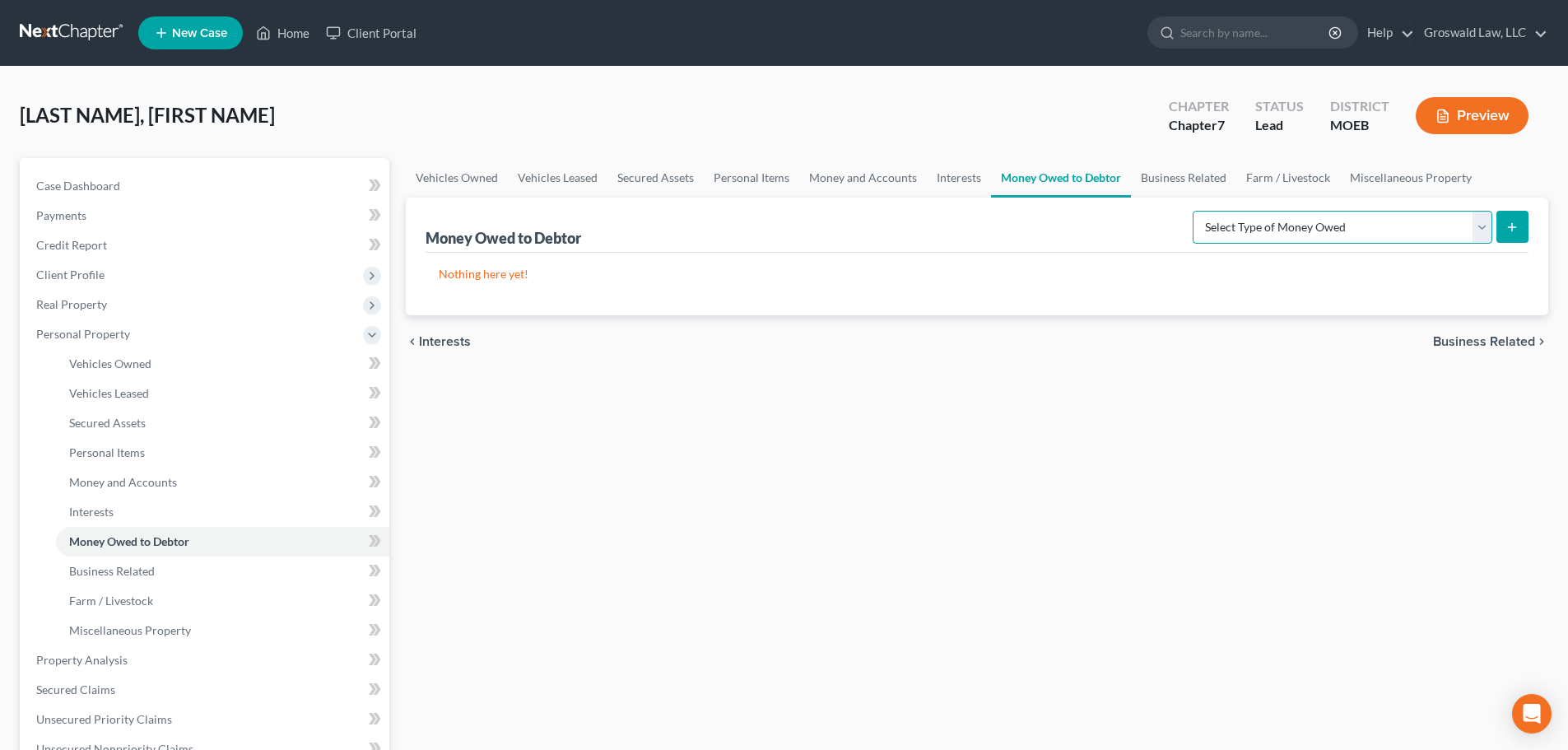 click on "Select Type of Money Owed Accounts Receivable (A/B: 38) Alimony (A/B: 29) Child Support (A/B: 29) Claims Against Third Parties (A/B: 33) Disability Benefits (A/B: 30) Disability Insurance Payments (A/B: 30) Divorce Settlements (A/B: 29) Equitable or Future Interests (A/B: 25) Expected Tax Refund and Unused NOLs (A/B: 28) Financial Assets Not Yet Listed (A/B: 35) Life Estate of Descendants (A/B: 32) Maintenance (A/B: 29) Other Contingent & Unliquidated Claims (A/B: 34) Property Settlements (A/B: 29) Sick or Vacation Pay (A/B: 30) Social Security Benefits (A/B: 30) Trusts (A/B: 25) Unpaid Loans (A/B: 30) Unpaid Wages (A/B: 30) Workers Compensation (A/B: 30)" at bounding box center [1342, 227] 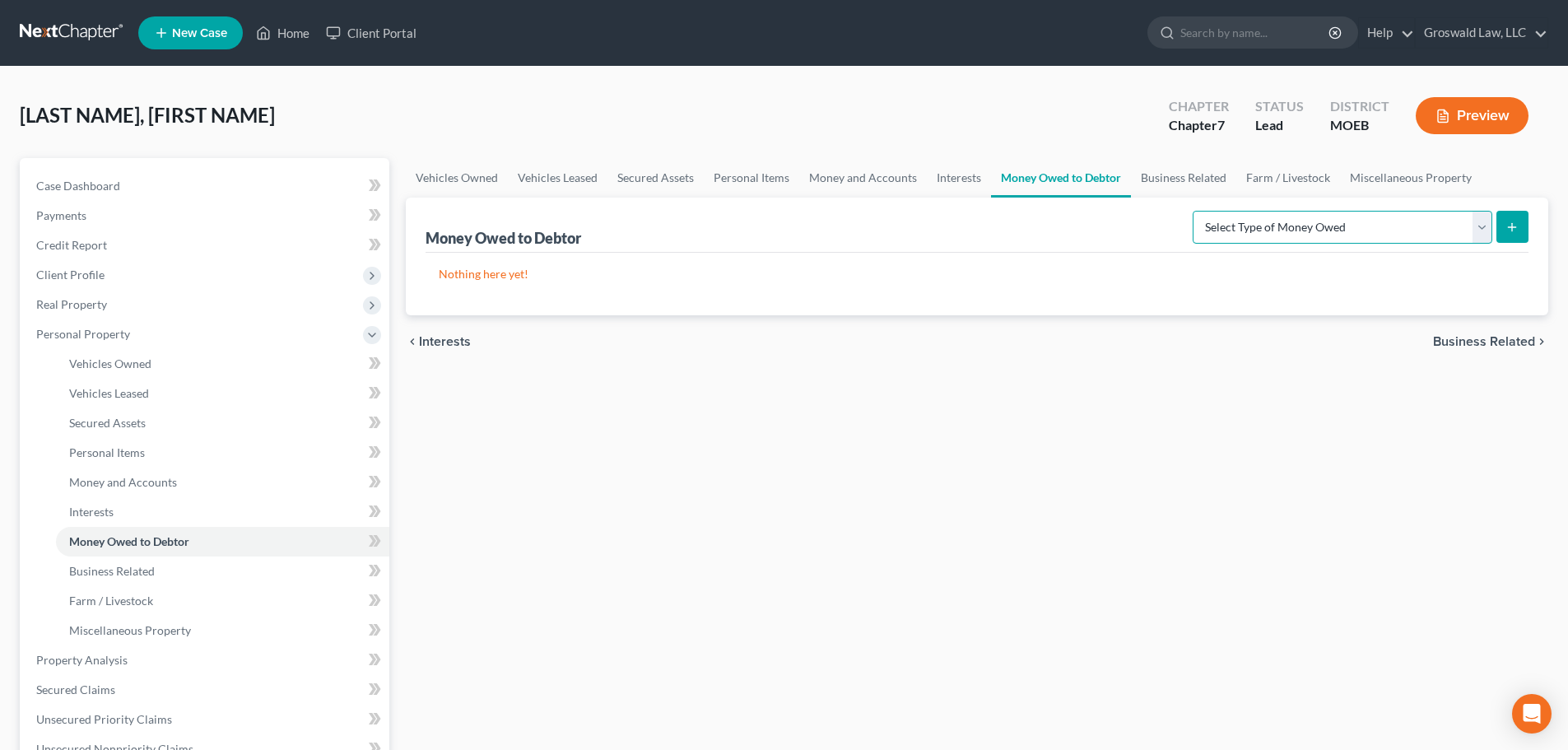 select on "claims_against_third_parties" 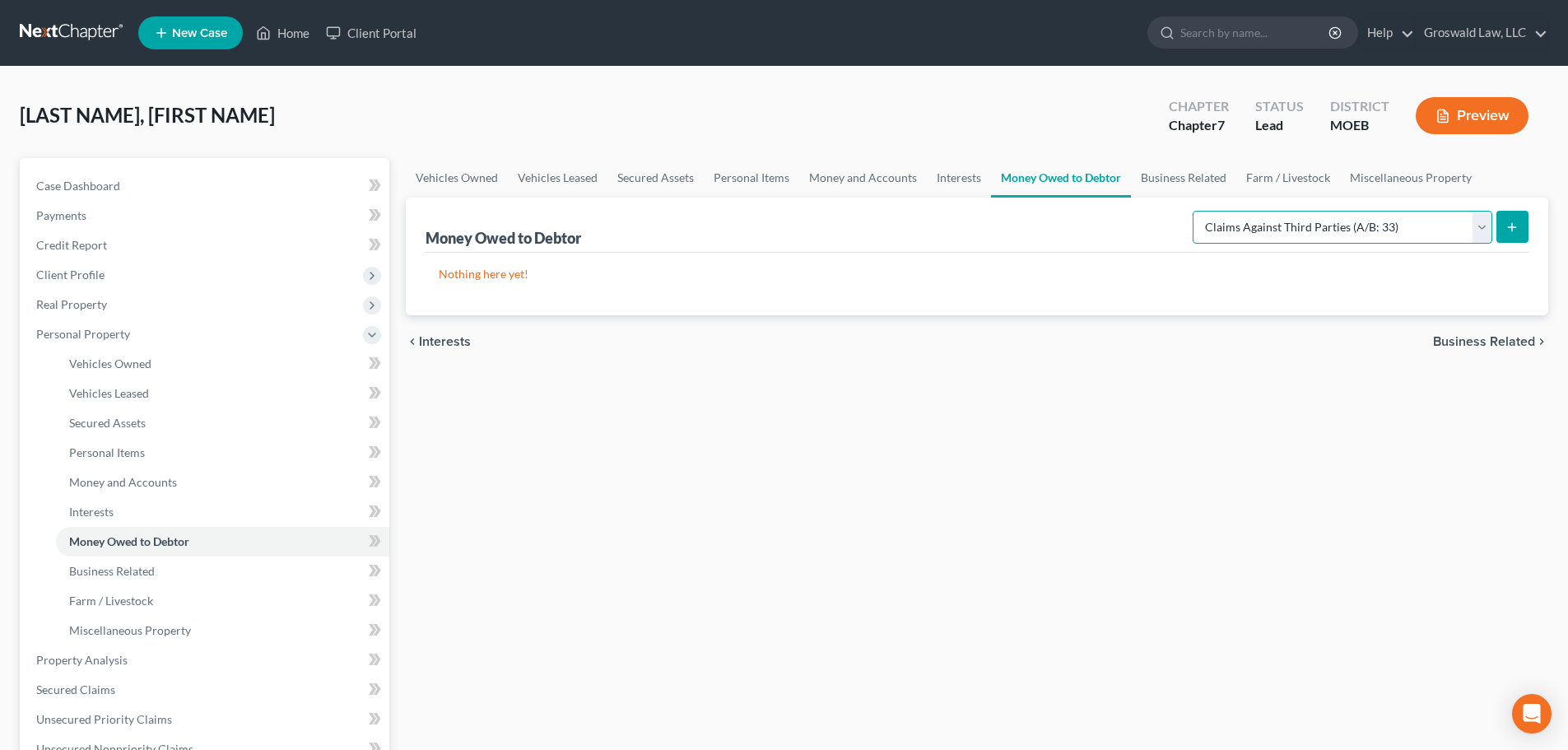 click on "Select Type of Money Owed Accounts Receivable (A/B: 38) Alimony (A/B: 29) Child Support (A/B: 29) Claims Against Third Parties (A/B: 33) Disability Benefits (A/B: 30) Disability Insurance Payments (A/B: 30) Divorce Settlements (A/B: 29) Equitable or Future Interests (A/B: 25) Expected Tax Refund and Unused NOLs (A/B: 28) Financial Assets Not Yet Listed (A/B: 35) Life Estate of Descendants (A/B: 32) Maintenance (A/B: 29) Other Contingent & Unliquidated Claims (A/B: 34) Property Settlements (A/B: 29) Sick or Vacation Pay (A/B: 30) Social Security Benefits (A/B: 30) Trusts (A/B: 25) Unpaid Loans (A/B: 30) Unpaid Wages (A/B: 30) Workers Compensation (A/B: 30)" at bounding box center (1342, 227) 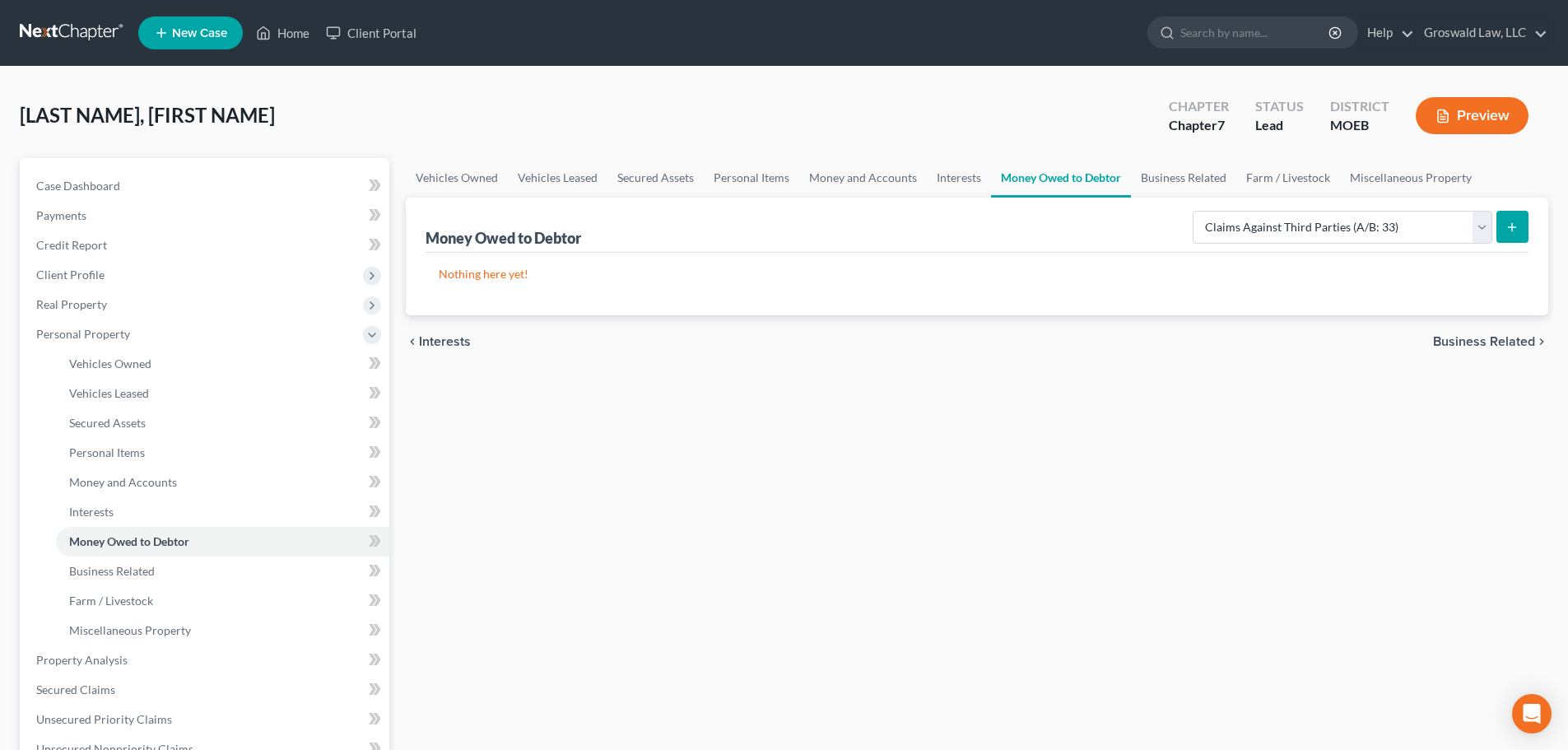 click at bounding box center [1512, 226] 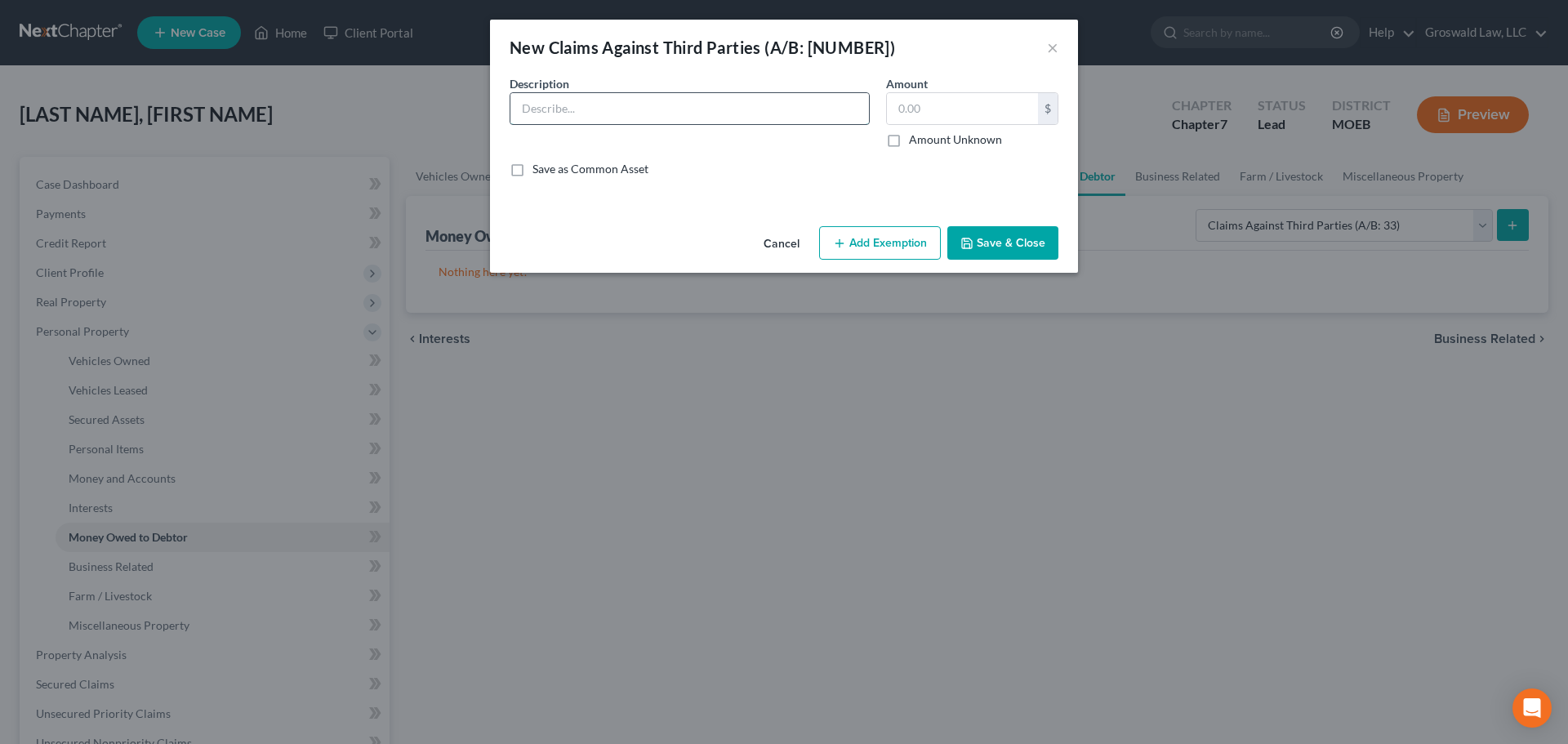 click at bounding box center (689, 109) 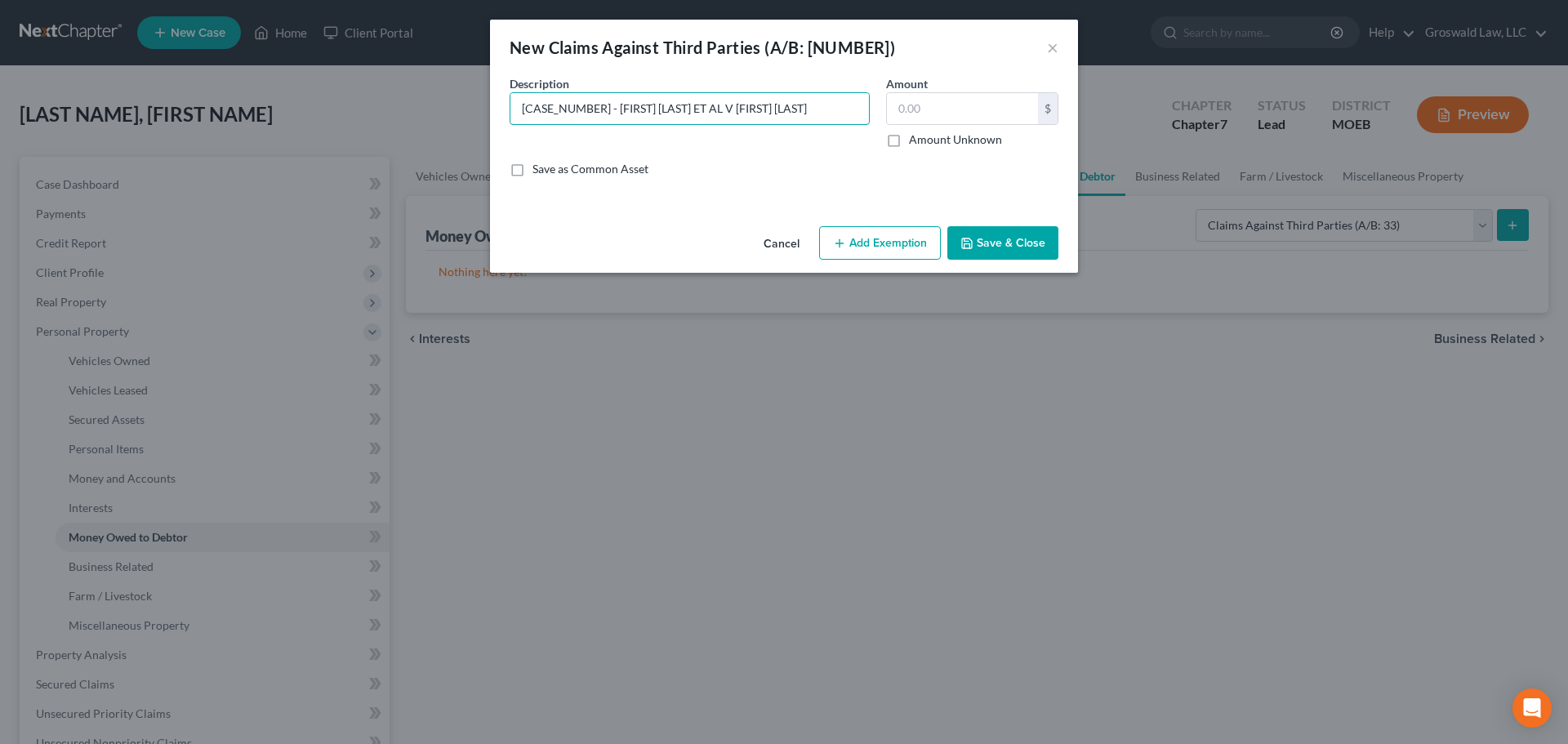 type on "[CASE_NUMBER] - [FIRST] [LAST] ET AL V [FIRST] [LAST]" 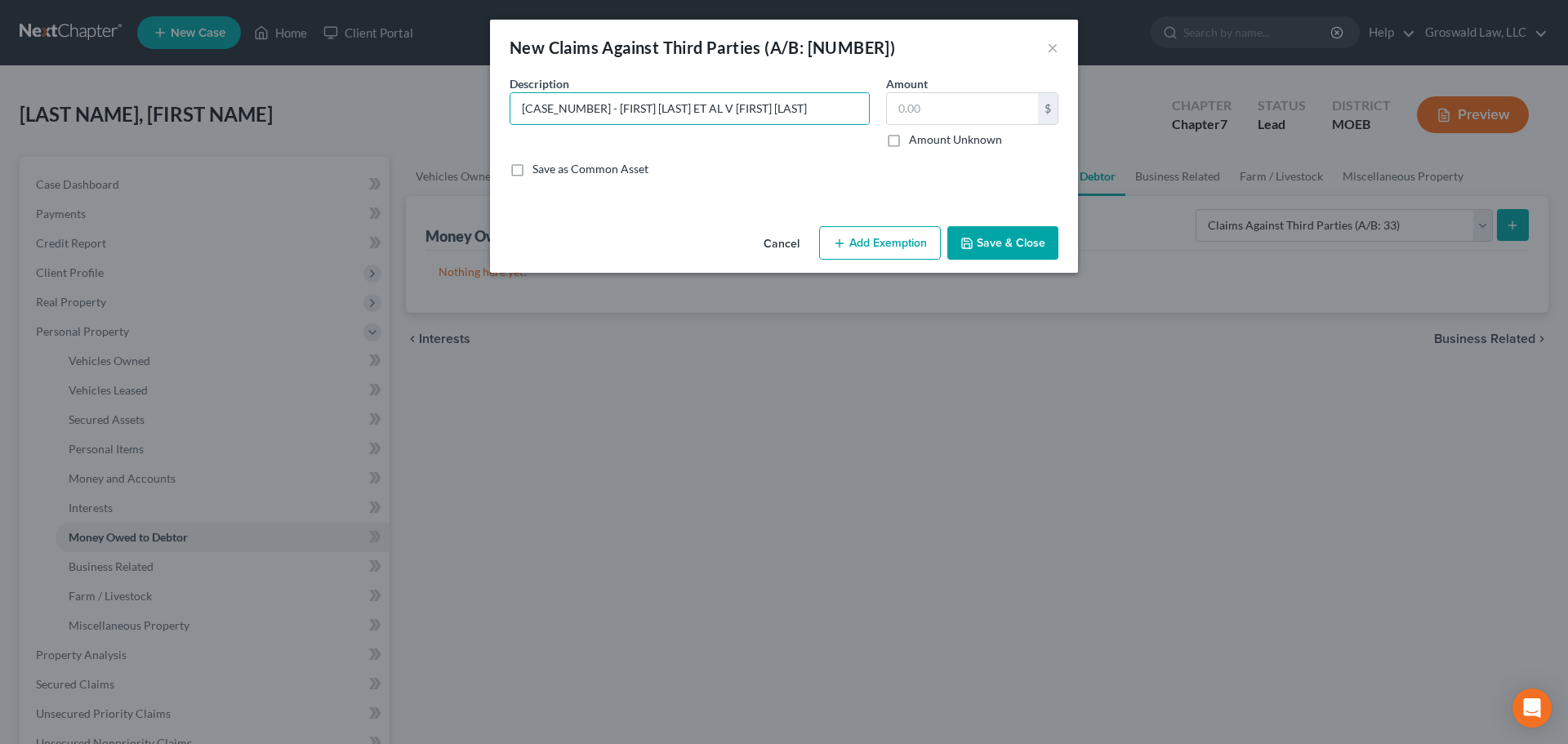 click on "Amount Unknown" at bounding box center [956, 140] 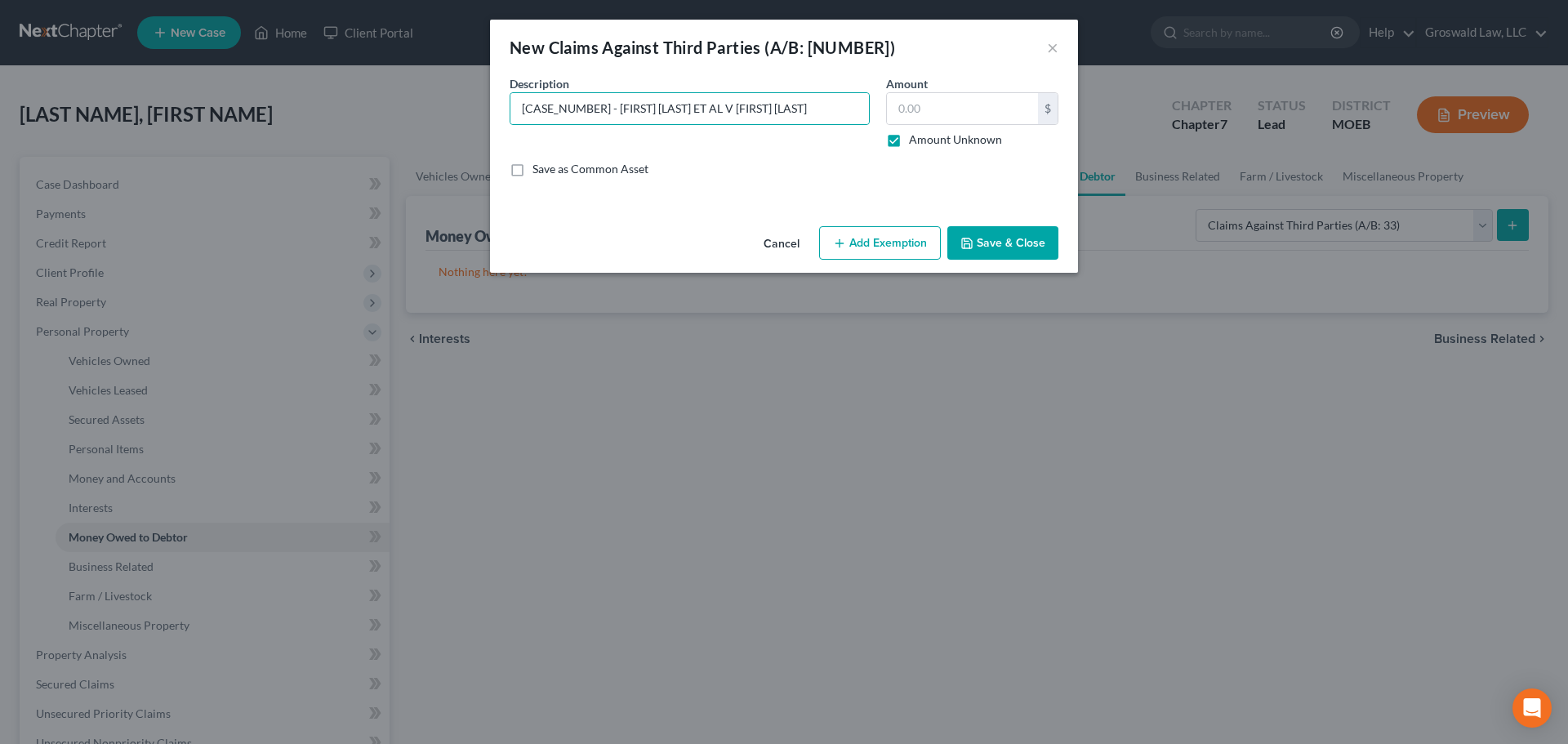 type on "0.00" 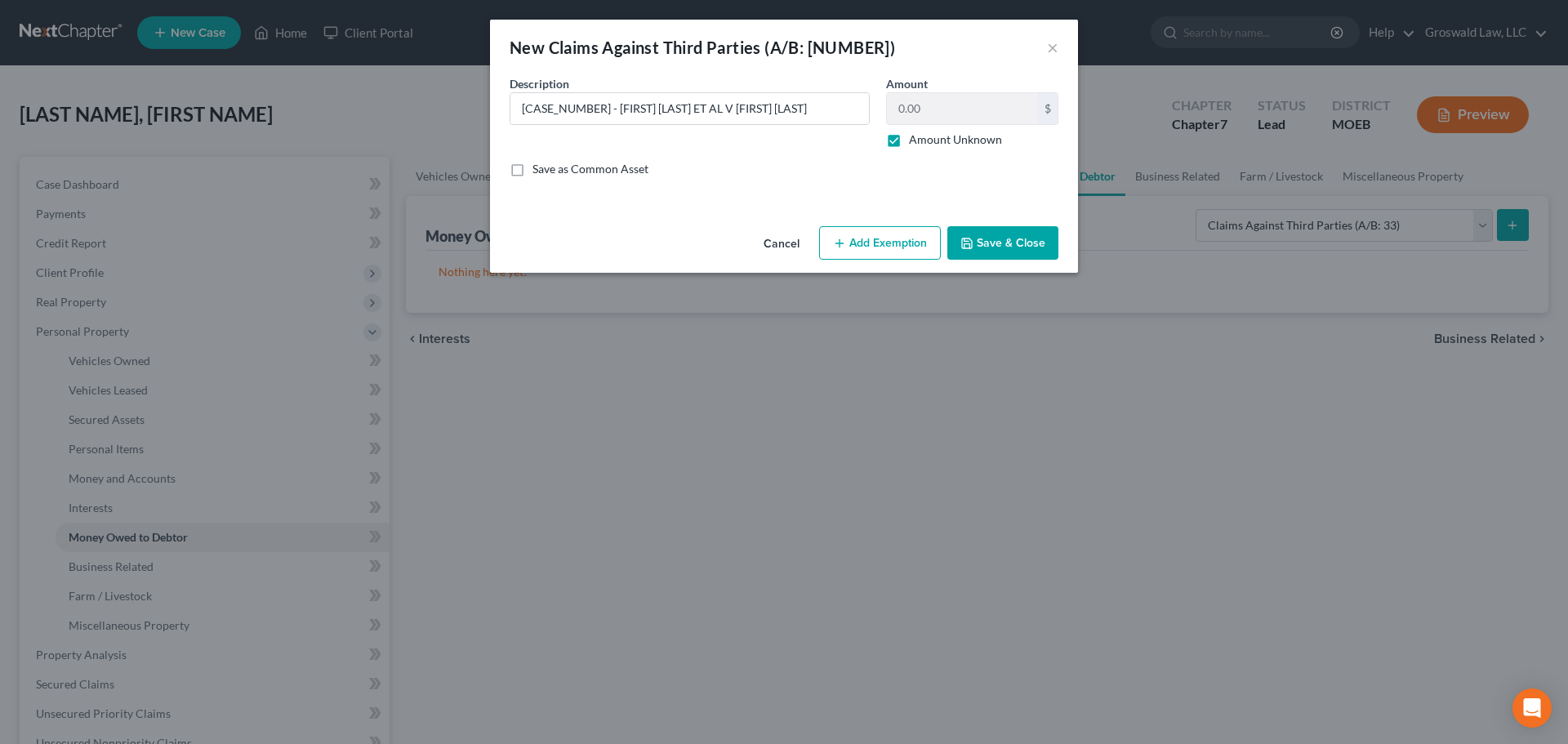 click on "Save & Close" at bounding box center (1003, 243) 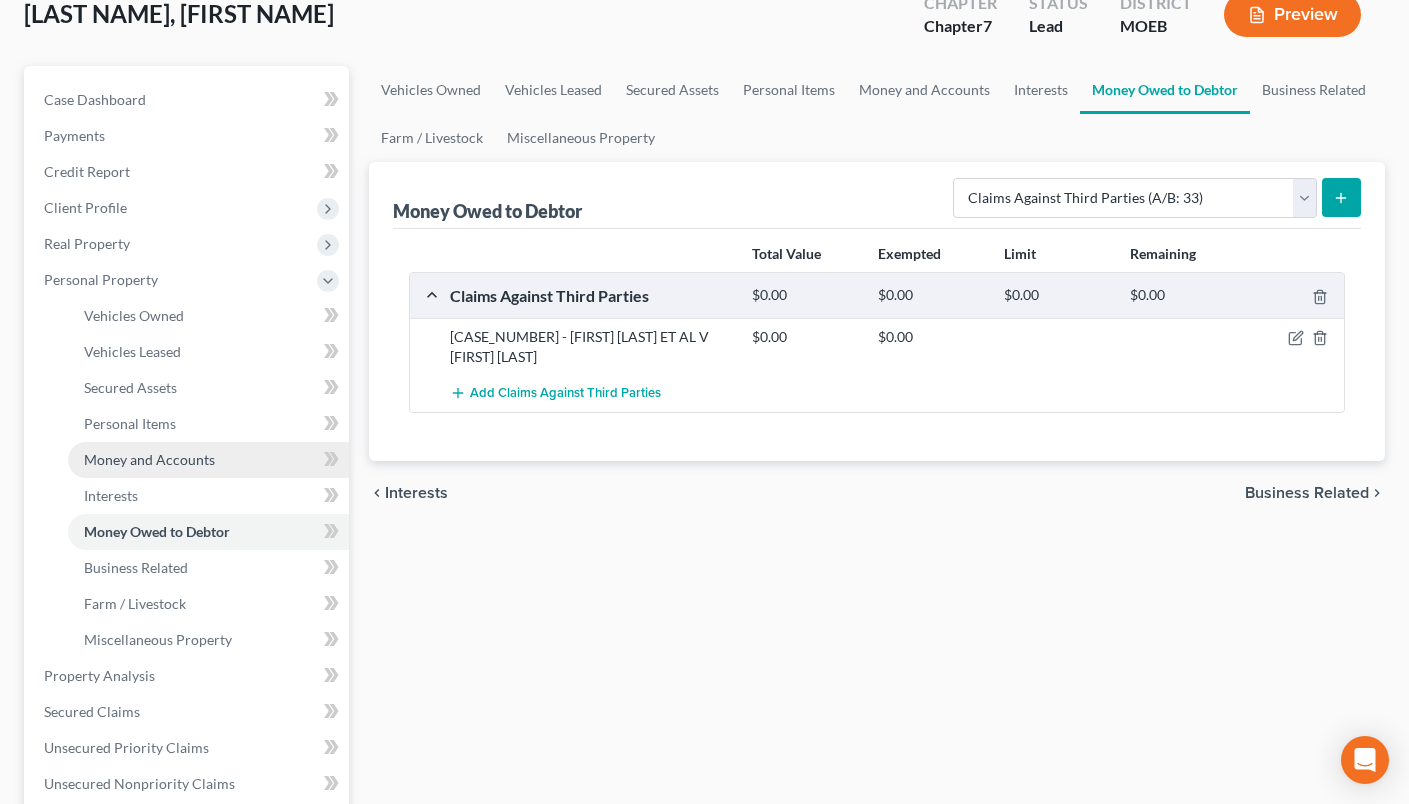 scroll, scrollTop: 500, scrollLeft: 0, axis: vertical 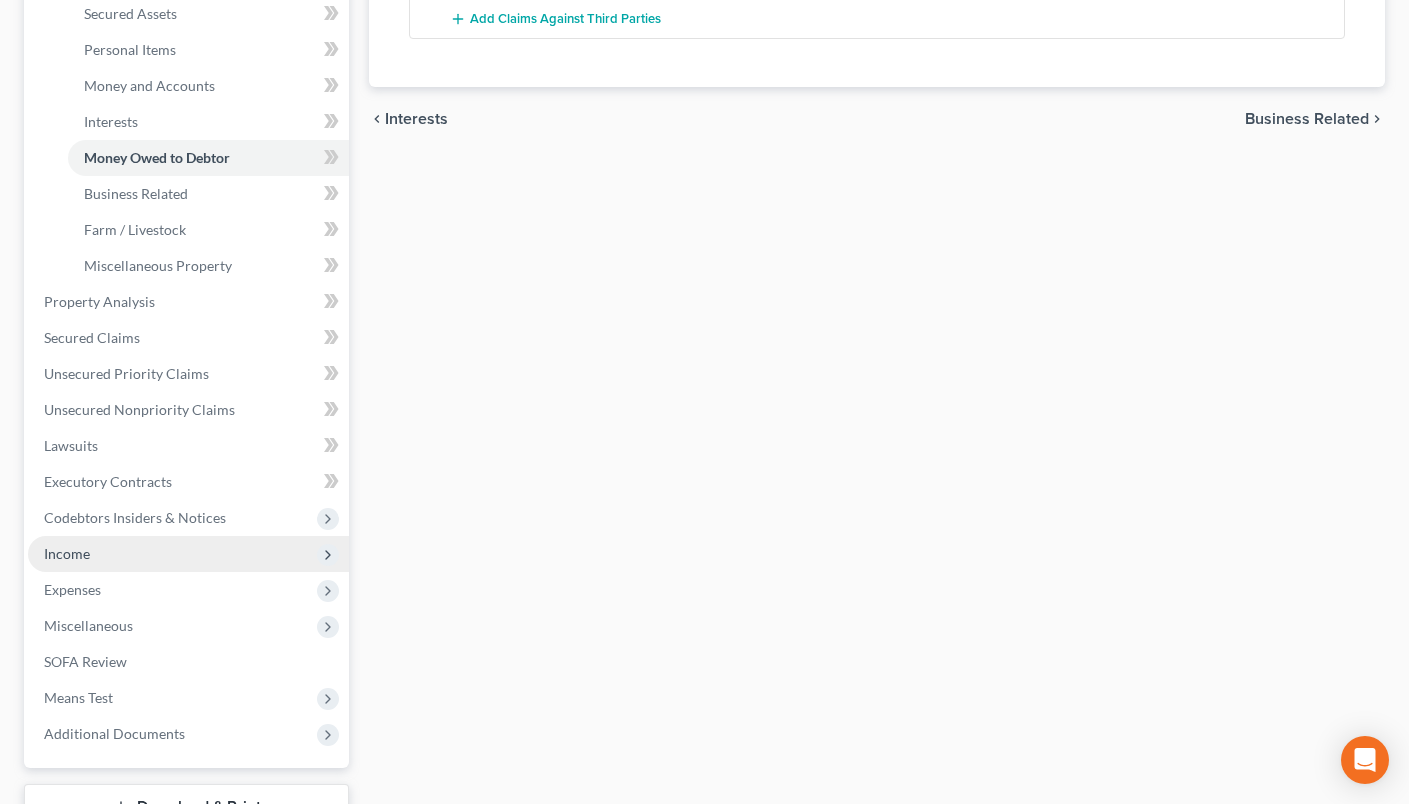 click on "Income" at bounding box center [188, 554] 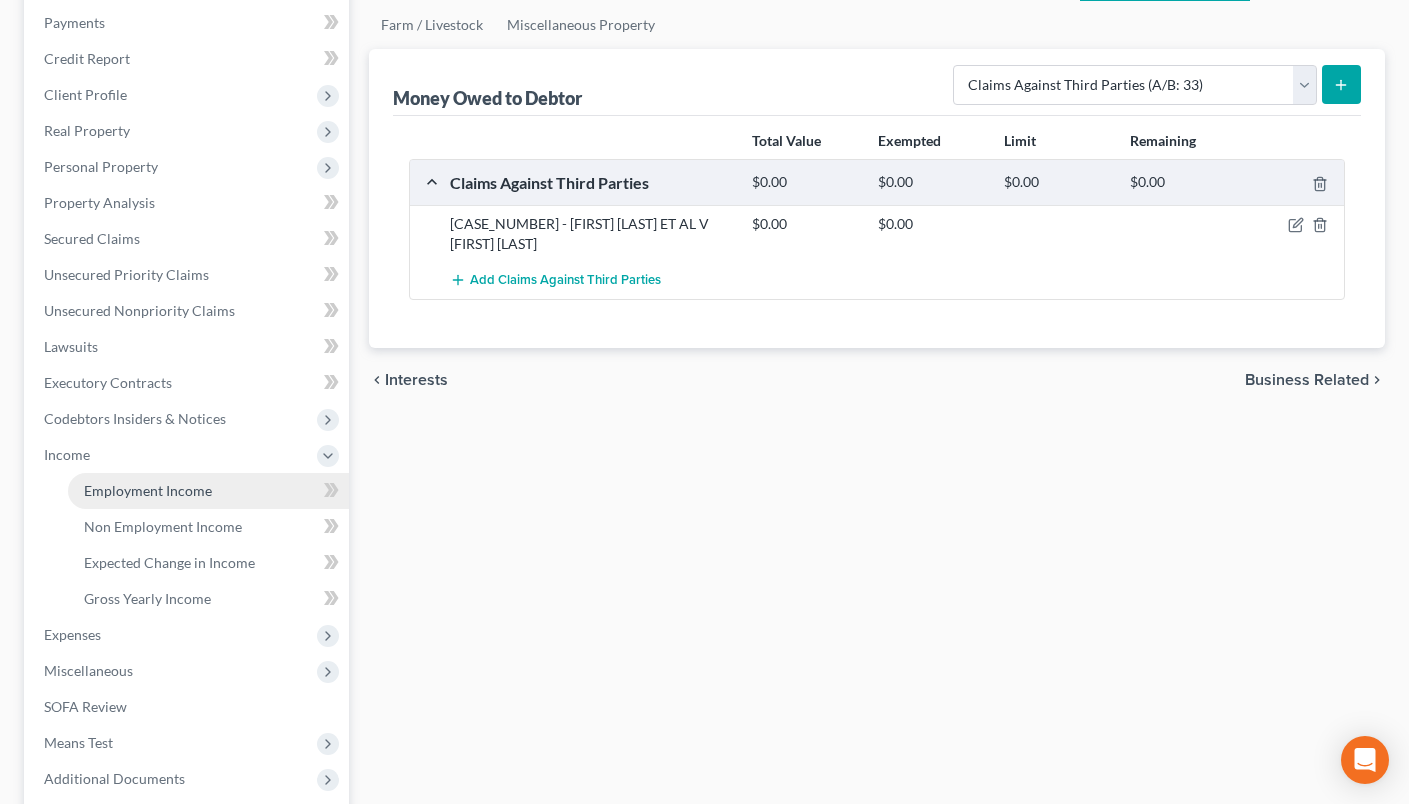 drag, startPoint x: 142, startPoint y: 494, endPoint x: 182, endPoint y: 482, distance: 41.761227 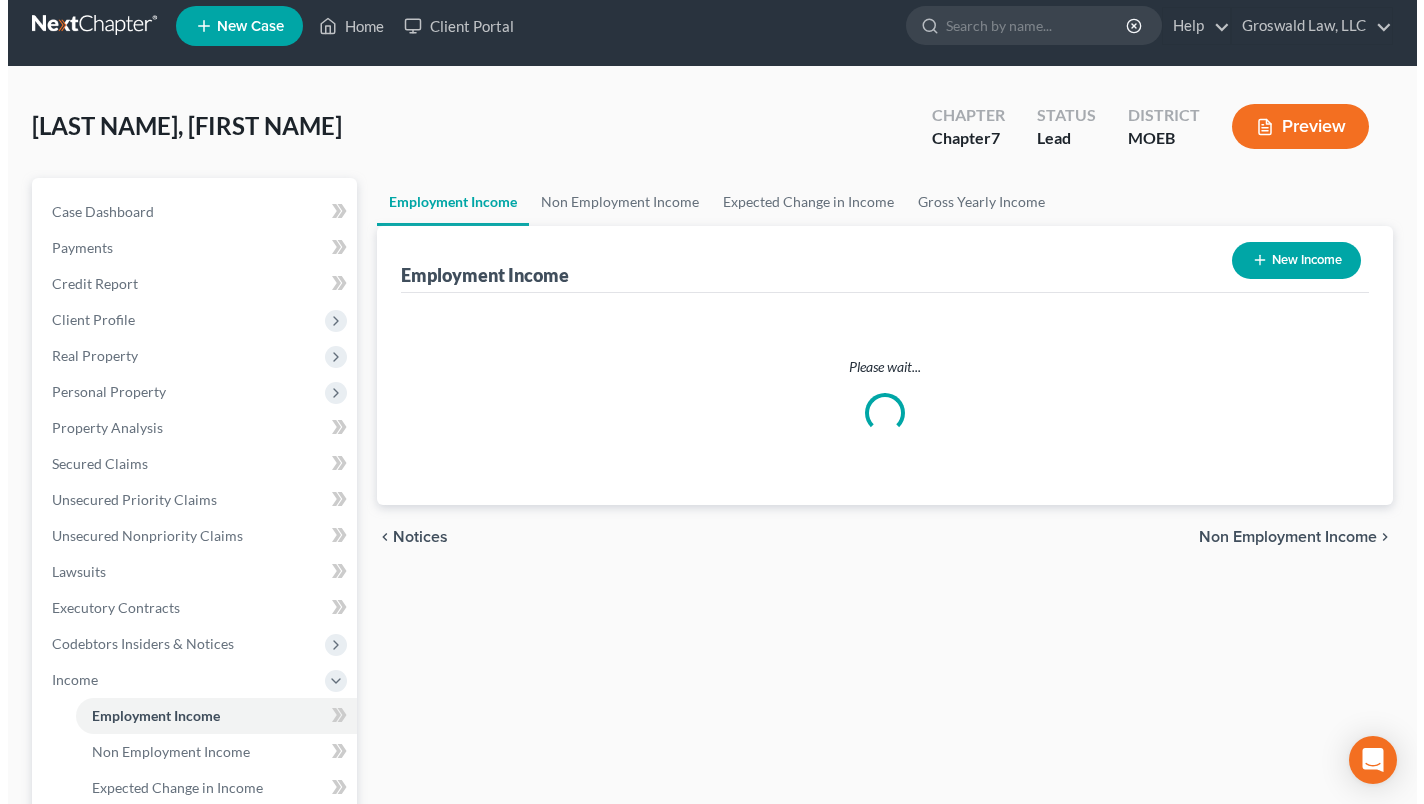 scroll, scrollTop: 0, scrollLeft: 0, axis: both 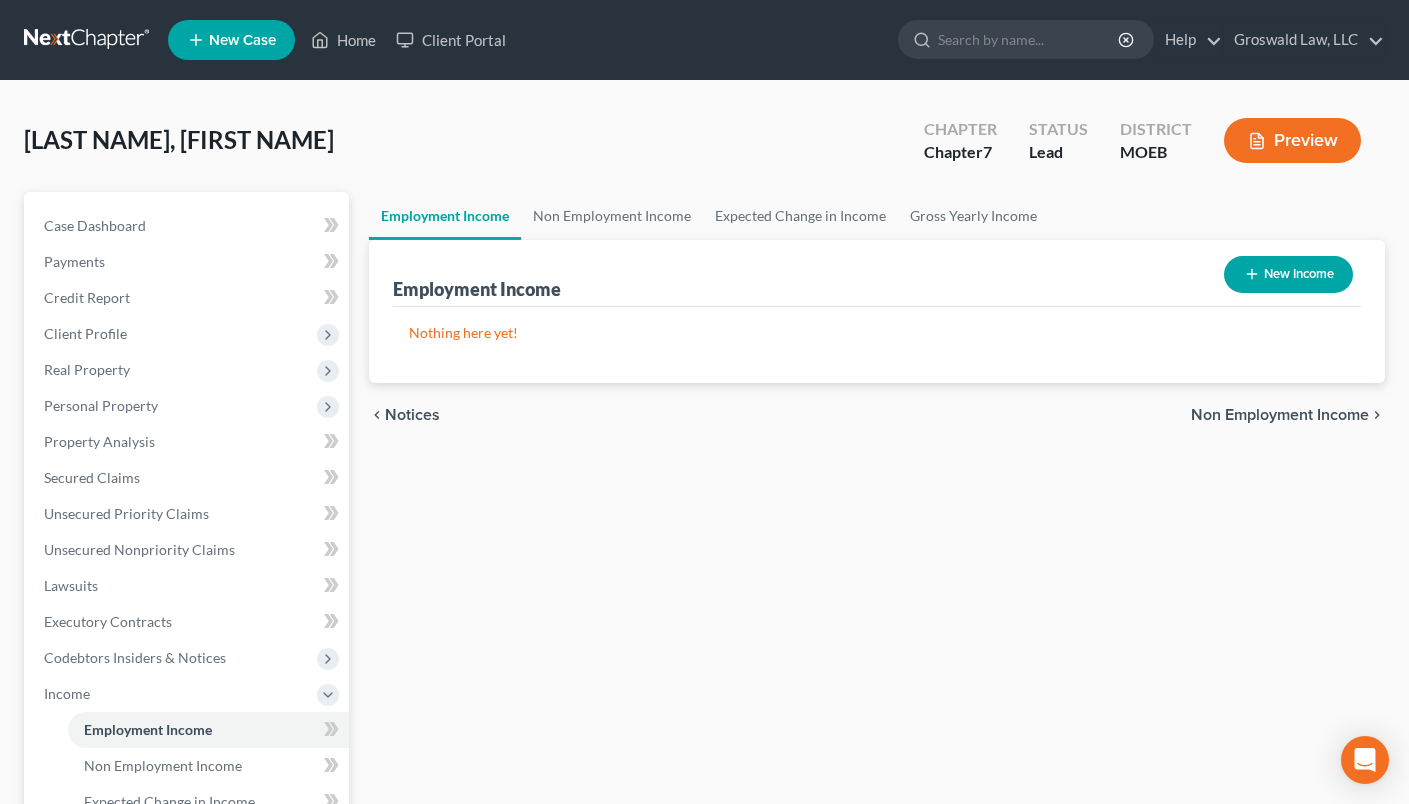 click 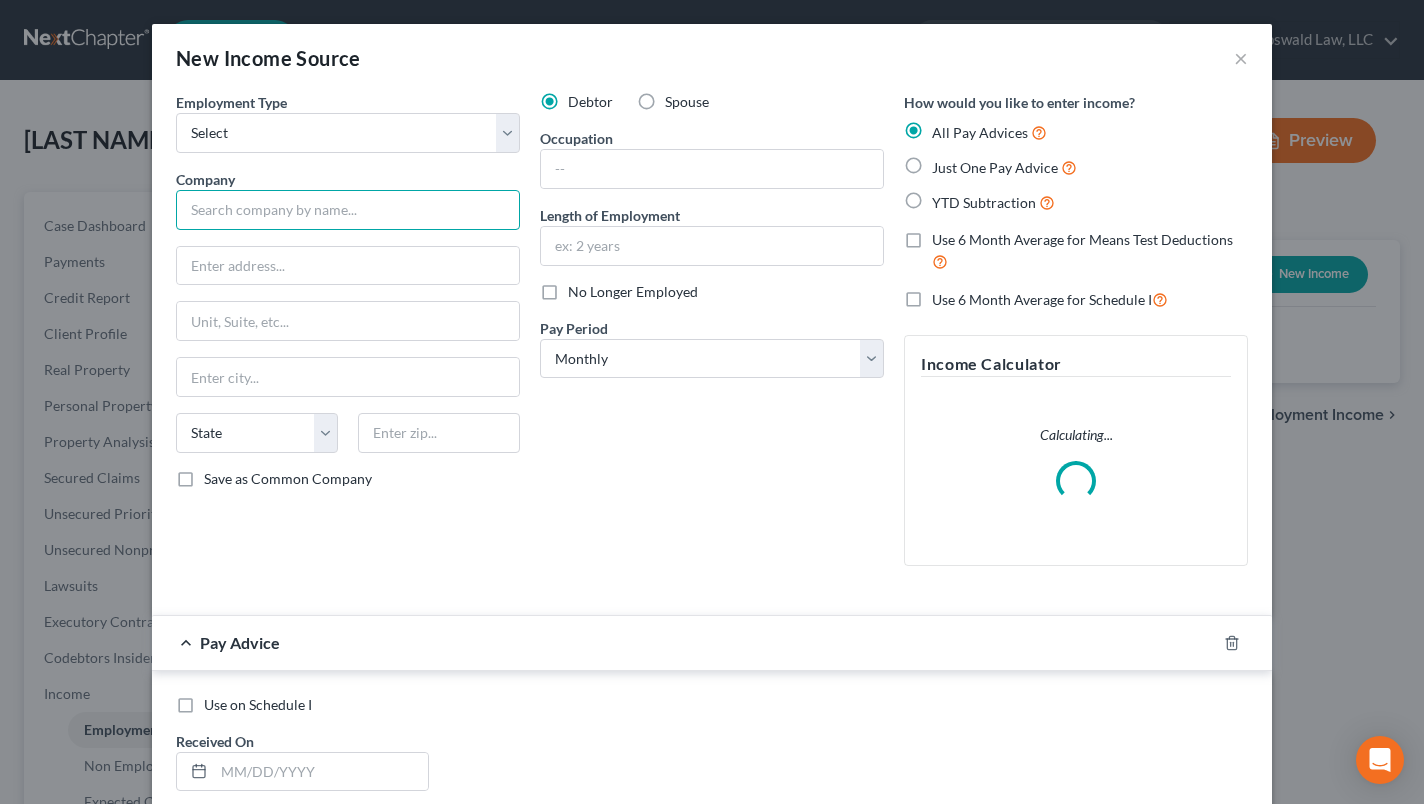 click at bounding box center (348, 210) 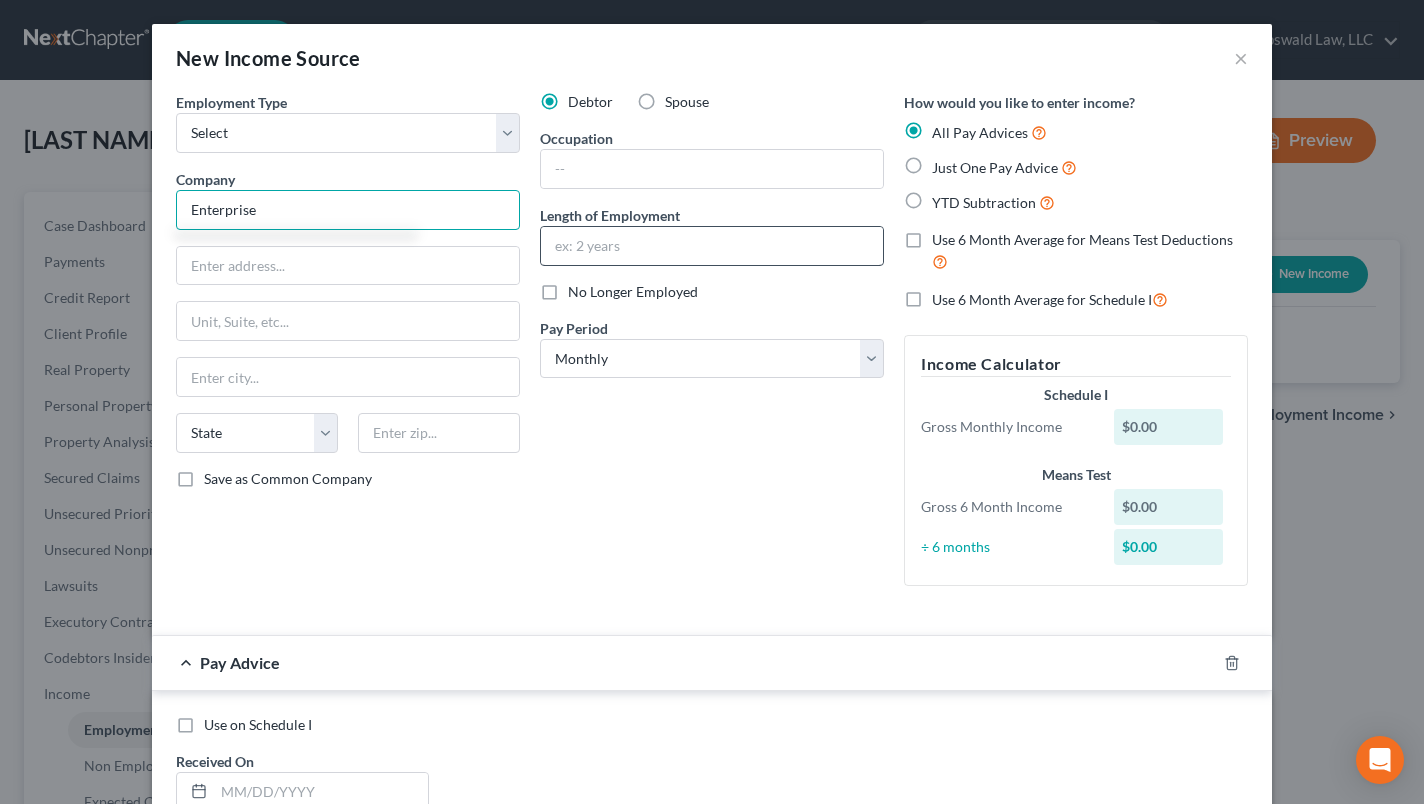 type on "Enterprise" 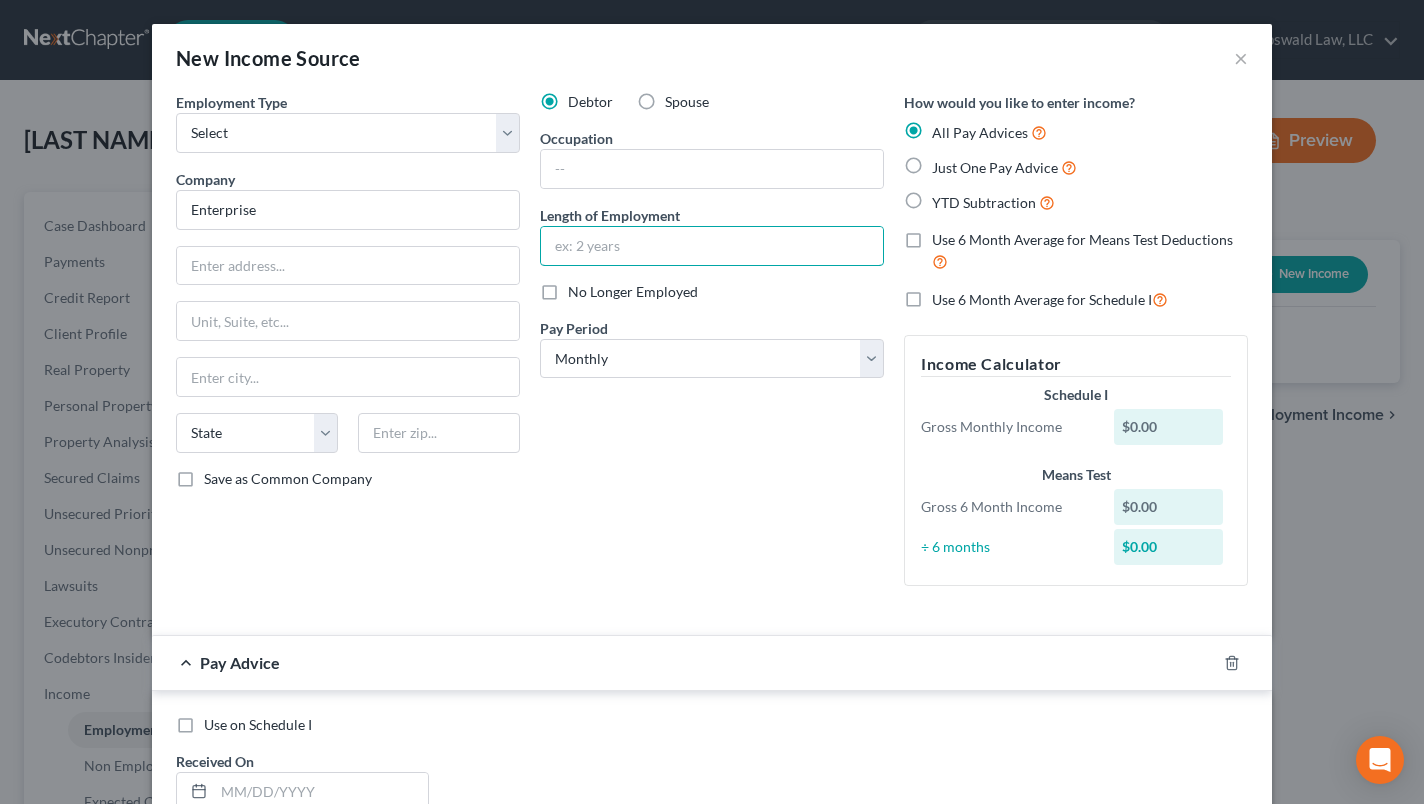 drag, startPoint x: 723, startPoint y: 241, endPoint x: 554, endPoint y: 125, distance: 204.98048 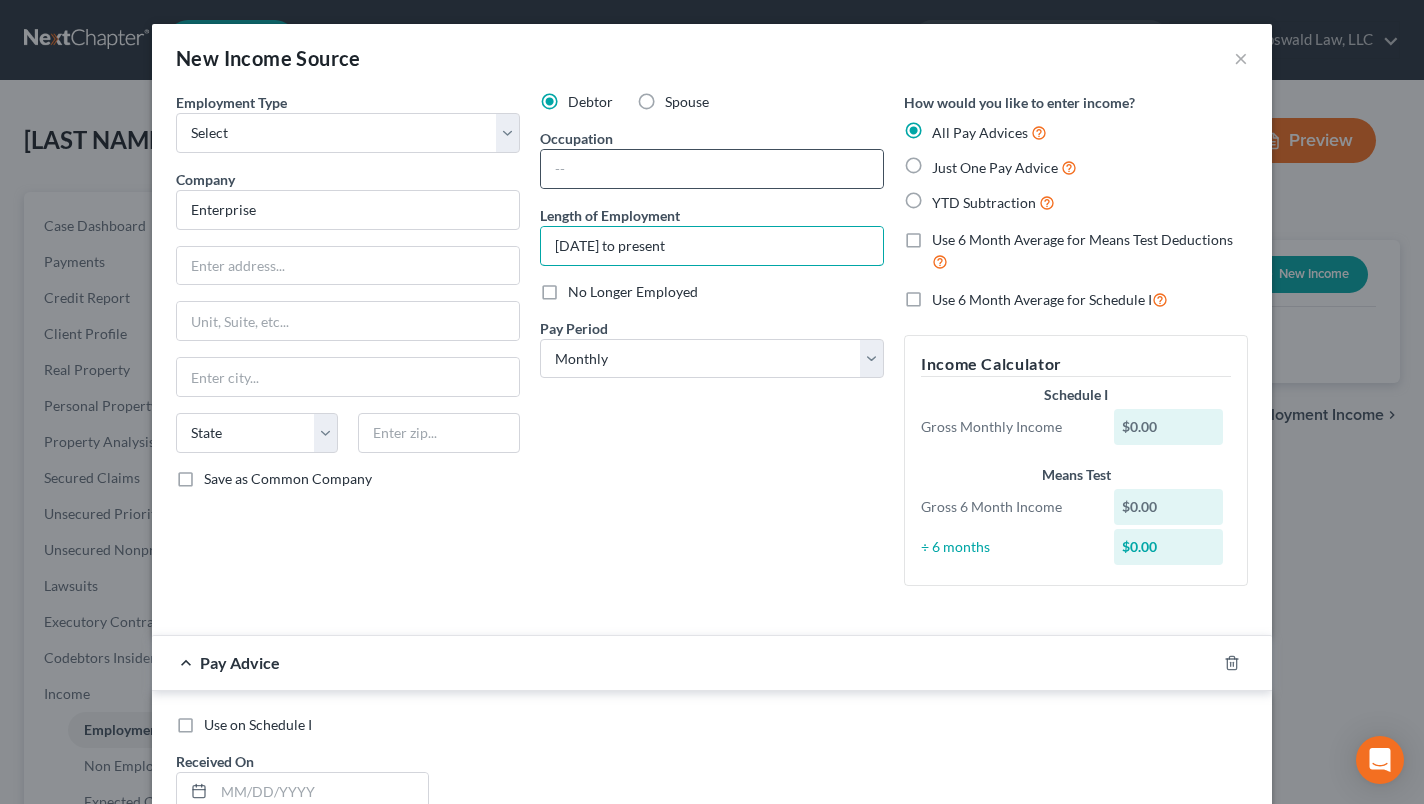 type on "[DATE] to present" 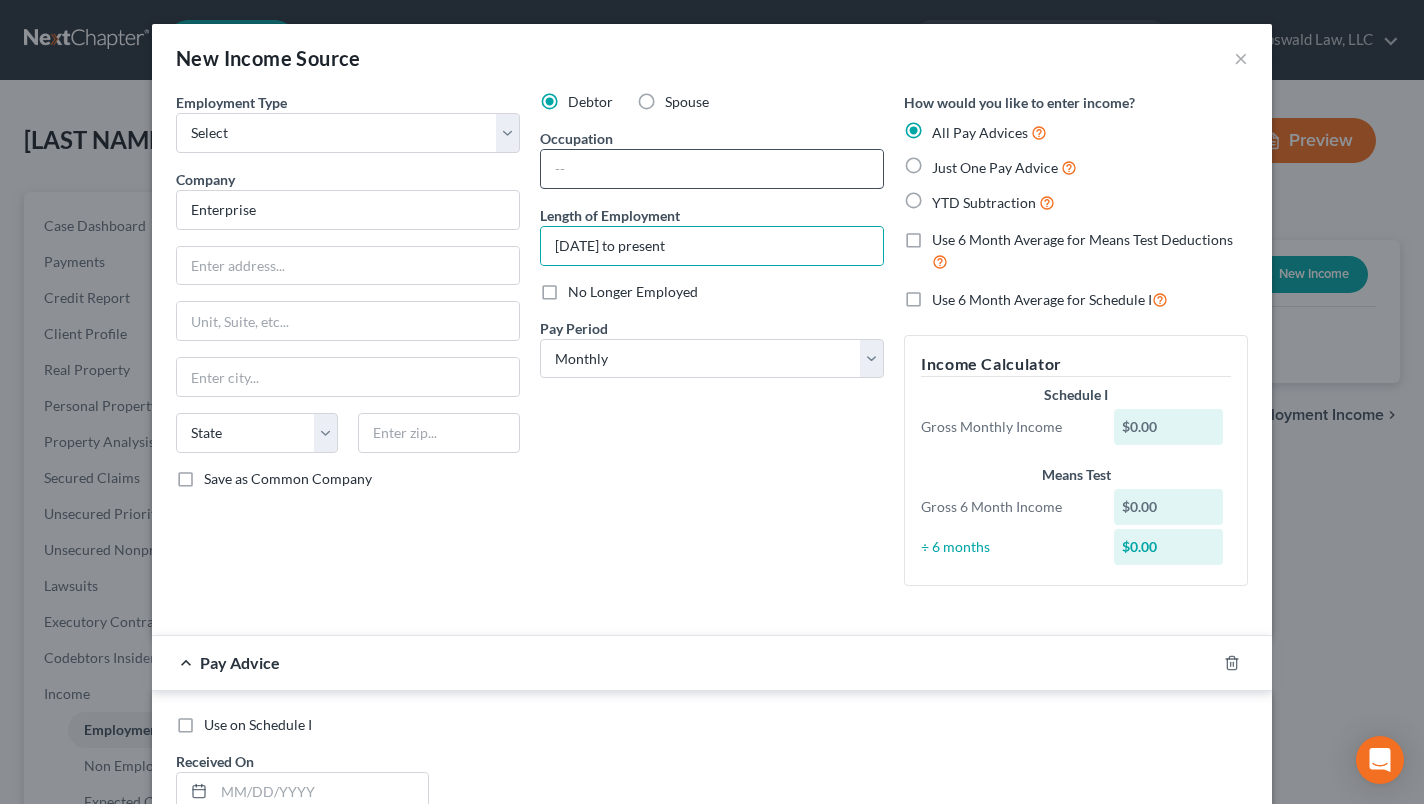 drag, startPoint x: 615, startPoint y: 188, endPoint x: 618, endPoint y: 178, distance: 10.440307 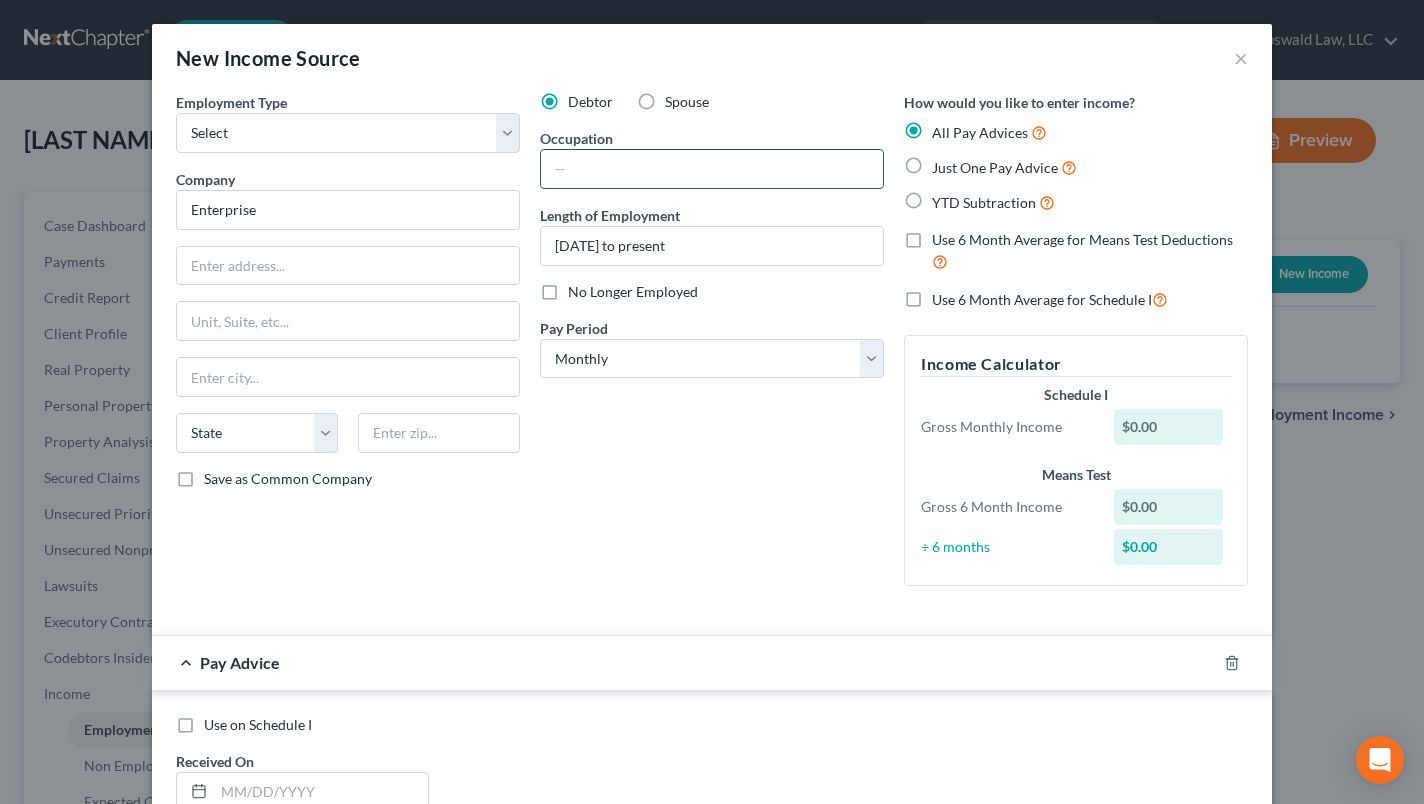 drag, startPoint x: 639, startPoint y: 164, endPoint x: 621, endPoint y: 156, distance: 19.697716 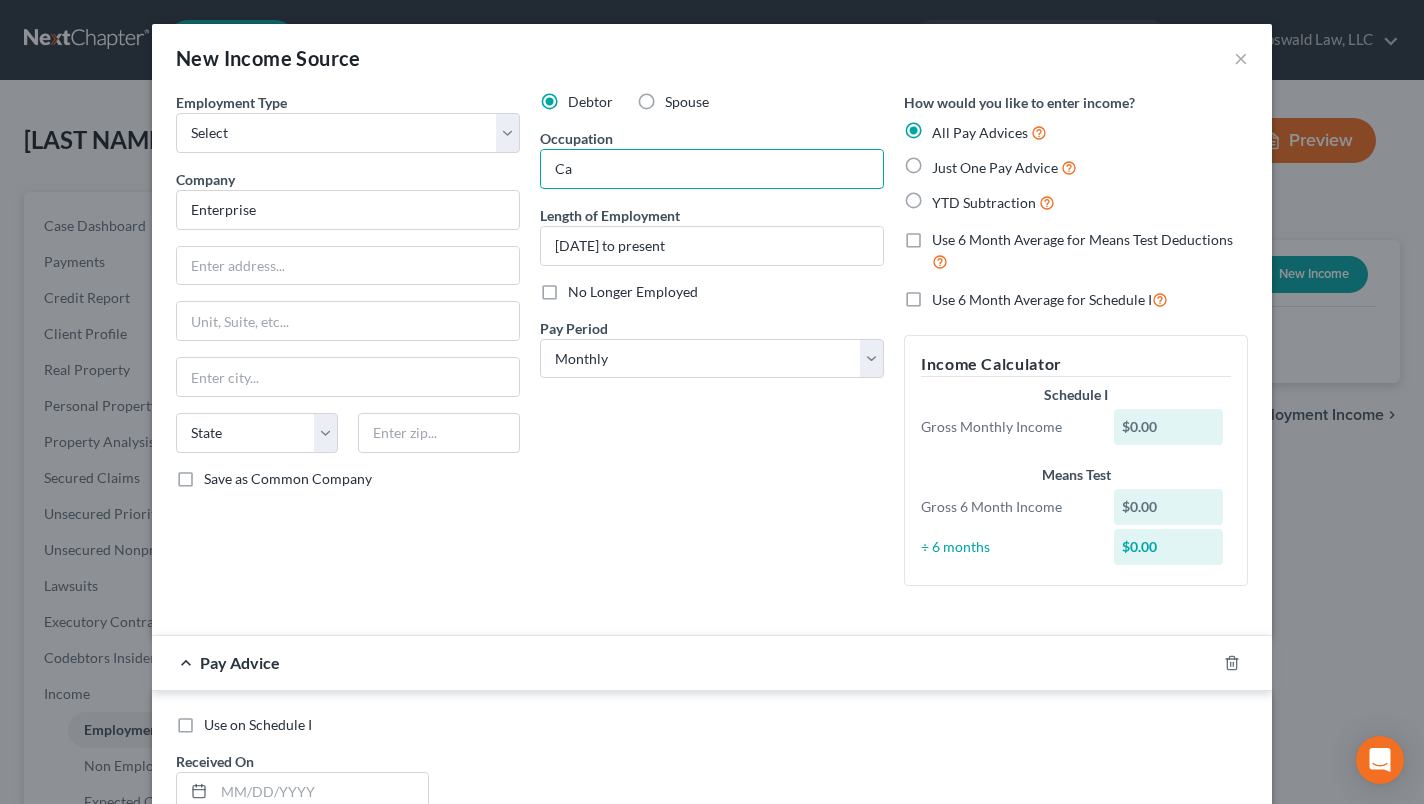 type on "C" 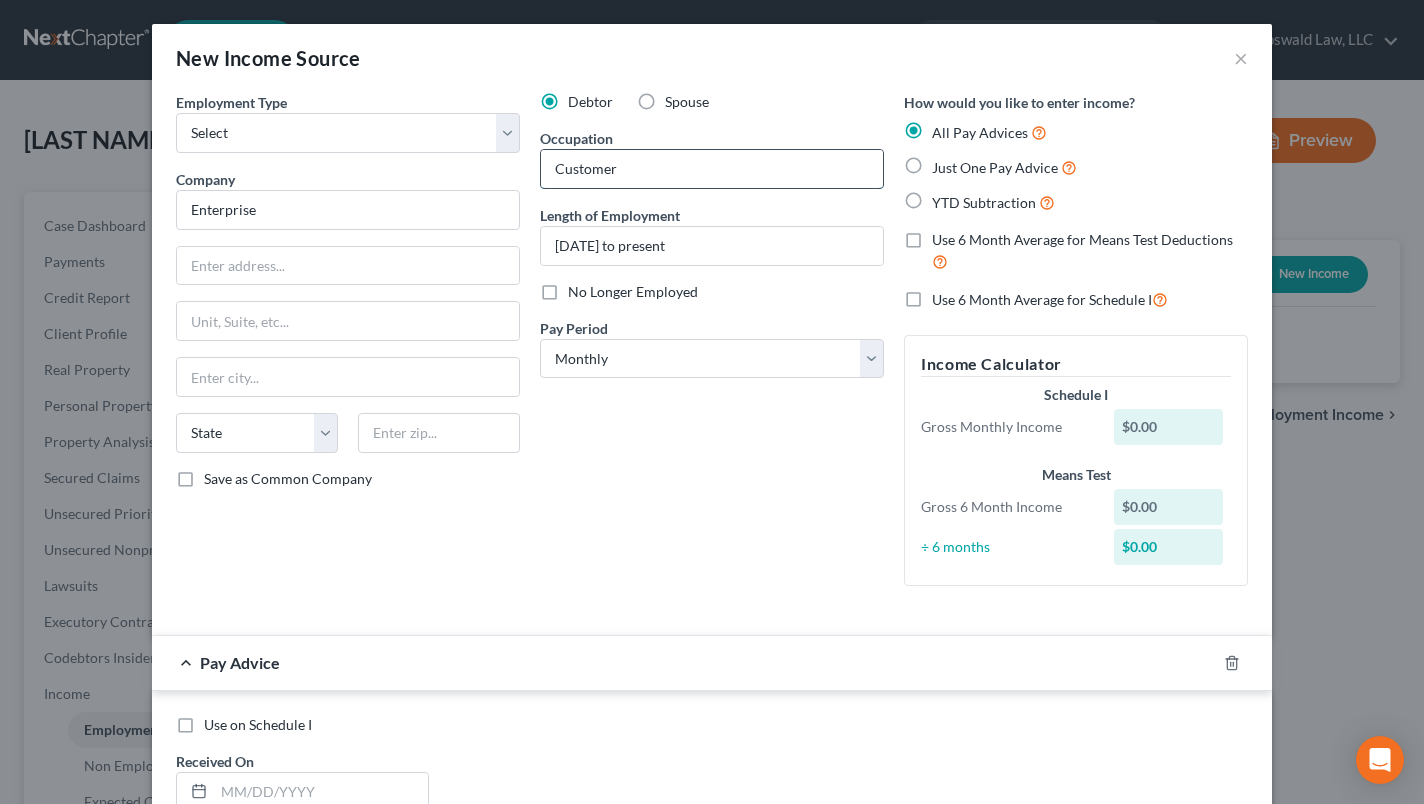 type on "Customer Service" 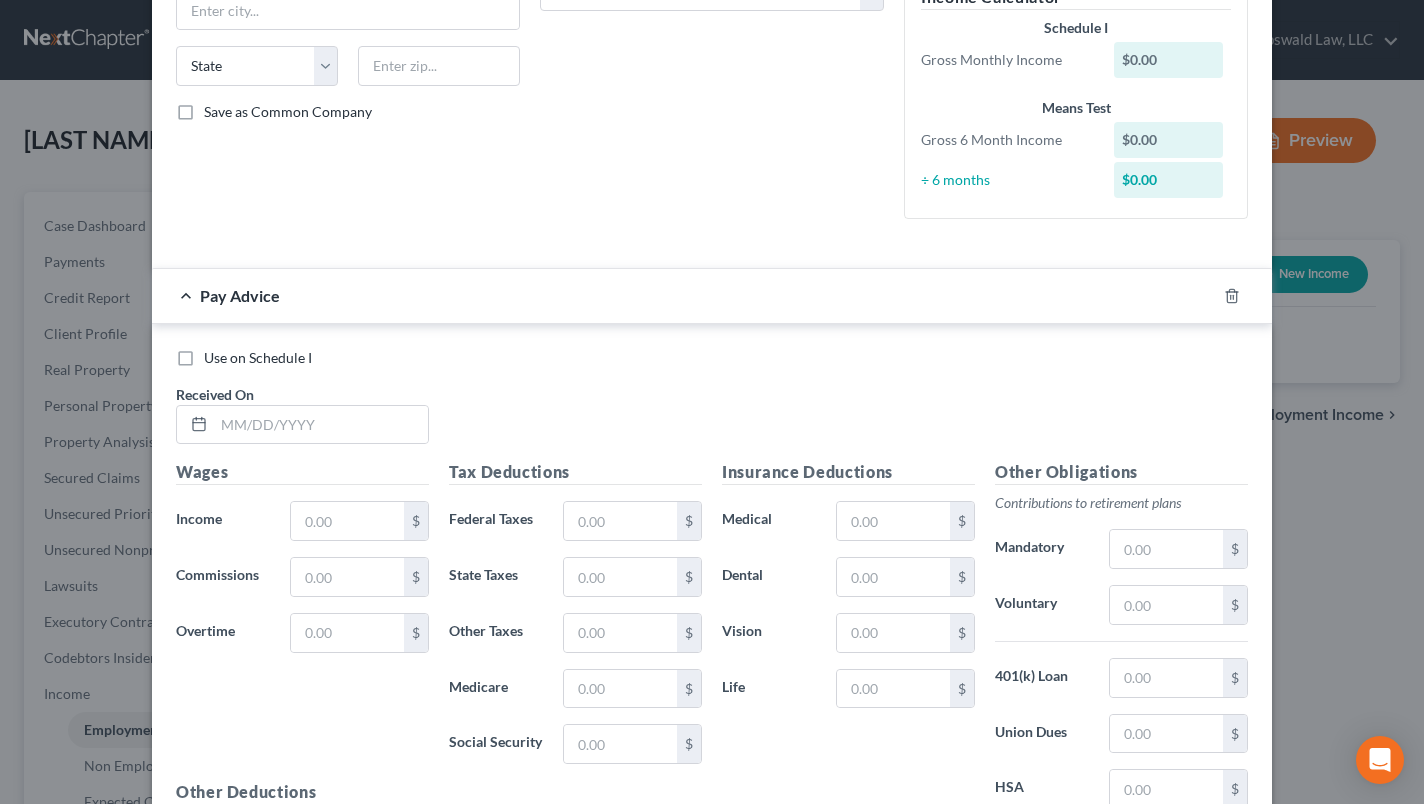 scroll, scrollTop: 0, scrollLeft: 0, axis: both 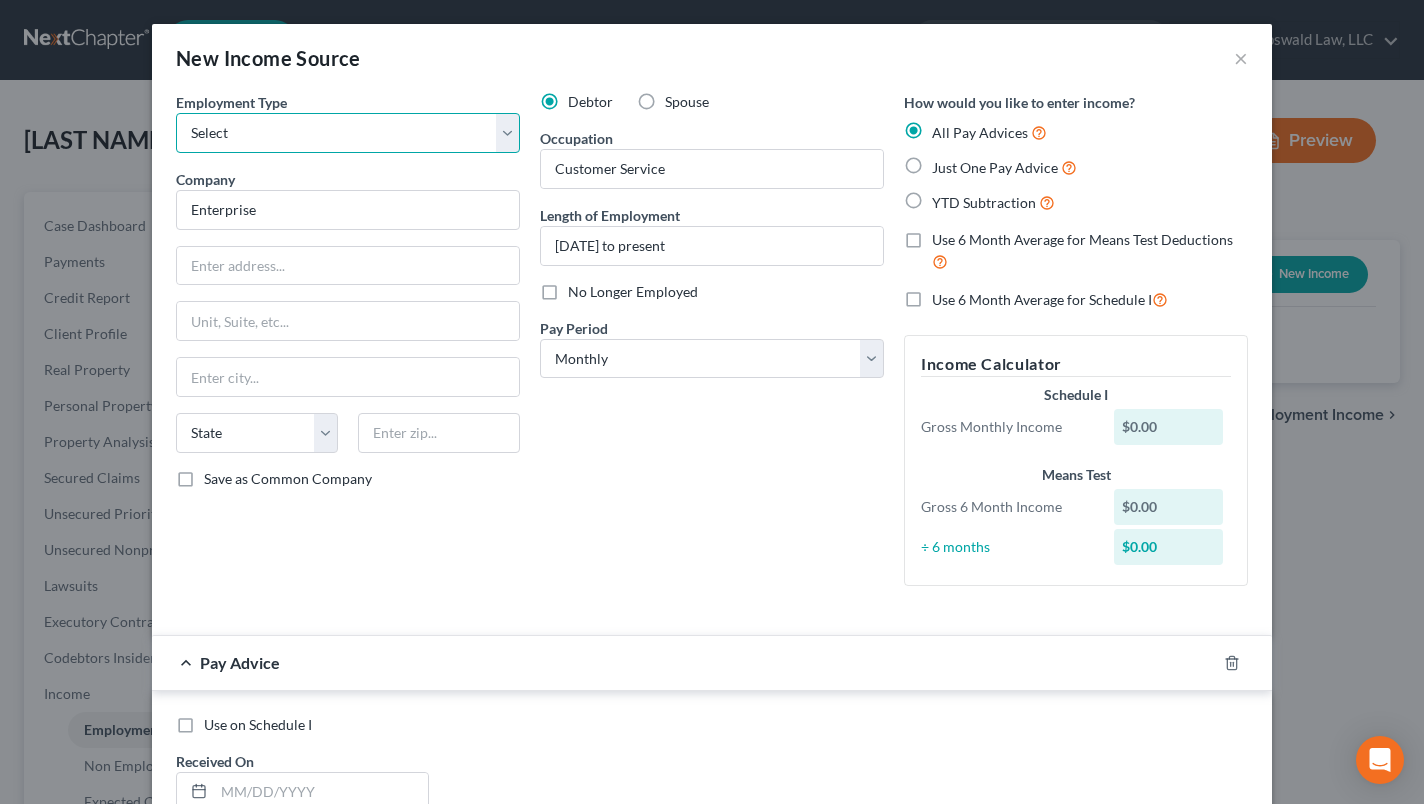 drag, startPoint x: 413, startPoint y: 131, endPoint x: 402, endPoint y: 150, distance: 21.954498 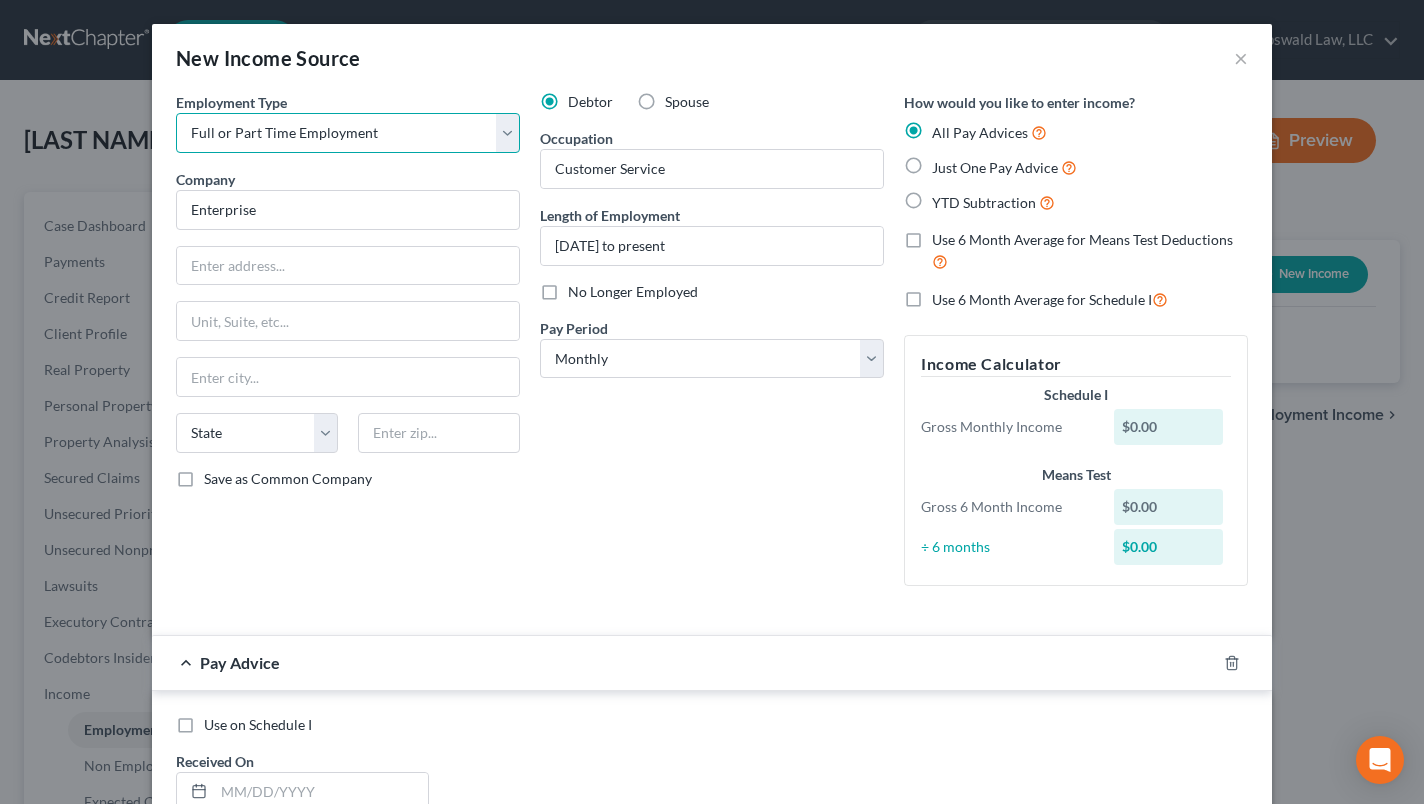 click on "Select Full or Part Time Employment Self Employment" at bounding box center [348, 133] 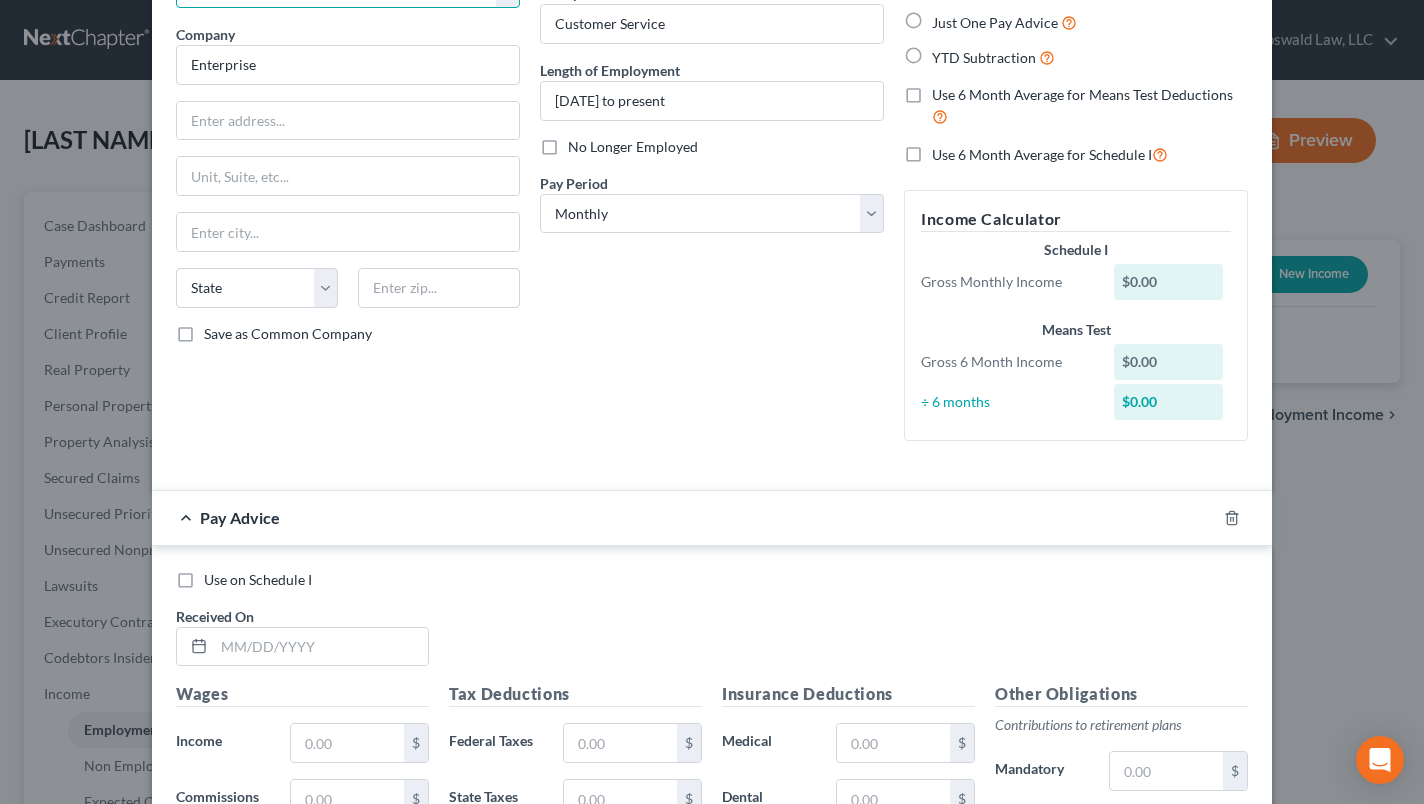 scroll, scrollTop: 598, scrollLeft: 0, axis: vertical 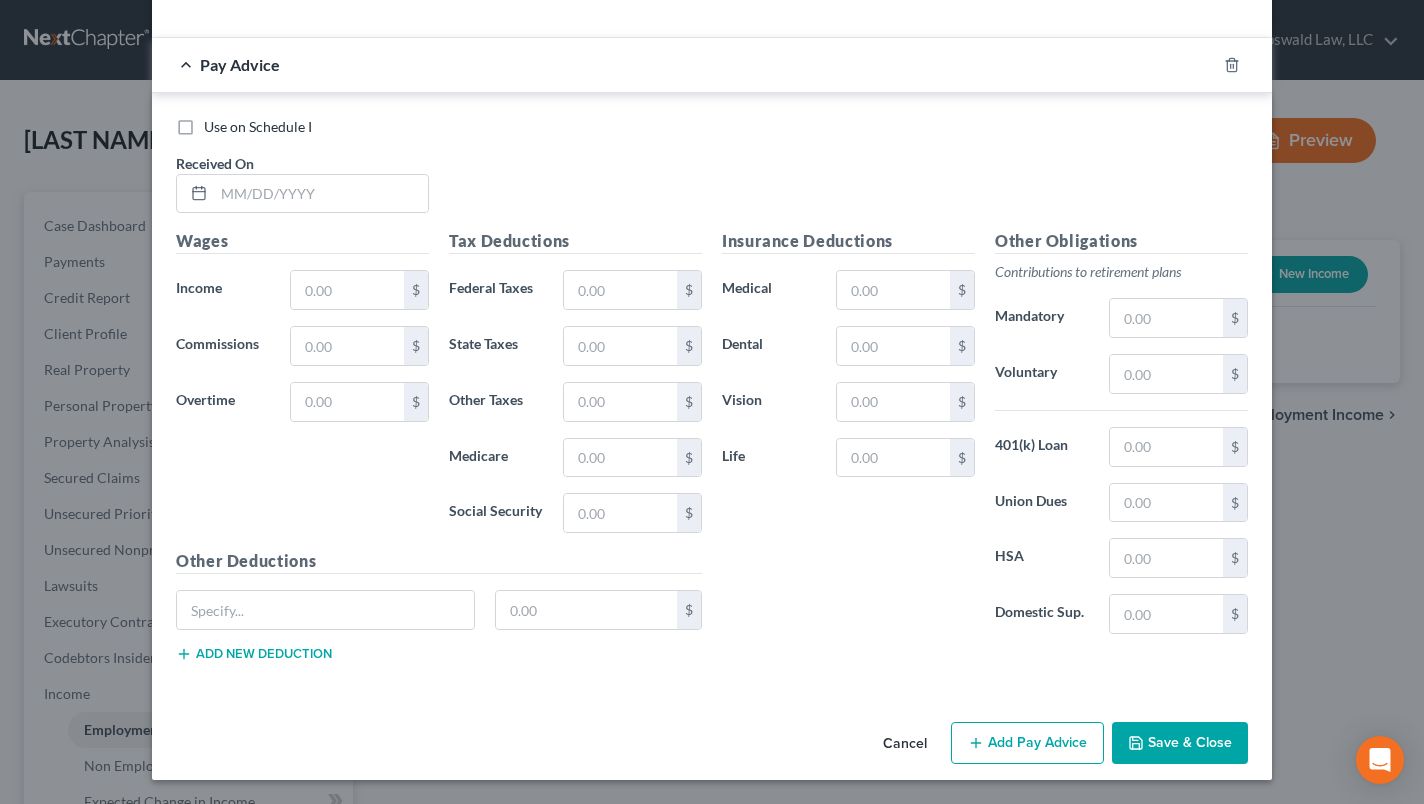 click at bounding box center [1244, 65] 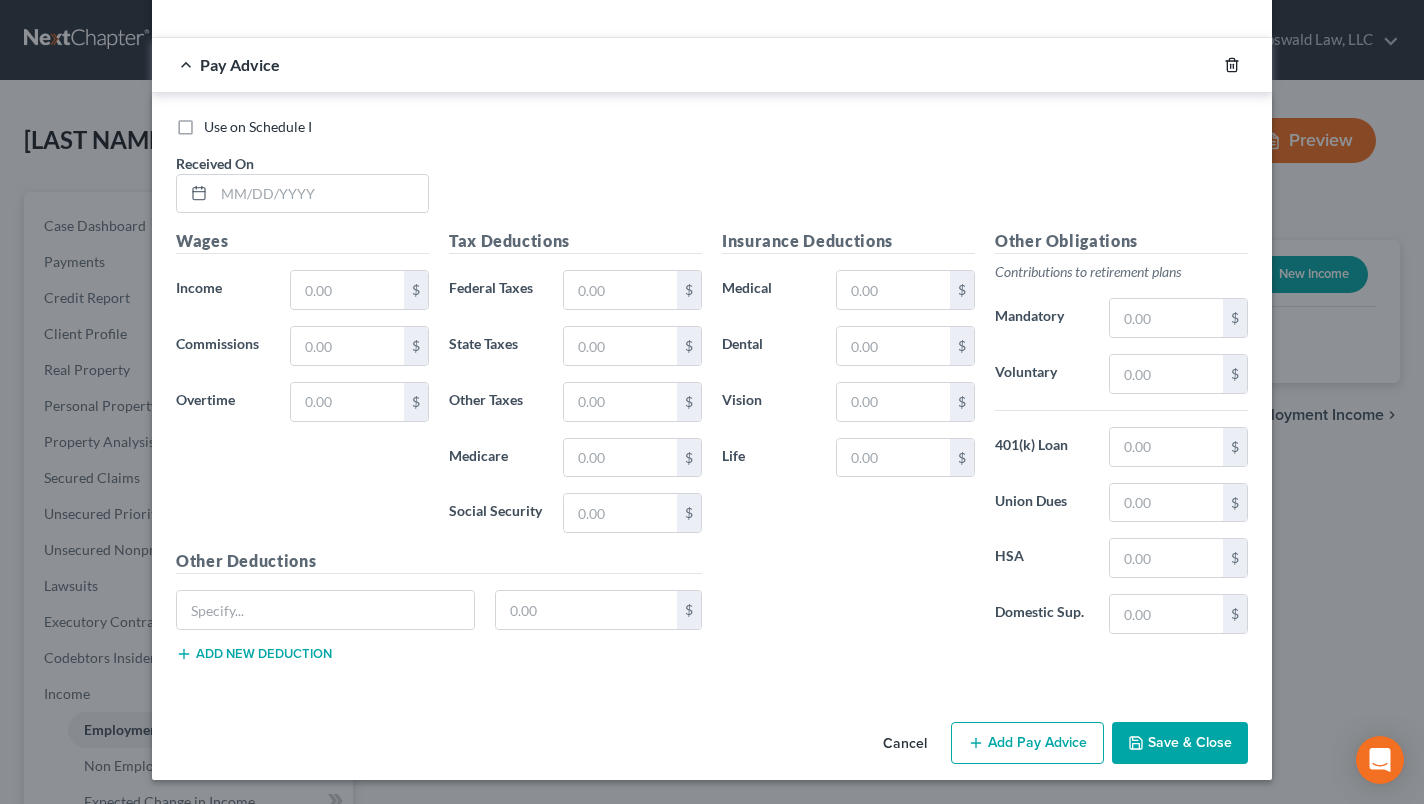 click 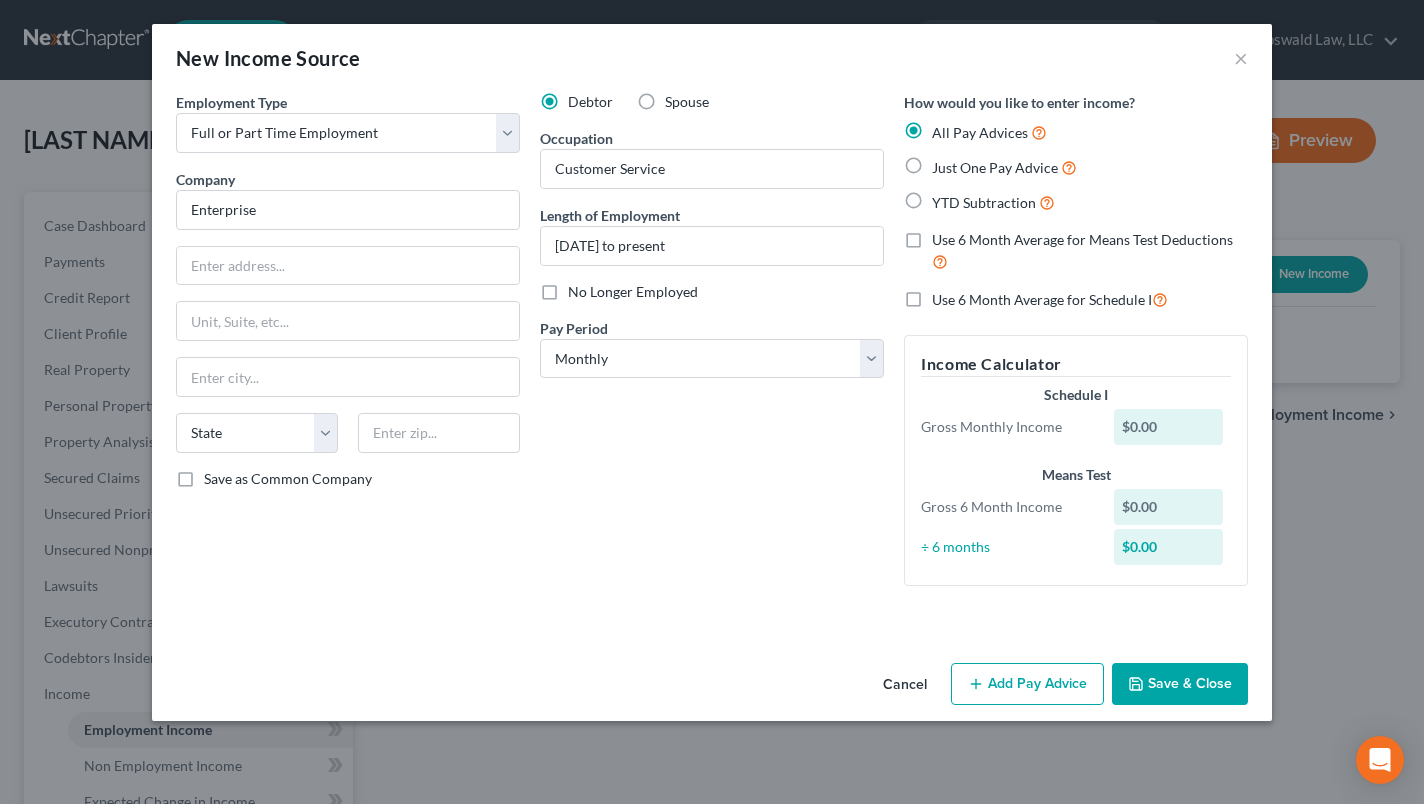scroll, scrollTop: 0, scrollLeft: 0, axis: both 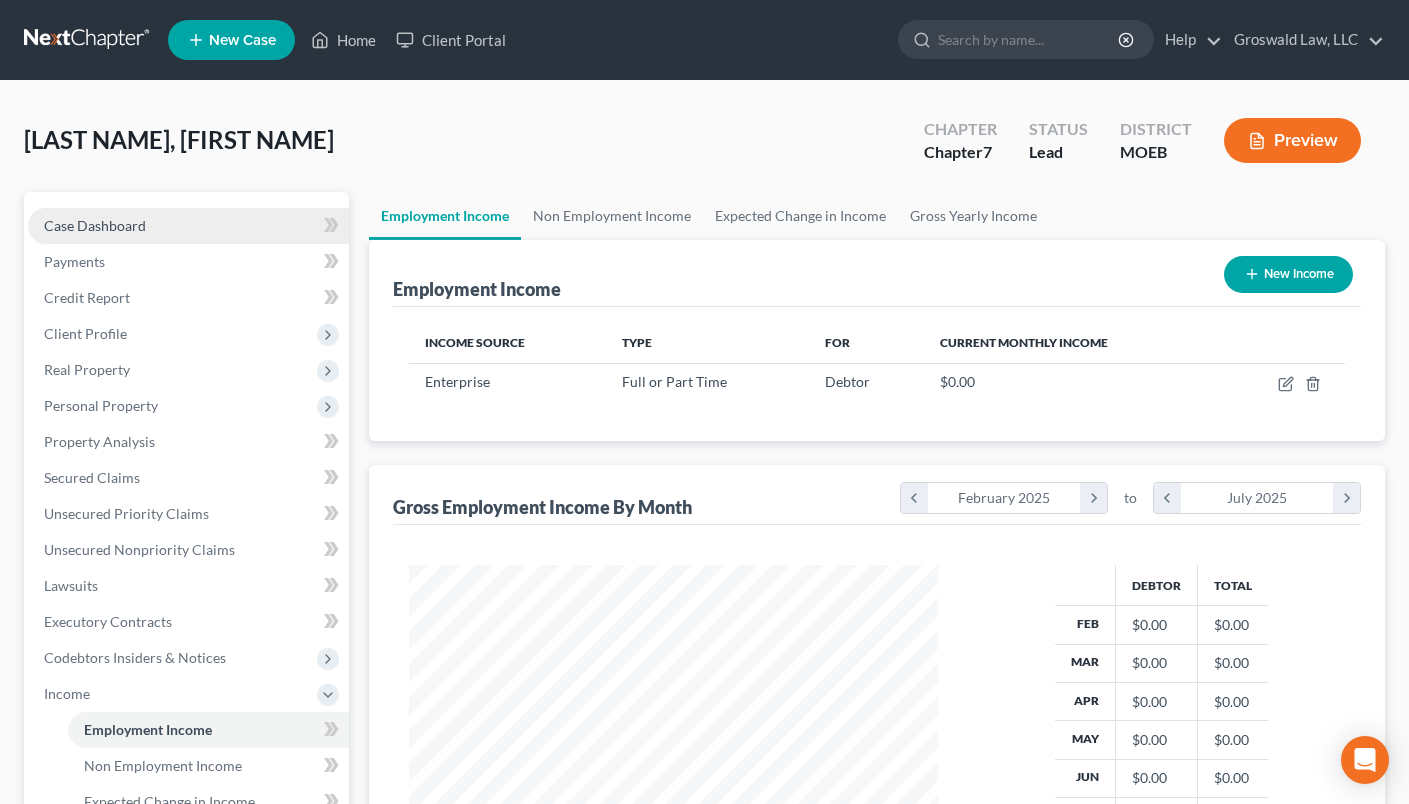 click on "Case Dashboard" at bounding box center [188, 226] 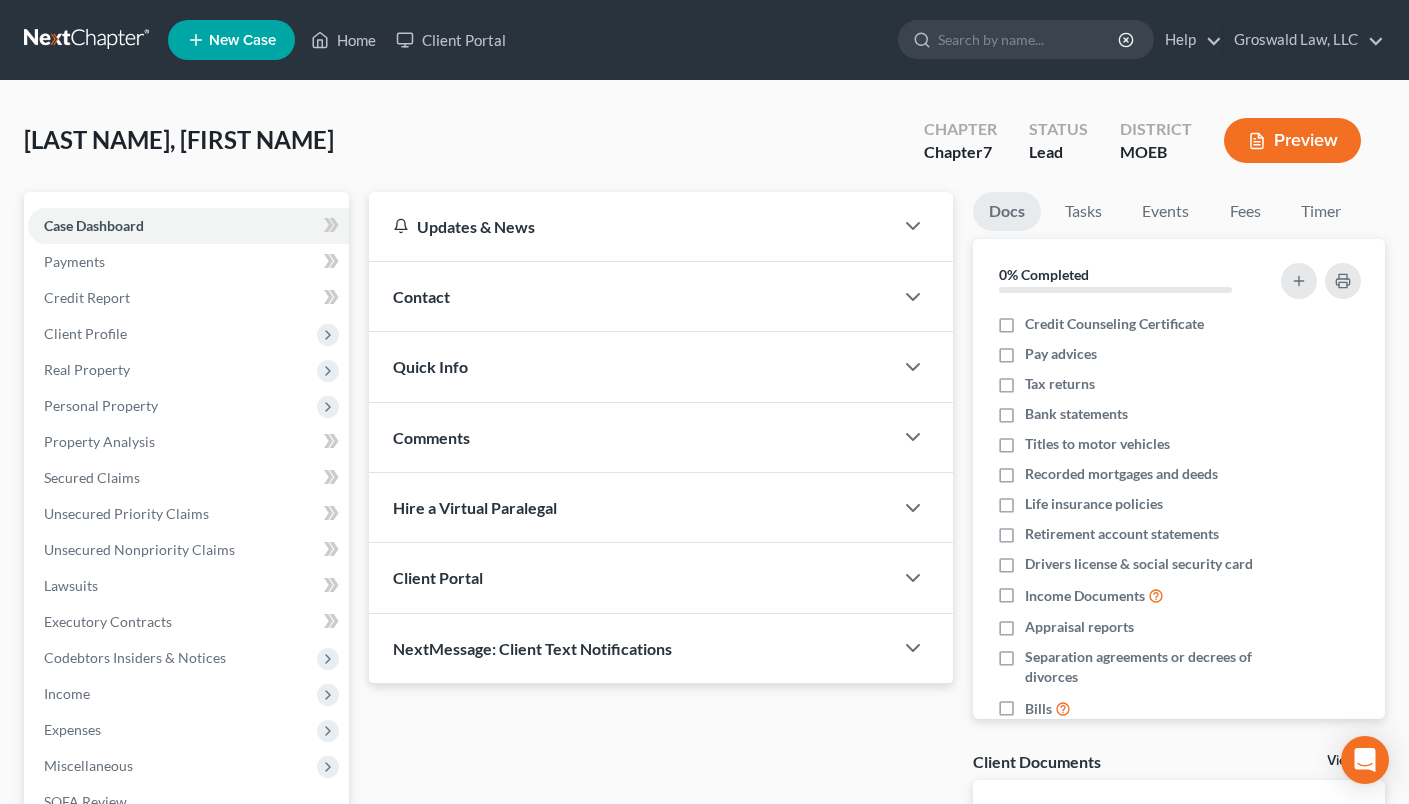 drag, startPoint x: 505, startPoint y: 291, endPoint x: 646, endPoint y: 357, distance: 155.68237 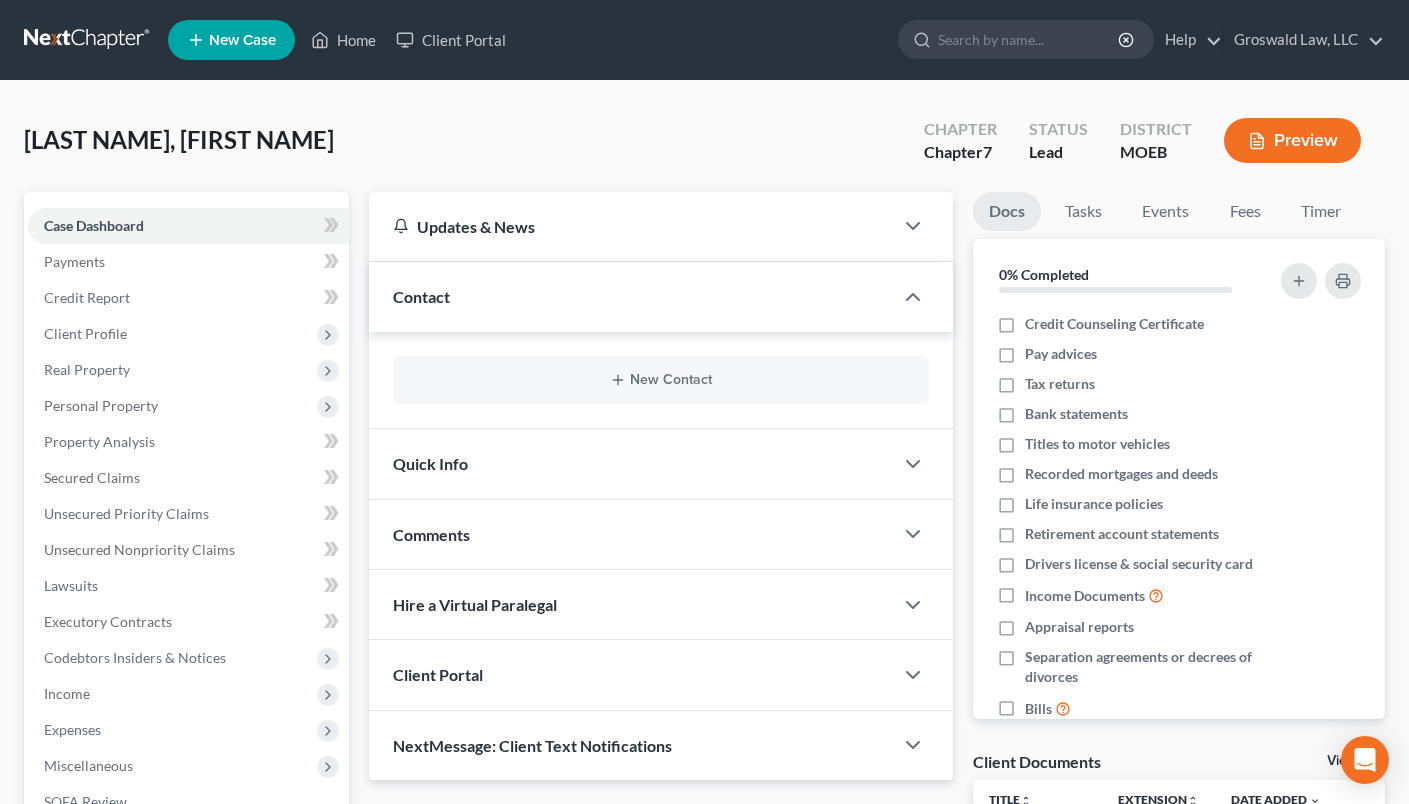 click on "New Contact" at bounding box center (661, 380) 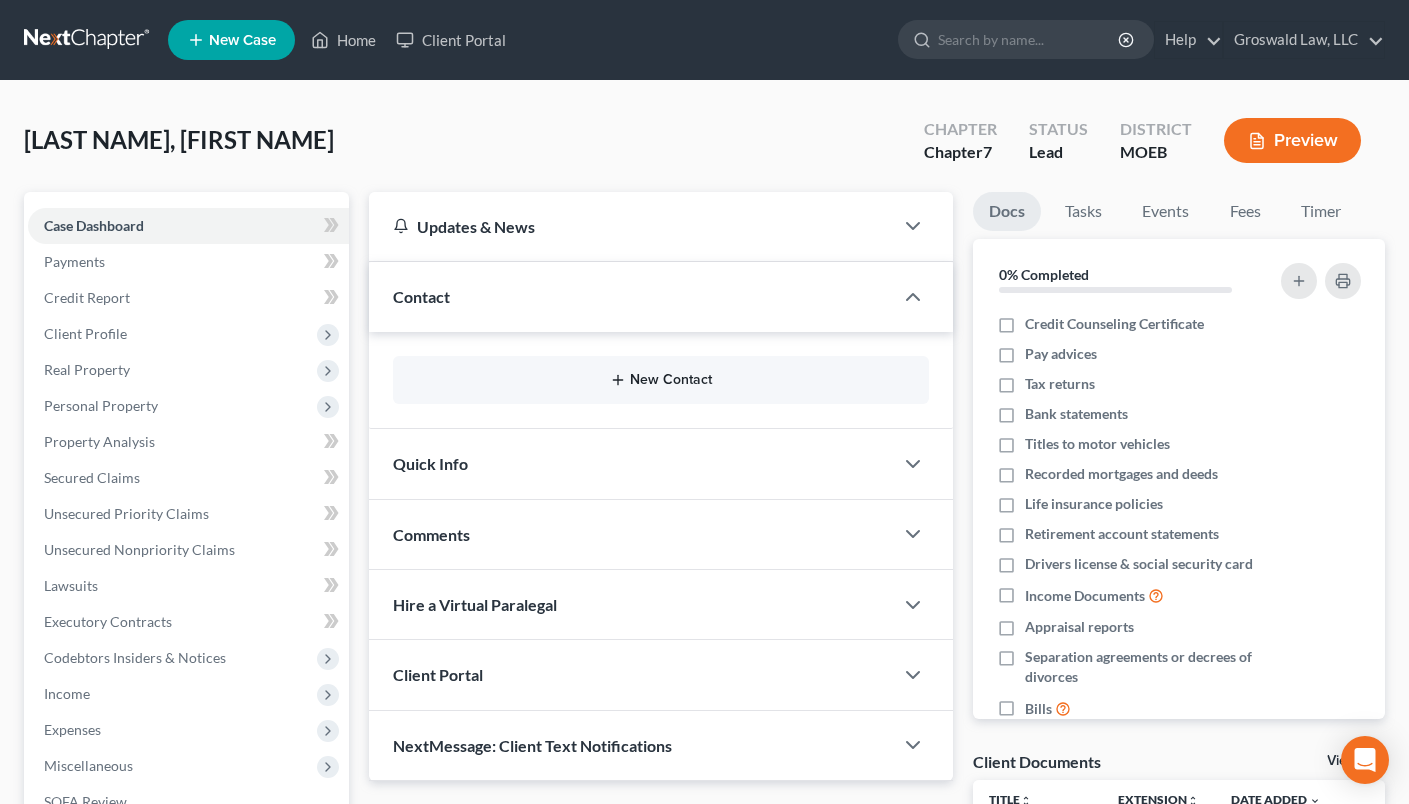 click on "New Contact" at bounding box center [661, 380] 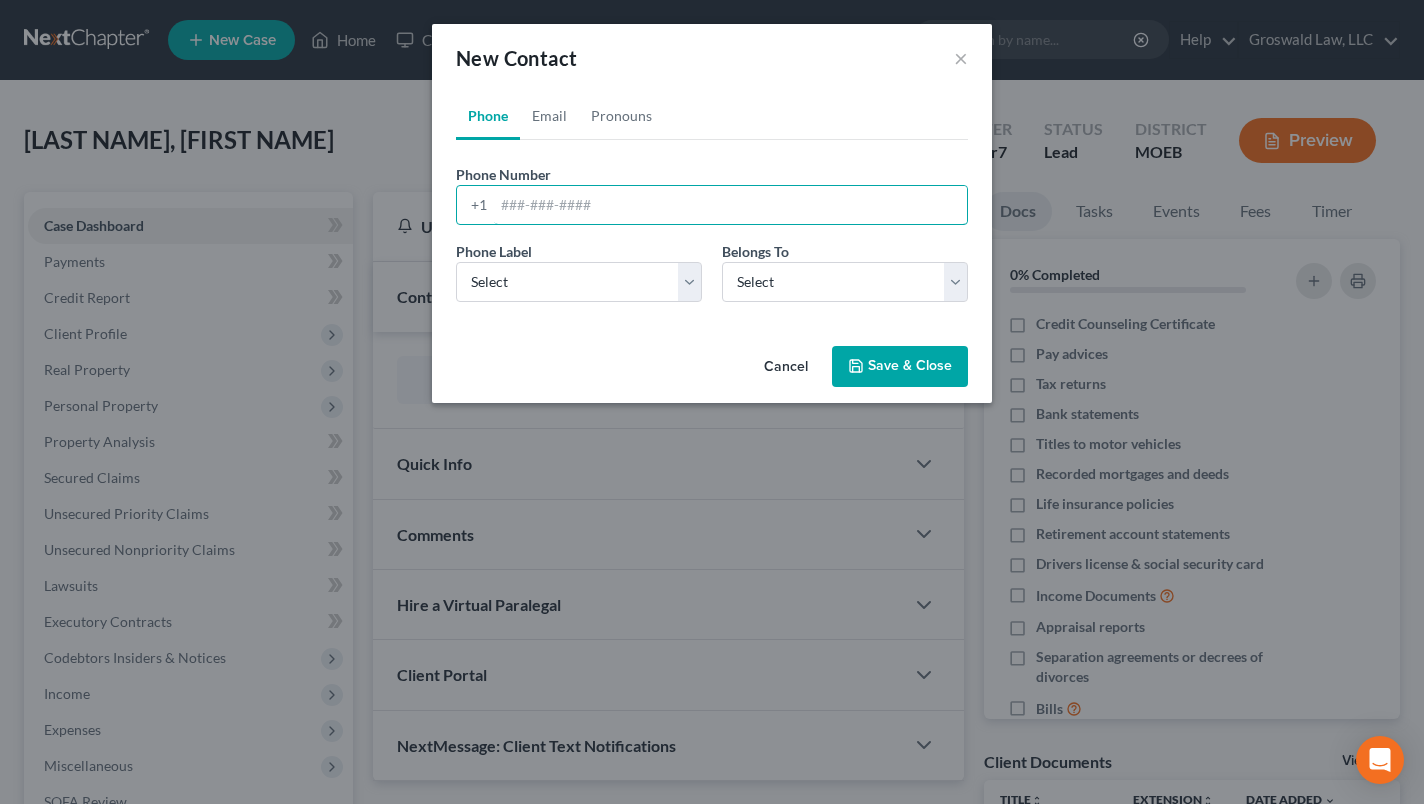 drag, startPoint x: 629, startPoint y: 214, endPoint x: 863, endPoint y: 2, distance: 315.75308 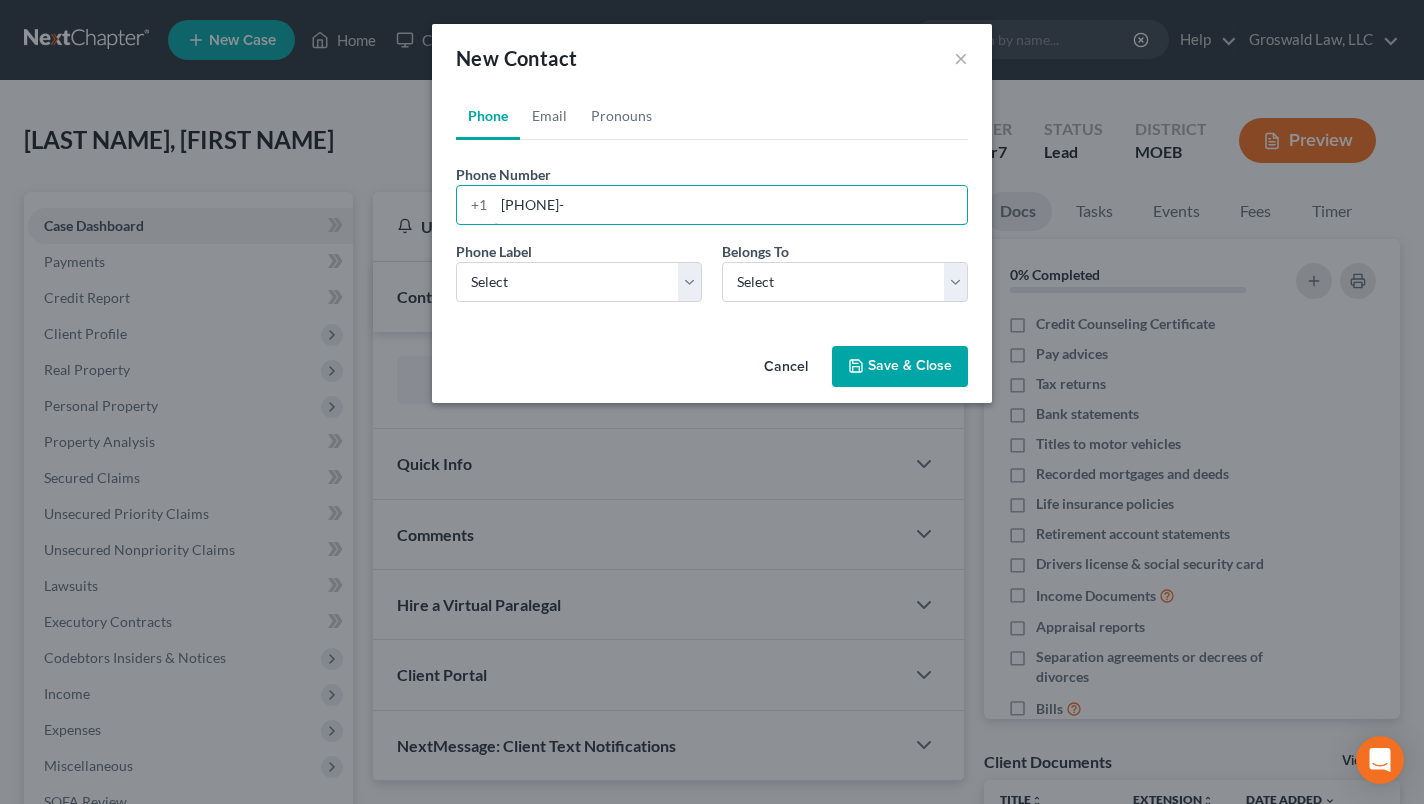 paste on "[PHONE]" 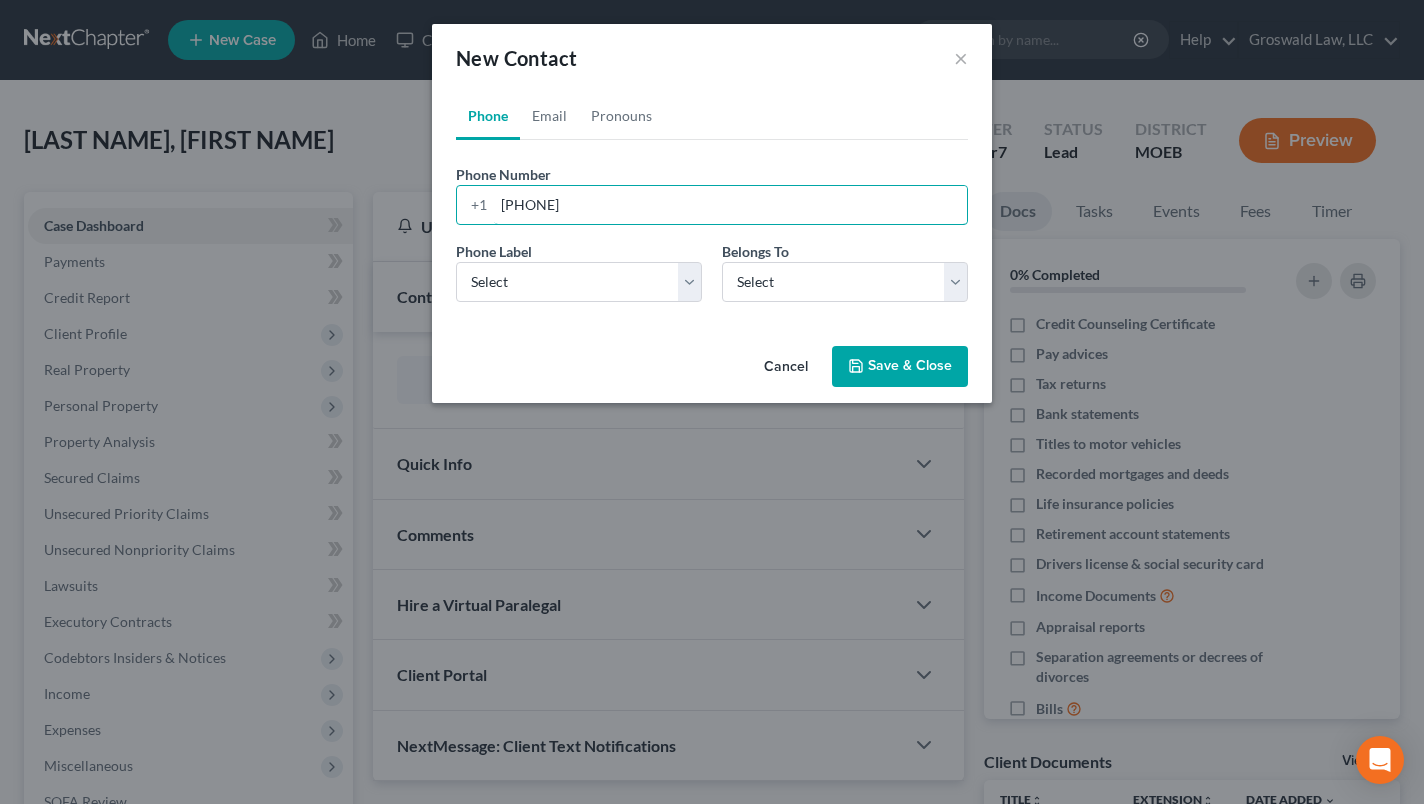 type on "[PHONE]" 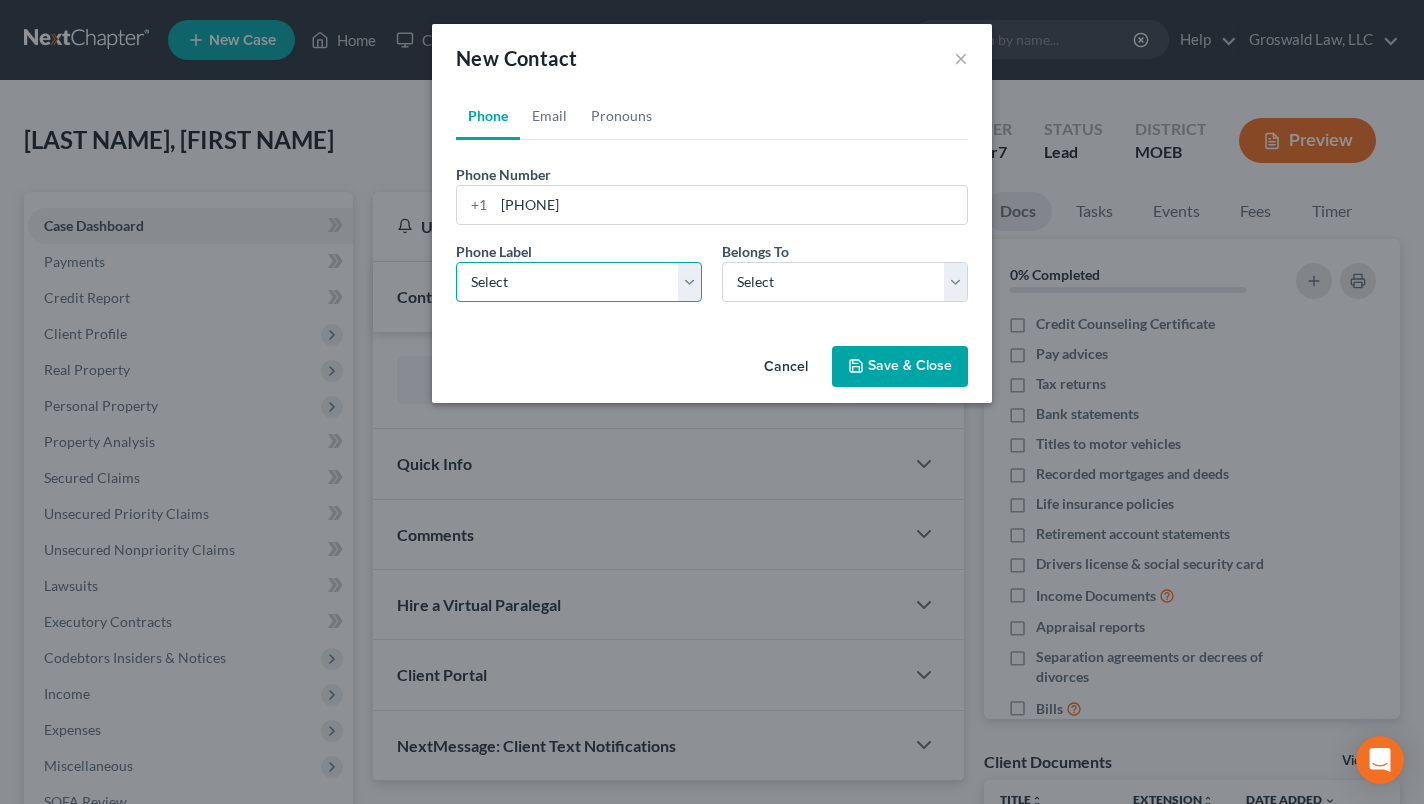 select on "0" 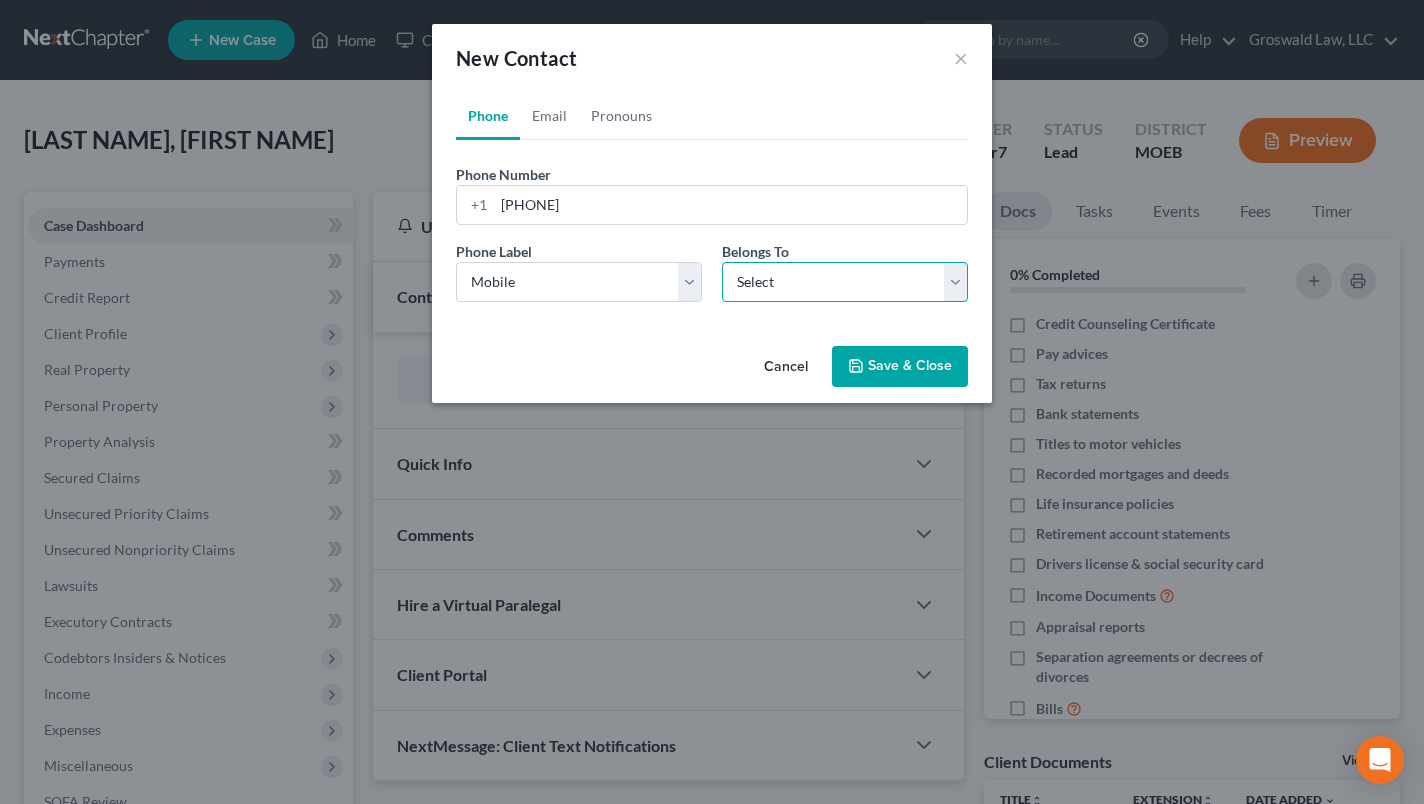 select on "0" 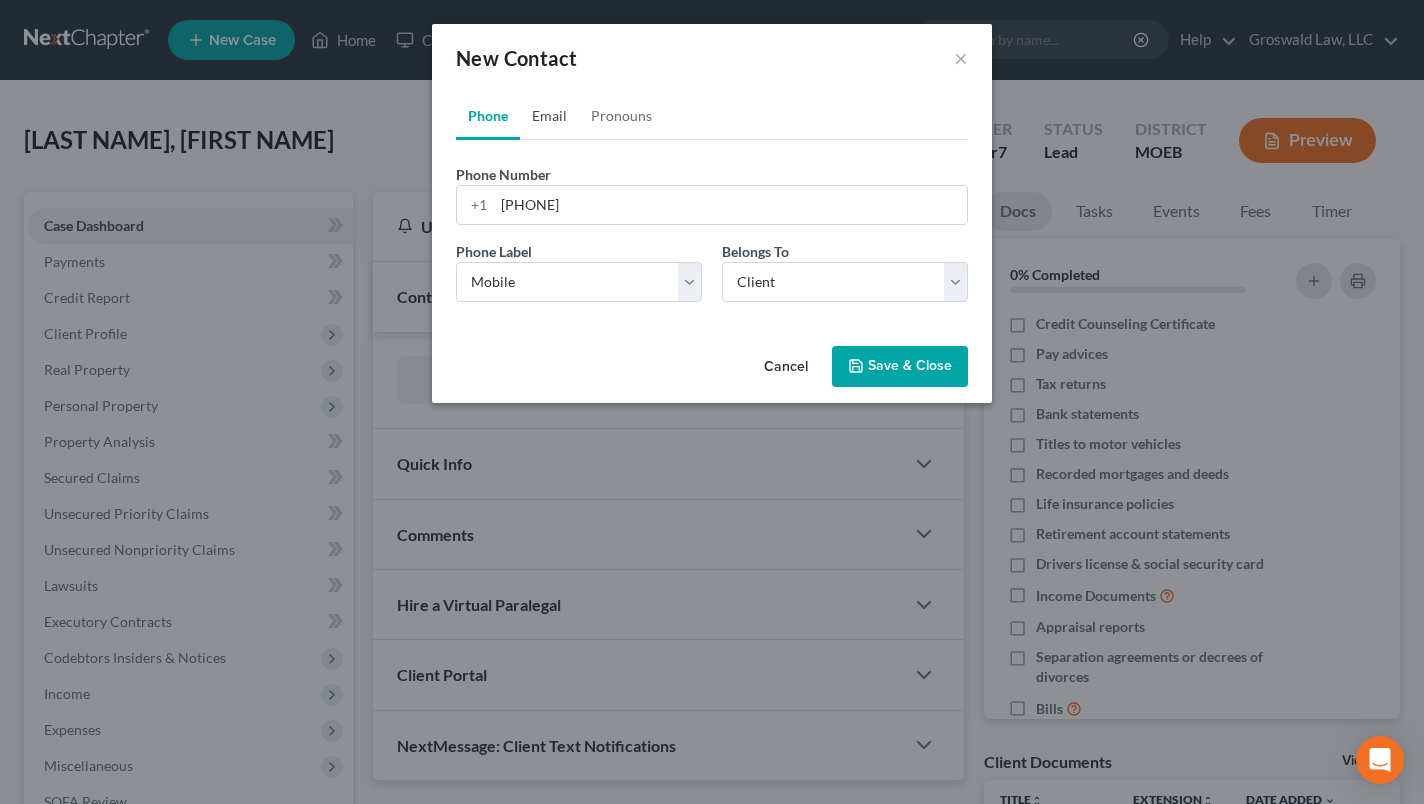 drag, startPoint x: 548, startPoint y: 115, endPoint x: 544, endPoint y: 194, distance: 79.101204 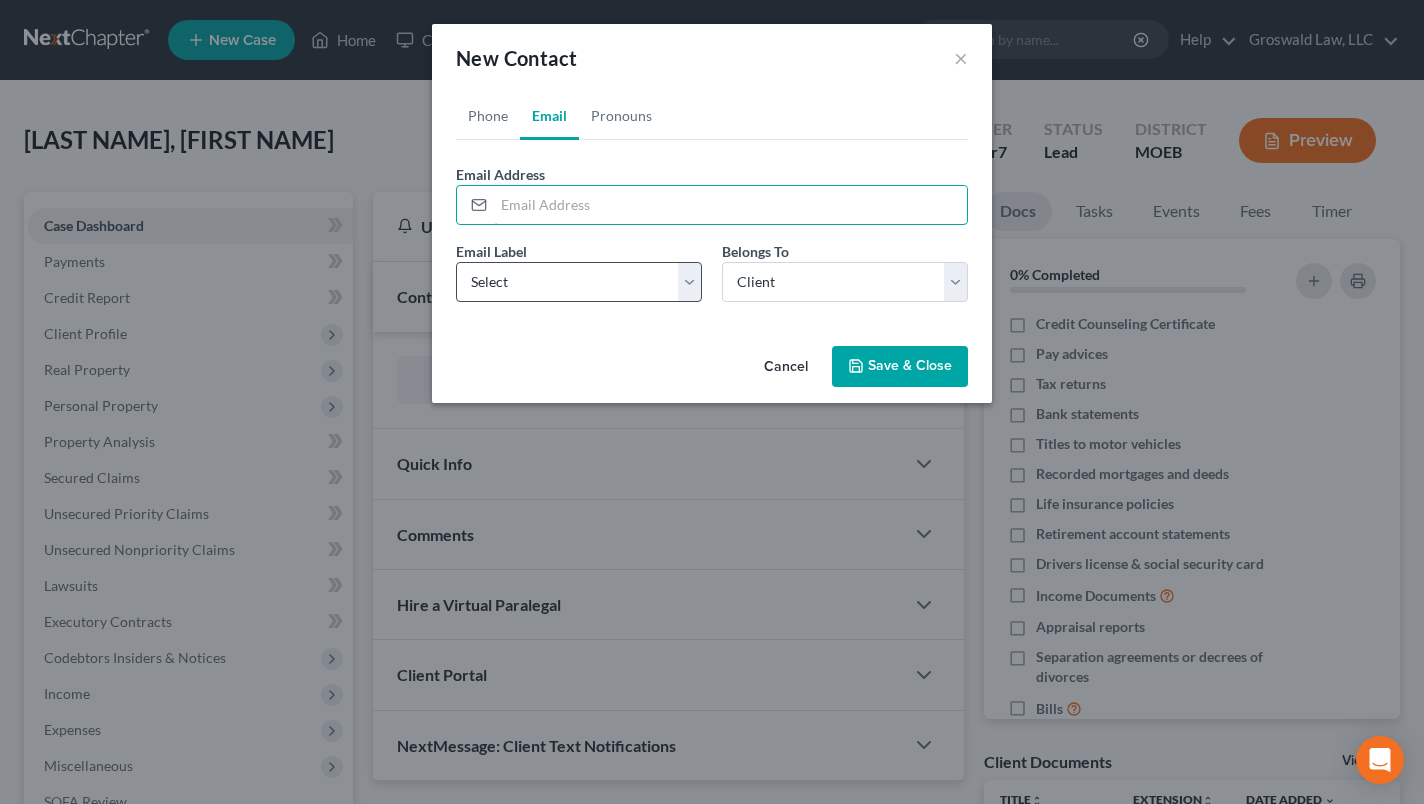 drag, startPoint x: 547, startPoint y: 200, endPoint x: 527, endPoint y: 272, distance: 74.726166 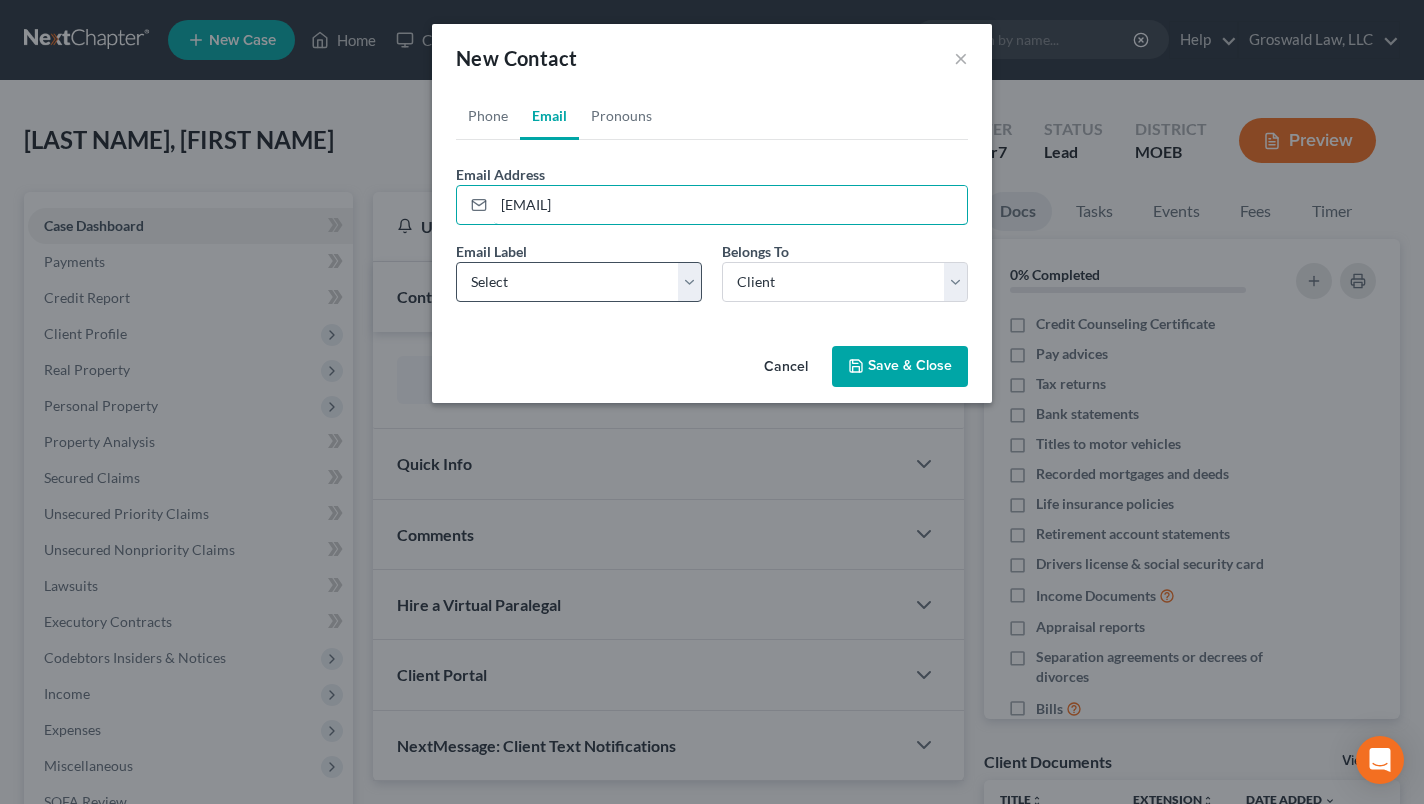 type on "[EMAIL]" 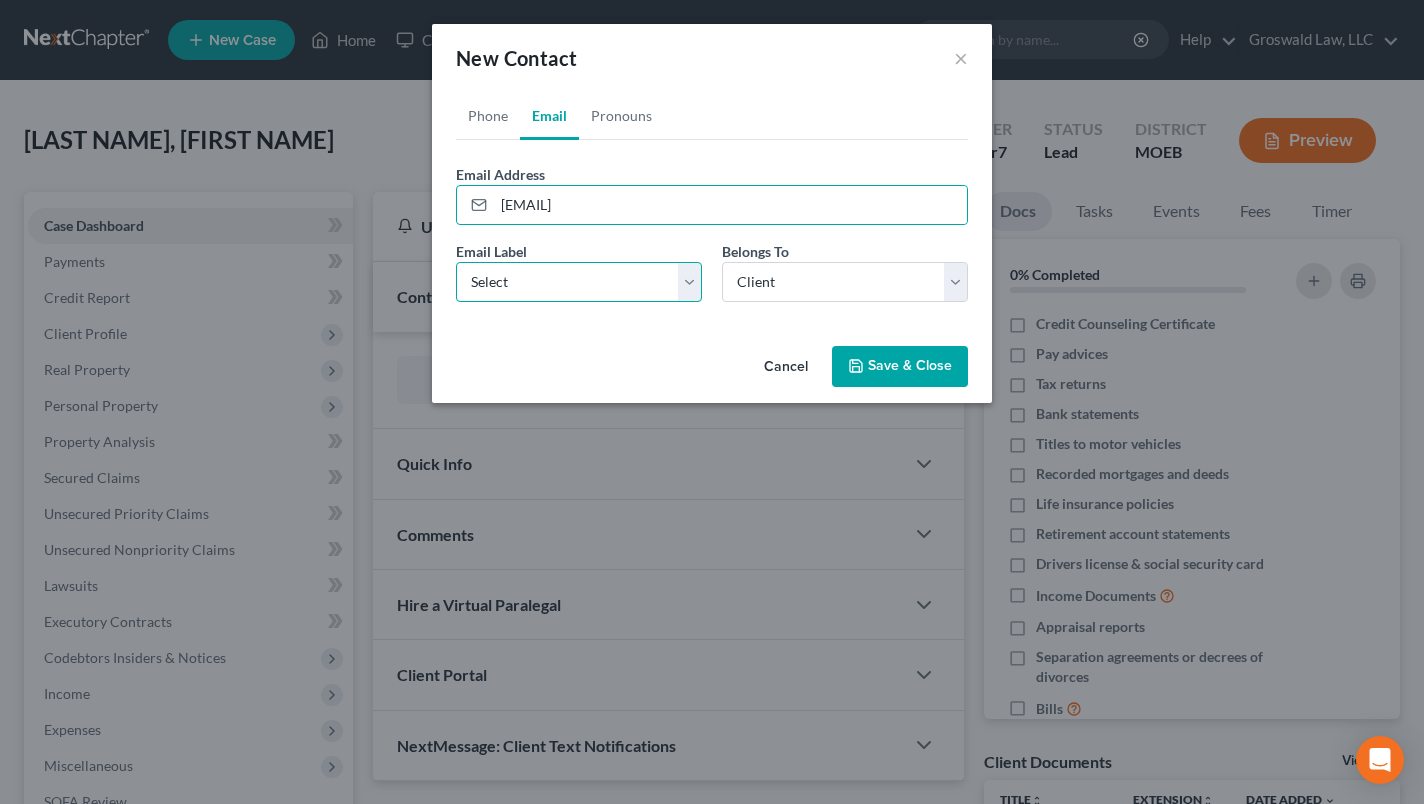 drag, startPoint x: 521, startPoint y: 287, endPoint x: 520, endPoint y: 301, distance: 14.035668 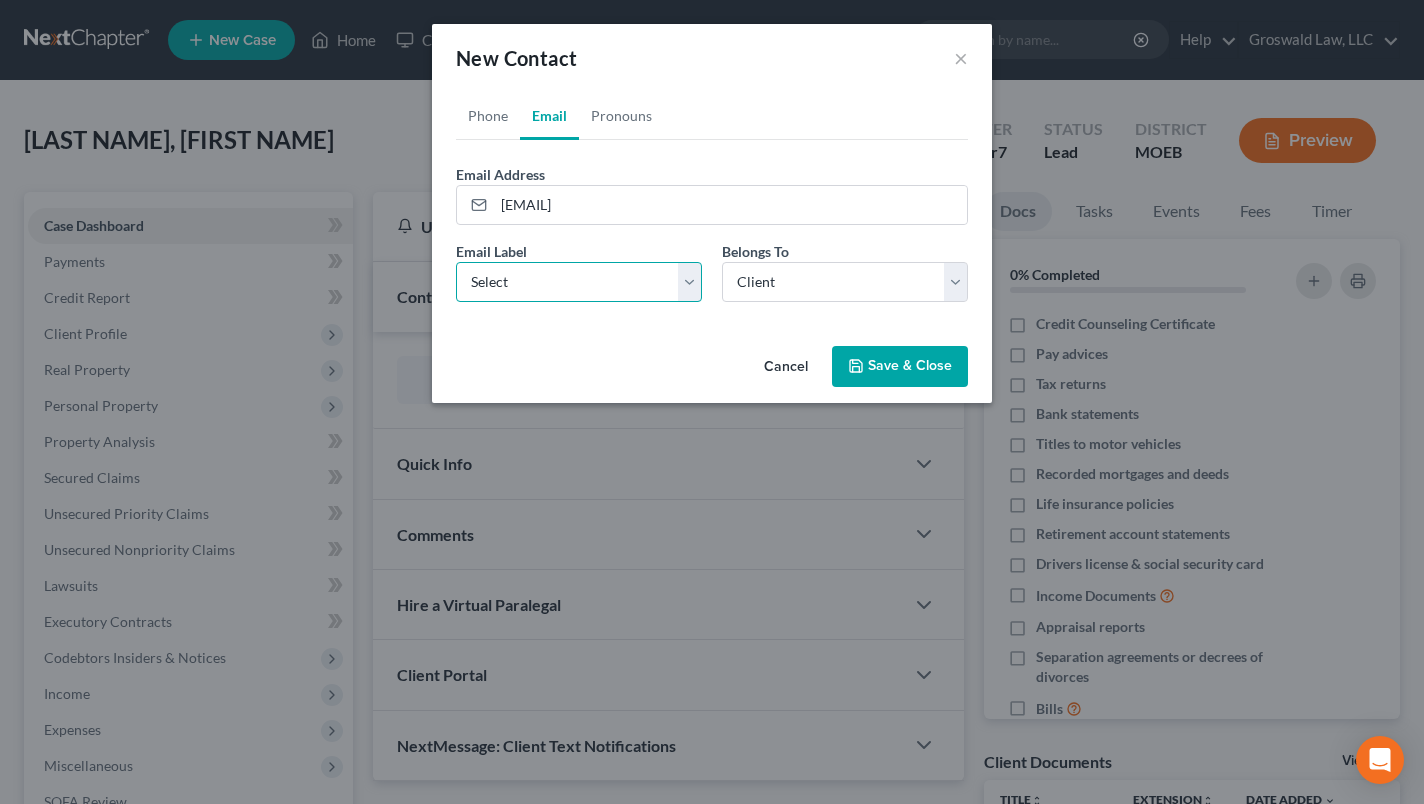 select on "0" 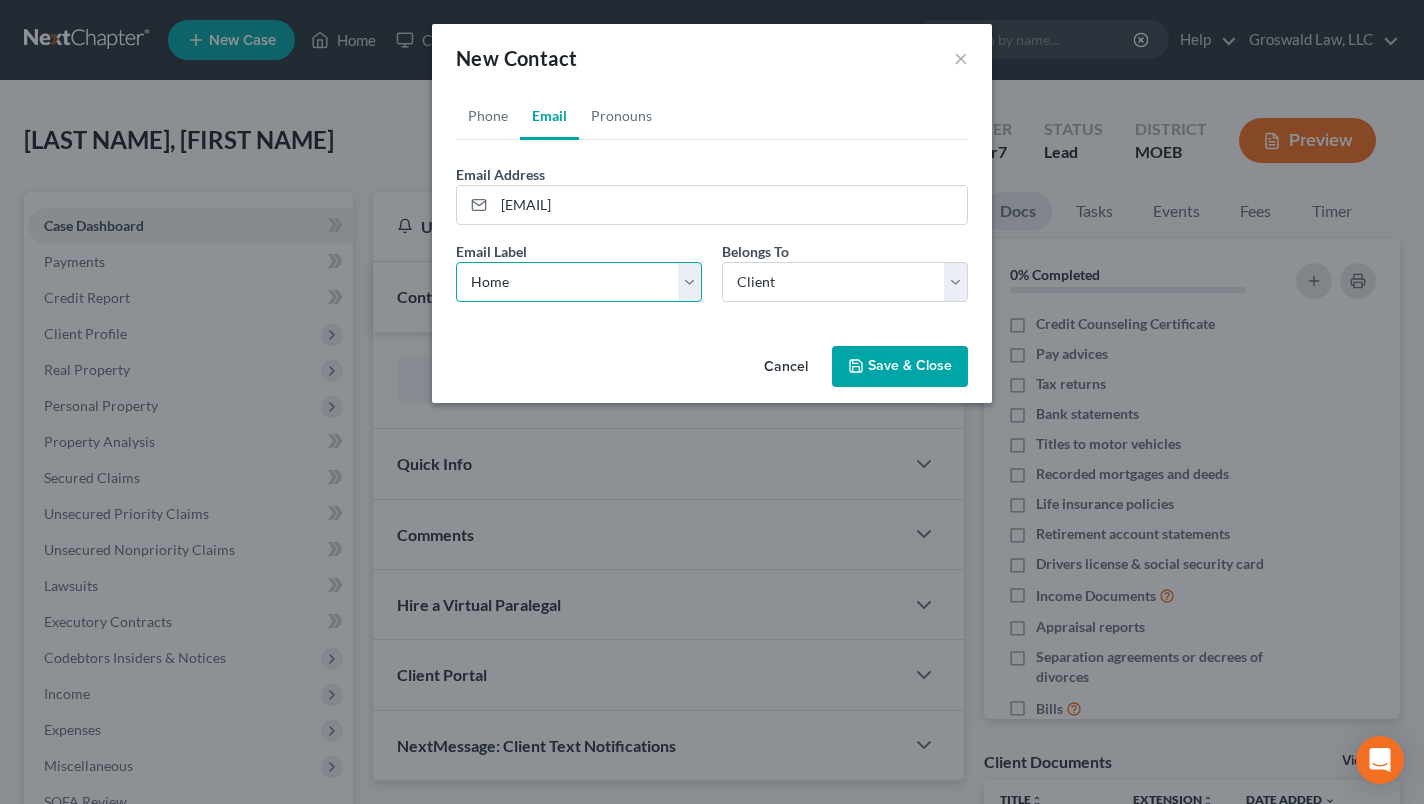 click on "Select Home Work Other" at bounding box center (579, 282) 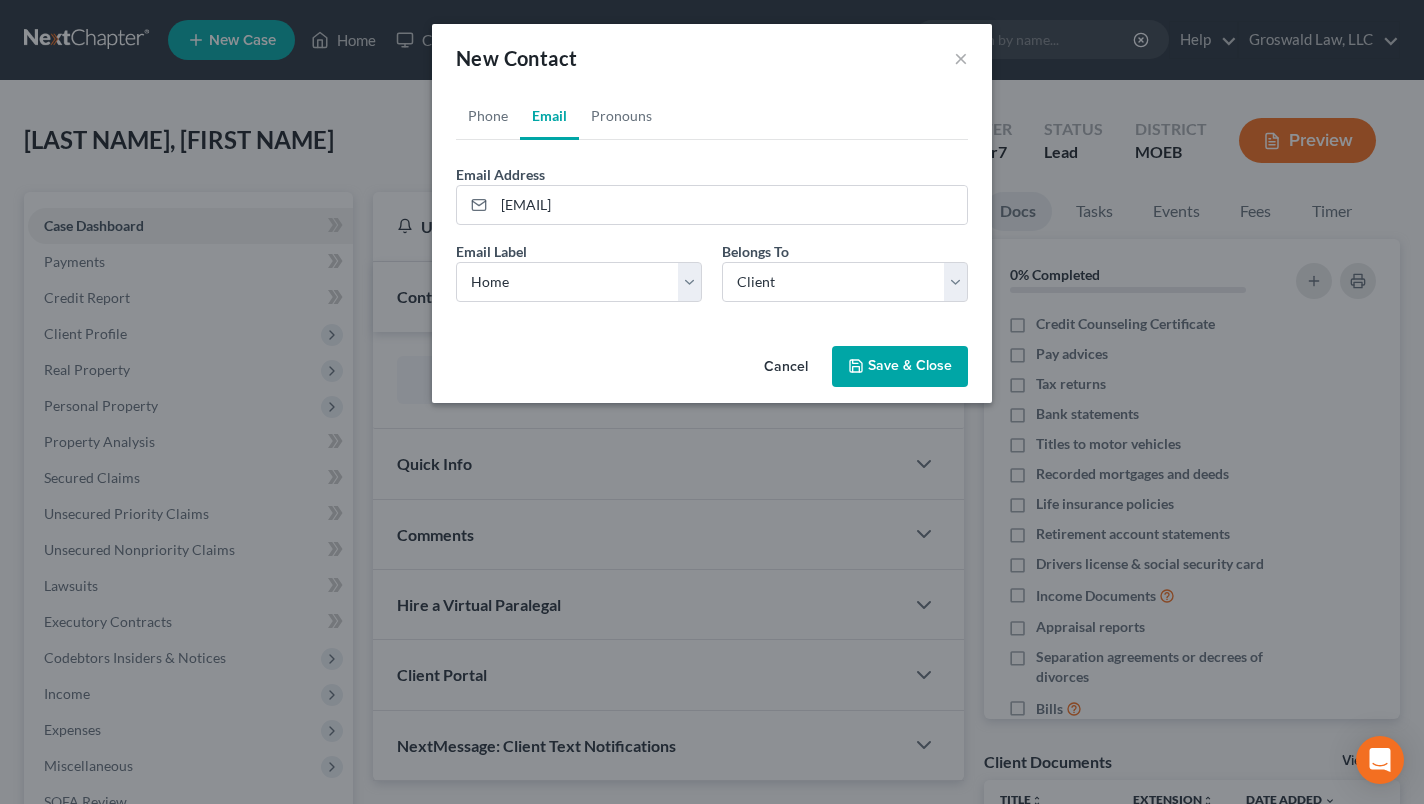click on "Save & Close" at bounding box center [900, 367] 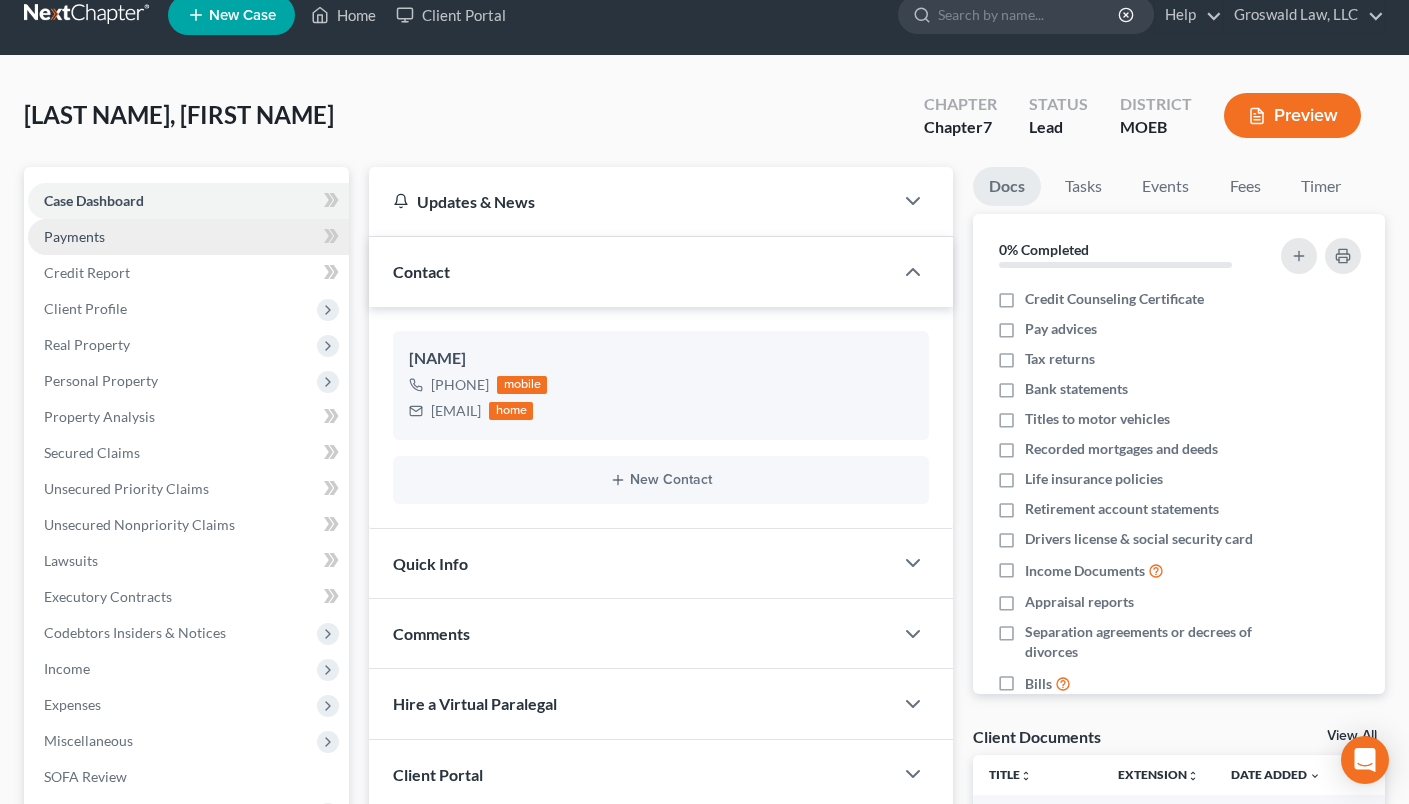 scroll, scrollTop: 0, scrollLeft: 0, axis: both 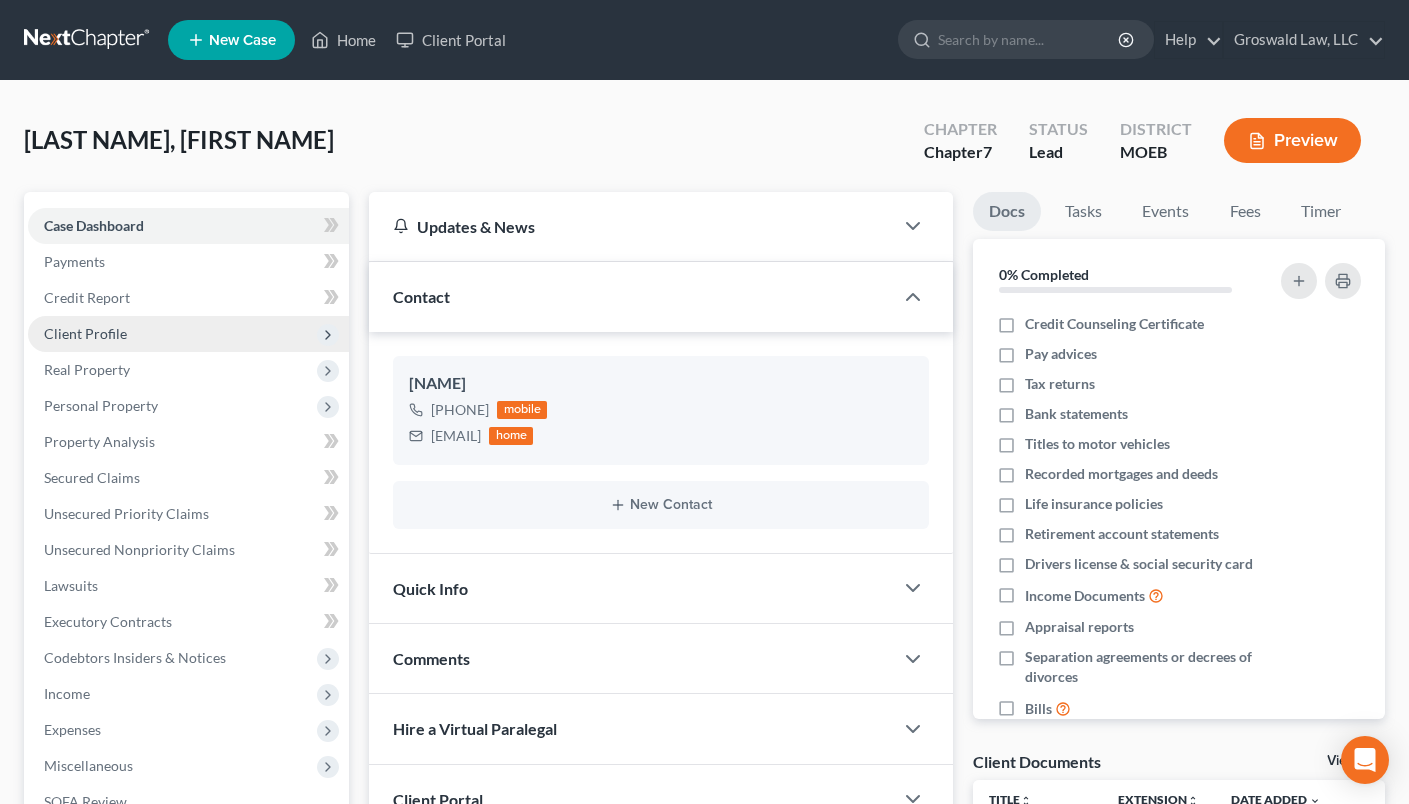 click on "Client Profile" at bounding box center (85, 333) 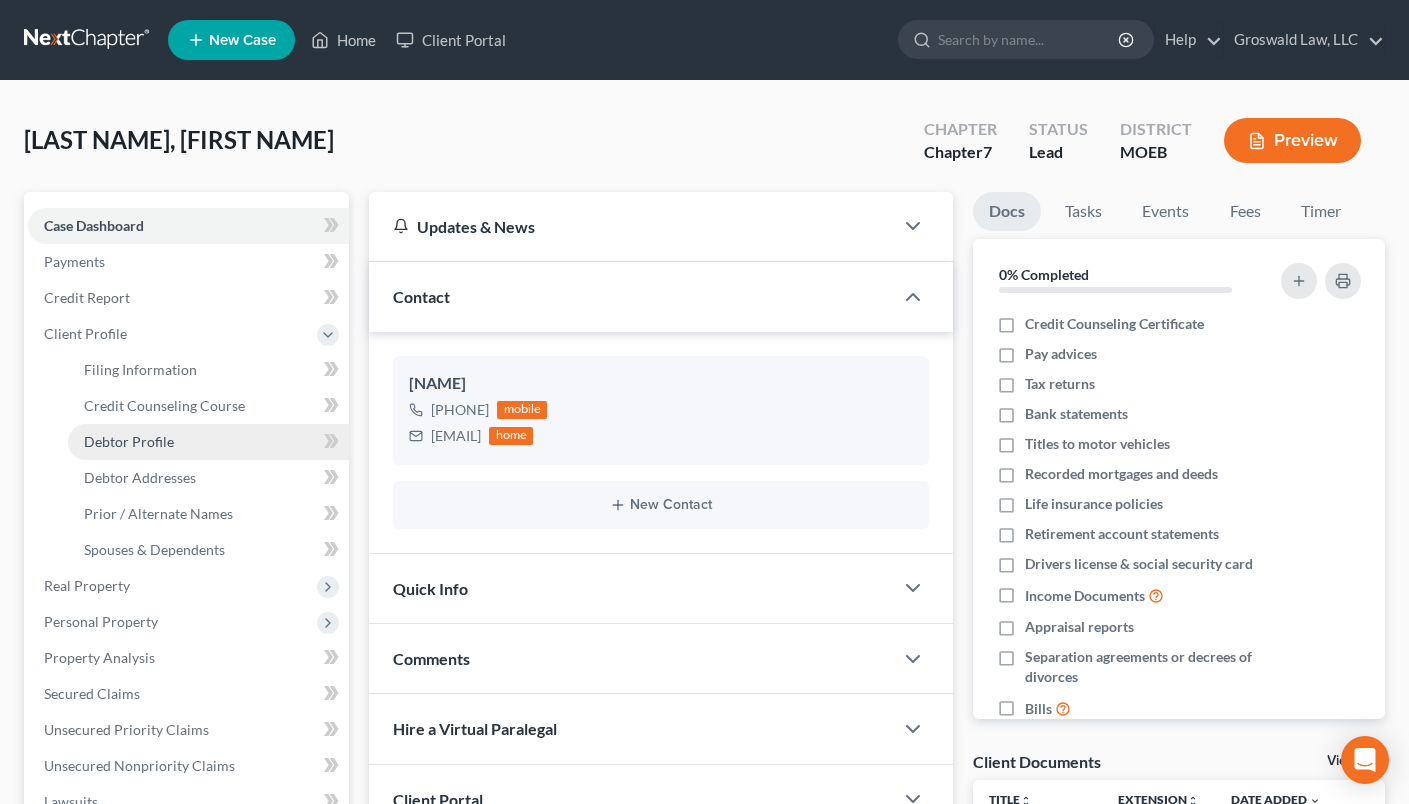 click on "Debtor Profile" at bounding box center [129, 441] 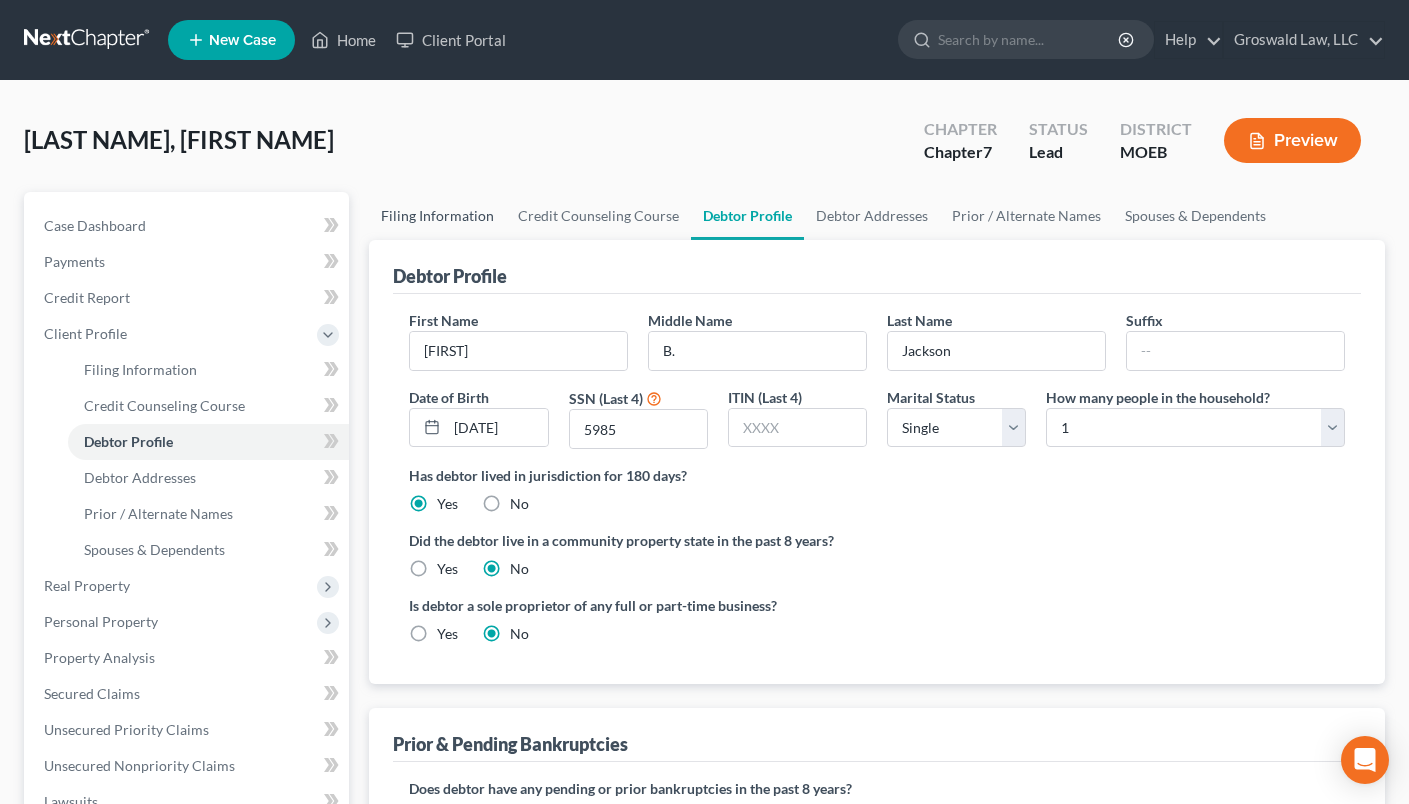 click on "Filing Information" at bounding box center (437, 216) 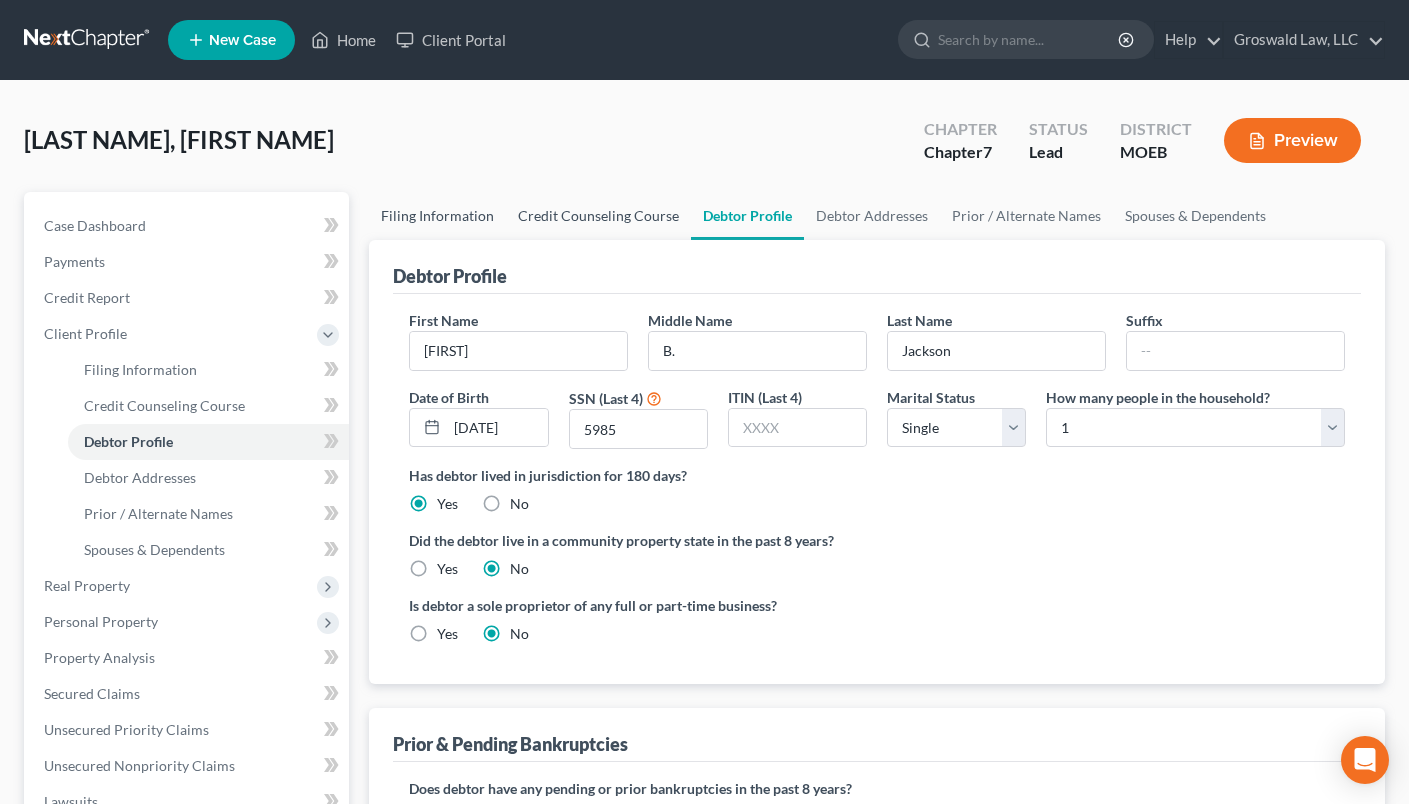 select on "1" 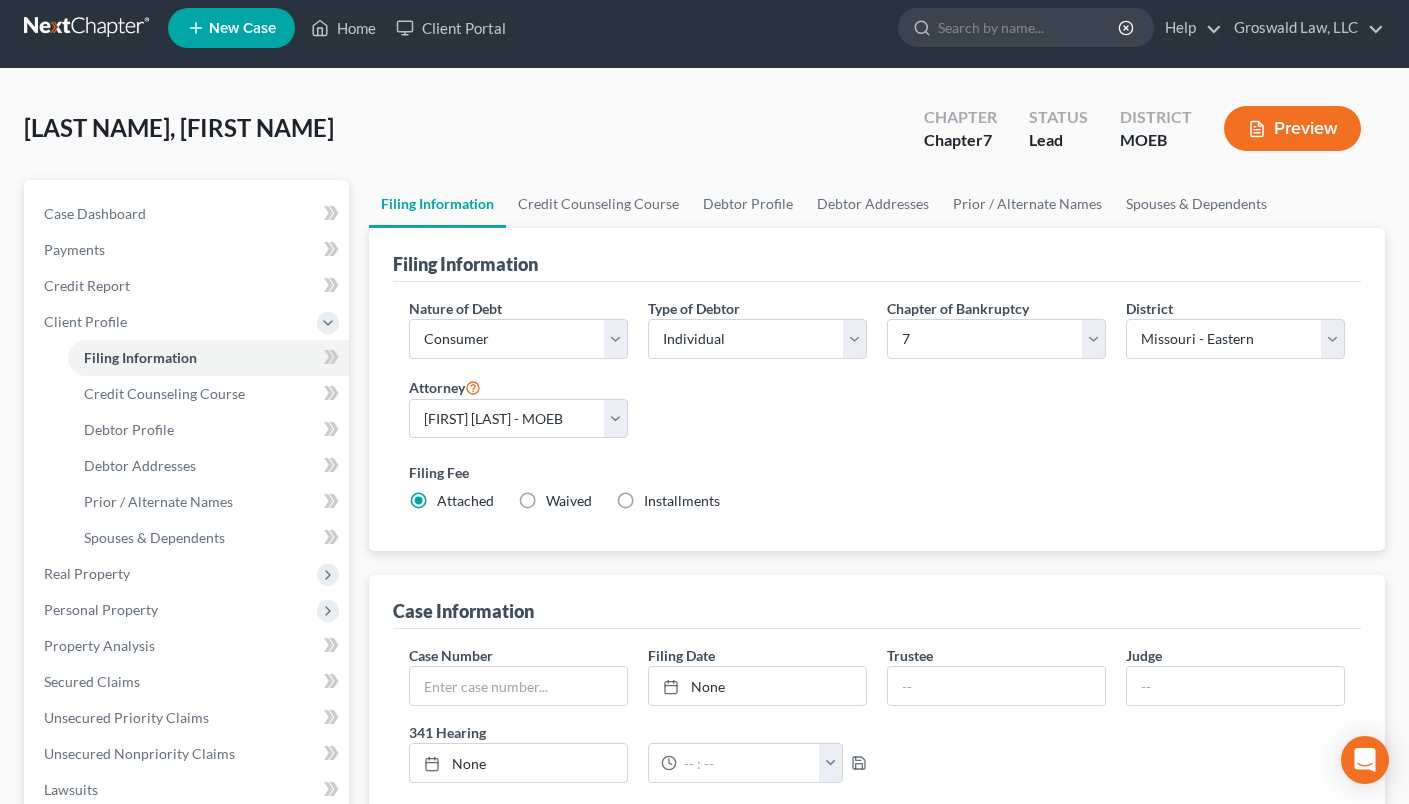 scroll, scrollTop: 0, scrollLeft: 0, axis: both 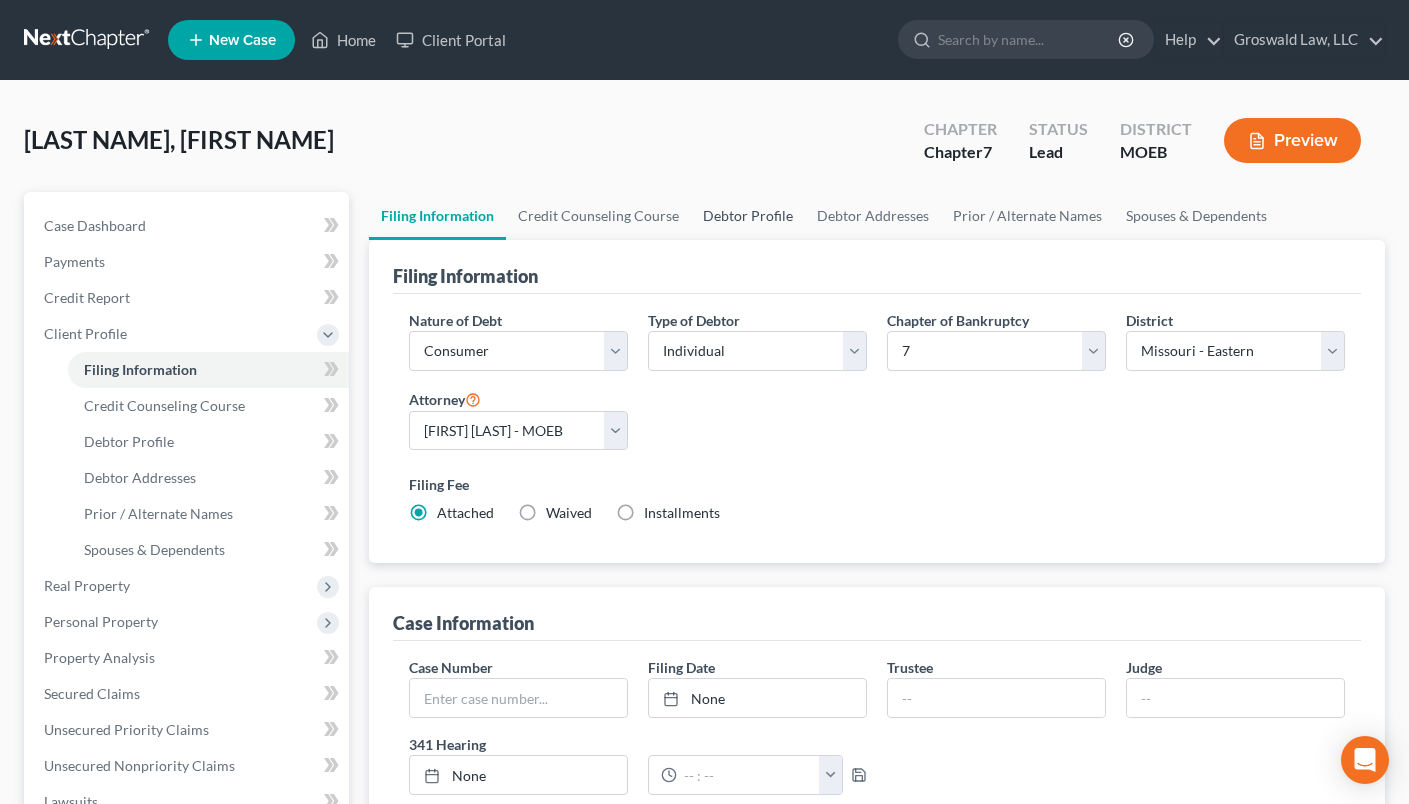 click on "Debtor Profile" at bounding box center (748, 216) 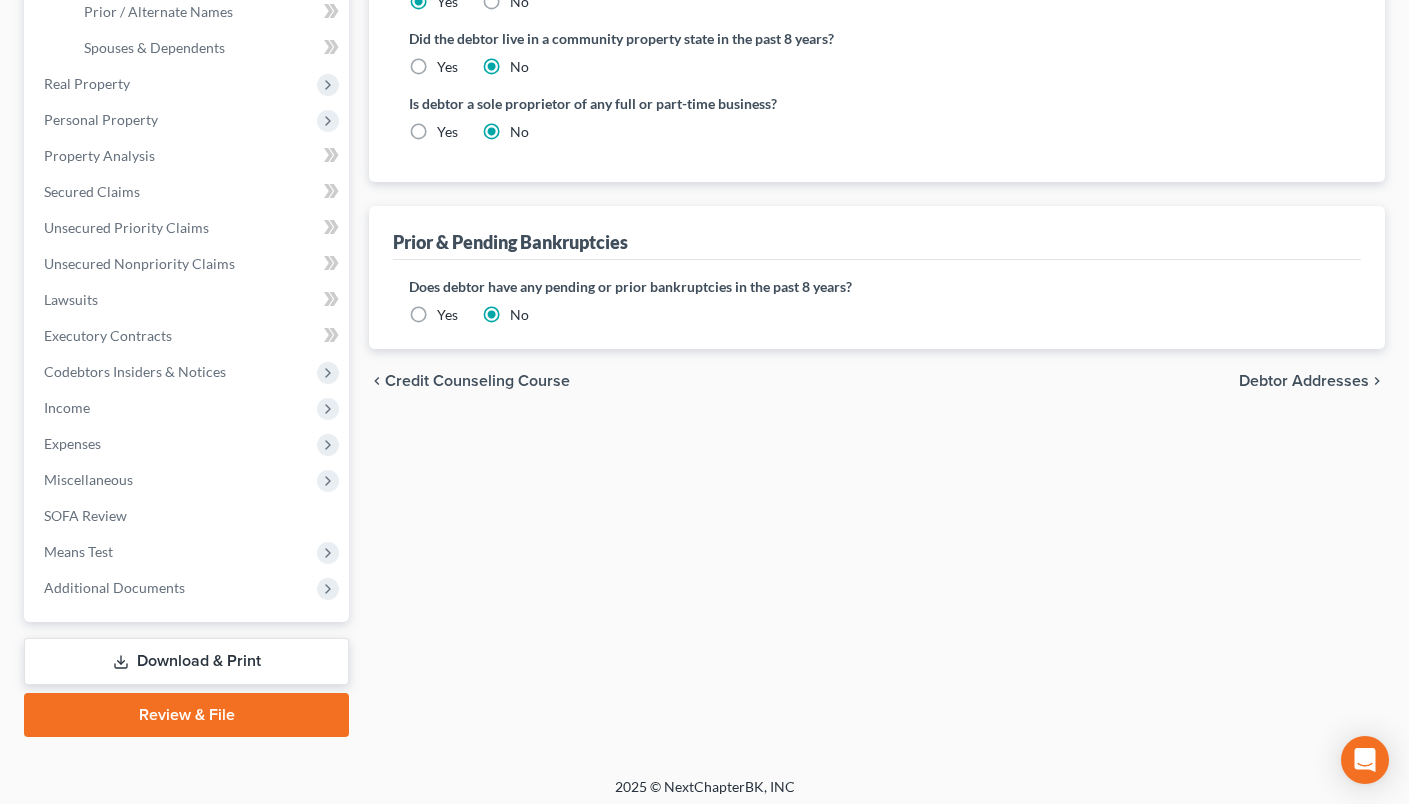 scroll, scrollTop: 511, scrollLeft: 0, axis: vertical 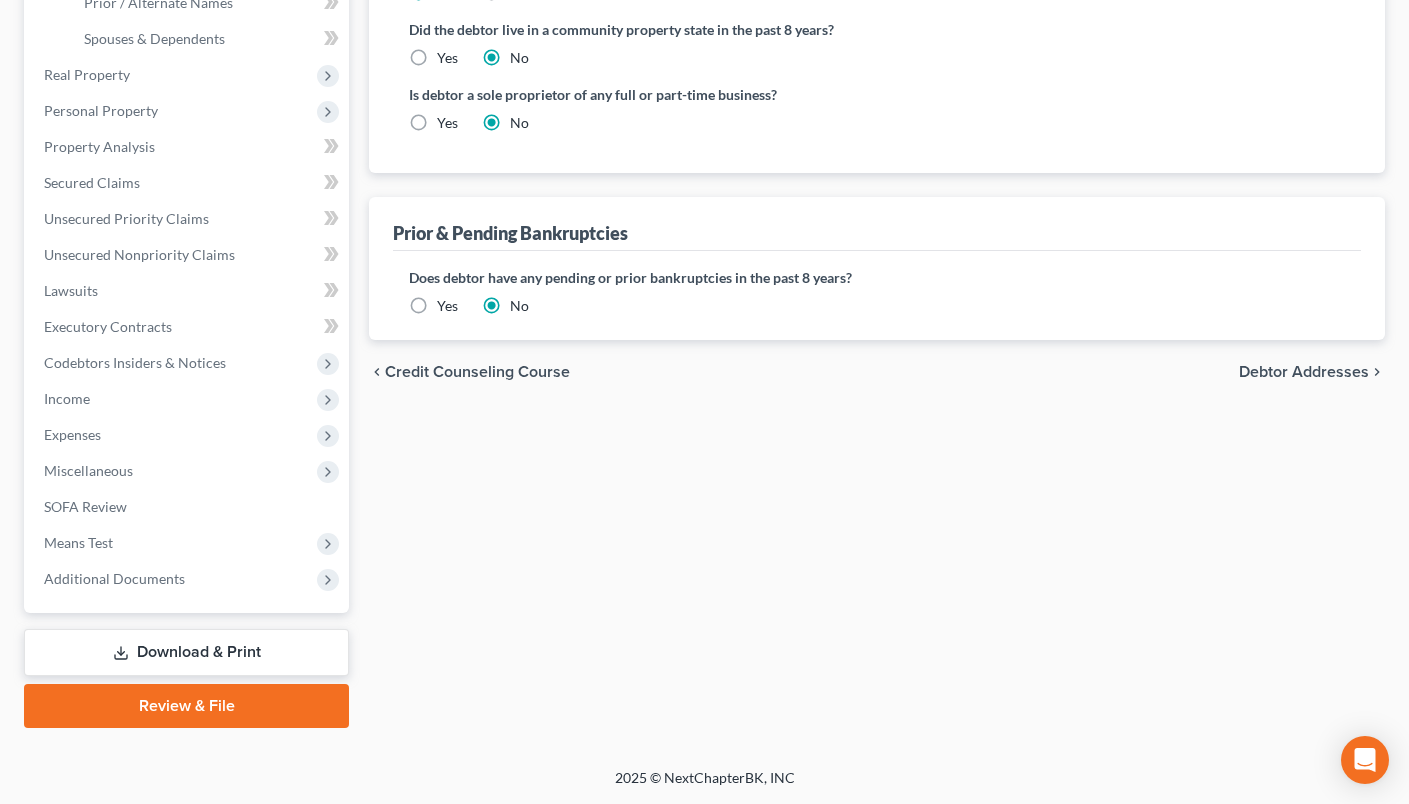 click on "Yes" at bounding box center (447, 306) 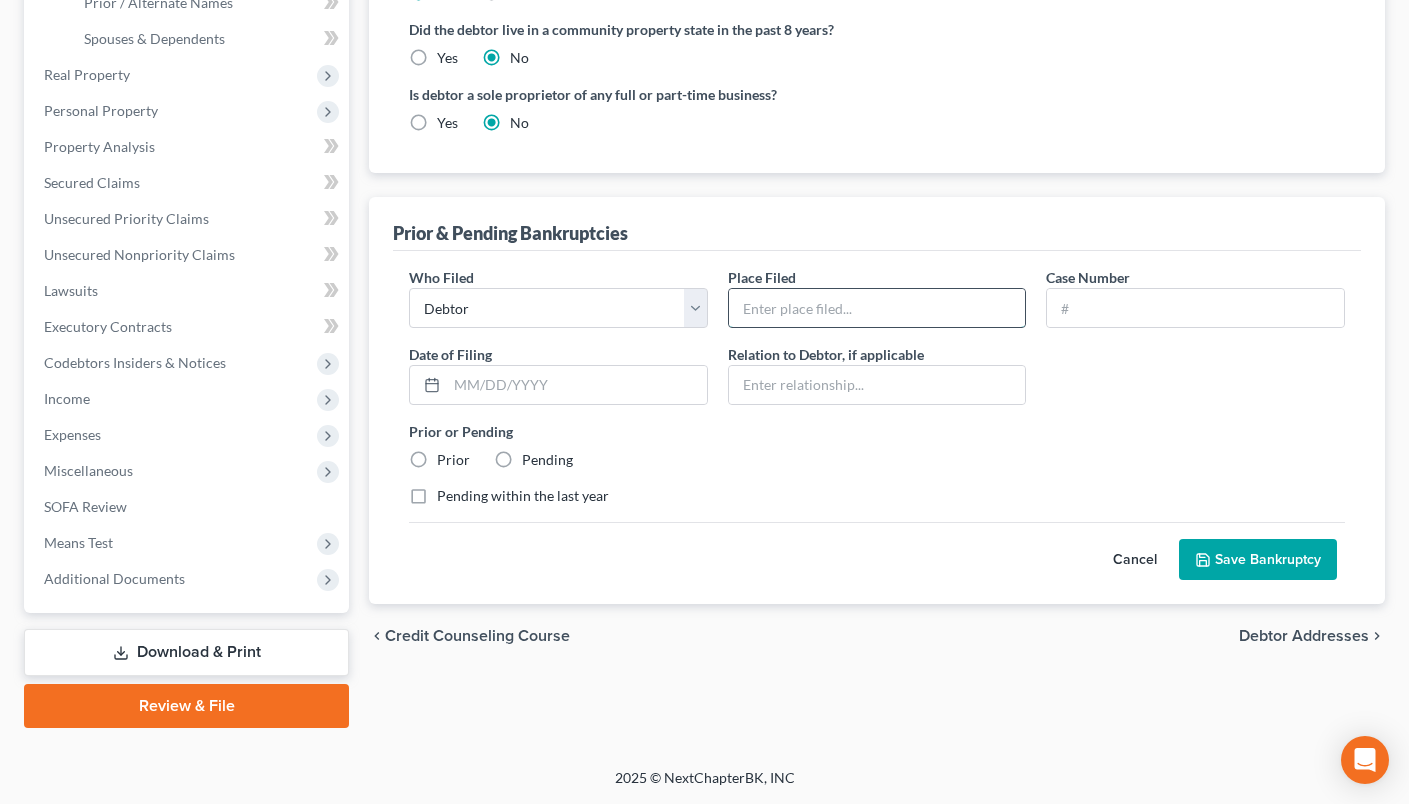 drag, startPoint x: 798, startPoint y: 312, endPoint x: 808, endPoint y: 317, distance: 11.18034 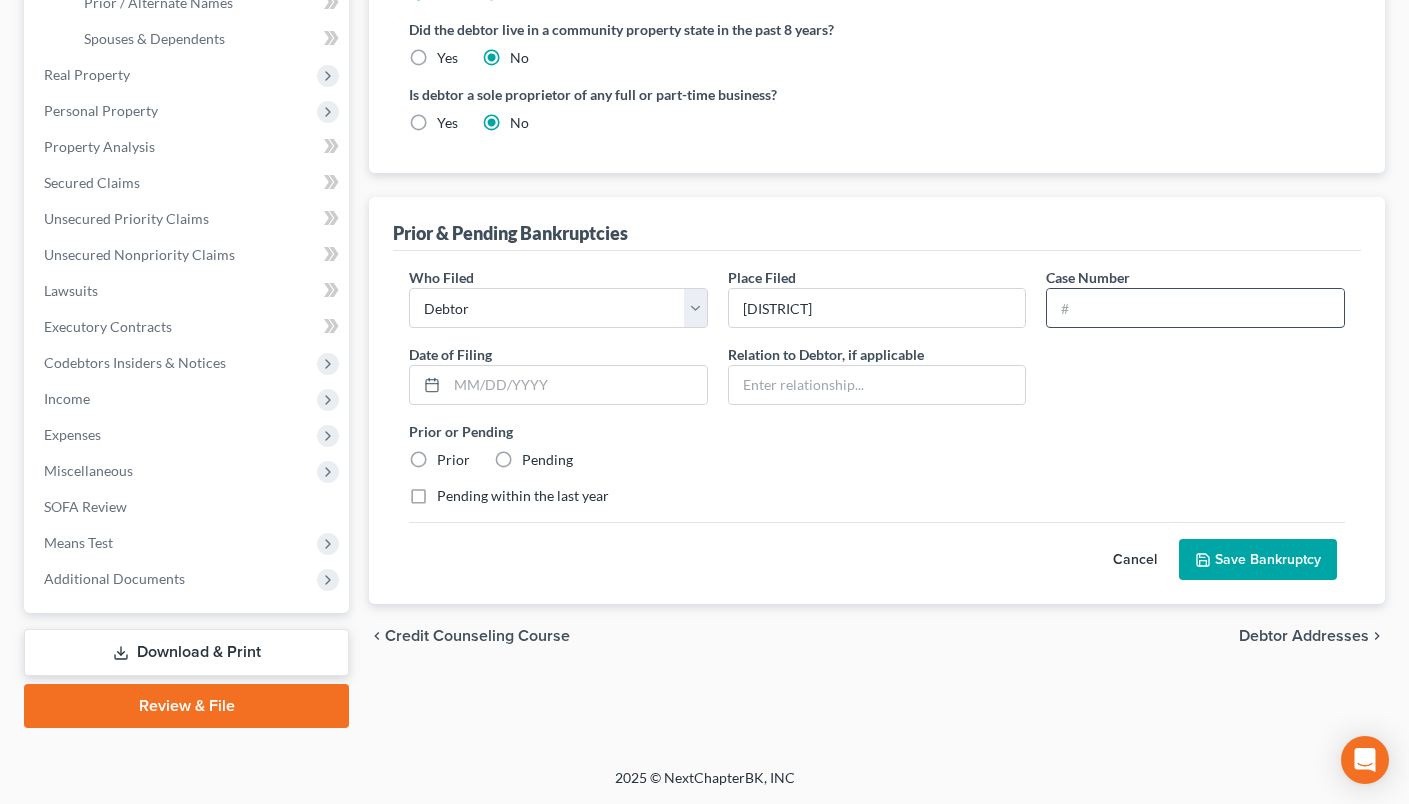 click at bounding box center (1195, 308) 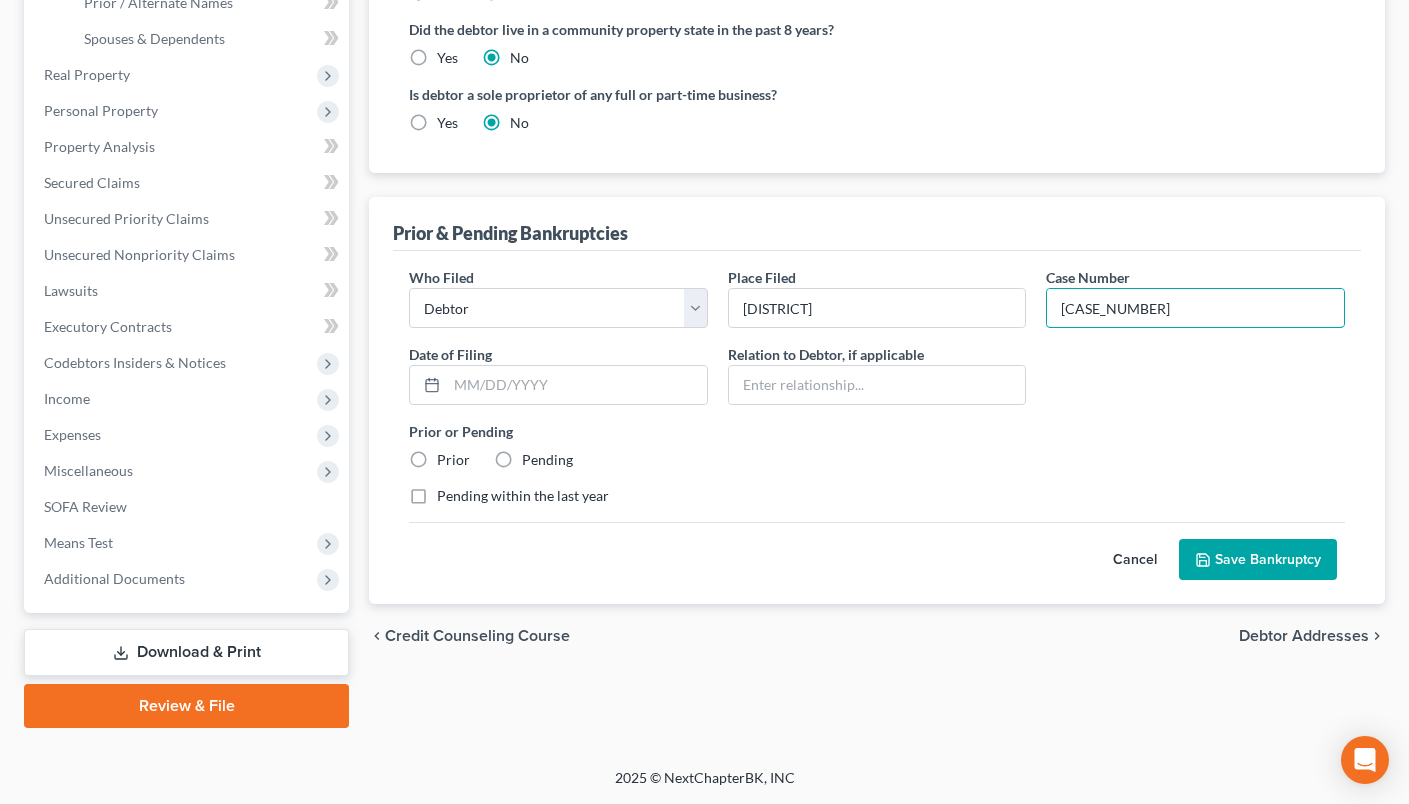 type on "[CASE_NUMBER]" 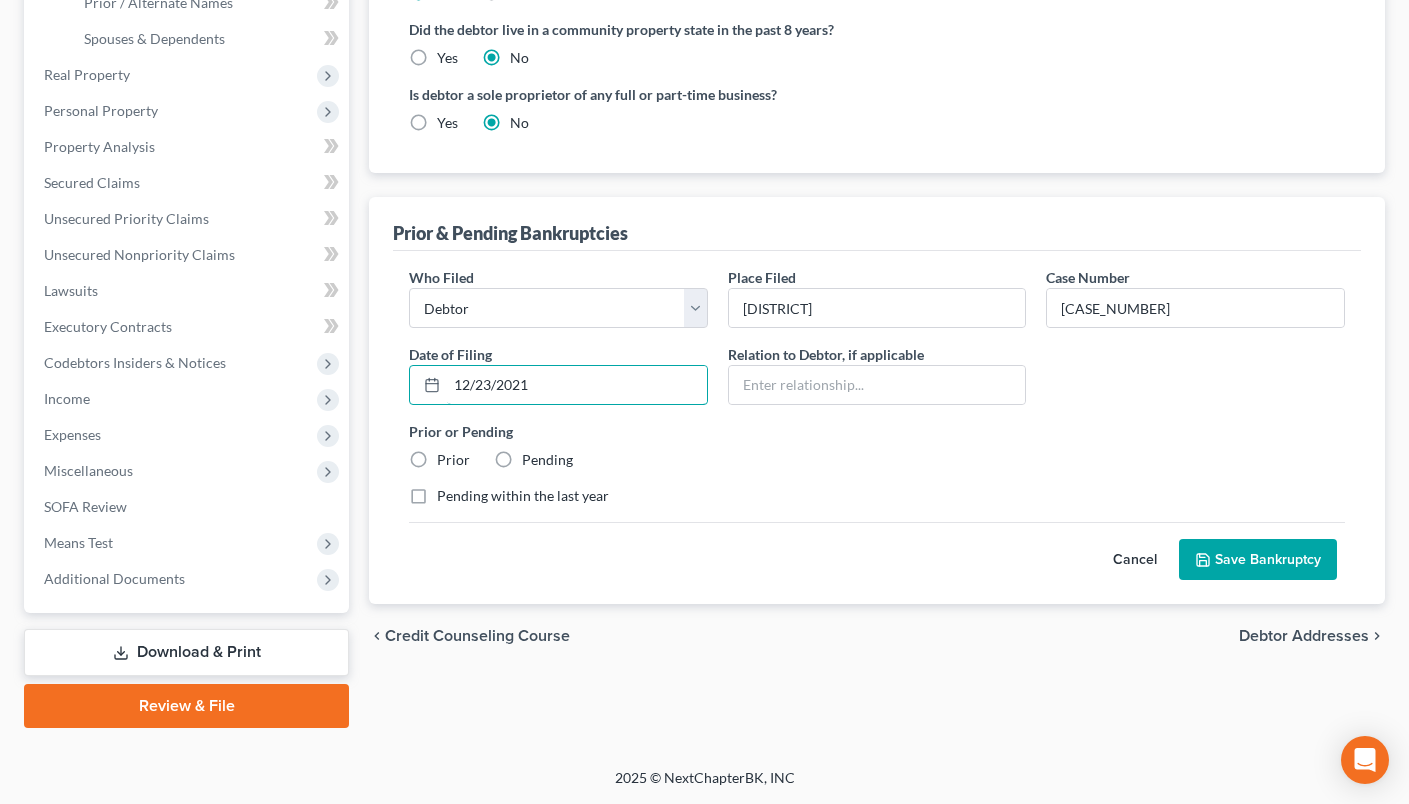type on "12/23/2021" 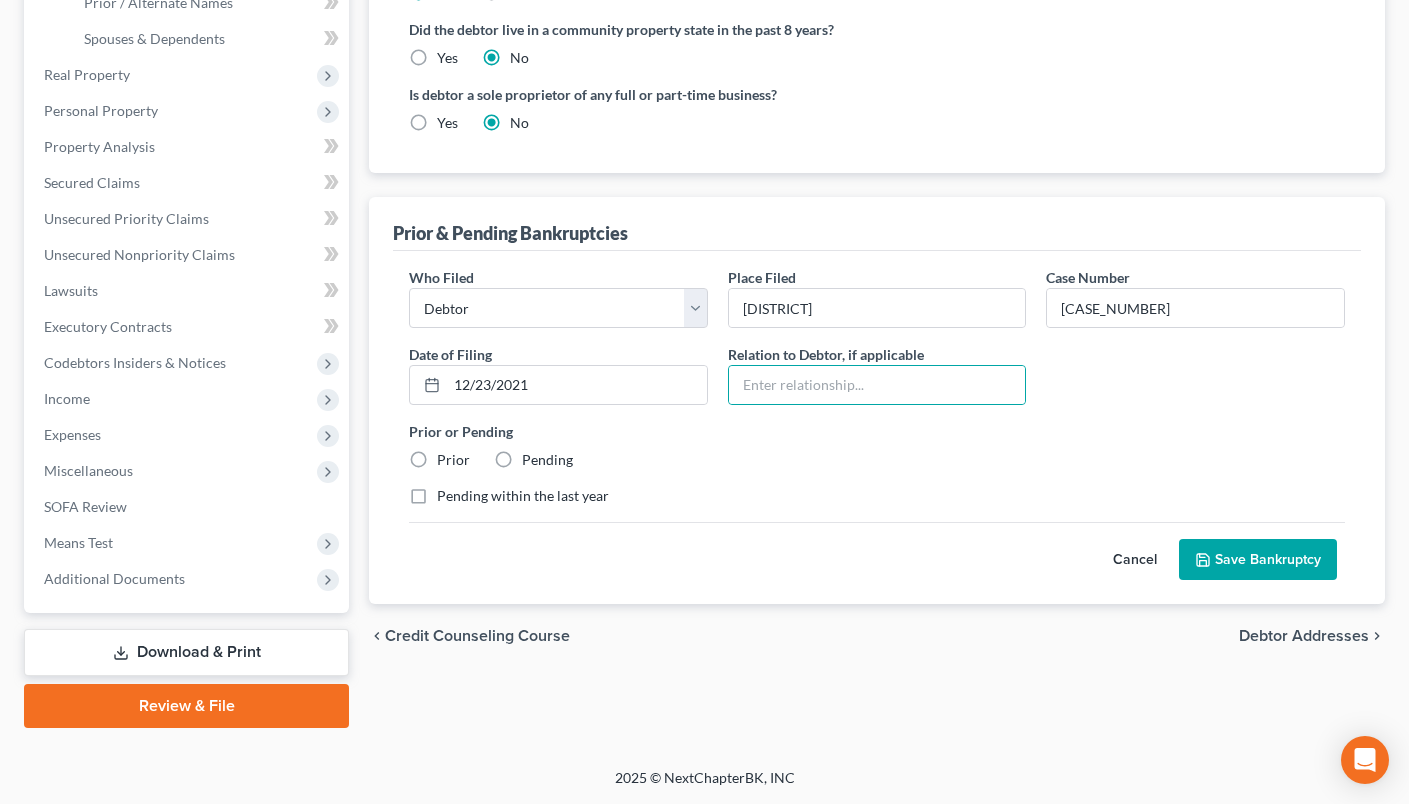 click on "Prior" at bounding box center [453, 460] 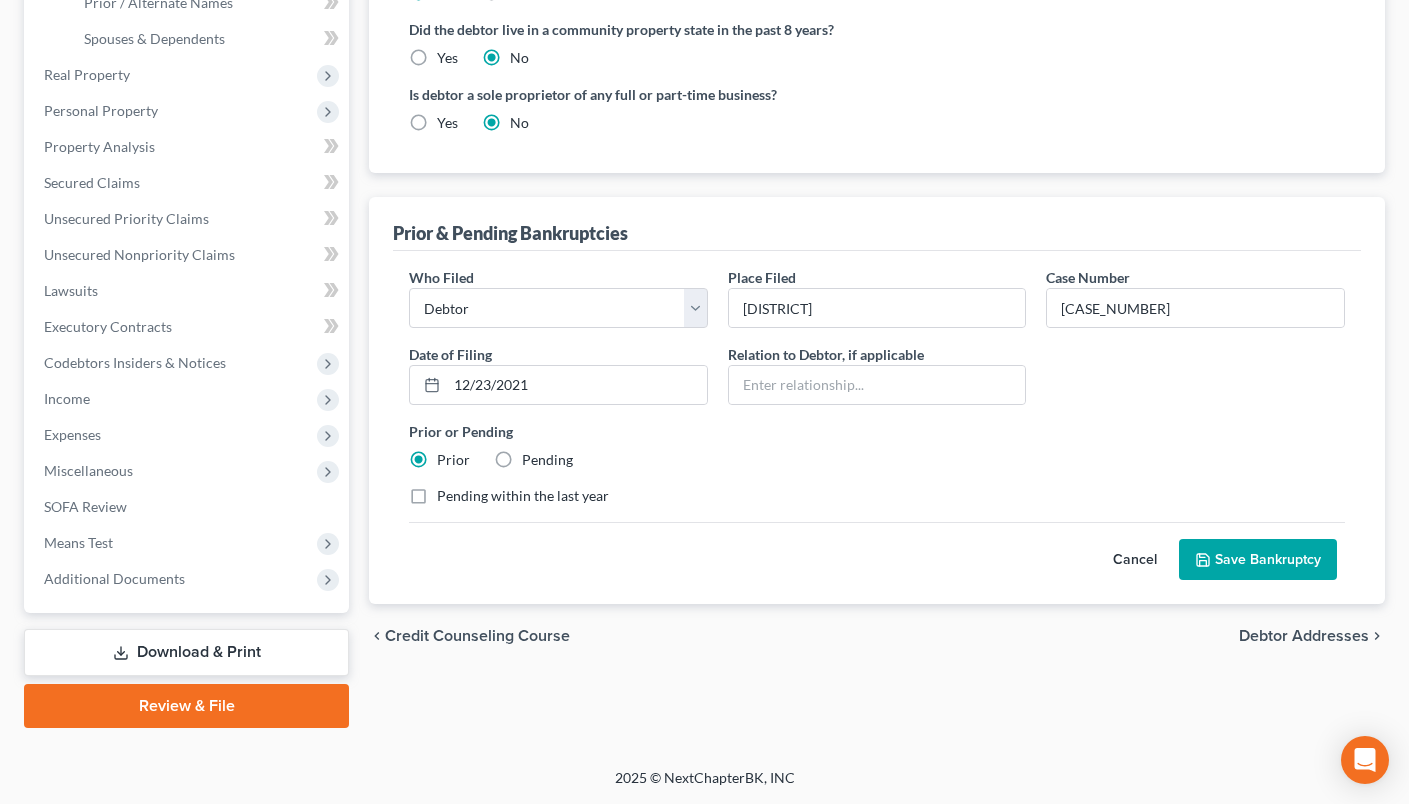 click on "Save Bankruptcy" at bounding box center [1258, 560] 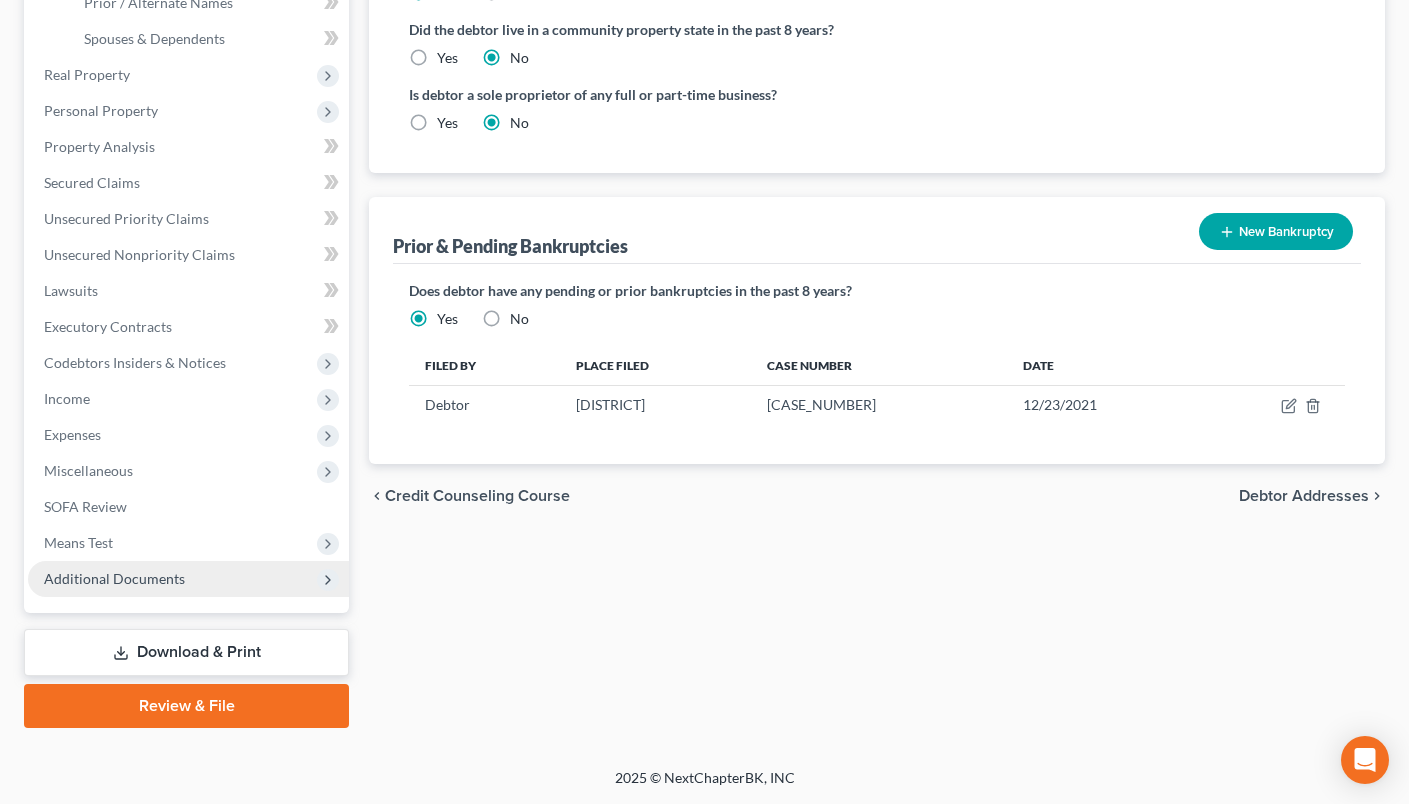 click on "Additional Documents" at bounding box center (114, 578) 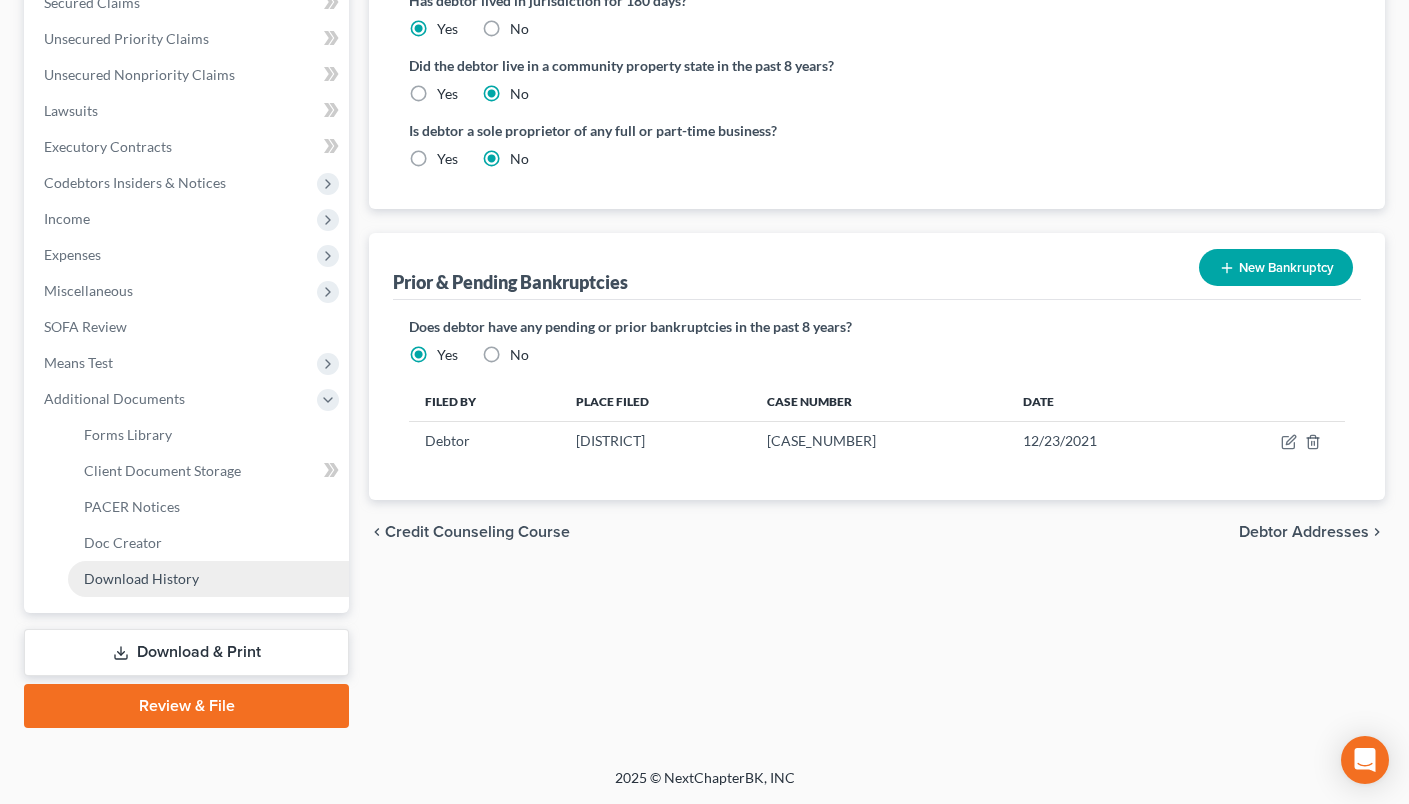 scroll, scrollTop: 475, scrollLeft: 0, axis: vertical 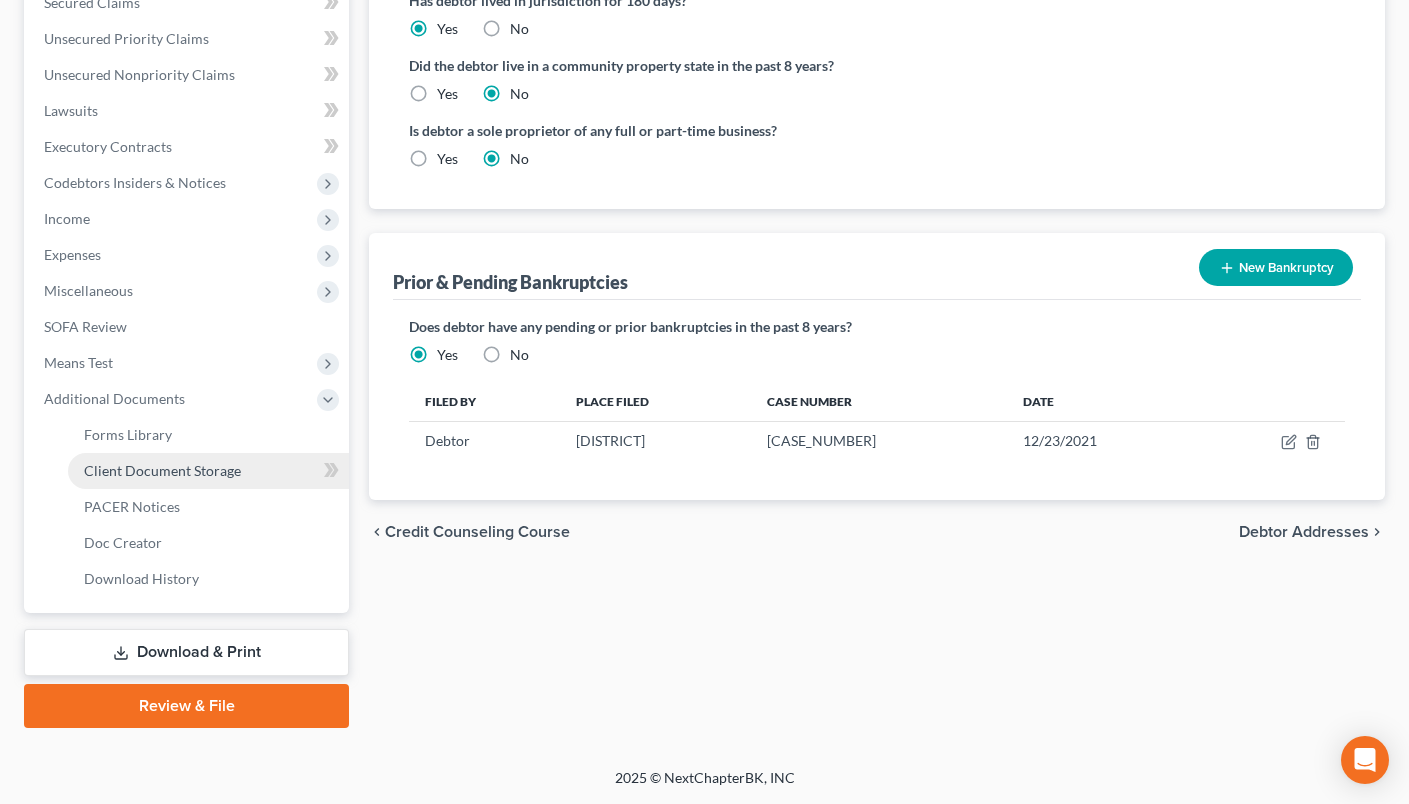 click on "Client Document Storage" at bounding box center (162, 470) 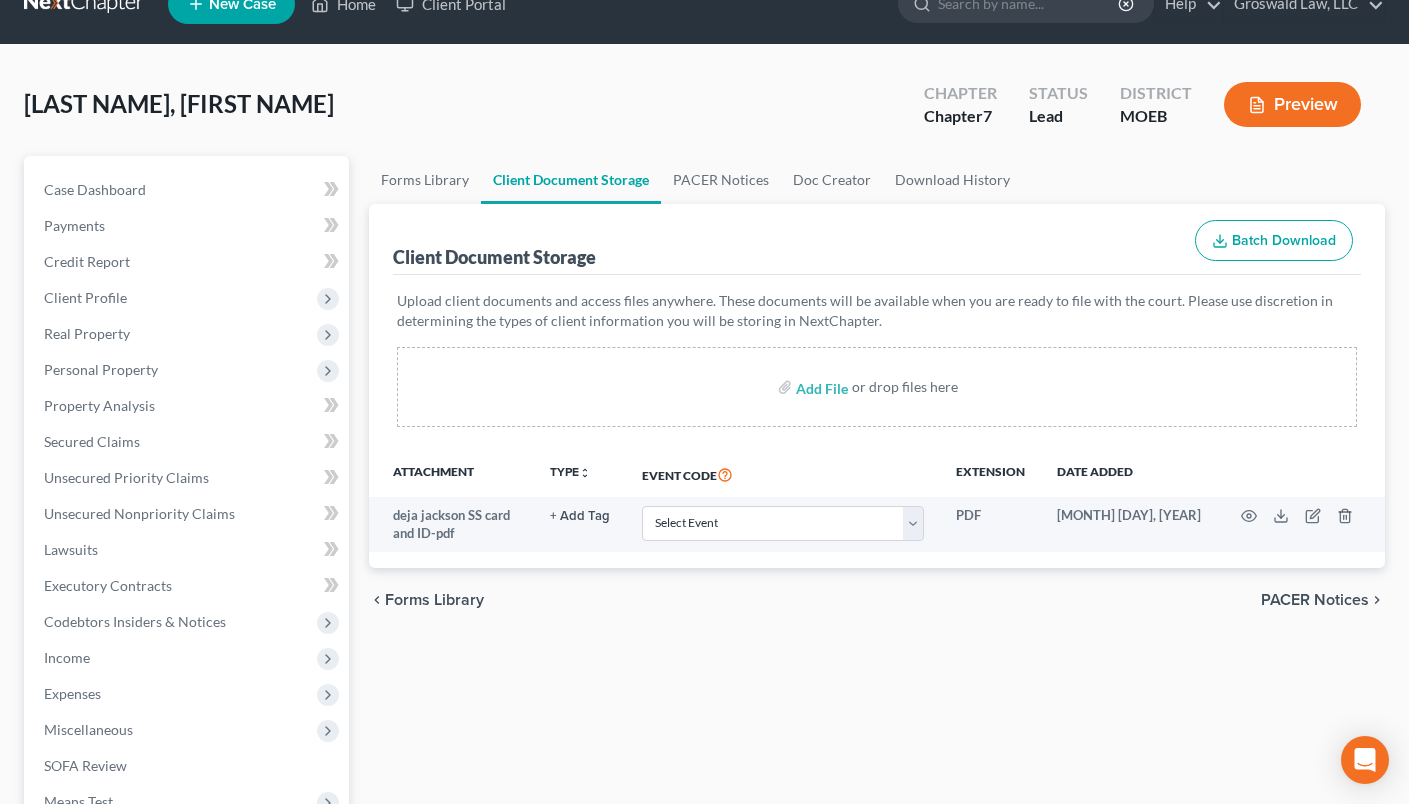 scroll, scrollTop: 0, scrollLeft: 0, axis: both 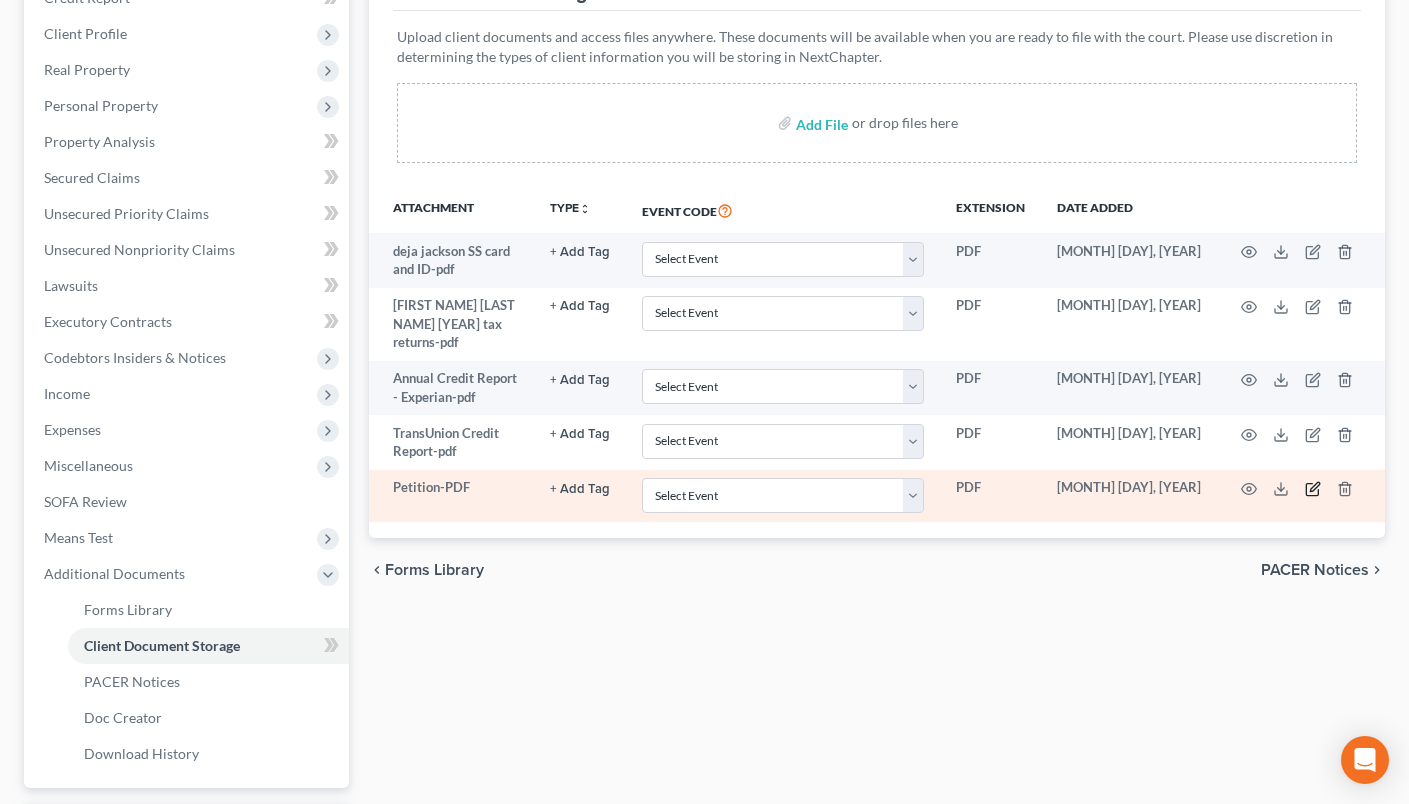 click 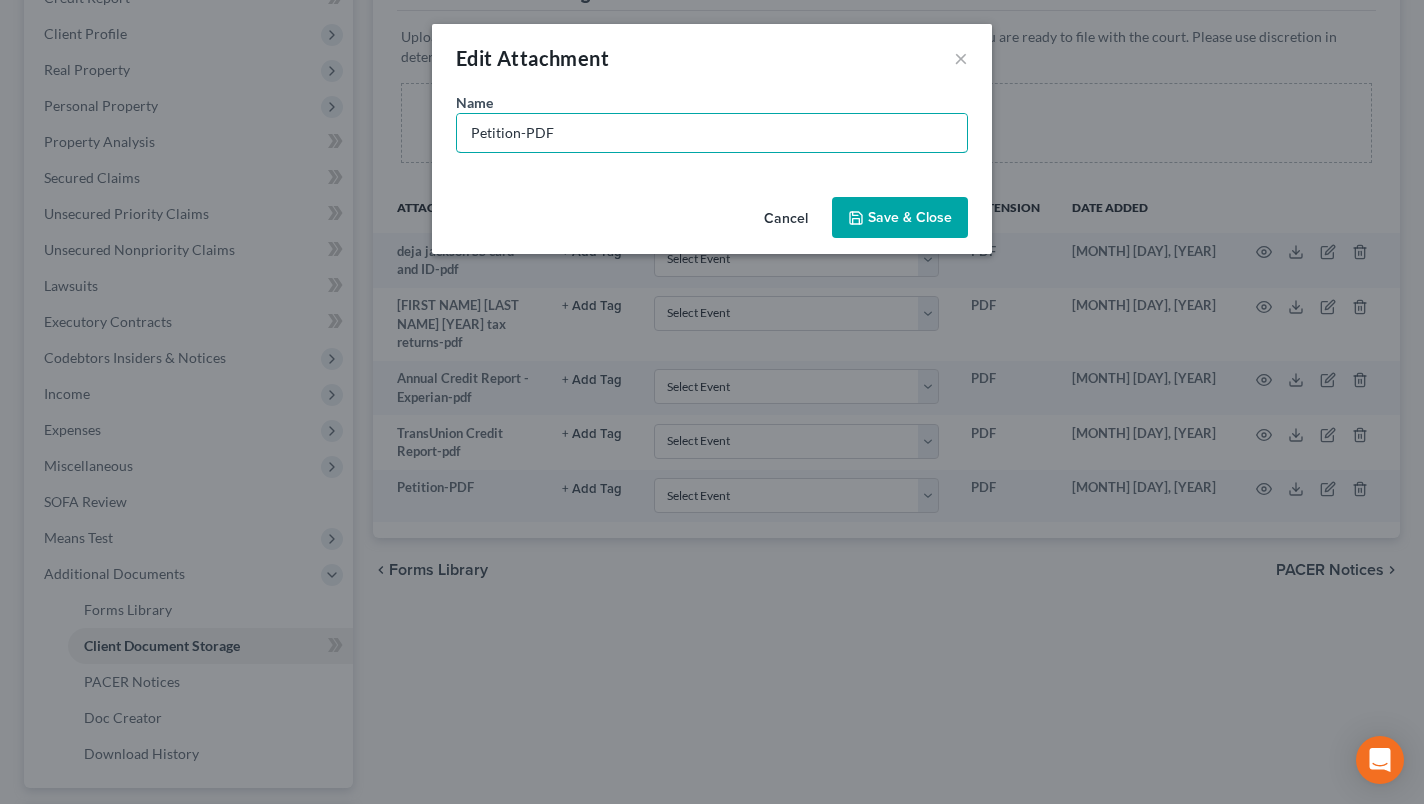 drag, startPoint x: 518, startPoint y: 136, endPoint x: 258, endPoint y: 125, distance: 260.23257 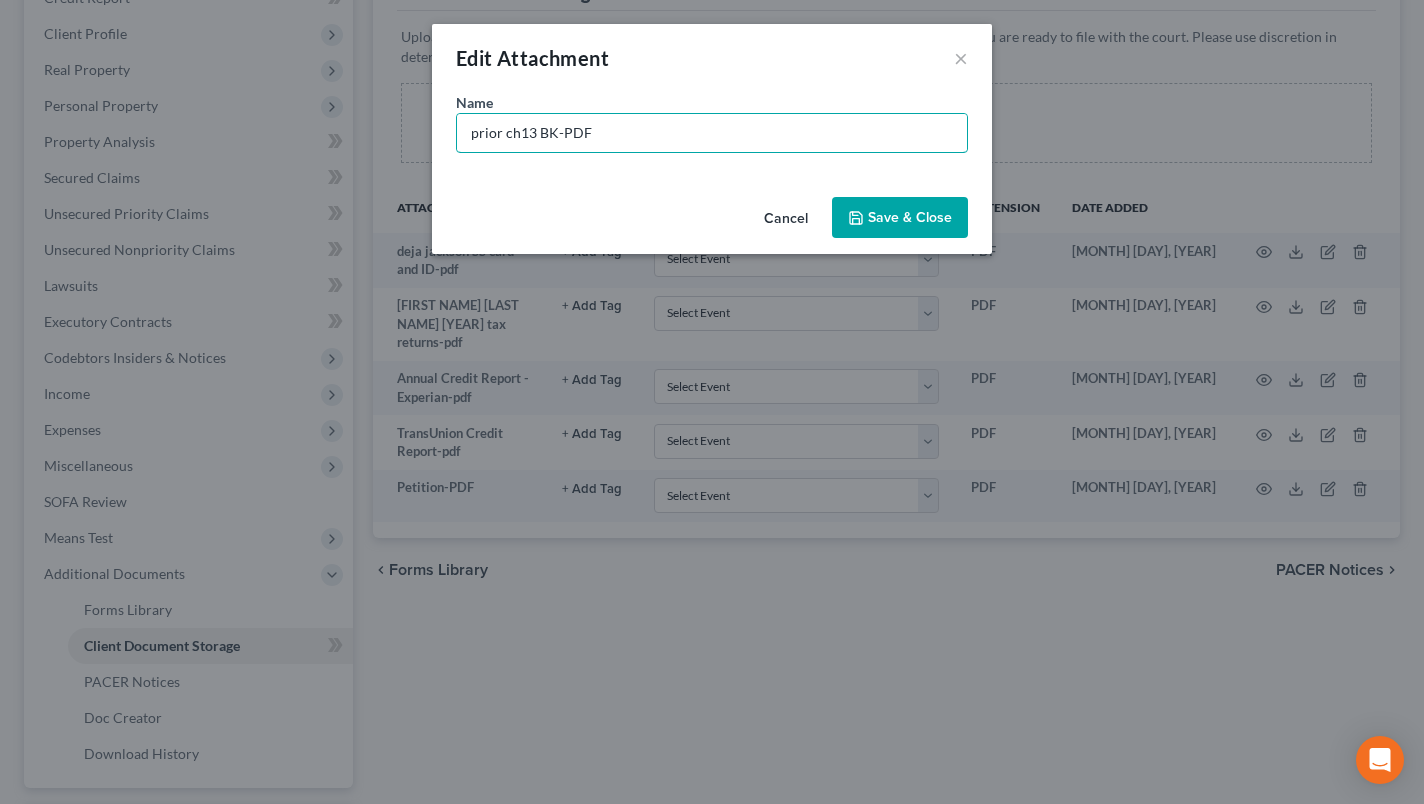 type on "prior ch13 BK-PDF" 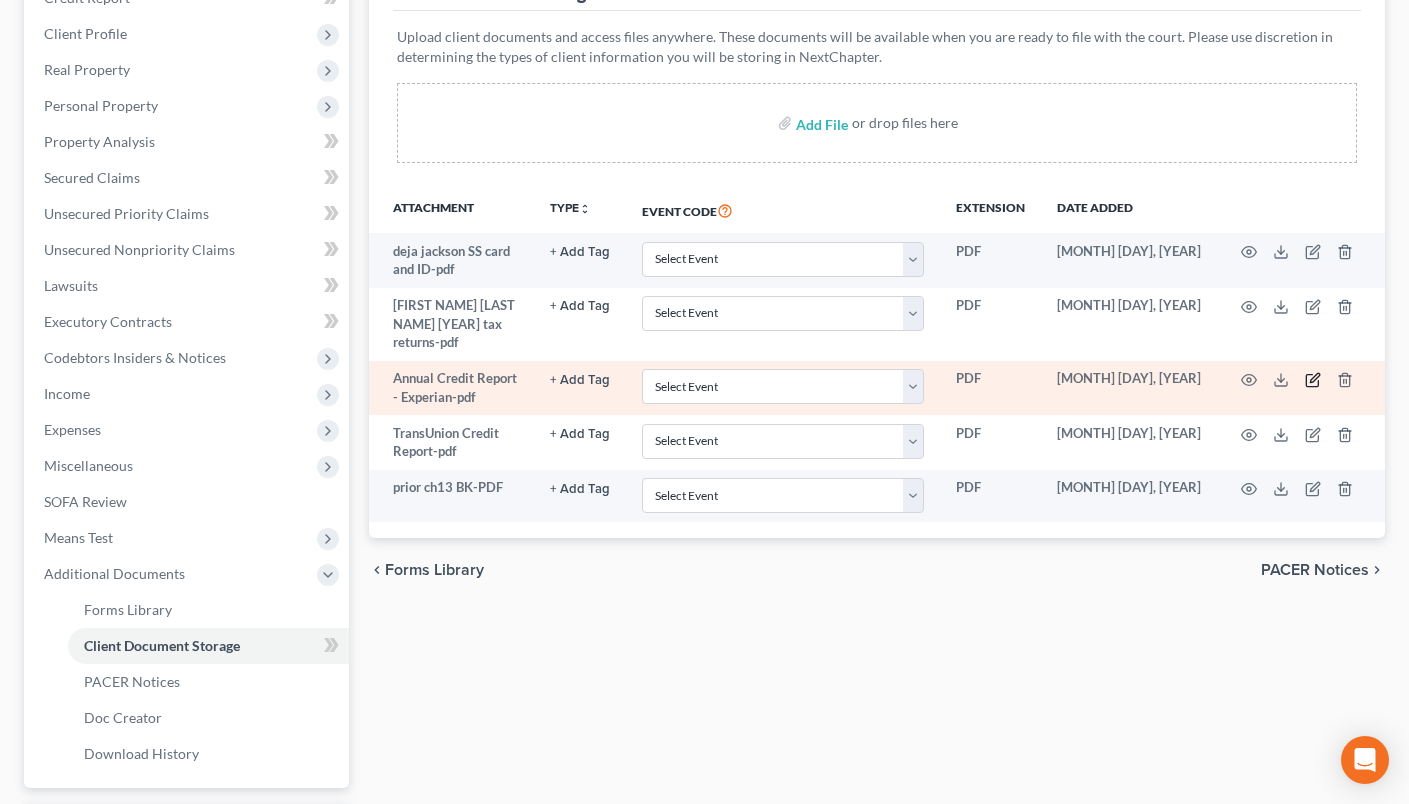 click 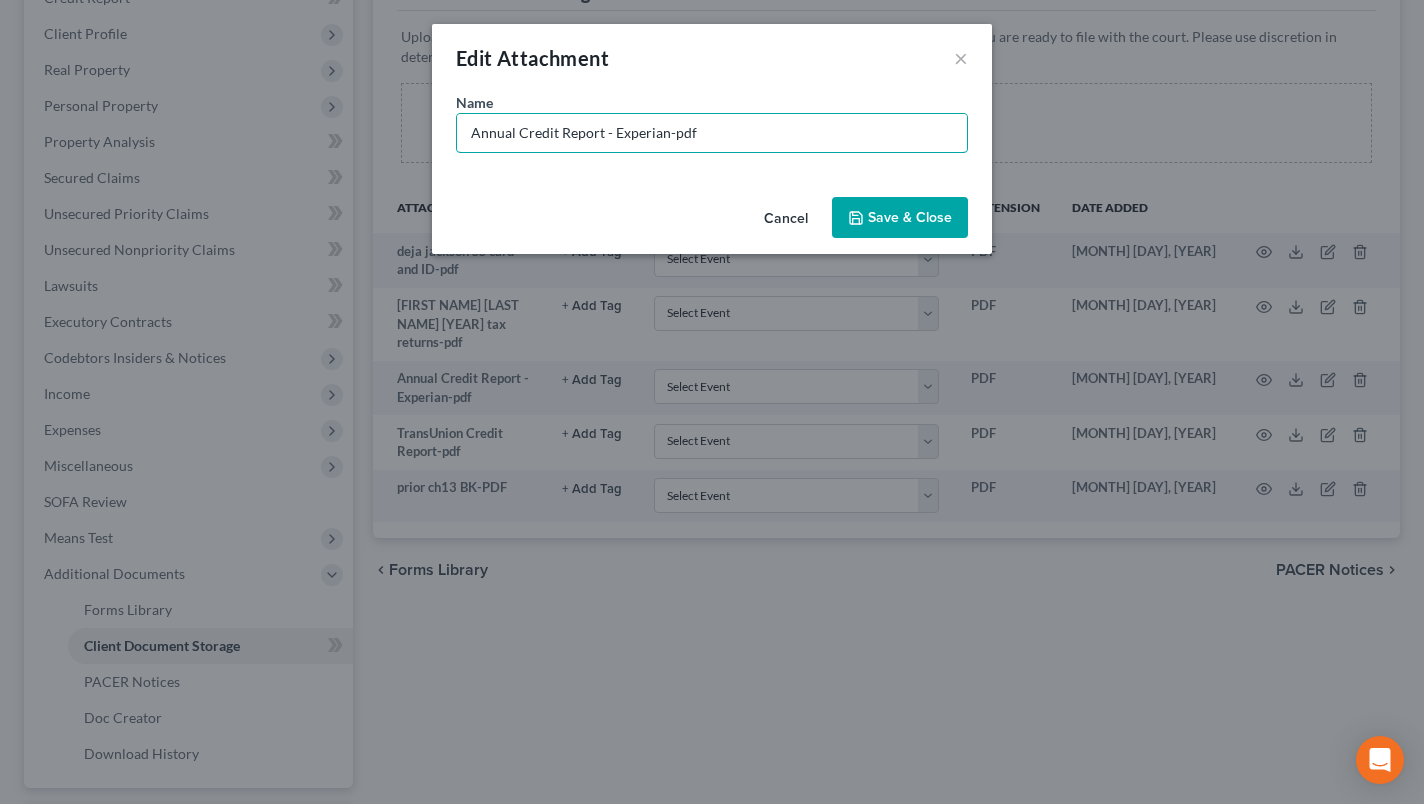 drag, startPoint x: 610, startPoint y: 135, endPoint x: 388, endPoint y: 111, distance: 223.29353 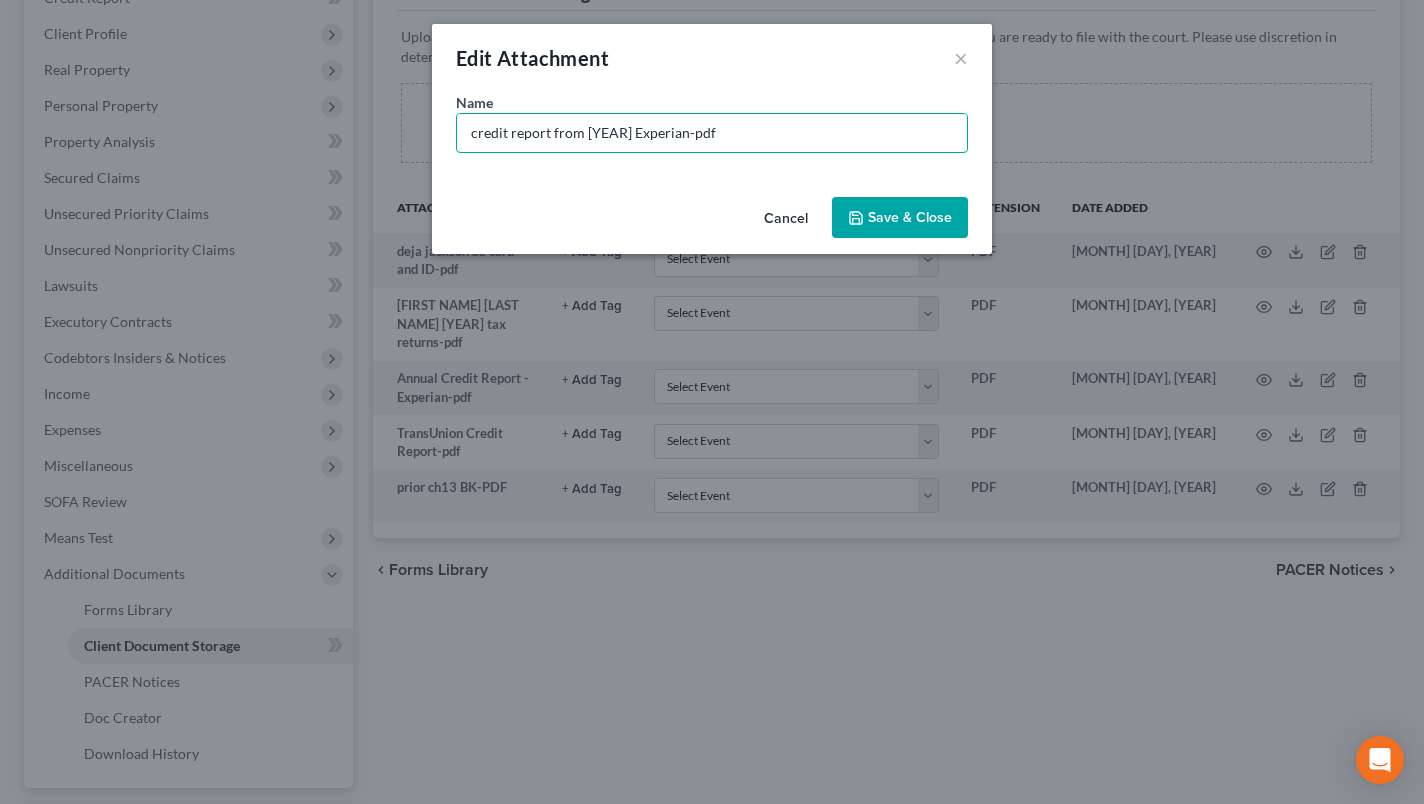 type on "credit report from [YEAR] Experian-pdf" 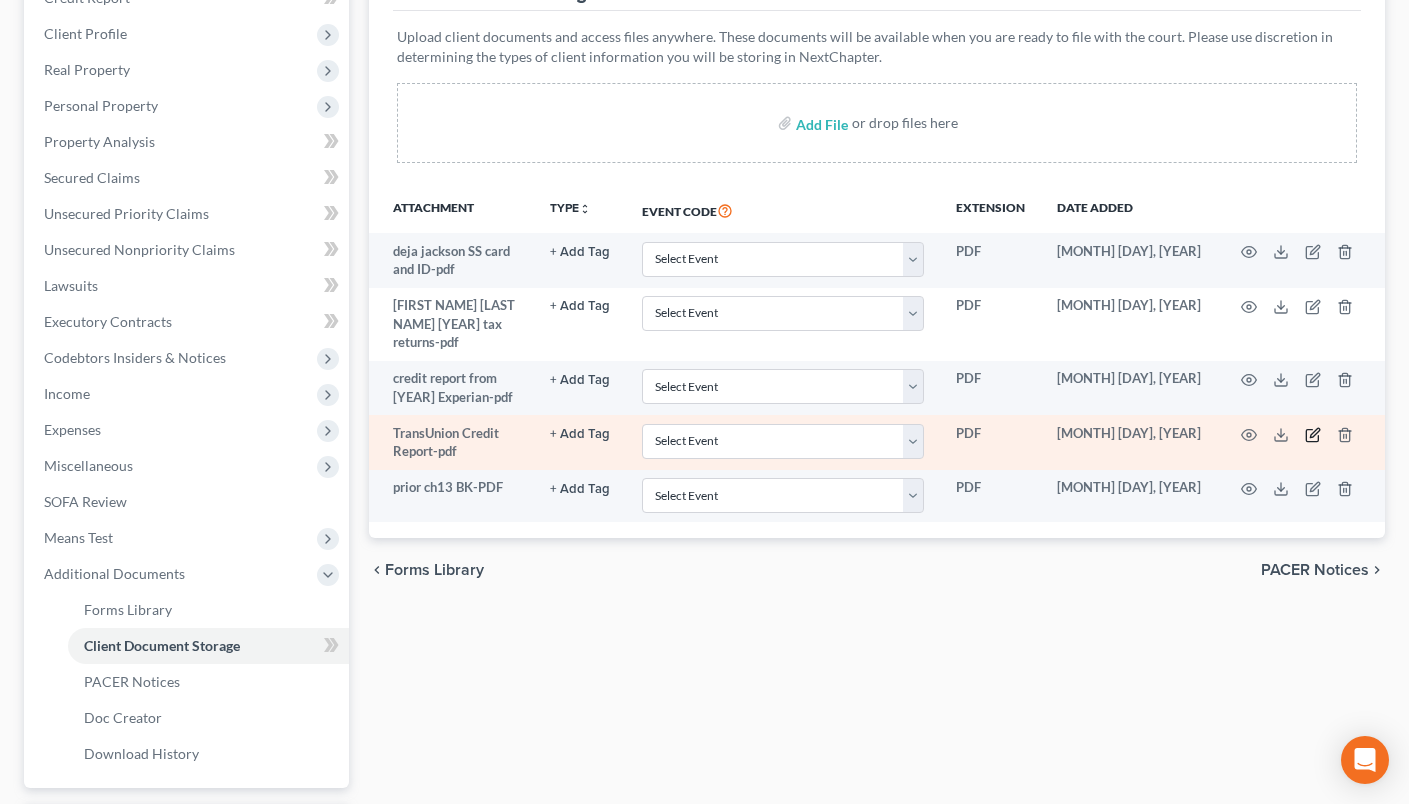click 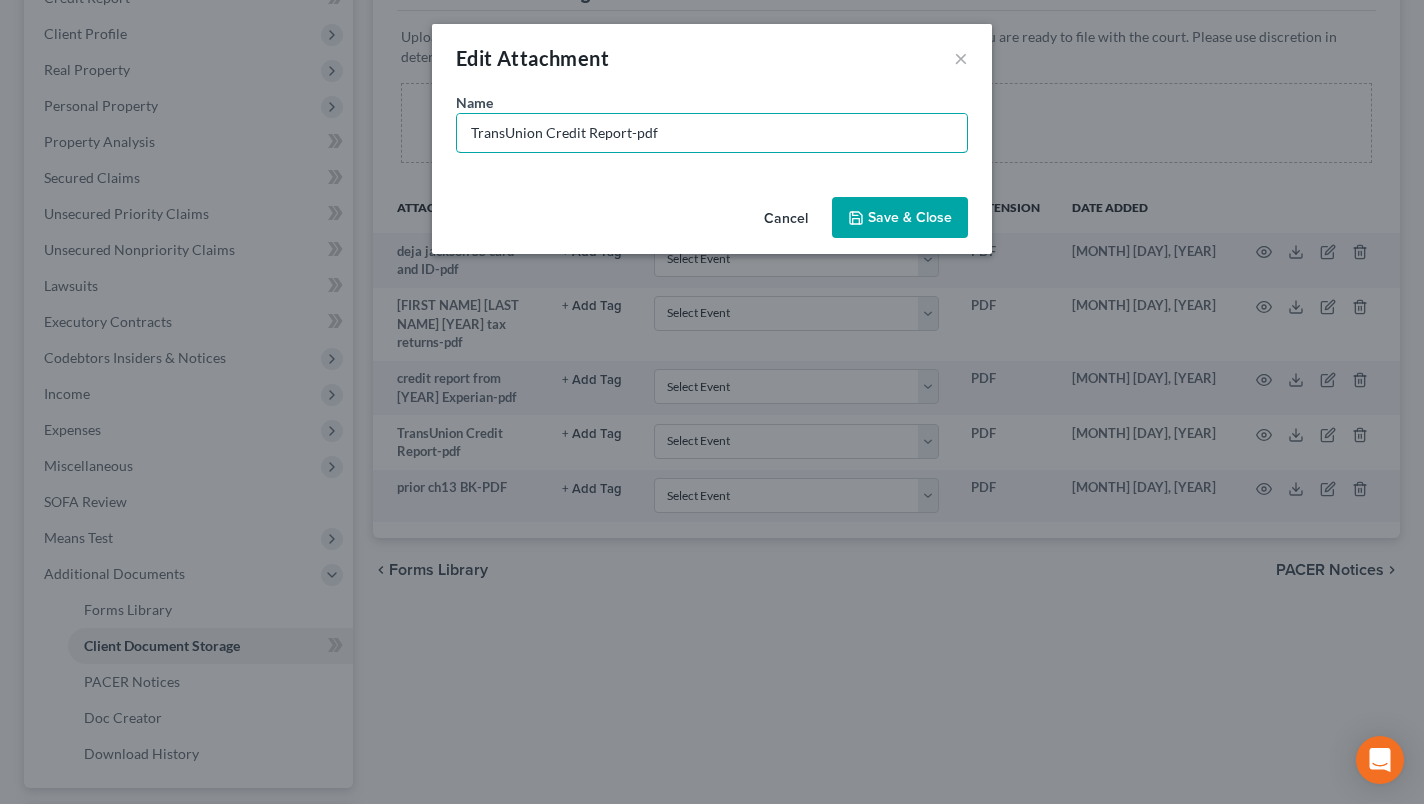 drag, startPoint x: 629, startPoint y: 135, endPoint x: 407, endPoint y: 138, distance: 222.02026 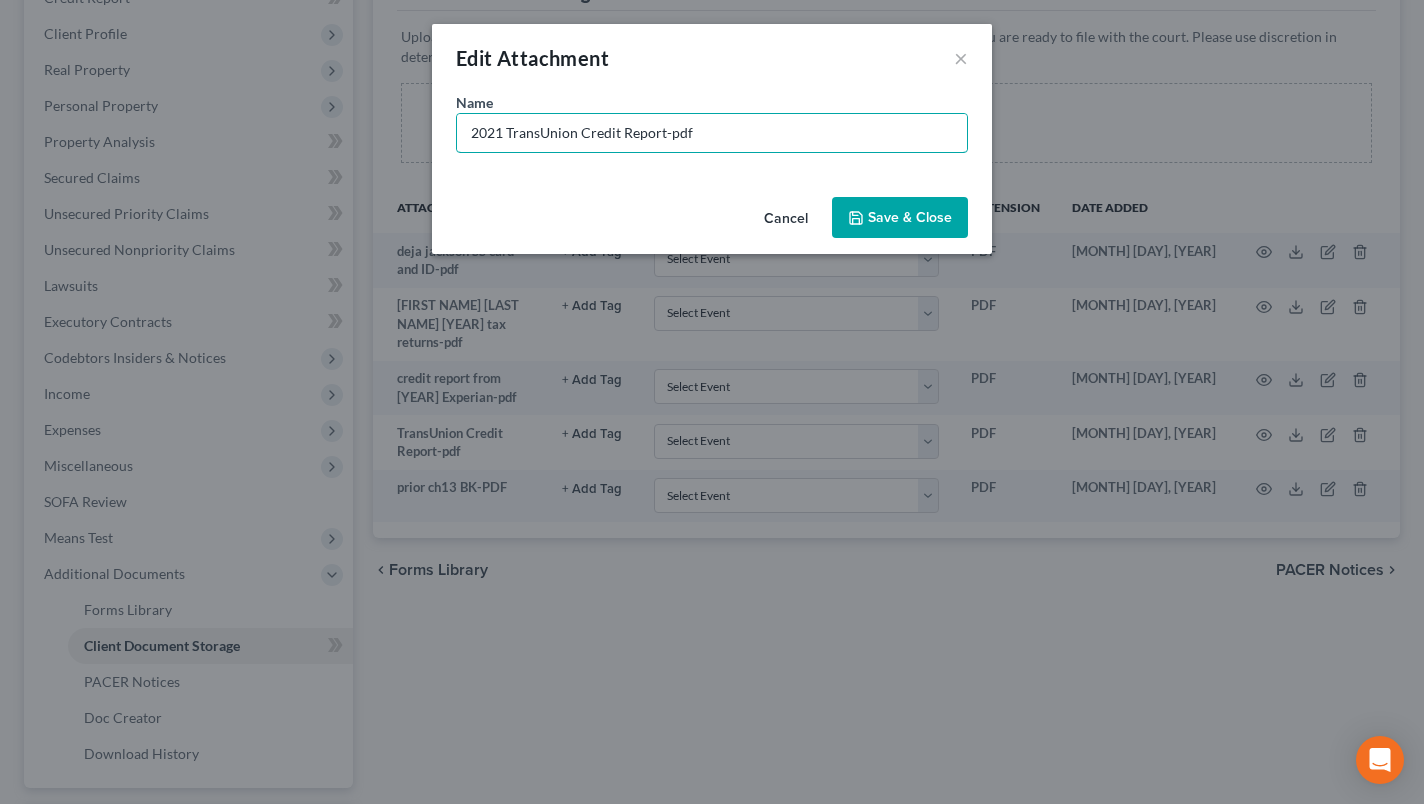 type on "2021 TransUnion Credit Report-pdf" 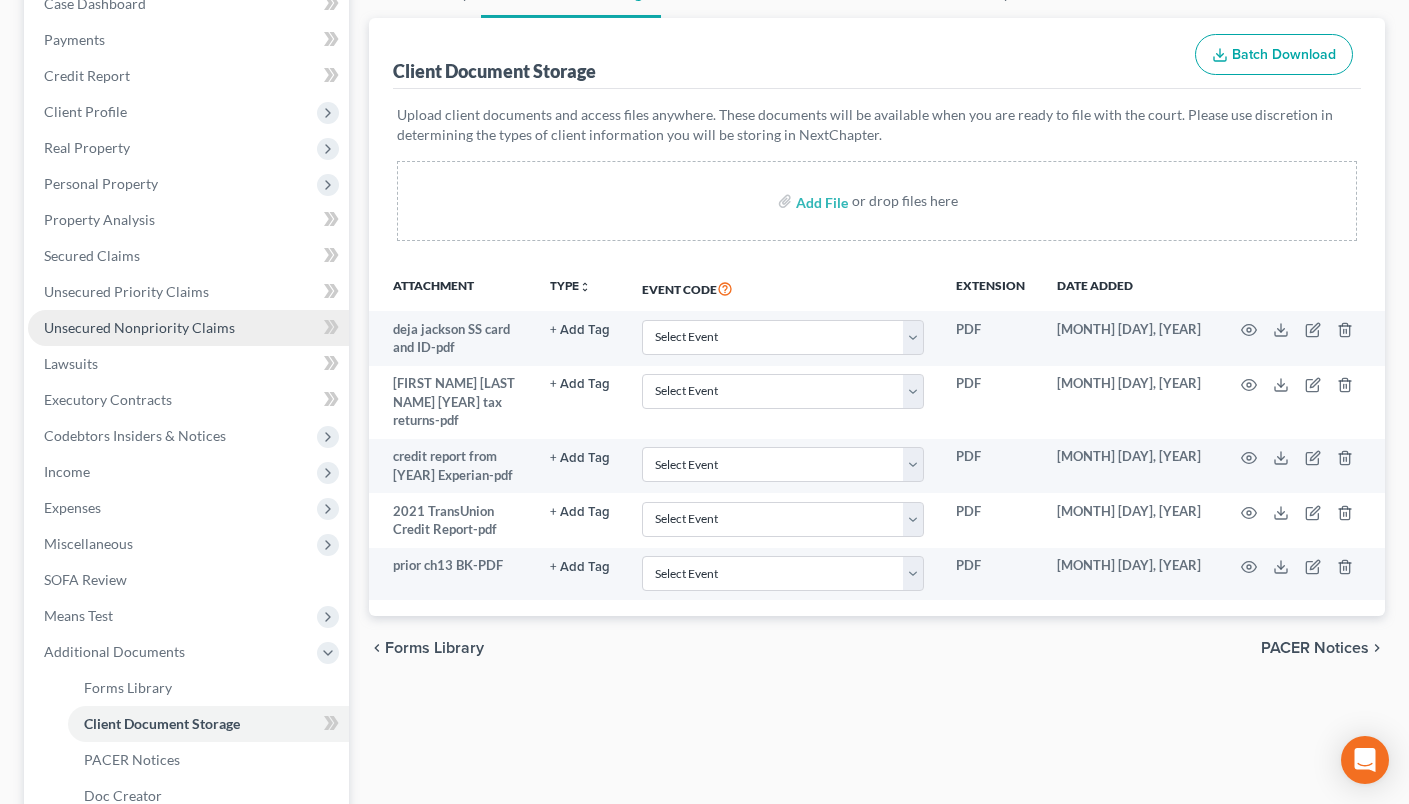 scroll, scrollTop: 100, scrollLeft: 0, axis: vertical 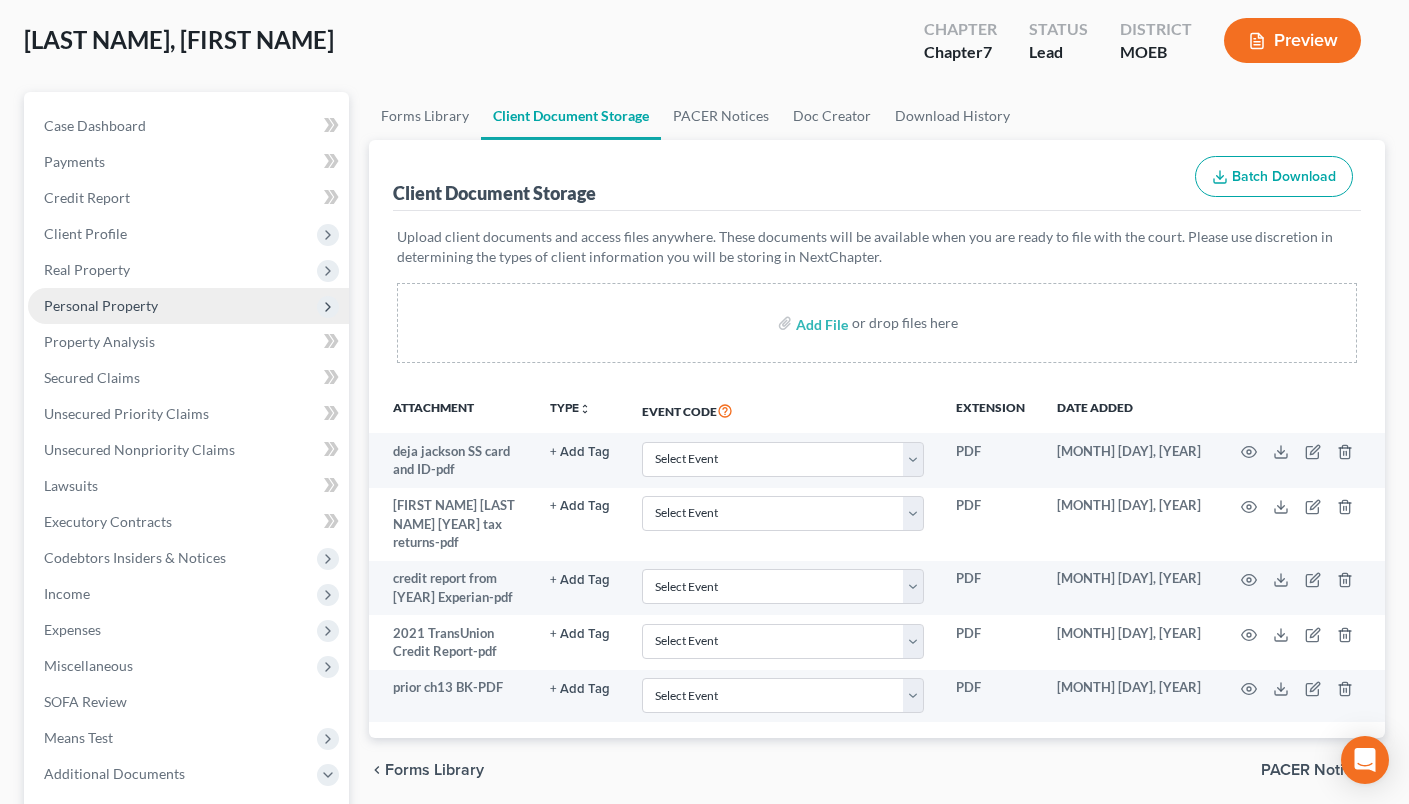 click on "Personal Property" at bounding box center (101, 305) 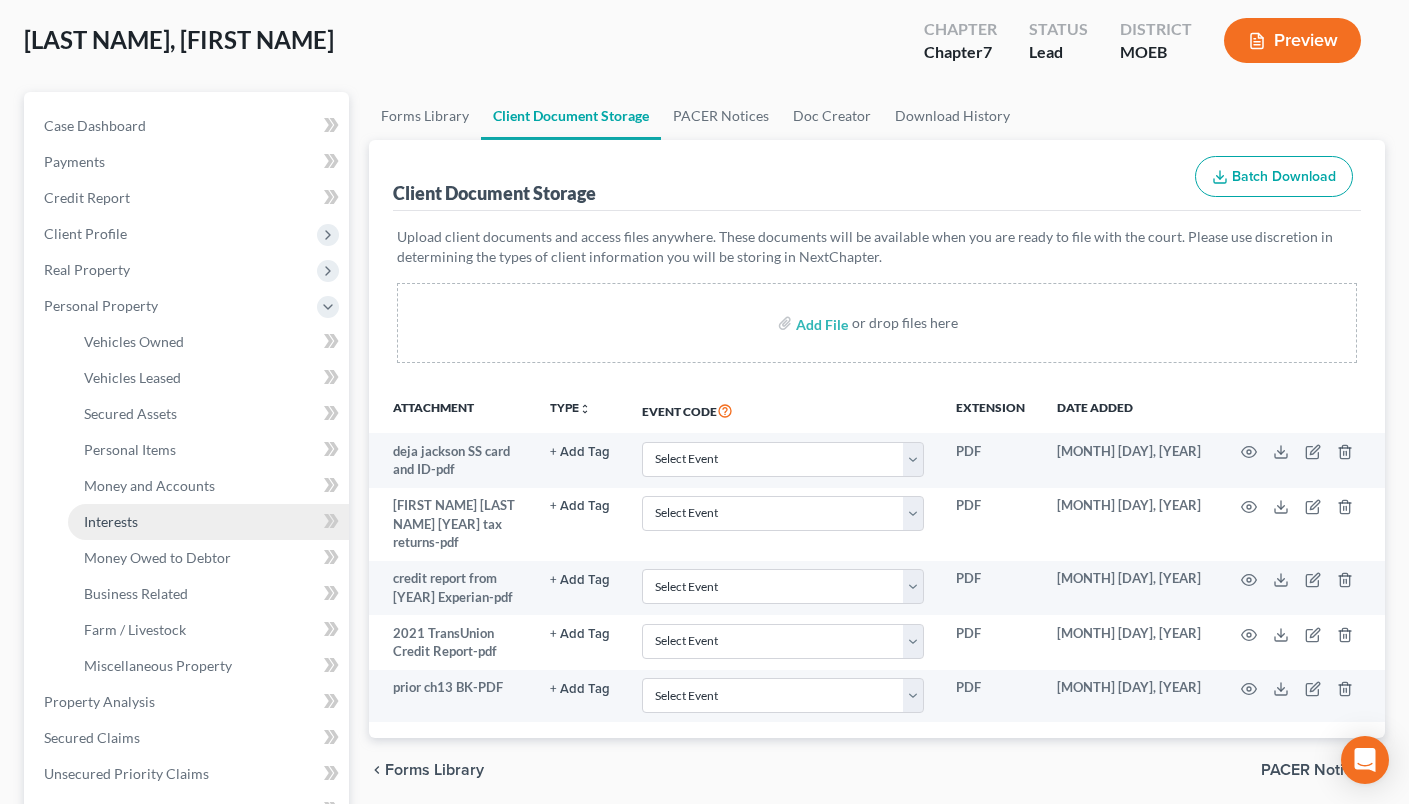 click on "Interests" at bounding box center [208, 522] 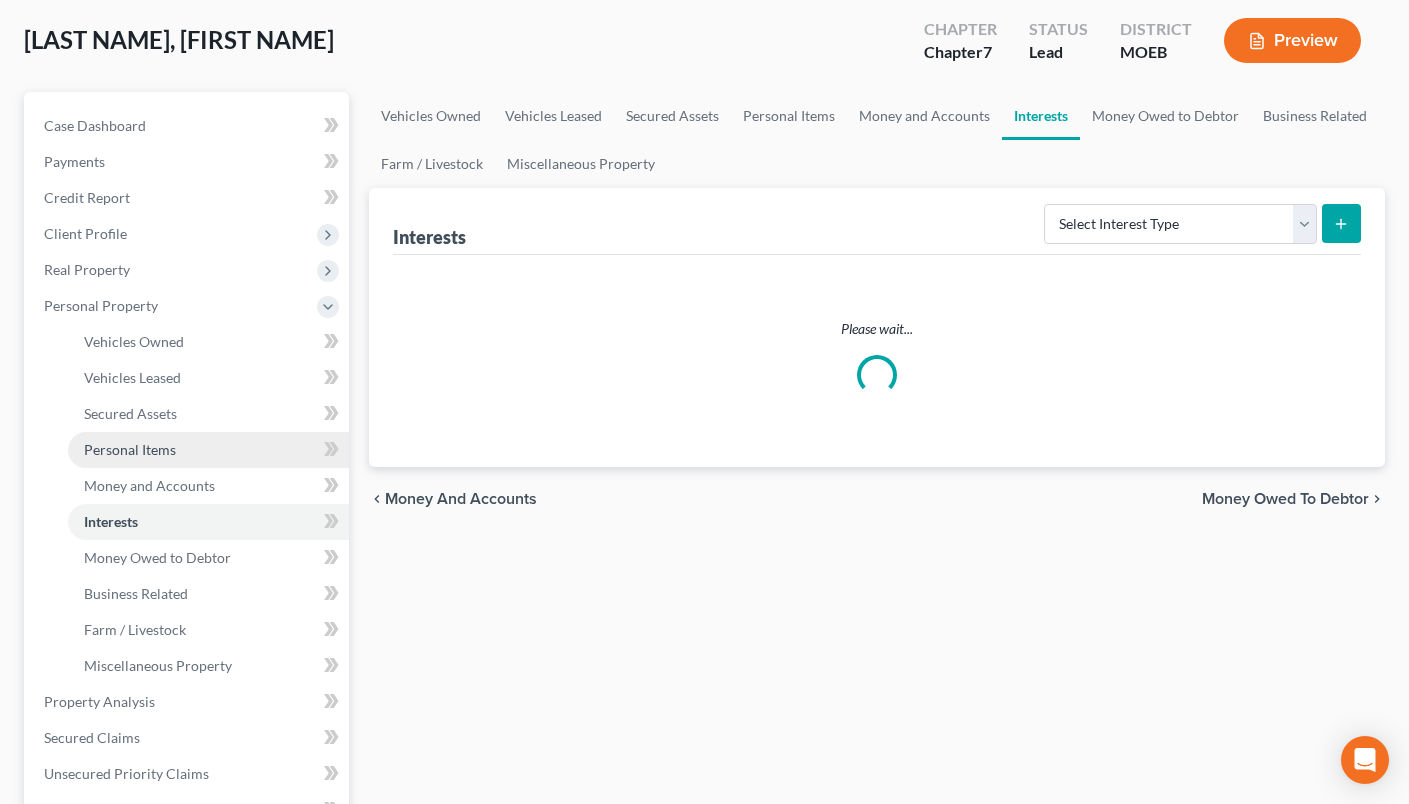 scroll, scrollTop: 0, scrollLeft: 0, axis: both 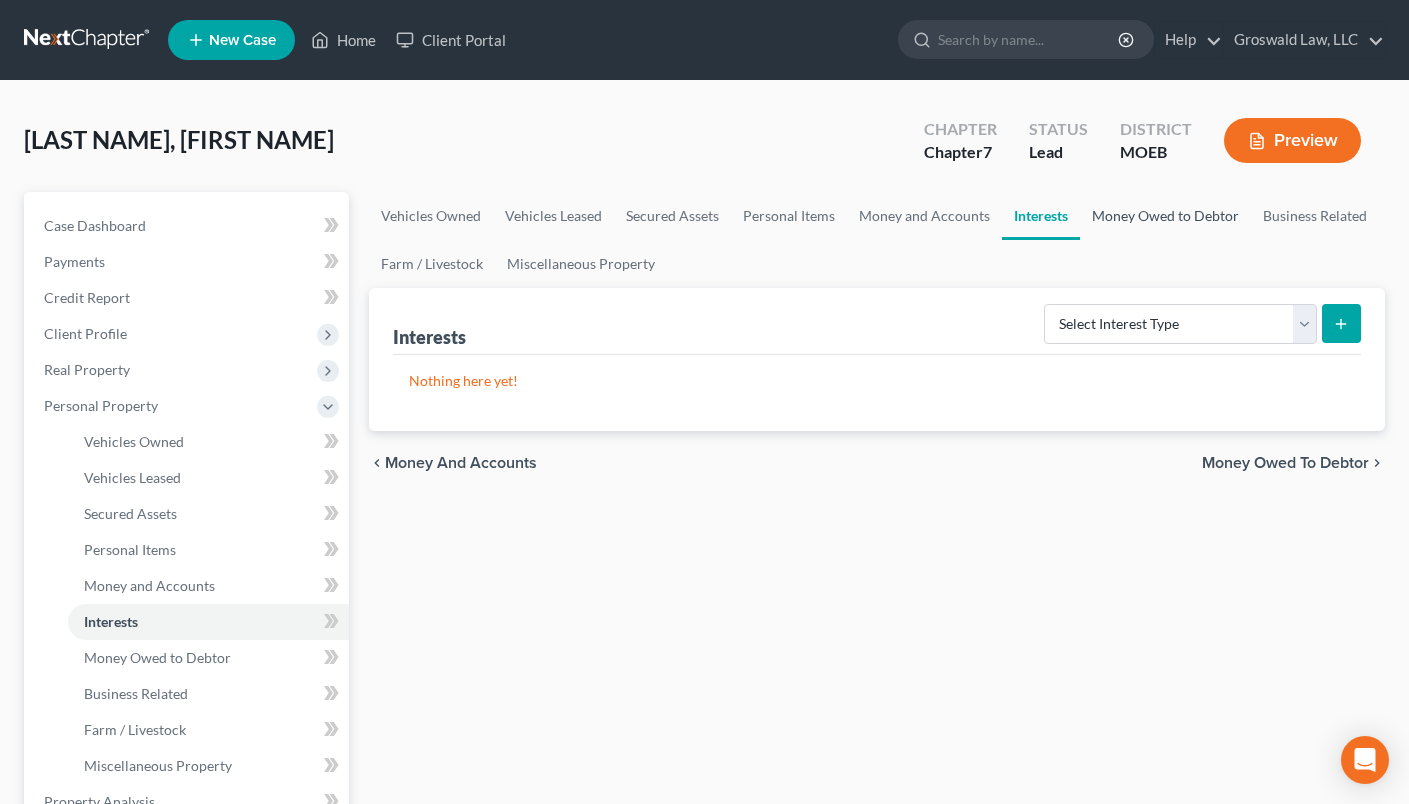 click on "Money Owed to Debtor" at bounding box center [1165, 216] 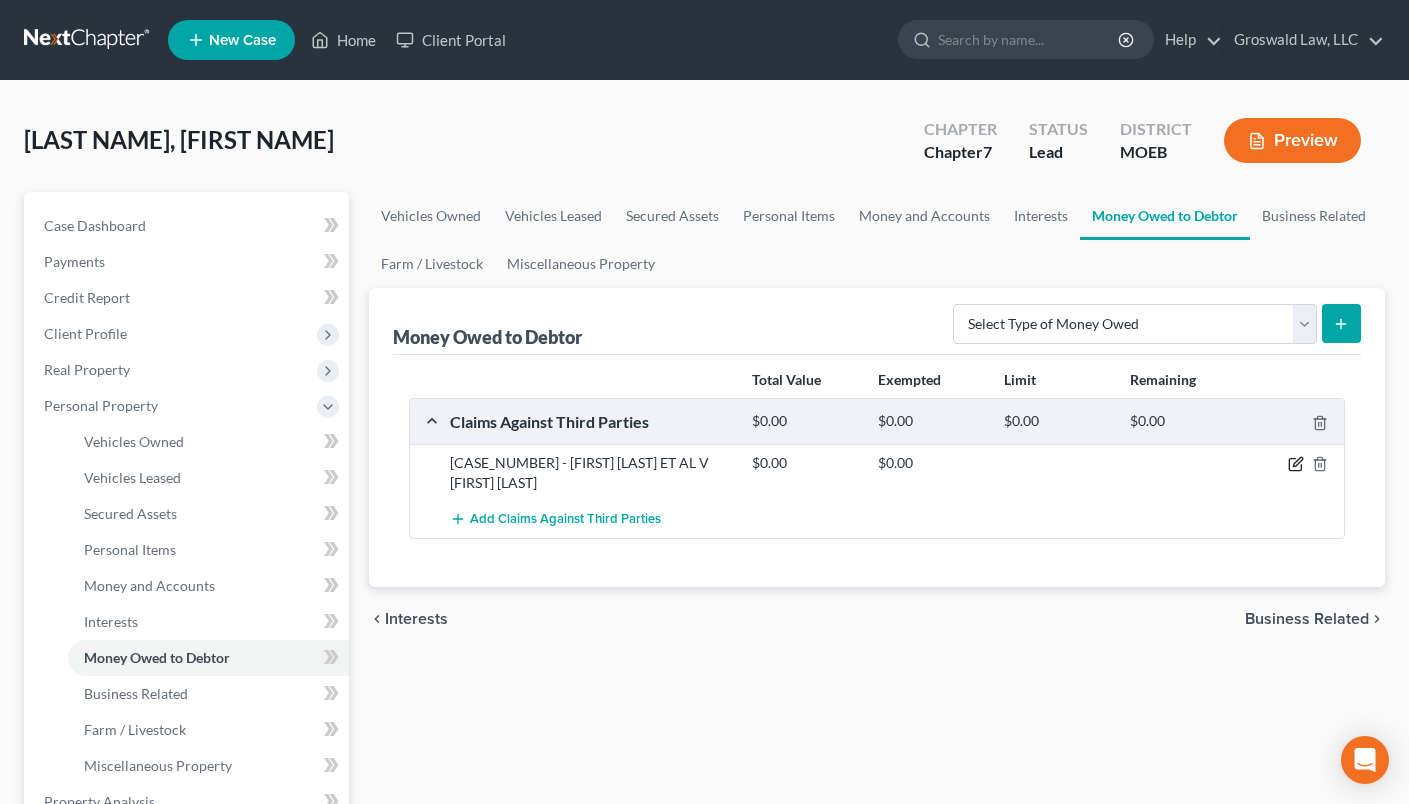 click 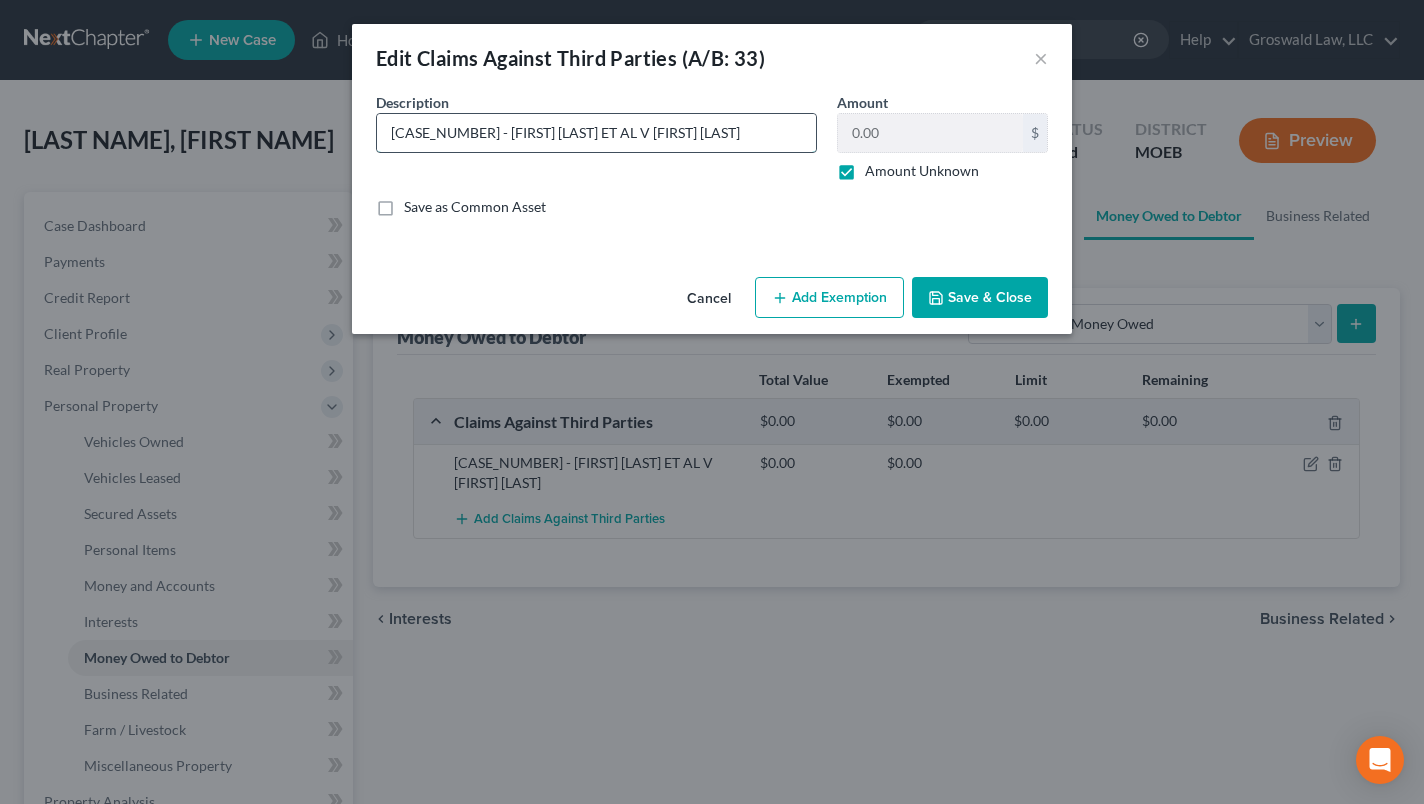 click on "[CASE_NUMBER] - [FIRST] [LAST] ET AL V [FIRST] [LAST]" at bounding box center (596, 133) 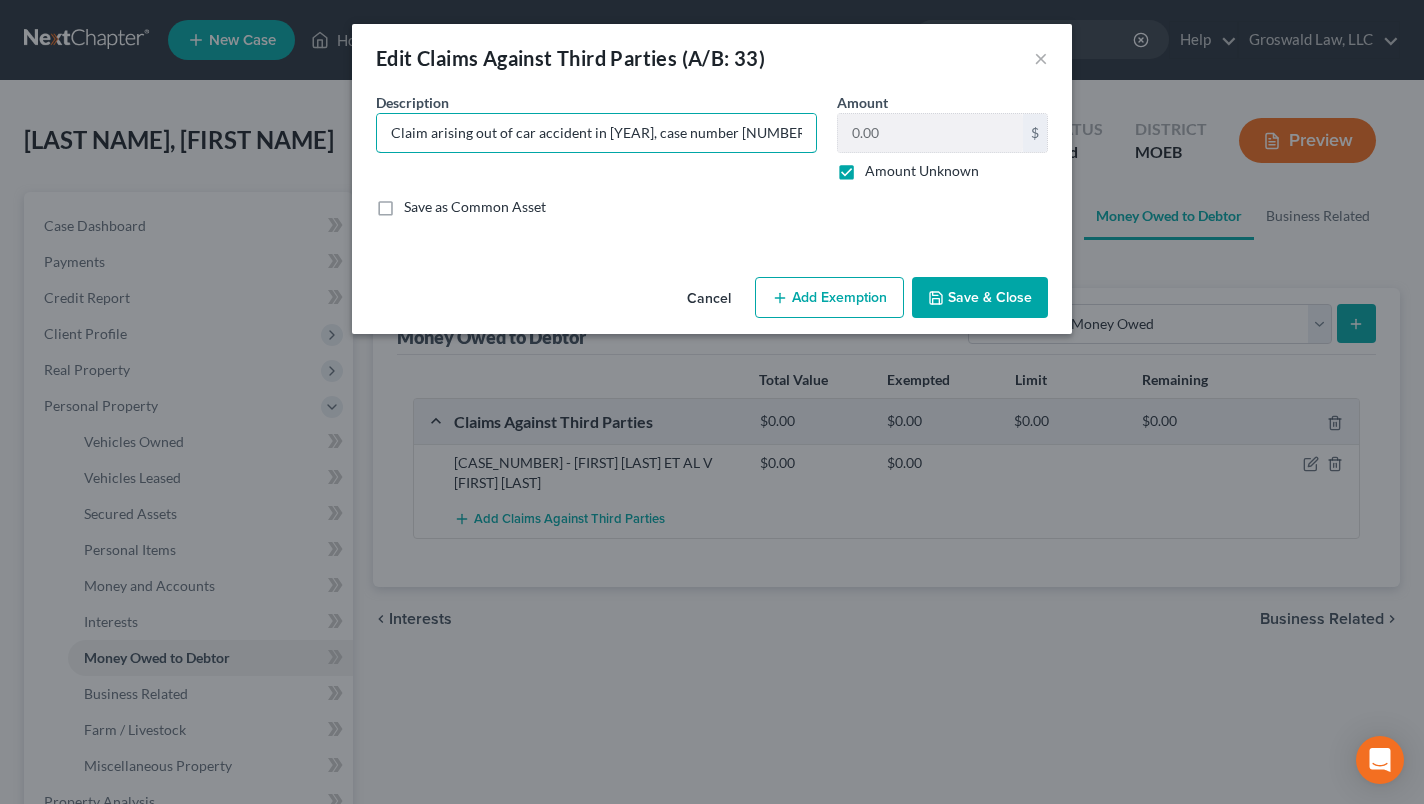 type on "Claim arising out of car accident in [YEAR], case number [NUMBER] - [NAME] ET AL V [NAME]" 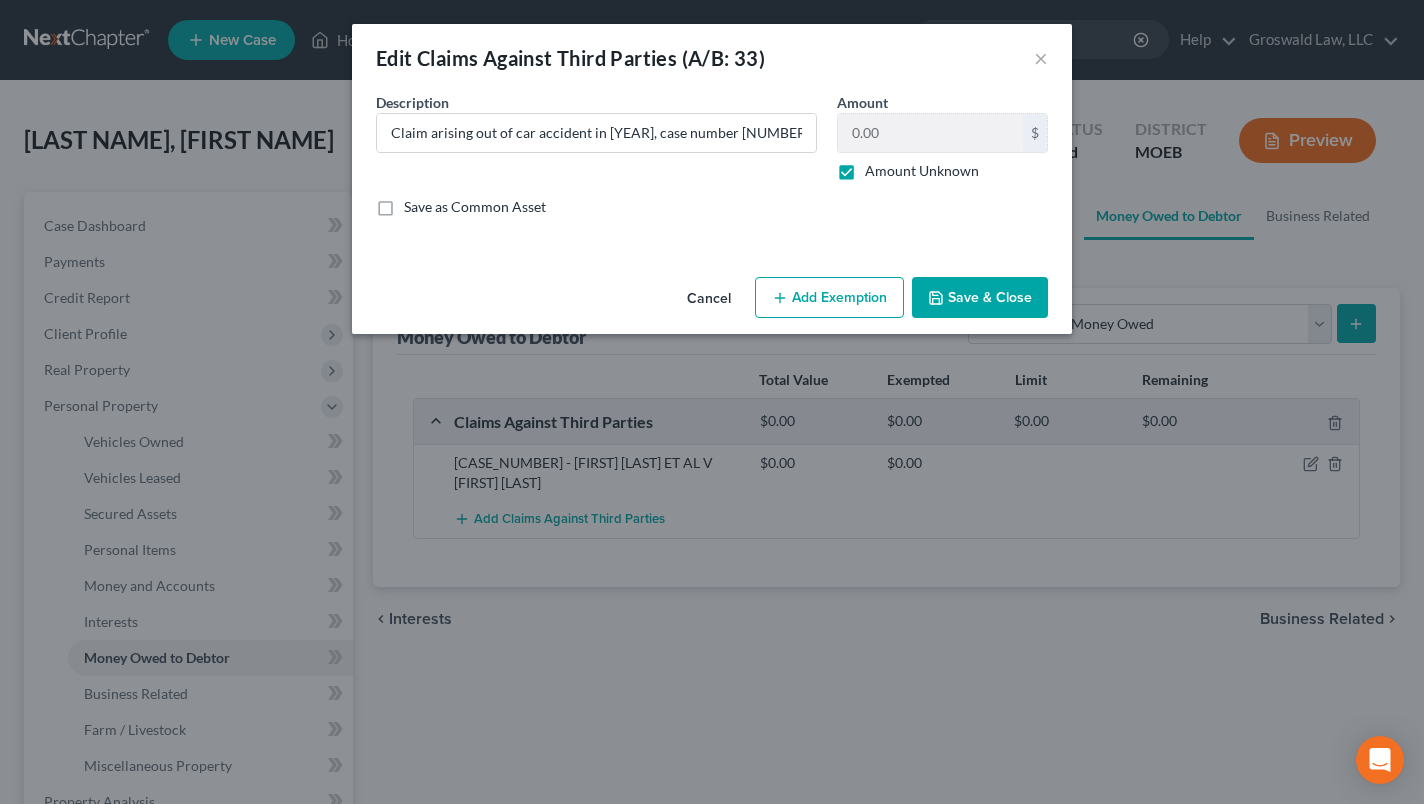 click on "Save & Close" at bounding box center (980, 298) 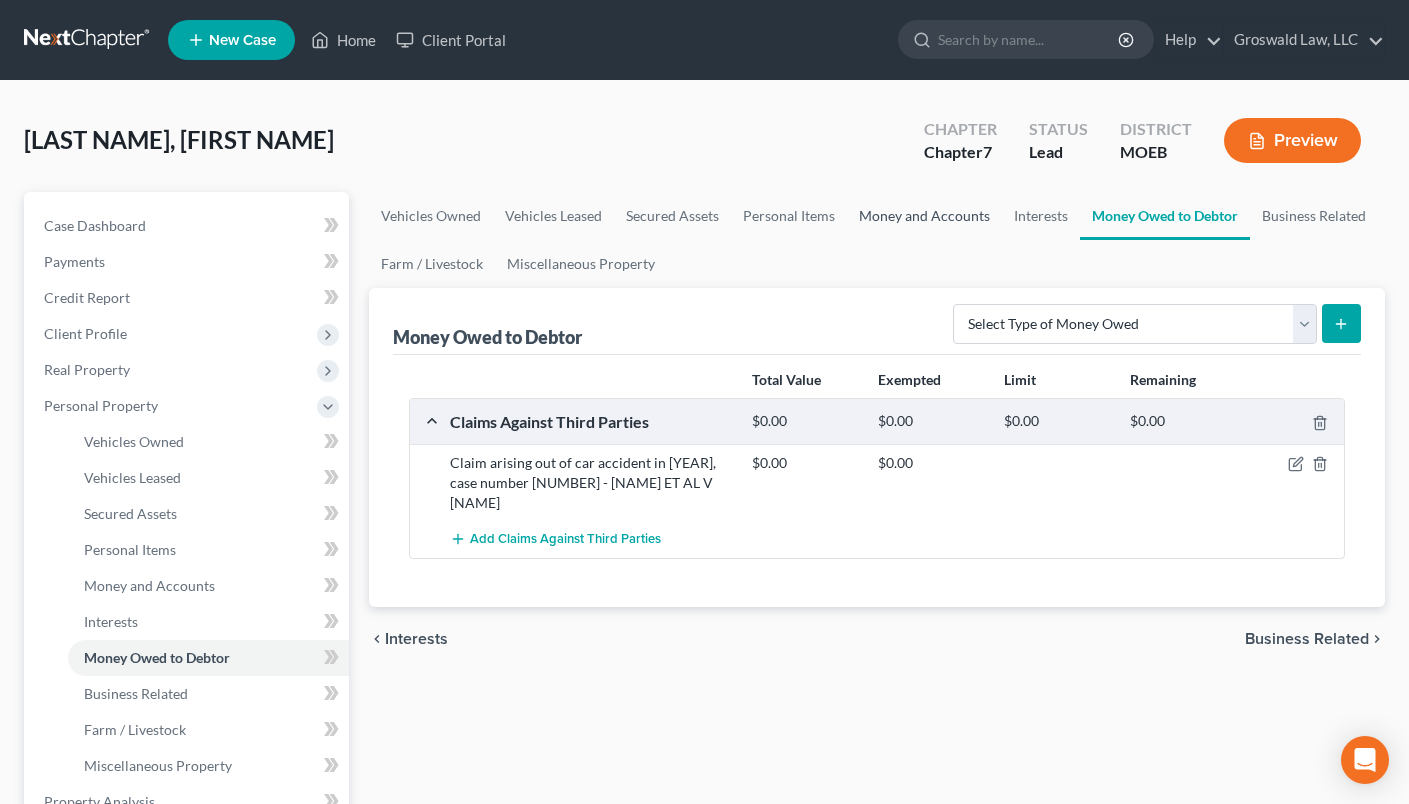 click on "Money and Accounts" at bounding box center [924, 216] 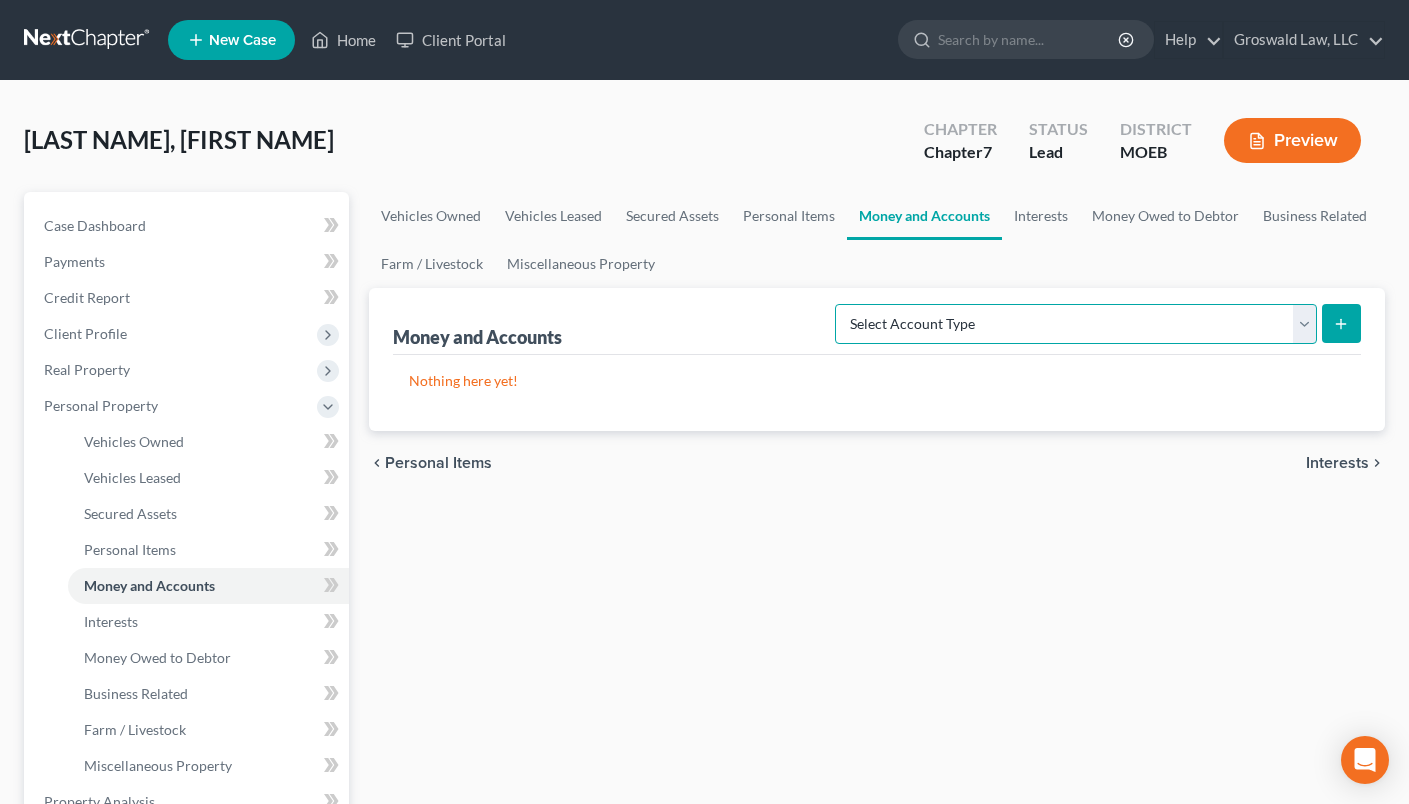 click on "Select Account Type Brokerage (A/B: 18, SOFA: 20) Cash on Hand (A/B: 16) Certificates of Deposit (A/B: 17, SOFA: 20) Checking Account (A/B: 17, SOFA: 20) Money Market (A/B: 18, SOFA: 20) Other (Credit Union, Health Savings Account, etc) (A/B: 17, SOFA: 20) Safe Deposit Box (A/B: 16) Savings Account (A/B: 17, SOFA: 20) Security Deposits or Prepayments (A/B: 22)" at bounding box center [1076, 324] 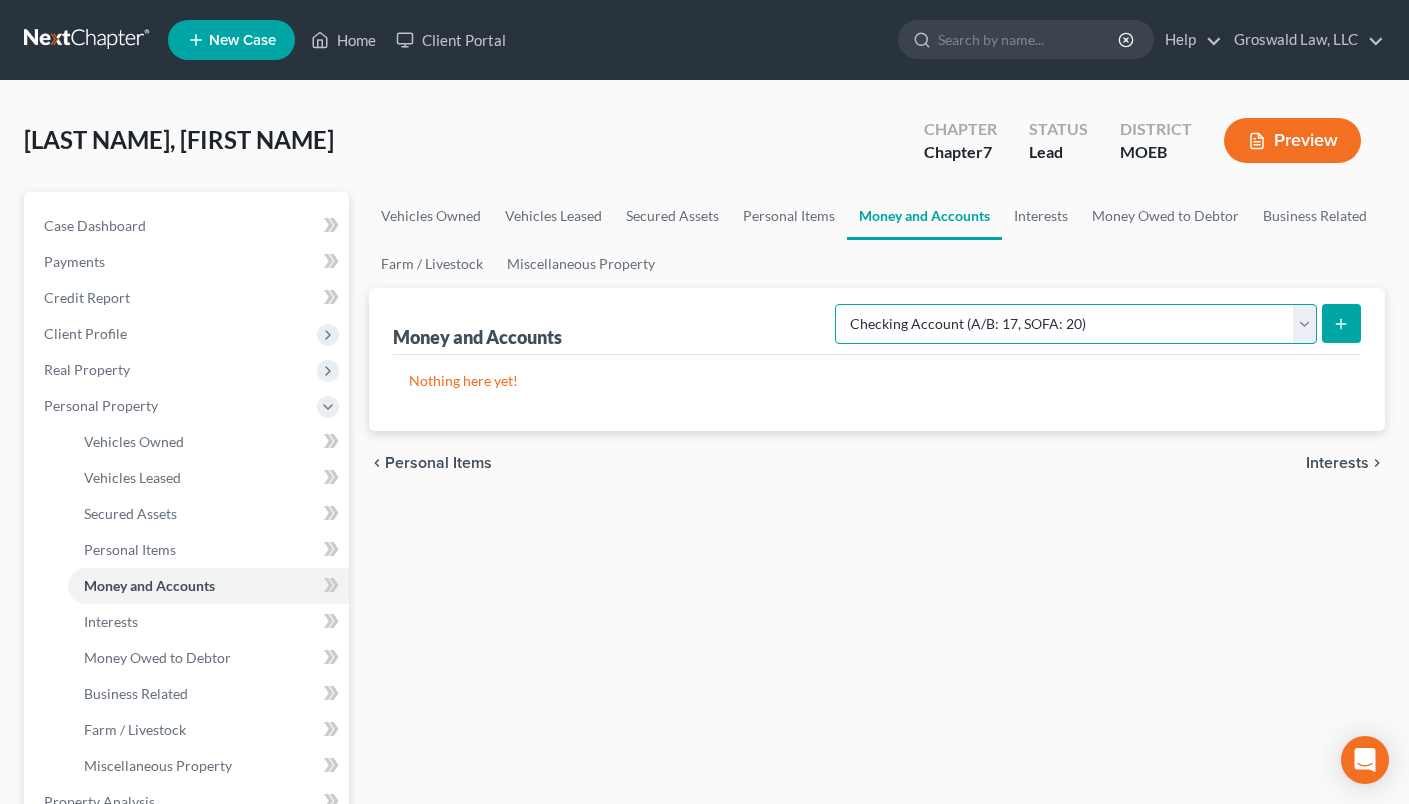 click on "Select Account Type Brokerage (A/B: 18, SOFA: 20) Cash on Hand (A/B: 16) Certificates of Deposit (A/B: 17, SOFA: 20) Checking Account (A/B: 17, SOFA: 20) Money Market (A/B: 18, SOFA: 20) Other (Credit Union, Health Savings Account, etc) (A/B: 17, SOFA: 20) Safe Deposit Box (A/B: 16) Savings Account (A/B: 17, SOFA: 20) Security Deposits or Prepayments (A/B: 22)" at bounding box center (1076, 324) 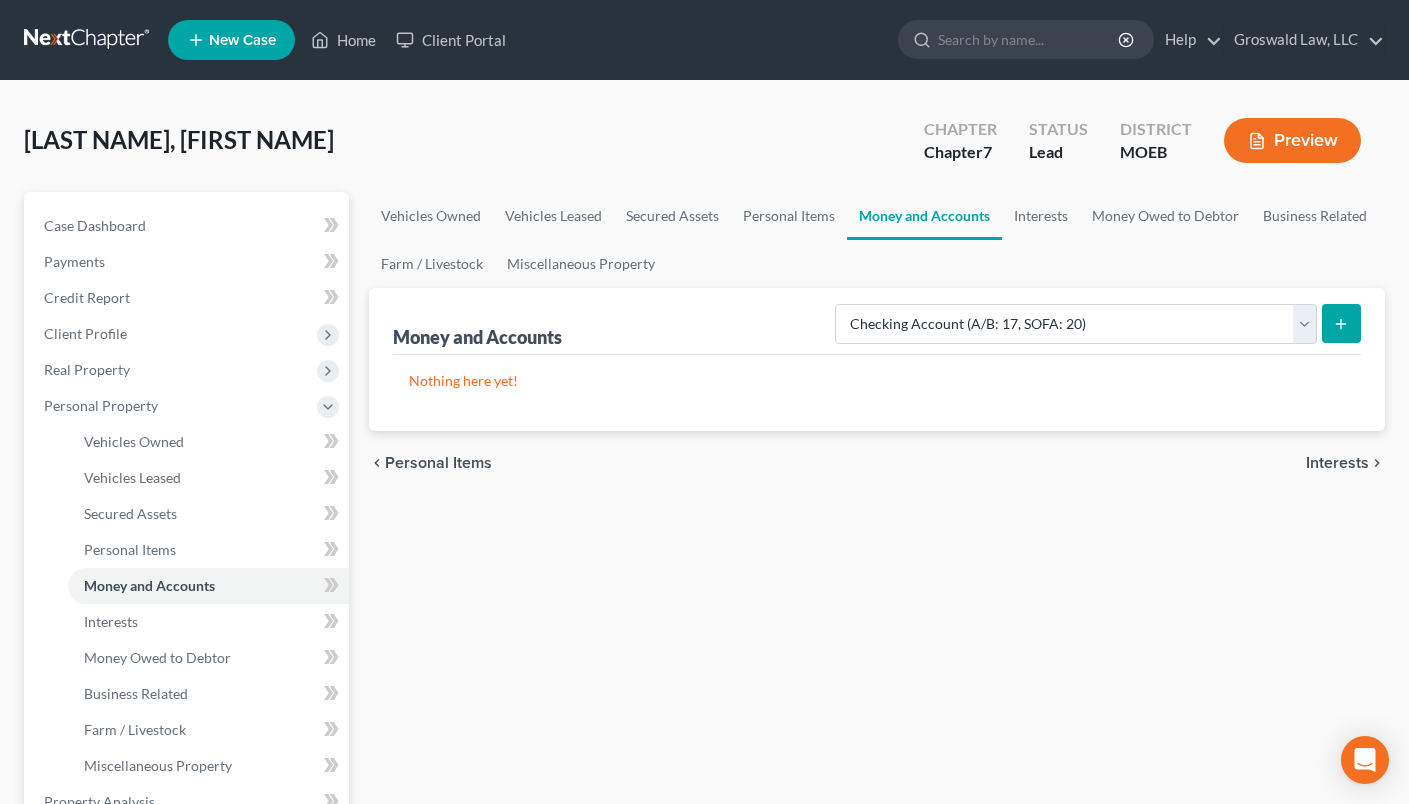 click 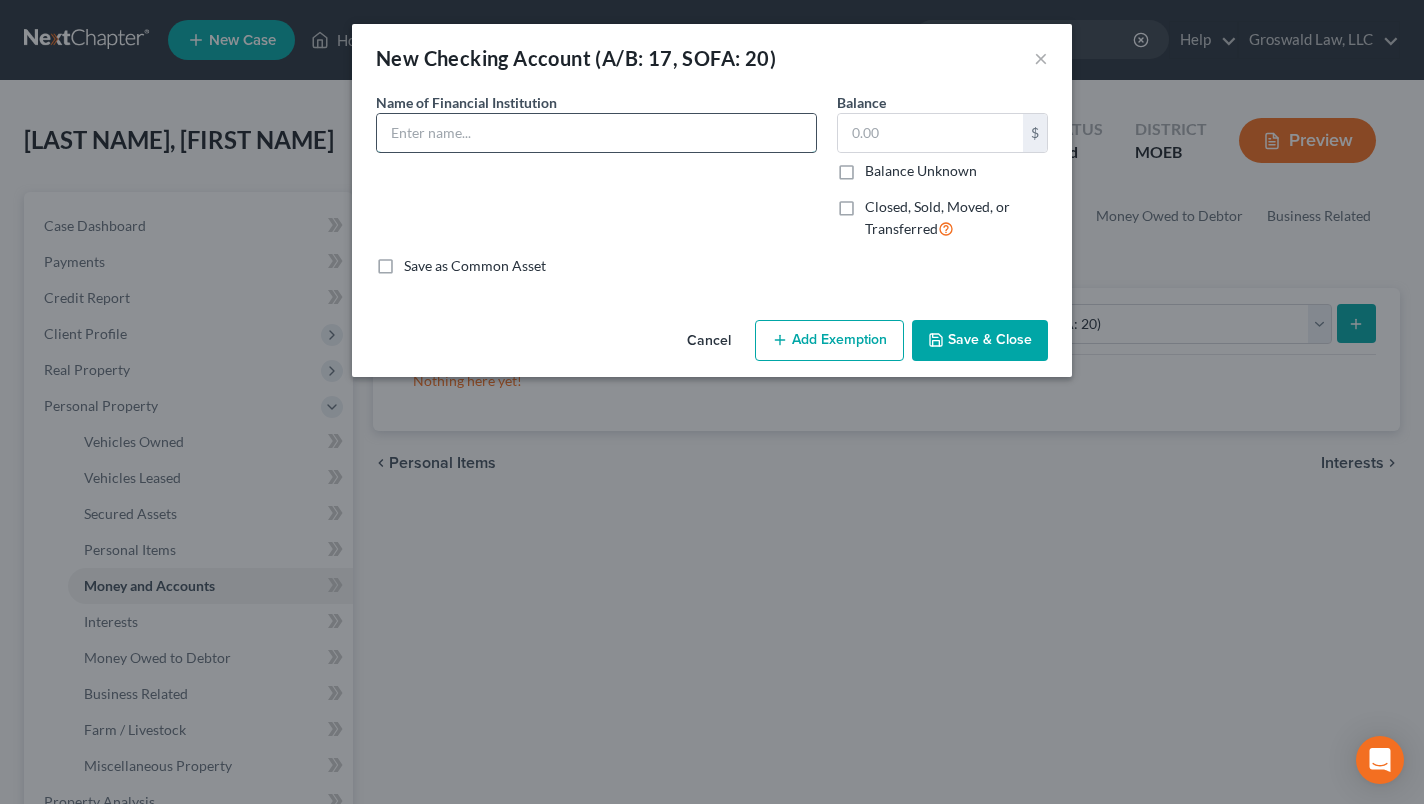 click at bounding box center [596, 133] 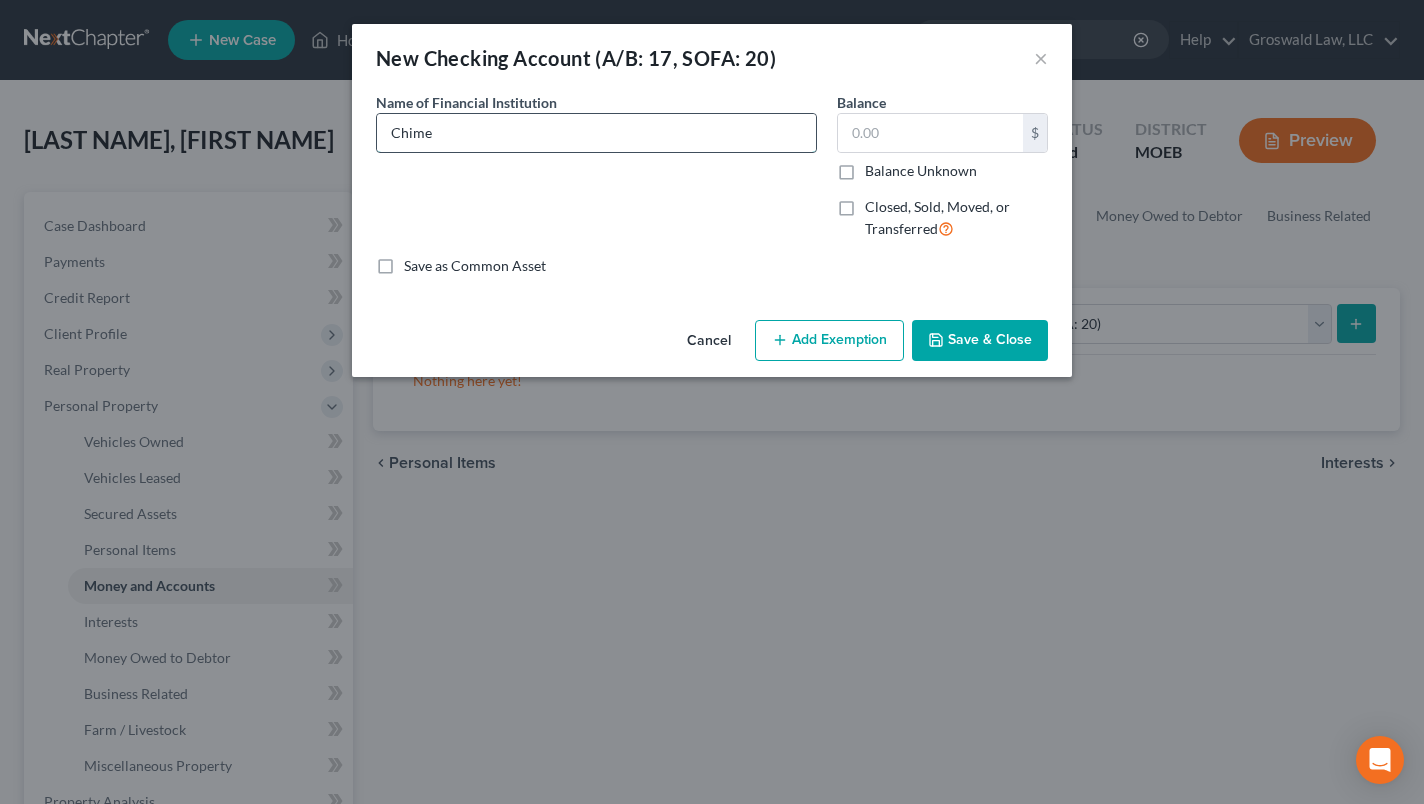 type on "Chime" 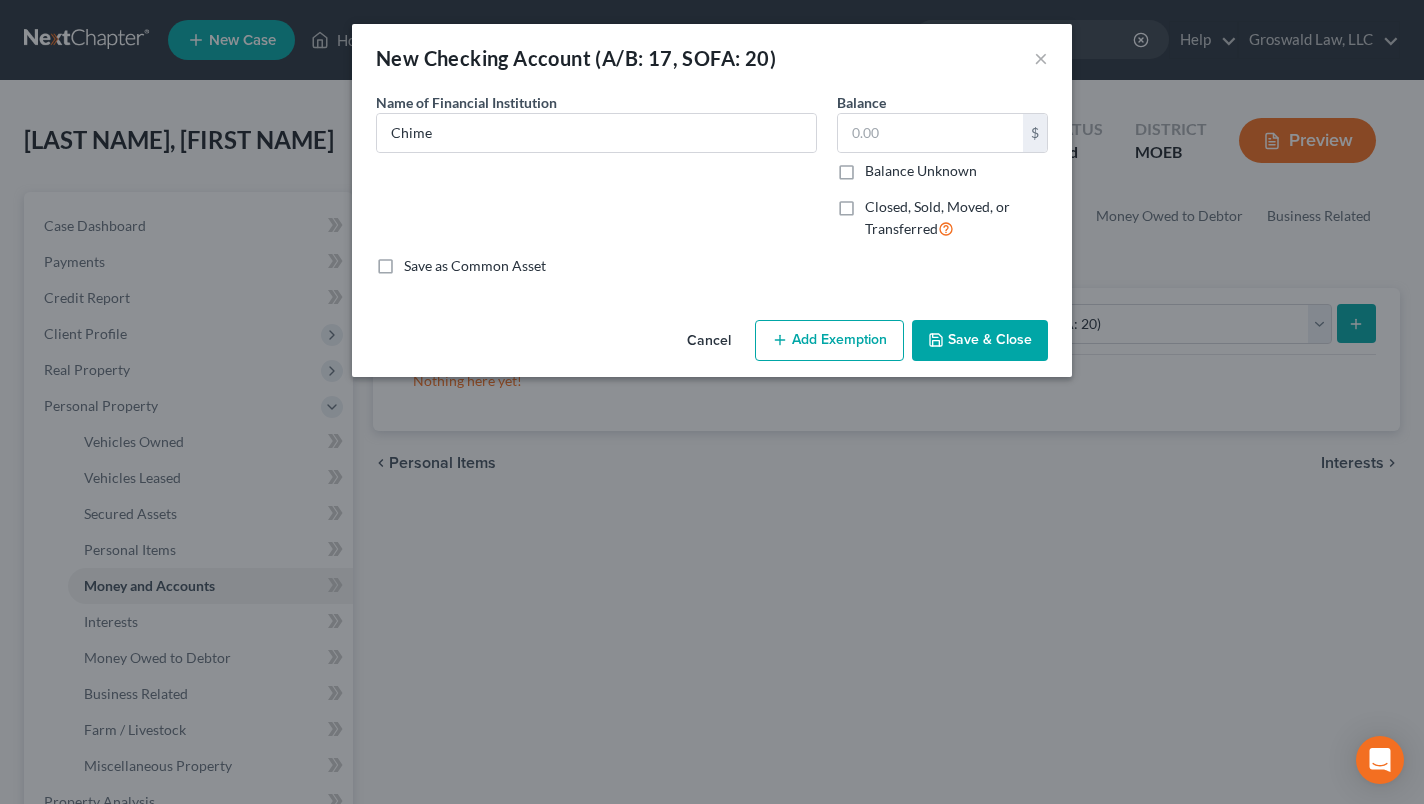 click on "Save & Close" at bounding box center (980, 341) 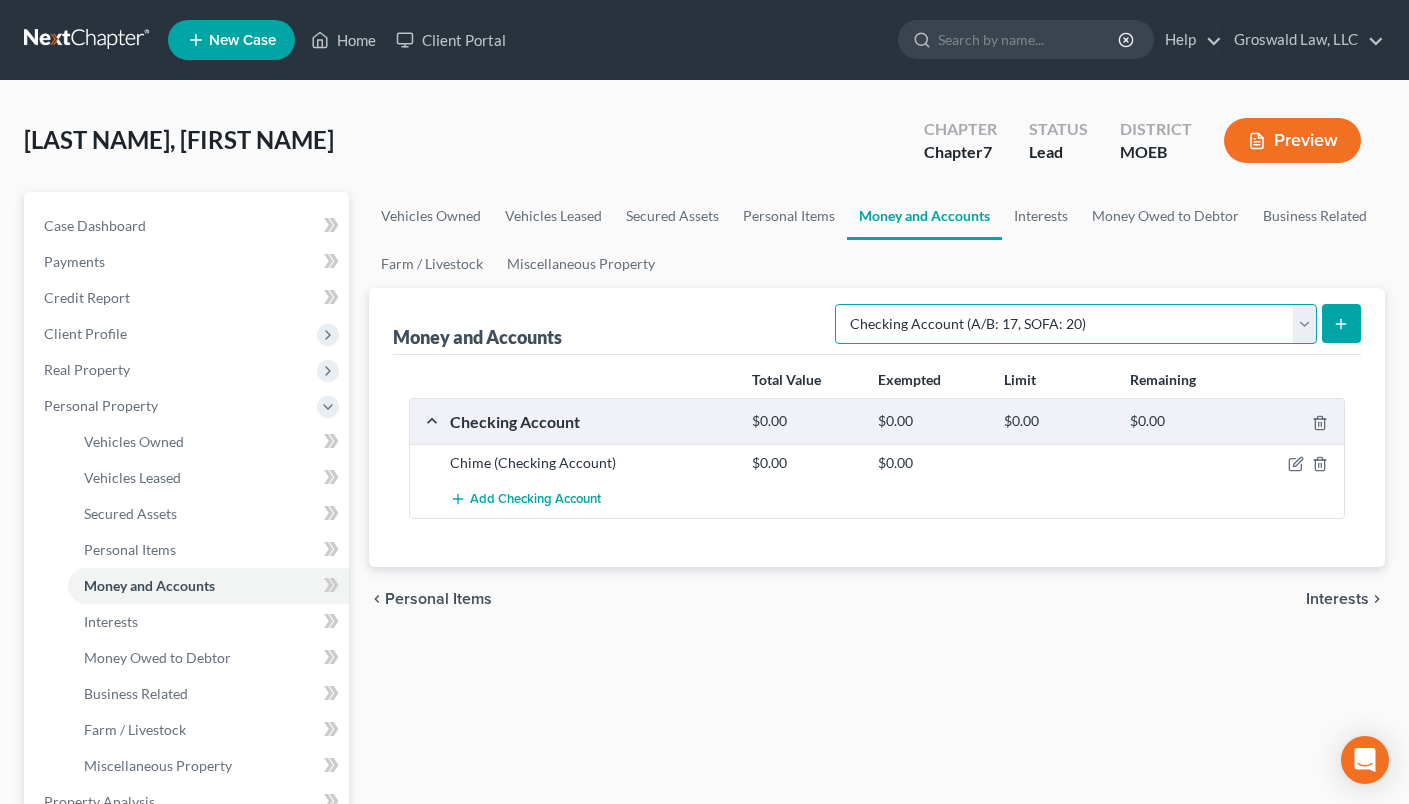 click on "Select Account Type Brokerage (A/B: 18, SOFA: 20) Cash on Hand (A/B: 16) Certificates of Deposit (A/B: 17, SOFA: 20) Checking Account (A/B: 17, SOFA: 20) Money Market (A/B: 18, SOFA: 20) Other (Credit Union, Health Savings Account, etc) (A/B: 17, SOFA: 20) Safe Deposit Box (A/B: 16) Savings Account (A/B: 17, SOFA: 20) Security Deposits or Prepayments (A/B: 22)" at bounding box center [1076, 324] 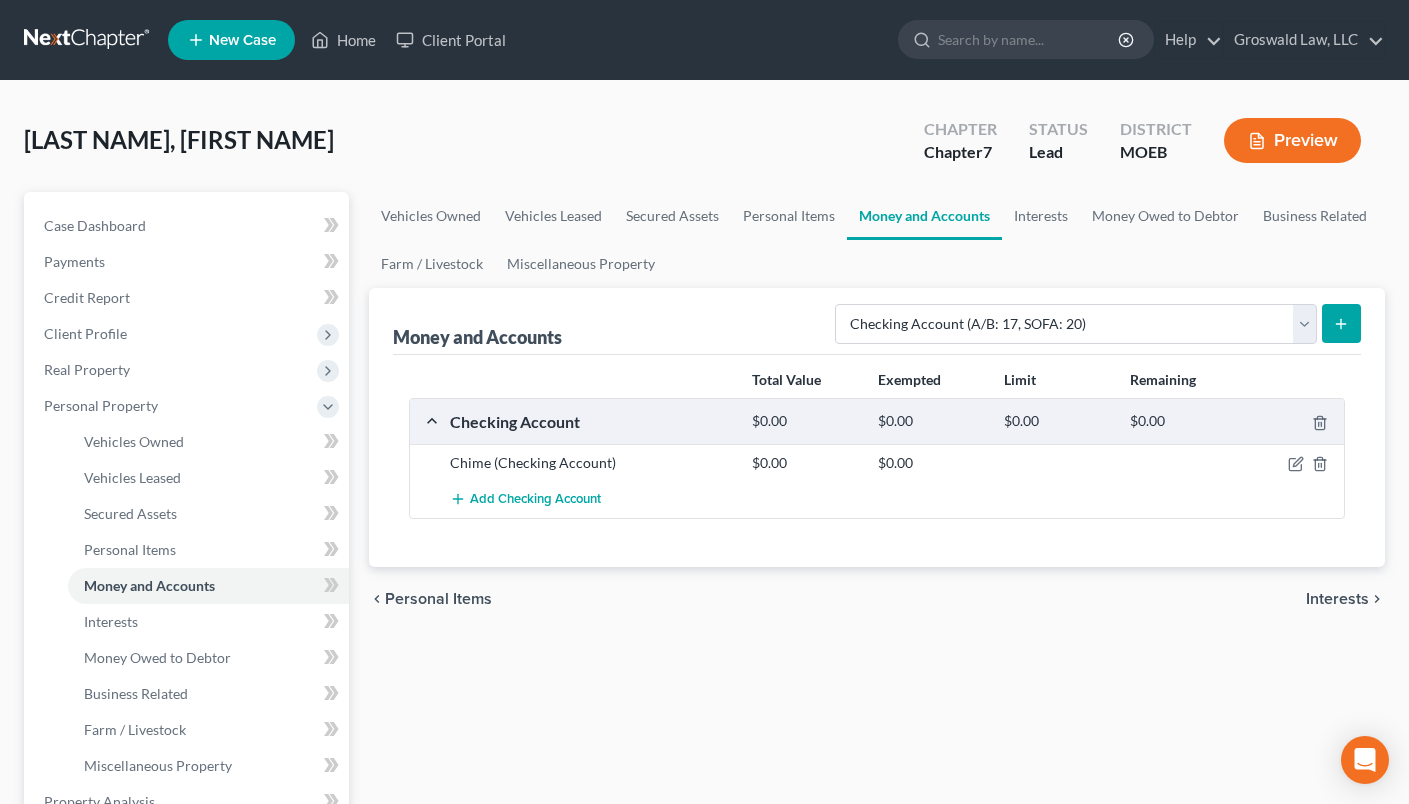 click 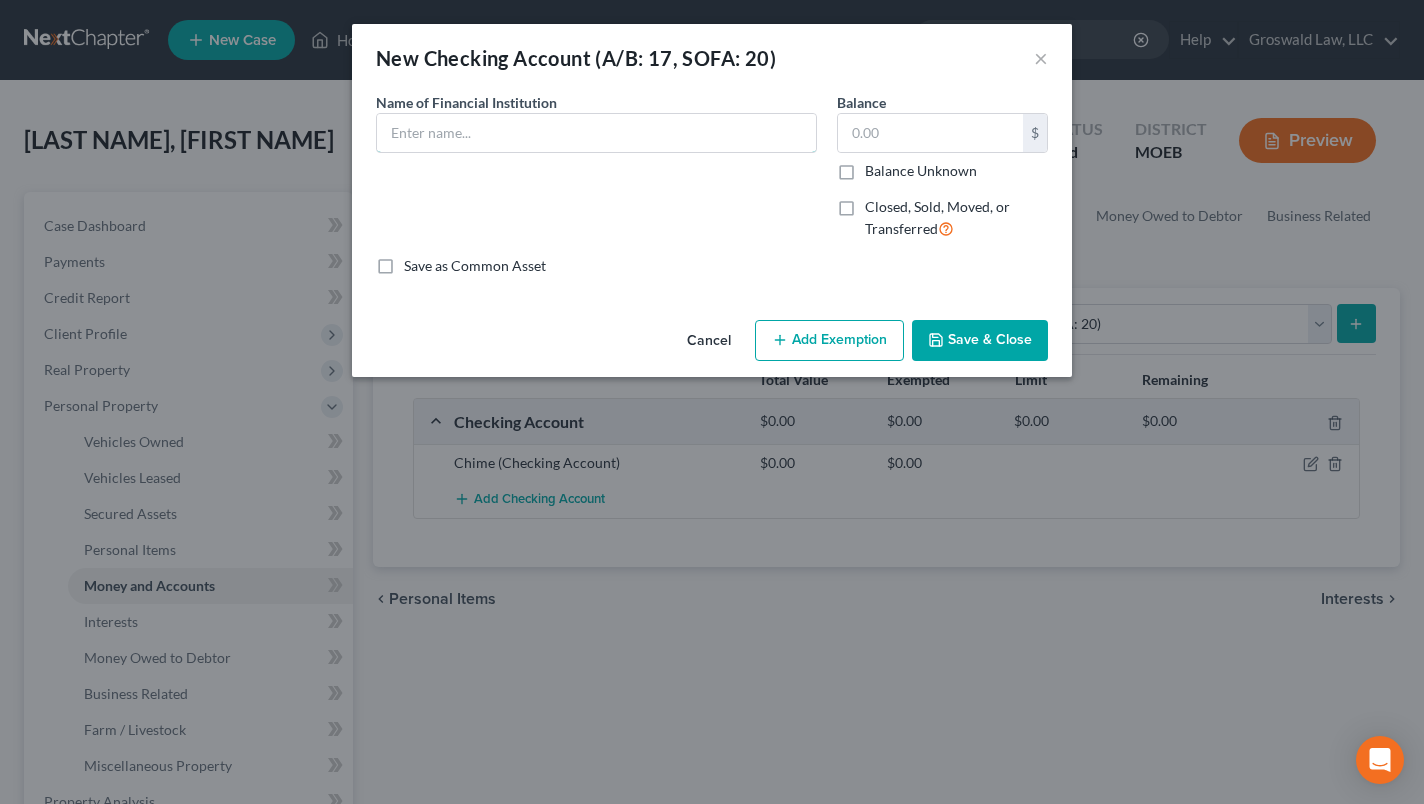 drag, startPoint x: 558, startPoint y: 124, endPoint x: 558, endPoint y: 109, distance: 15 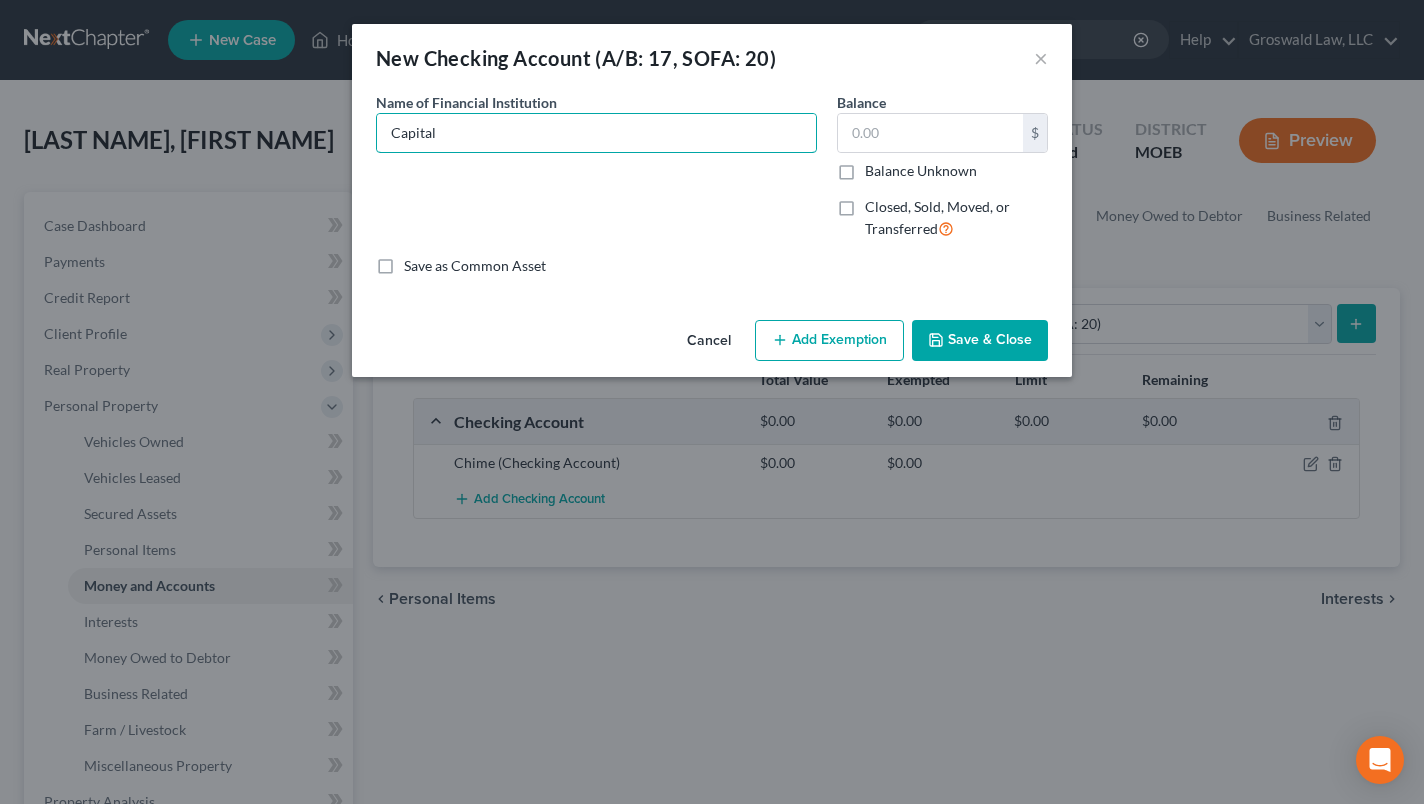 type on "Capital" 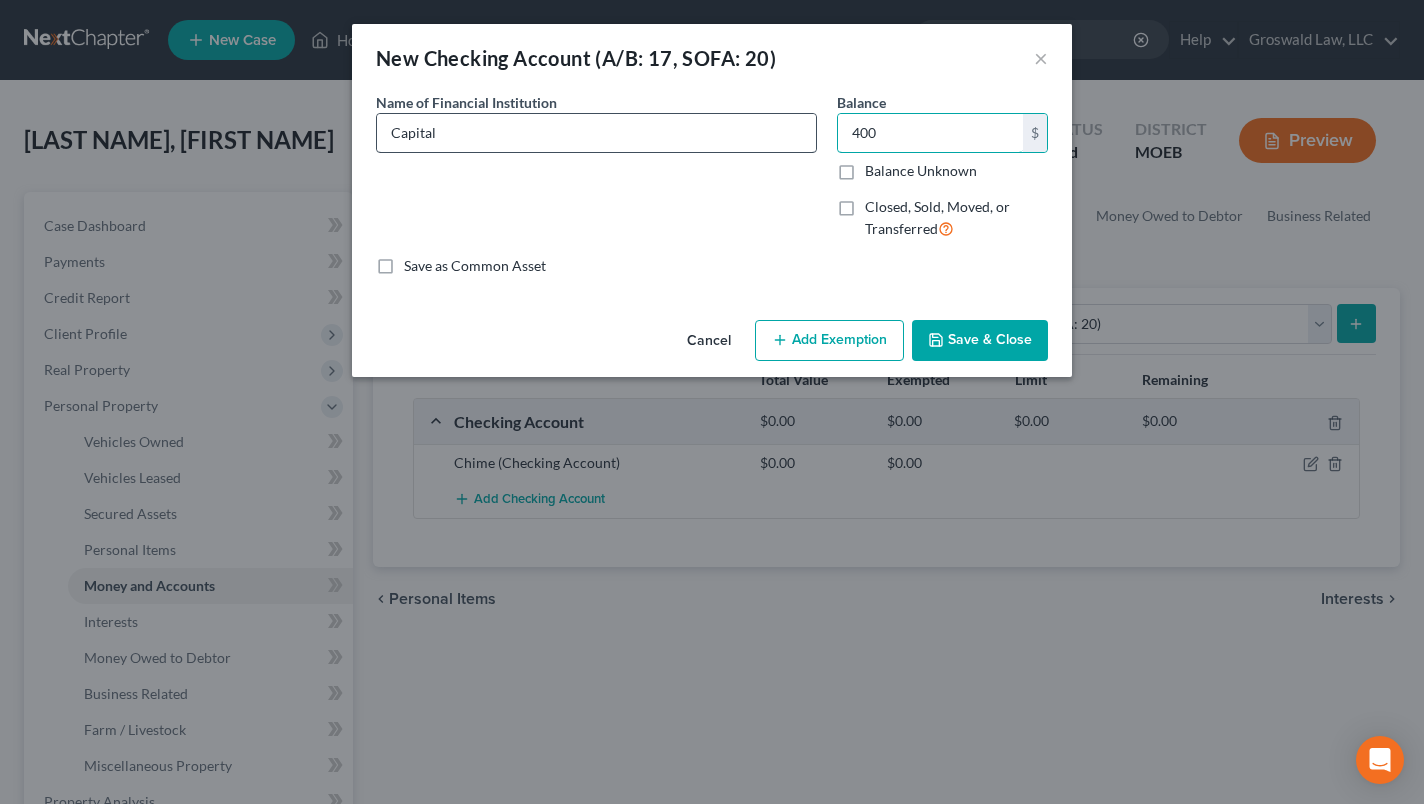type on "400" 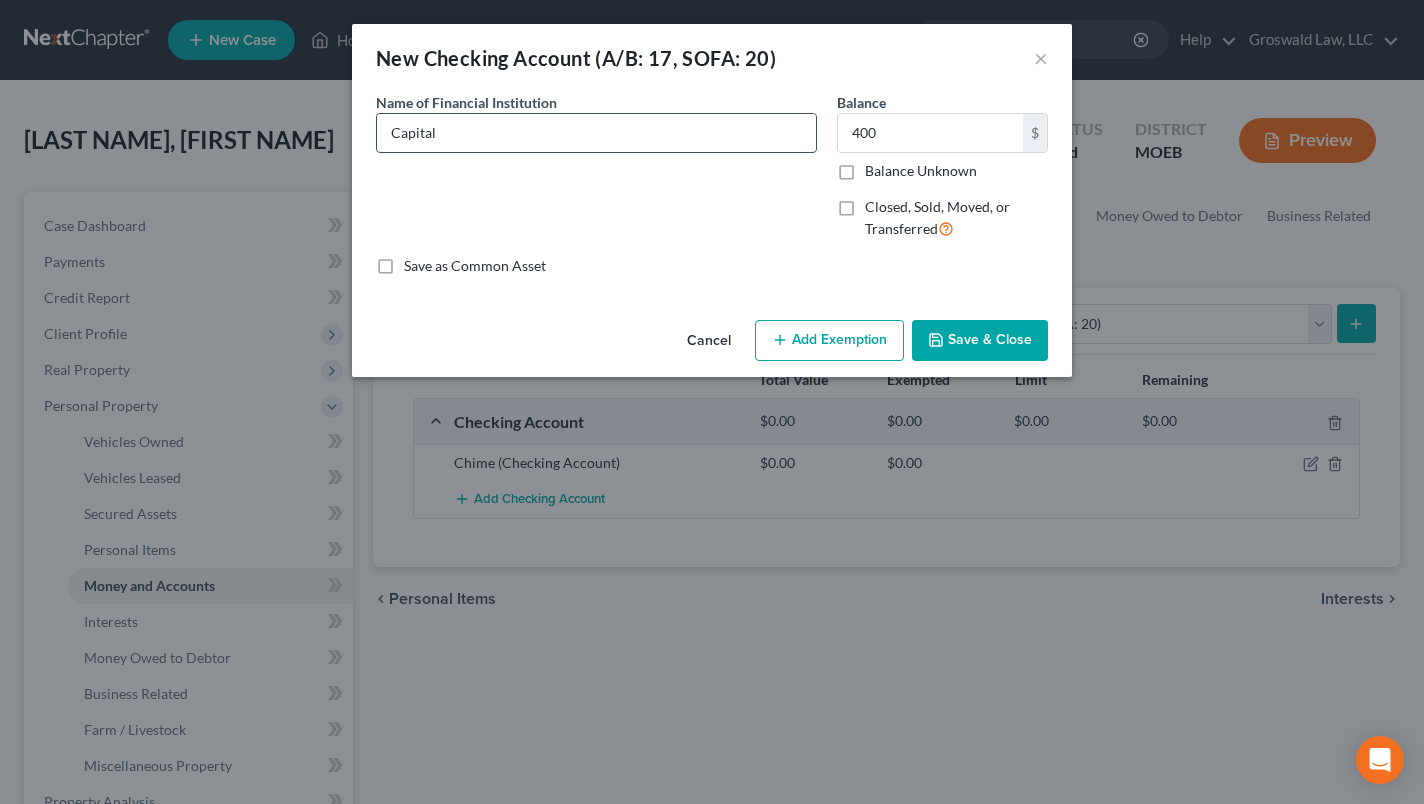 click on "Capital" at bounding box center [596, 133] 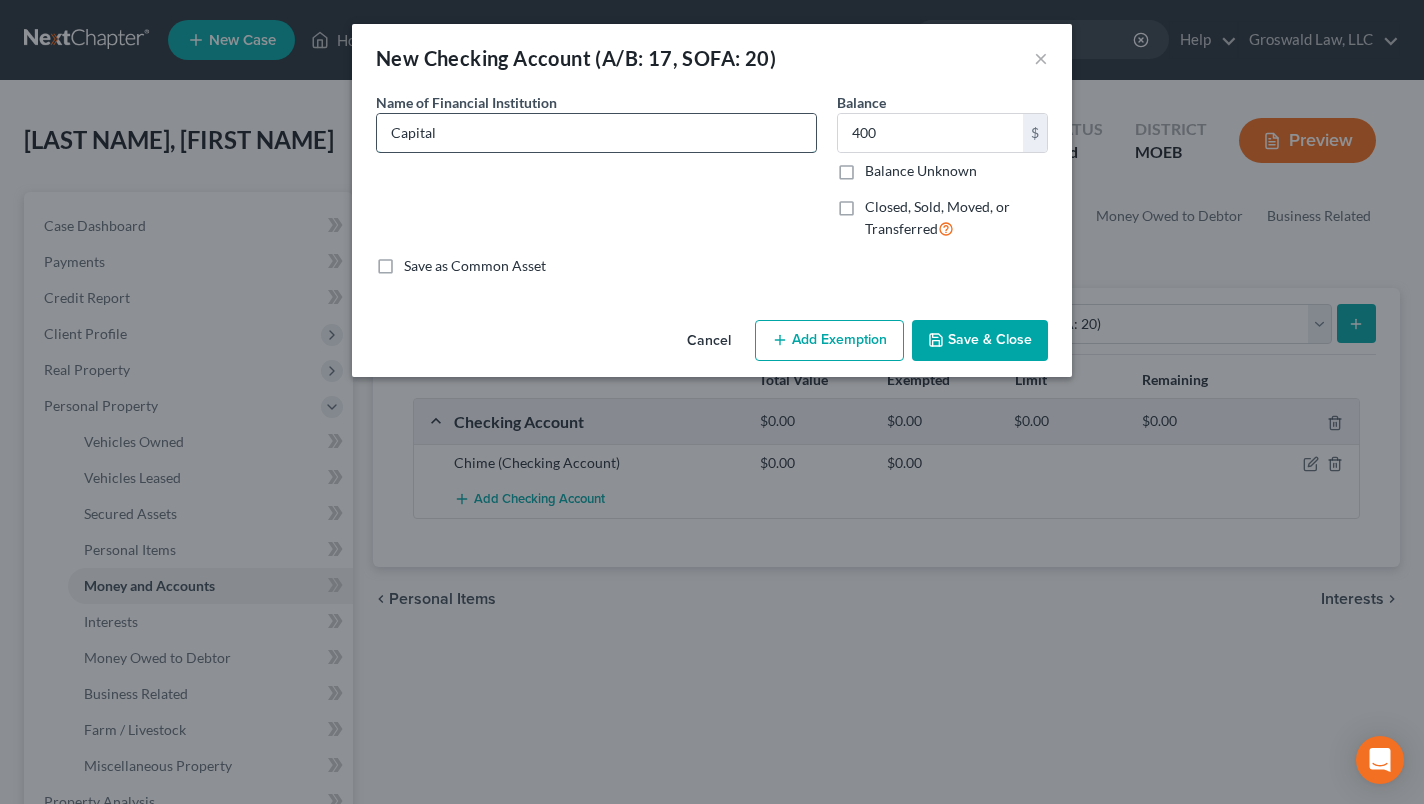 type on "Capital One" 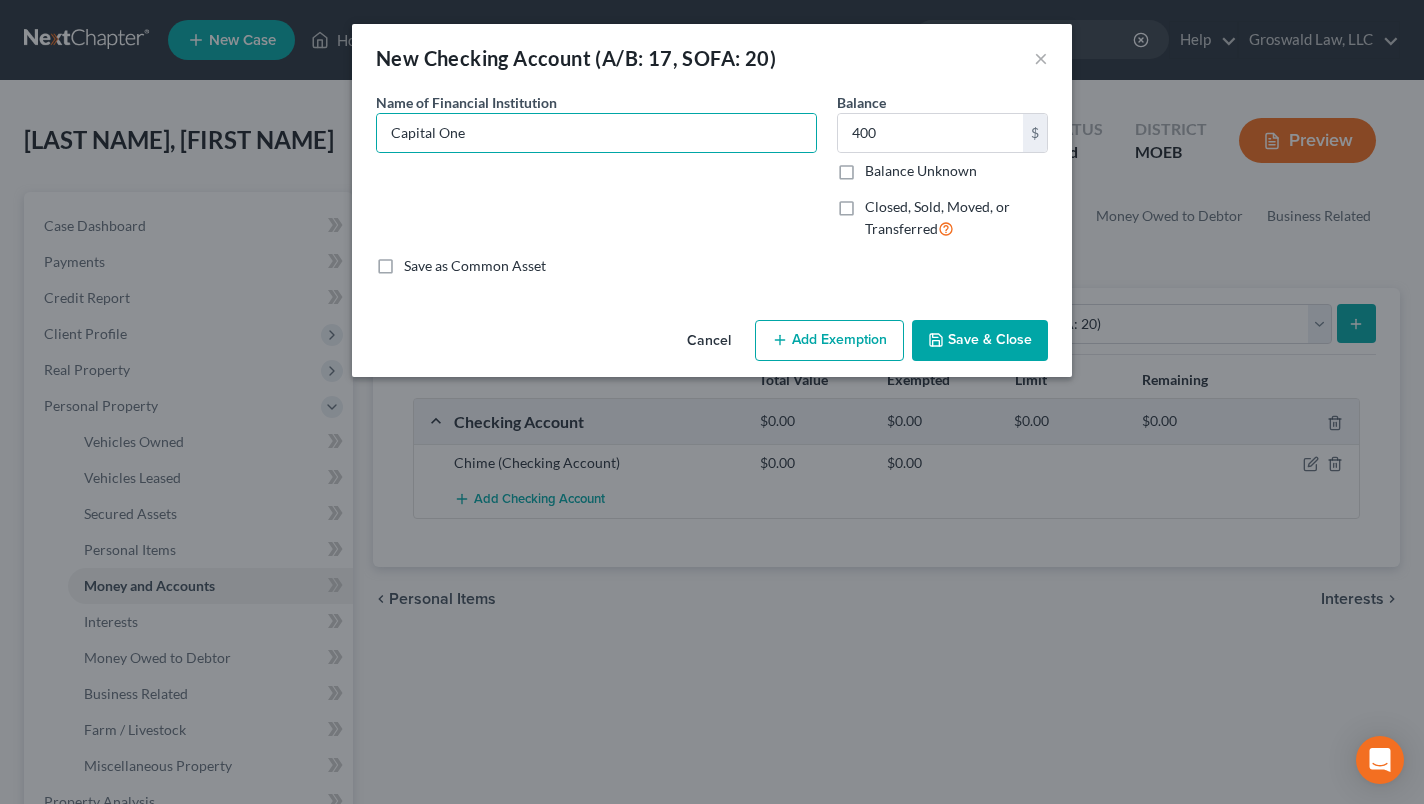 click on "Save & Close" at bounding box center (980, 341) 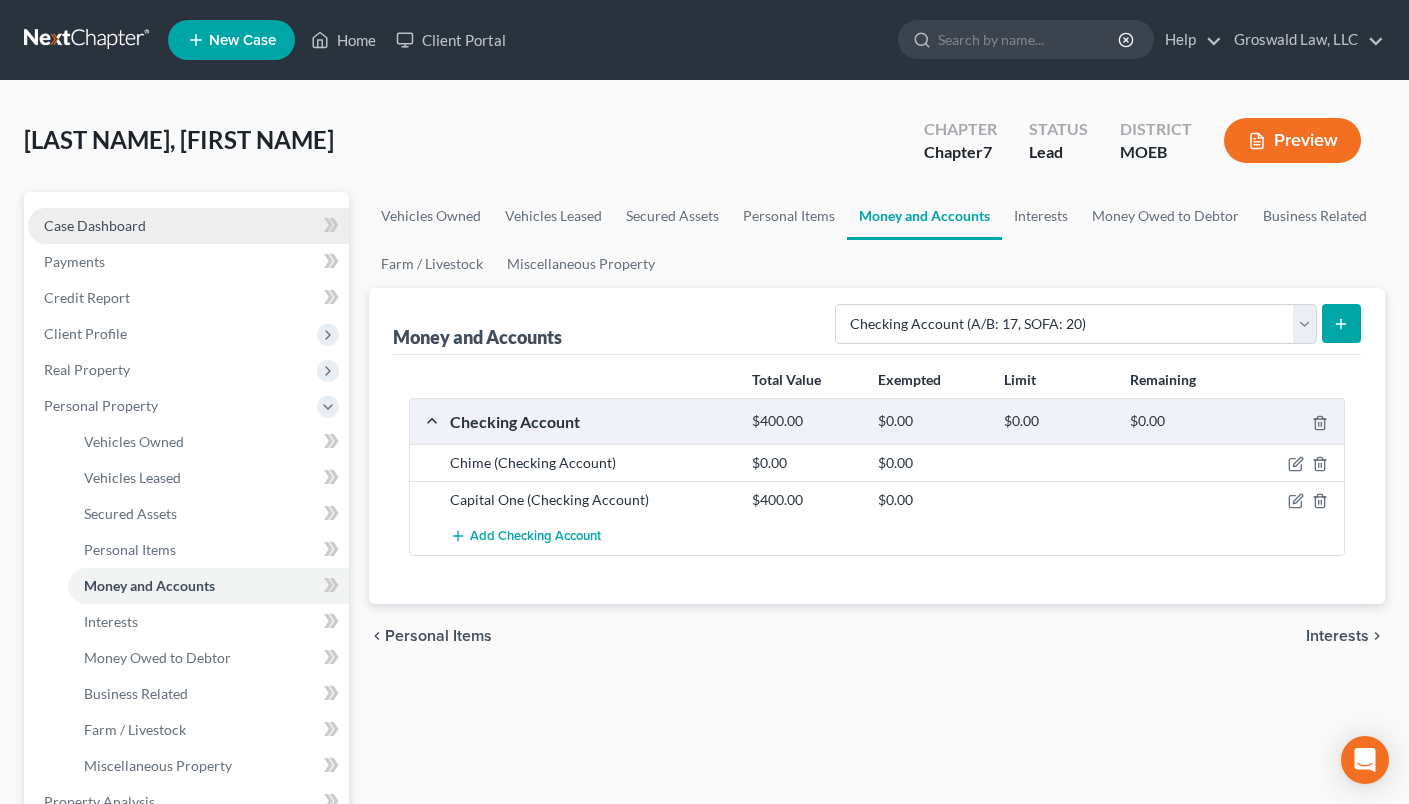 click on "Case Dashboard" at bounding box center [188, 226] 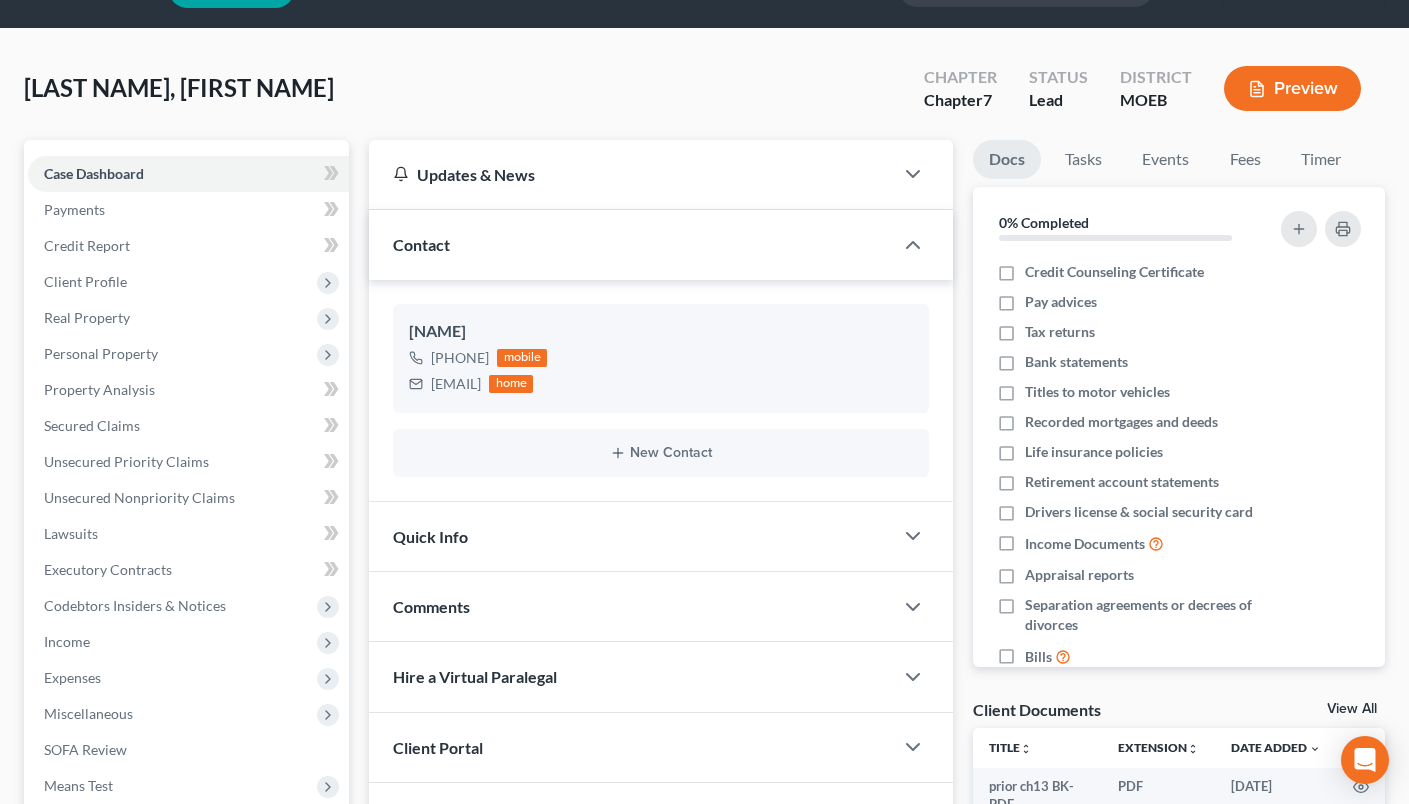 scroll, scrollTop: 0, scrollLeft: 0, axis: both 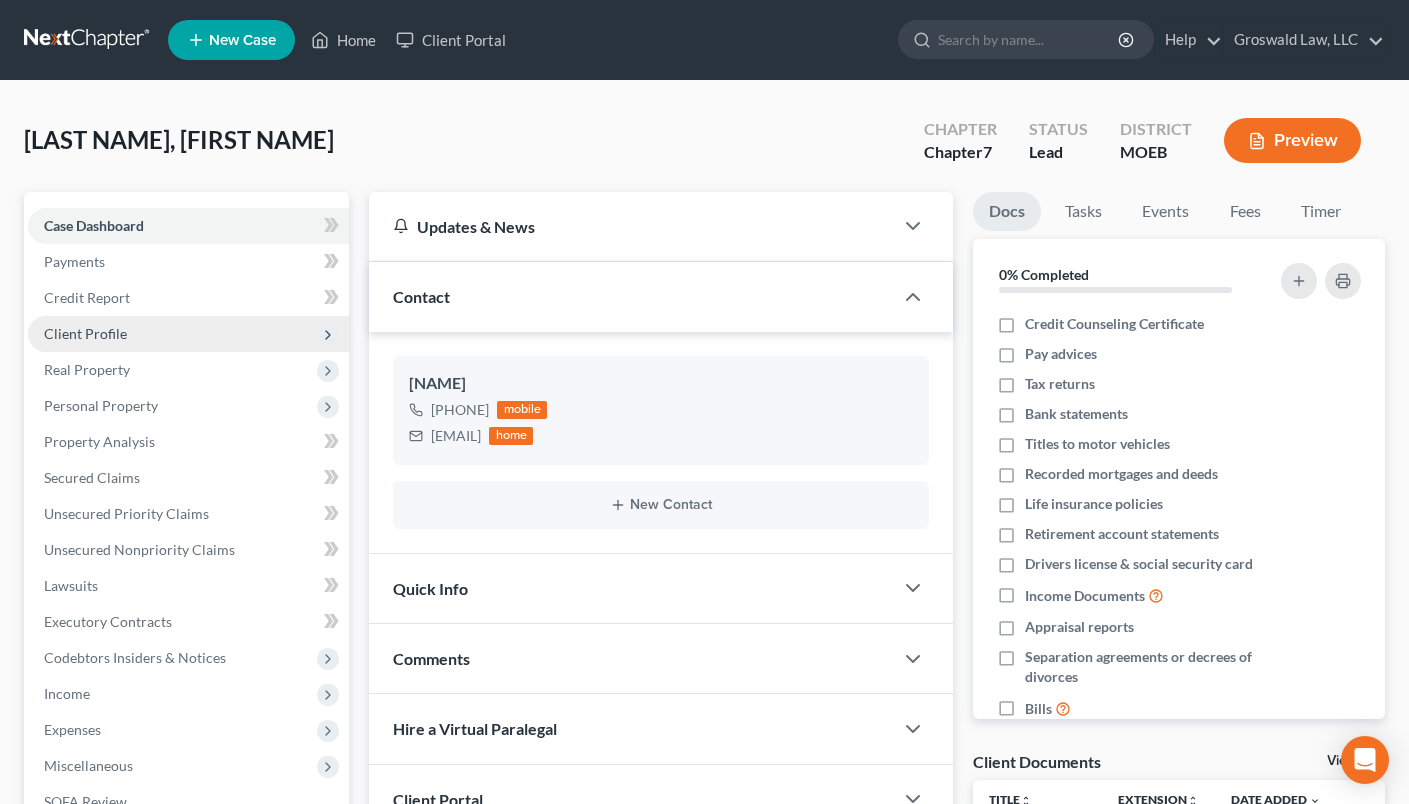 click on "Client Profile" at bounding box center [188, 334] 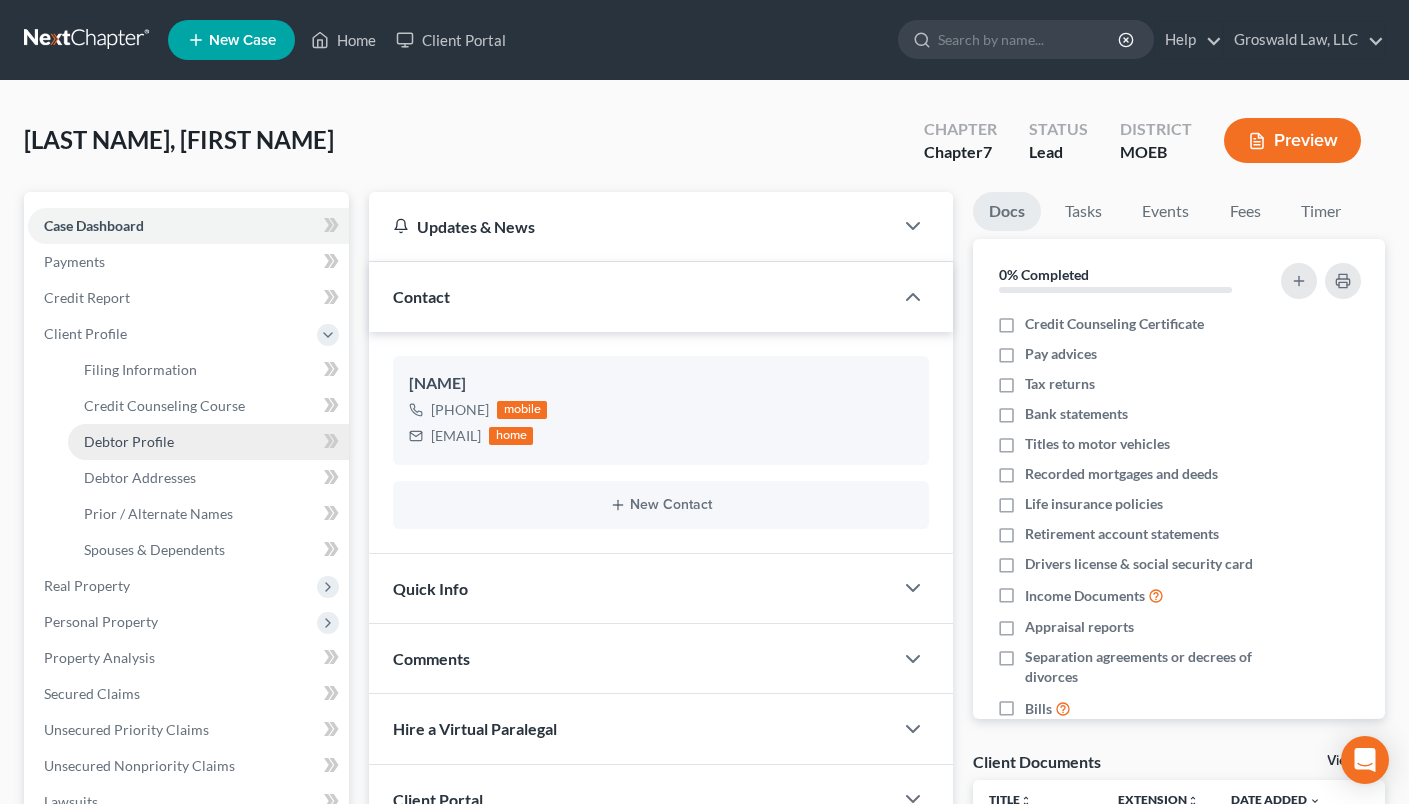 click on "Debtor Profile" at bounding box center (208, 442) 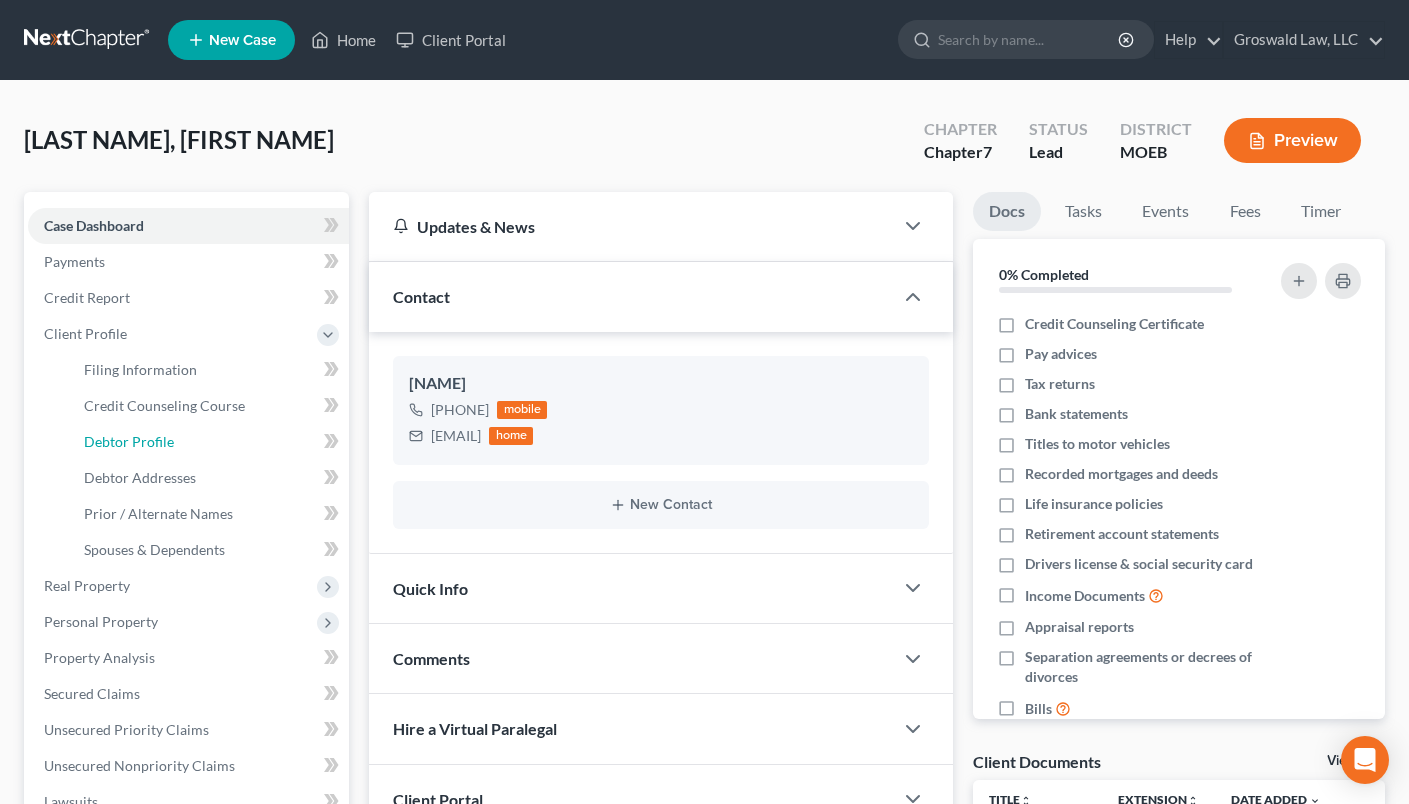 select on "0" 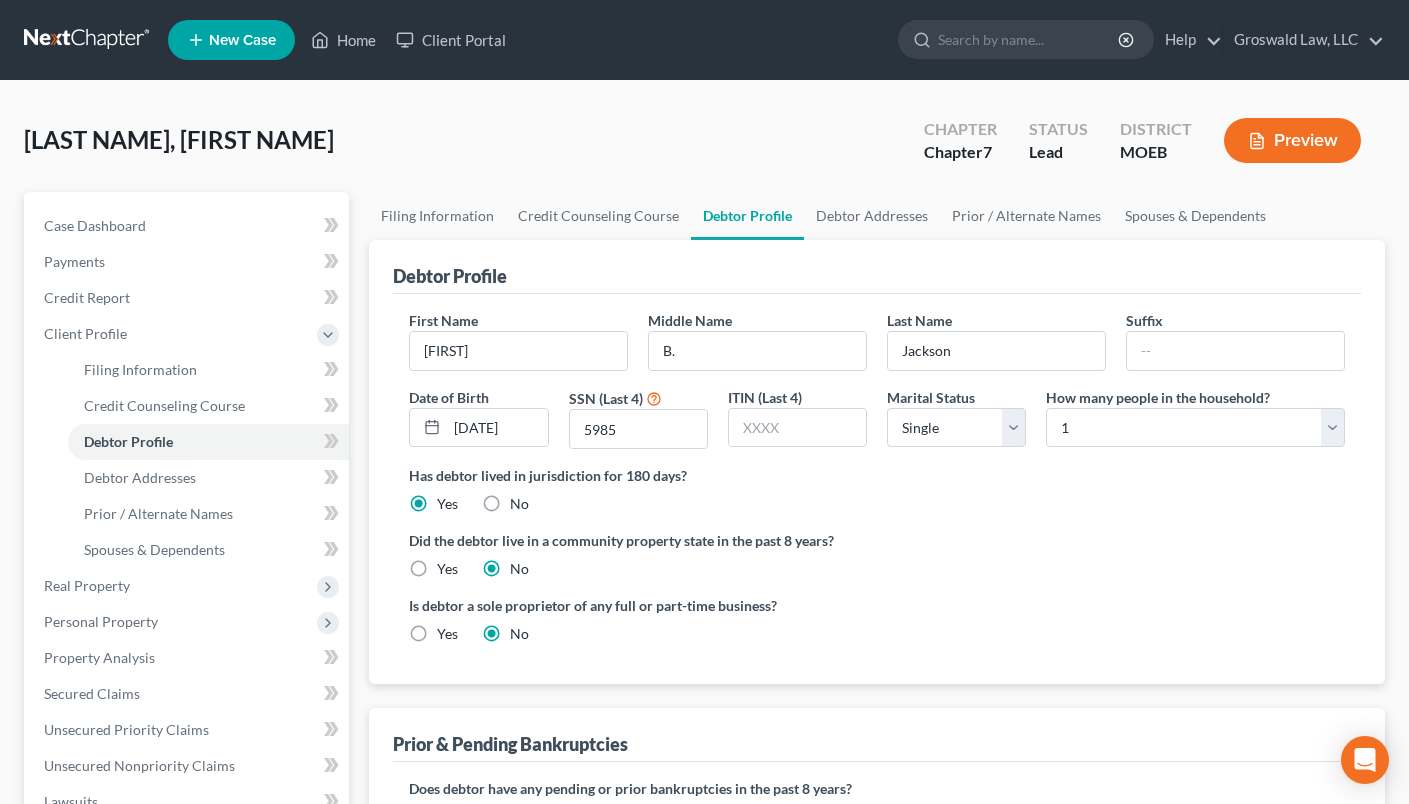 radio on "true" 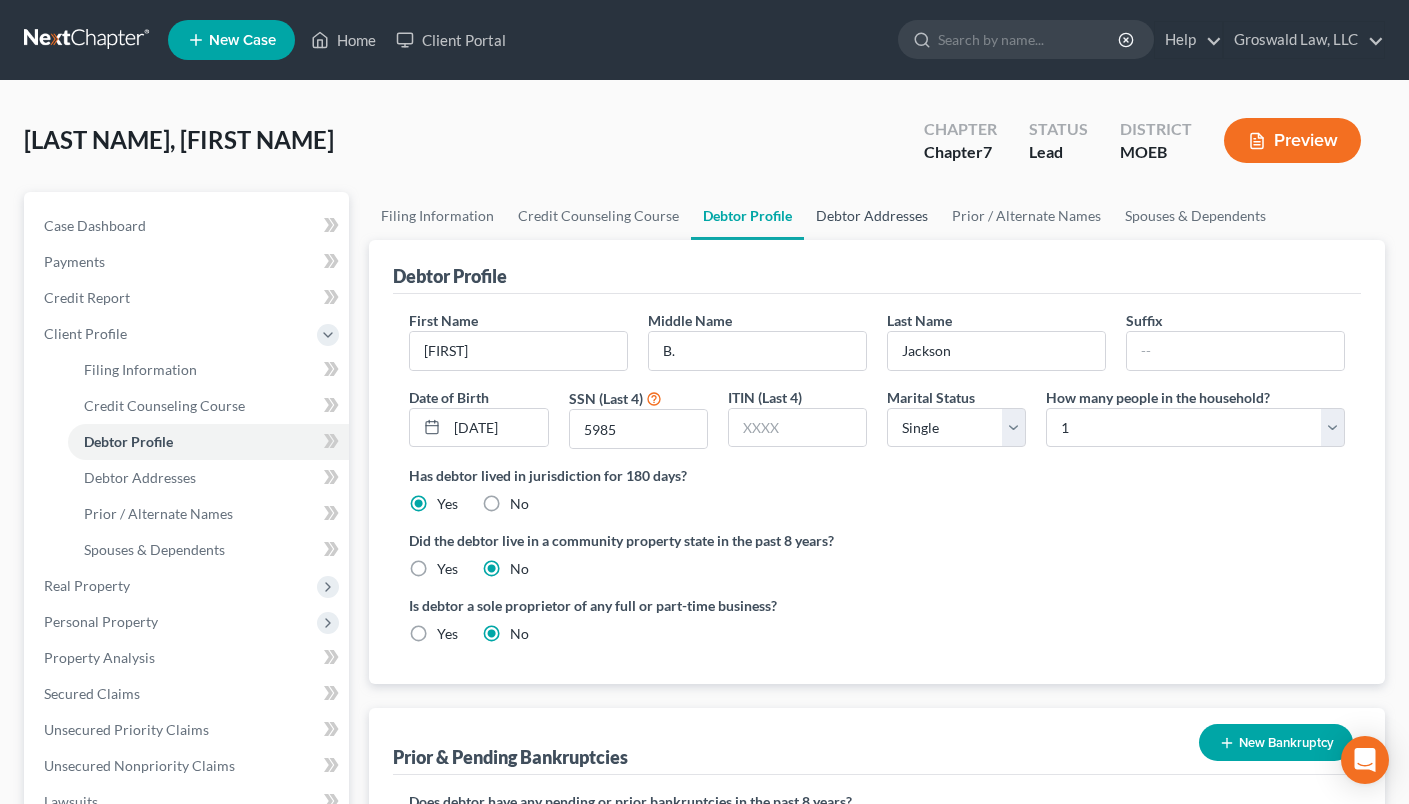 drag, startPoint x: 878, startPoint y: 263, endPoint x: 863, endPoint y: 221, distance: 44.598206 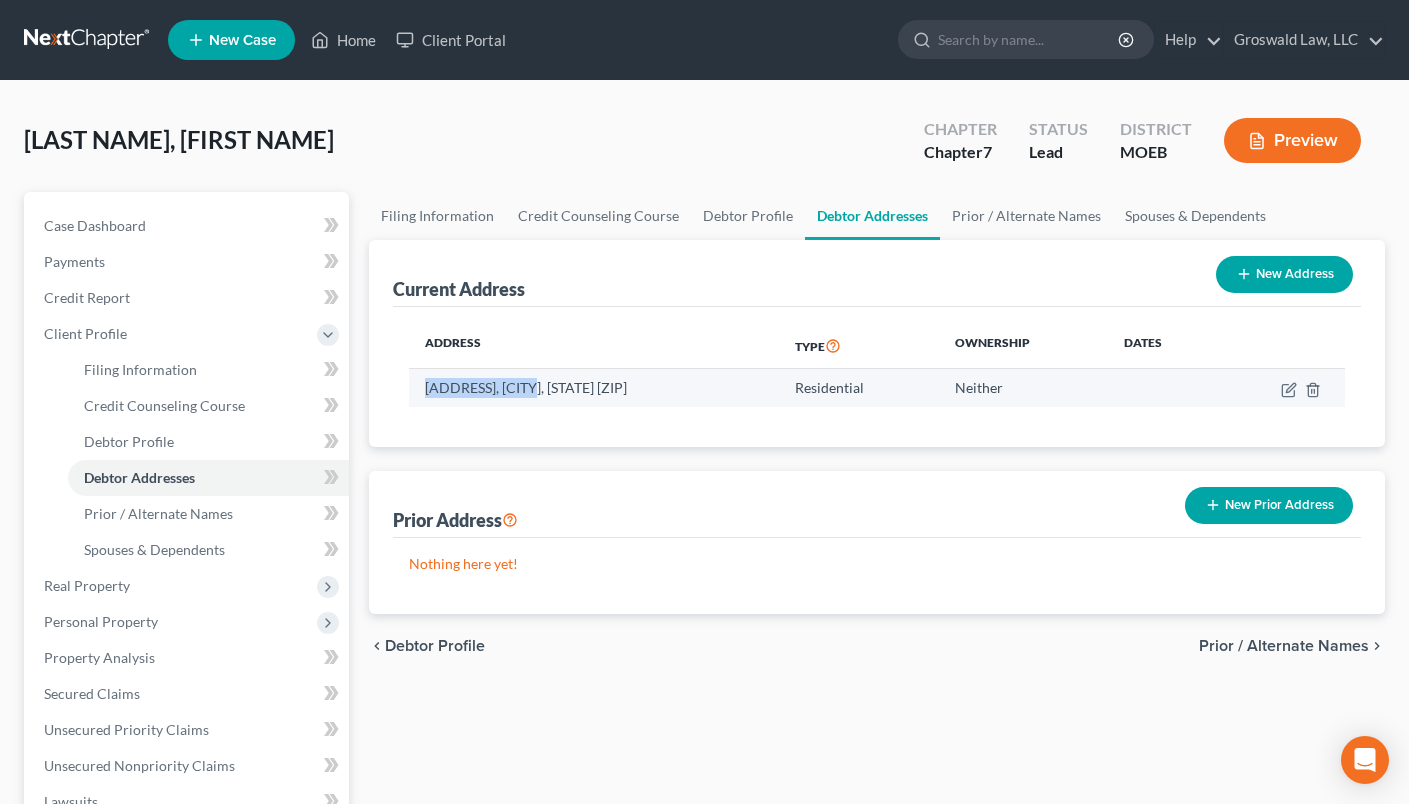 drag, startPoint x: 542, startPoint y: 392, endPoint x: 423, endPoint y: 390, distance: 119.01681 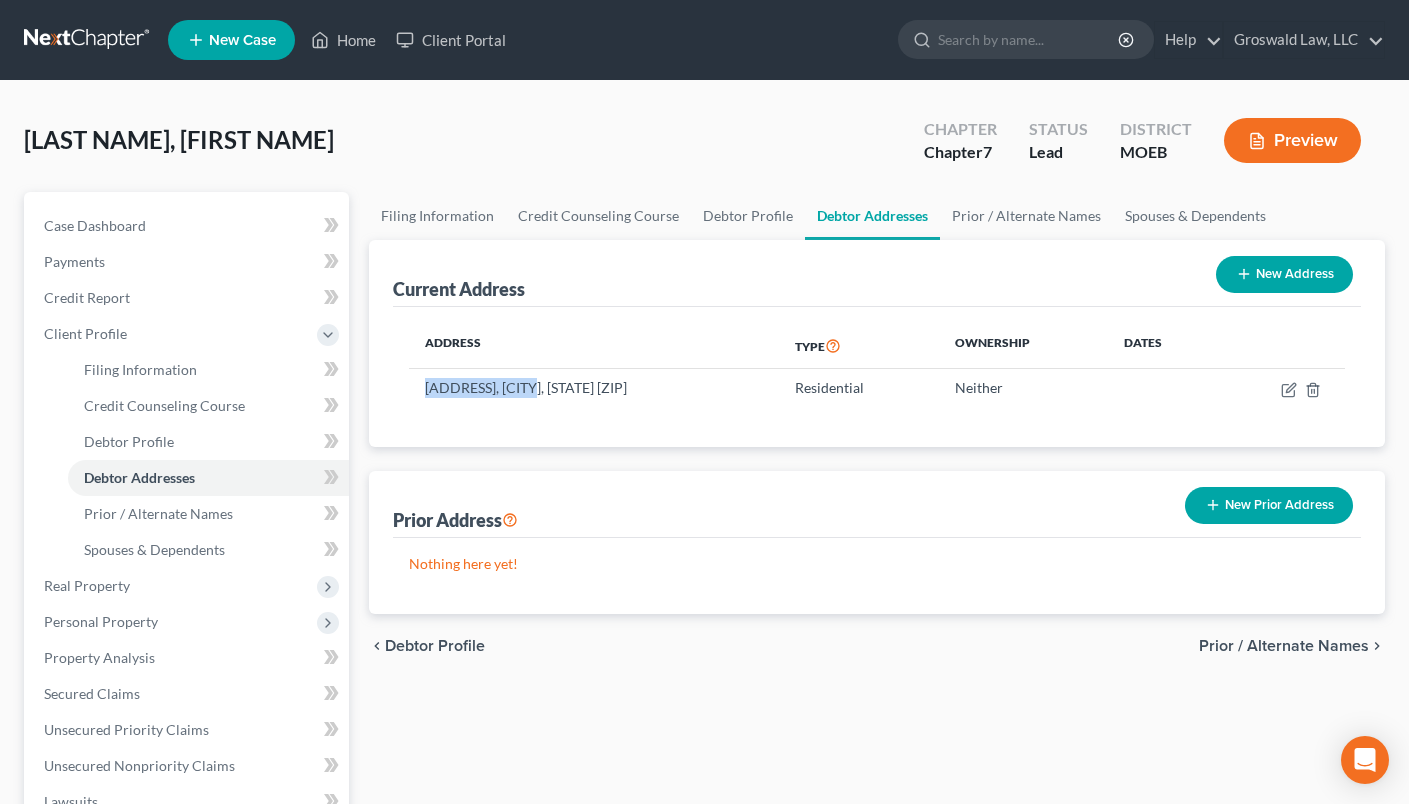 copy on "[NUMBER] [STREET]" 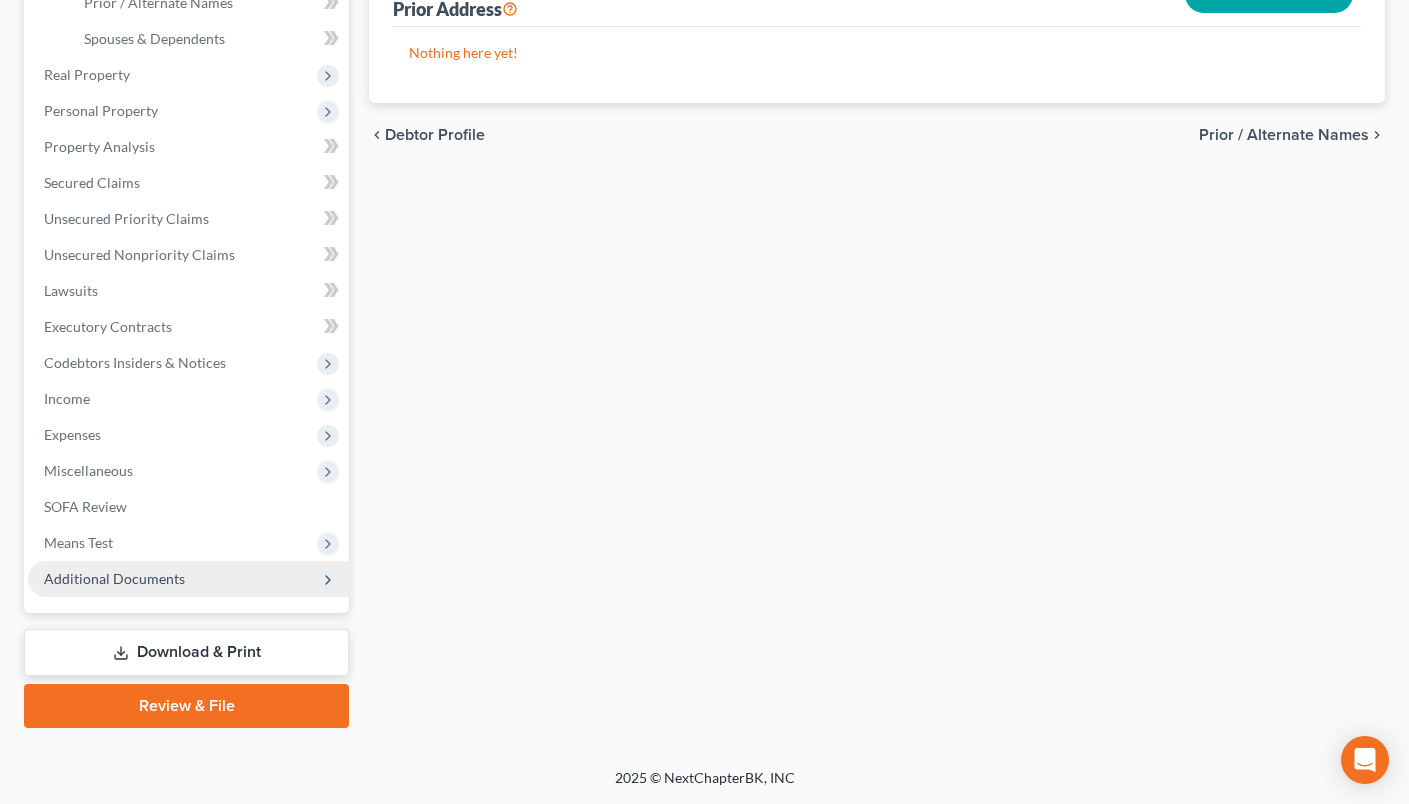 click on "Additional Documents" at bounding box center [114, 578] 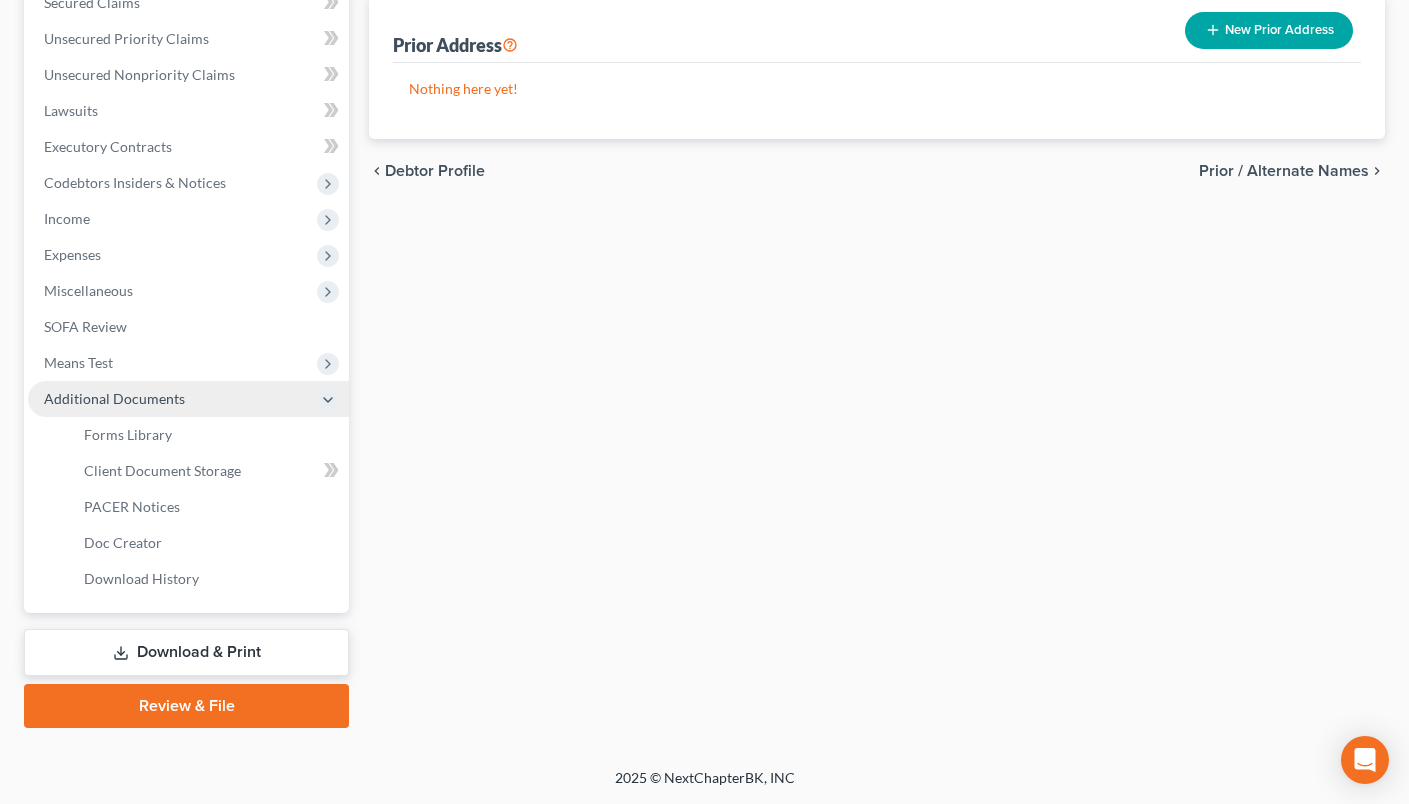 scroll, scrollTop: 475, scrollLeft: 0, axis: vertical 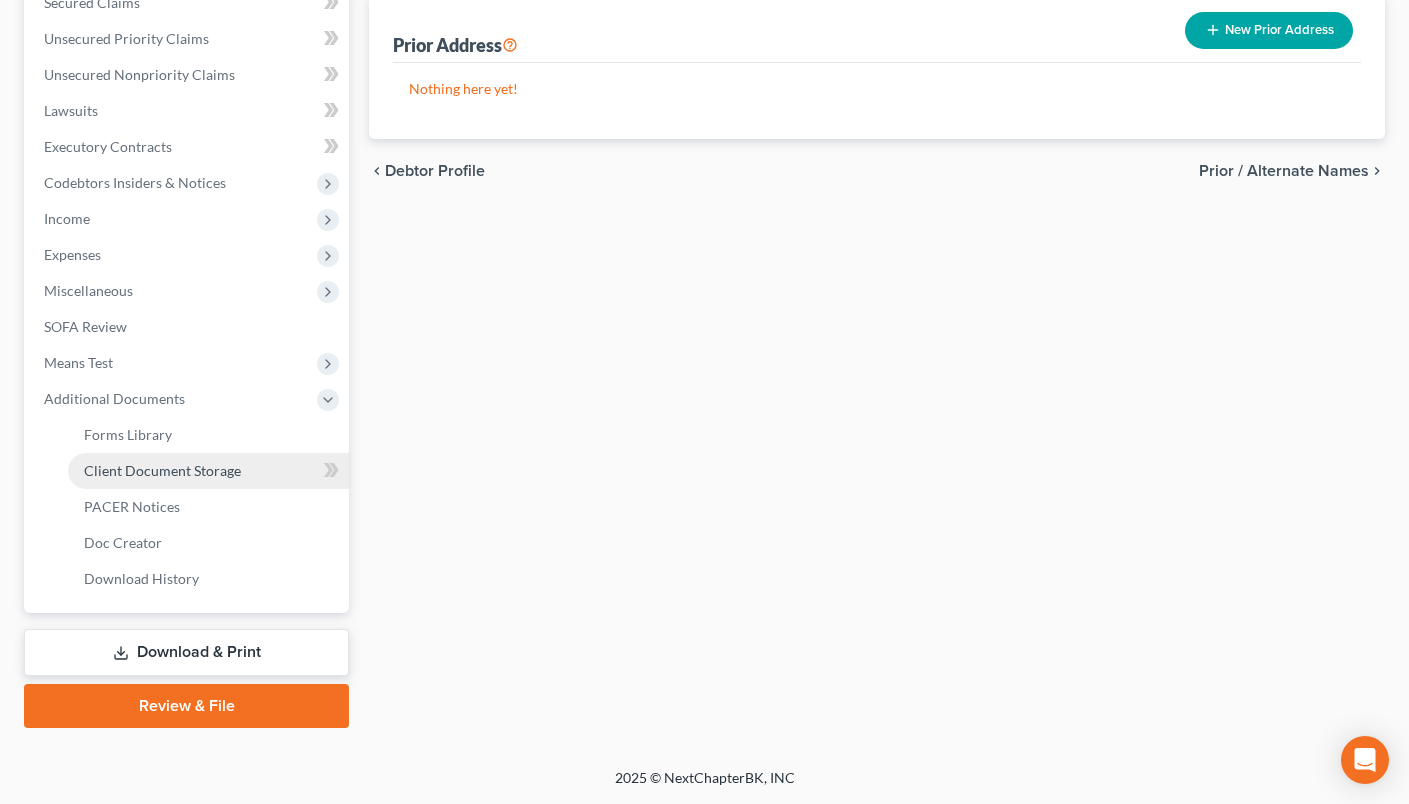 click on "Client Document Storage" at bounding box center [162, 470] 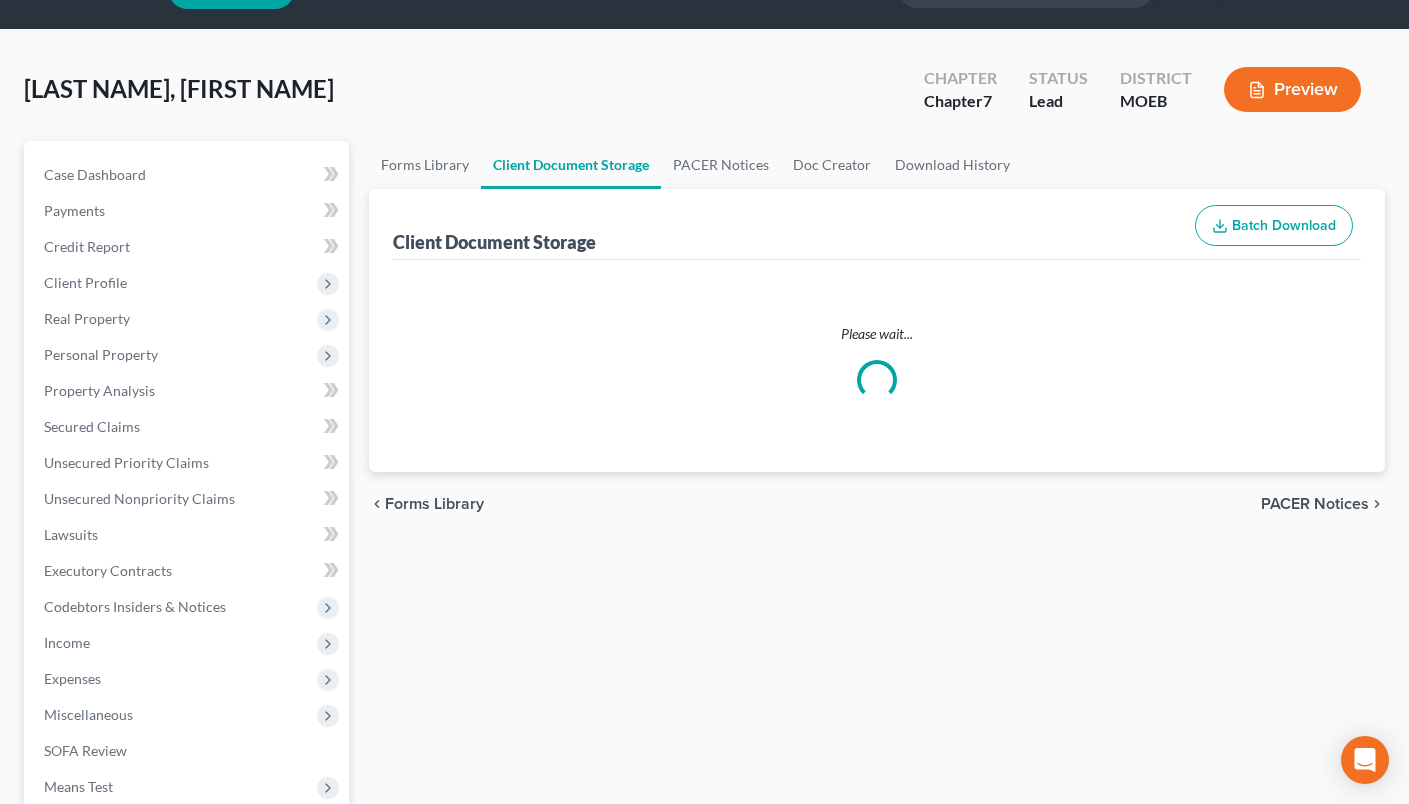 scroll, scrollTop: 0, scrollLeft: 0, axis: both 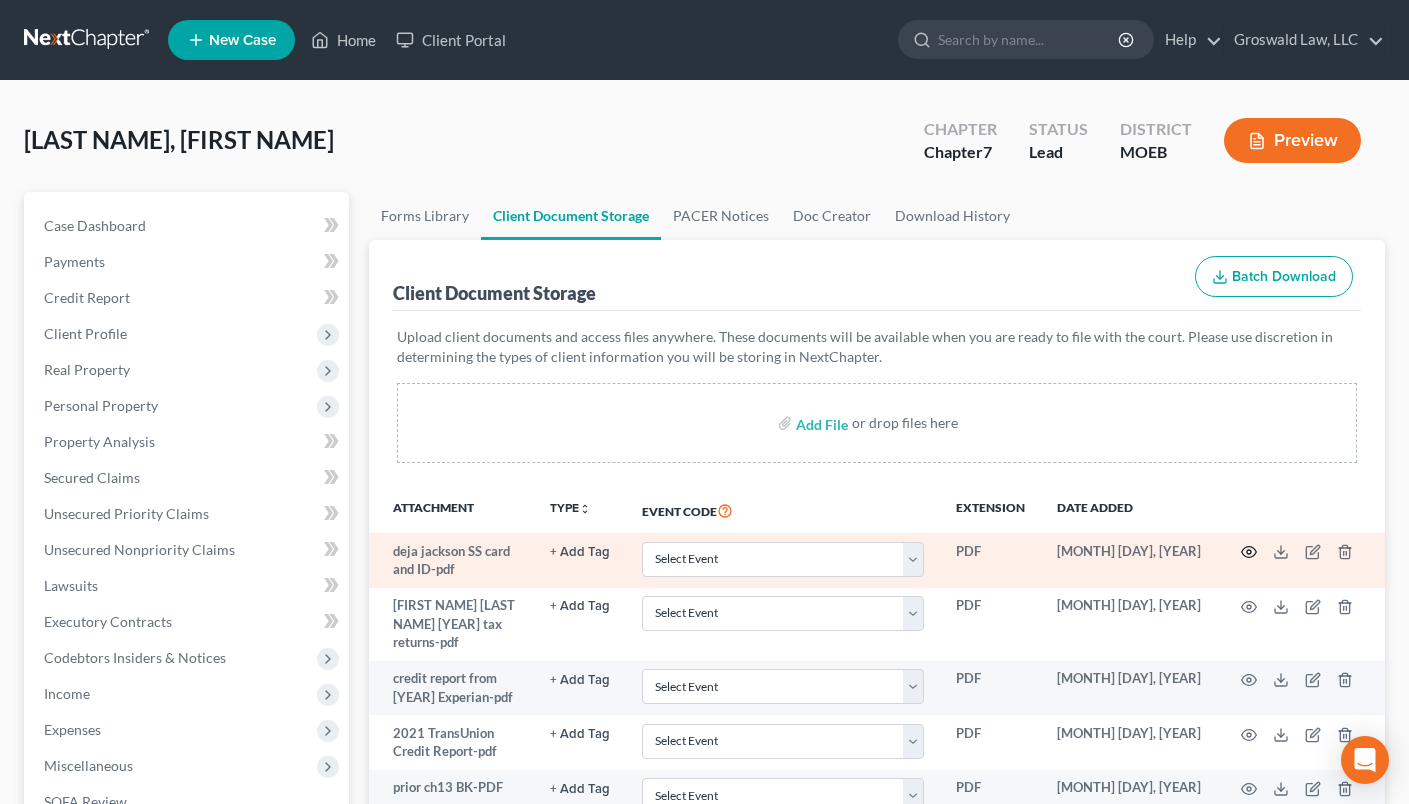 click 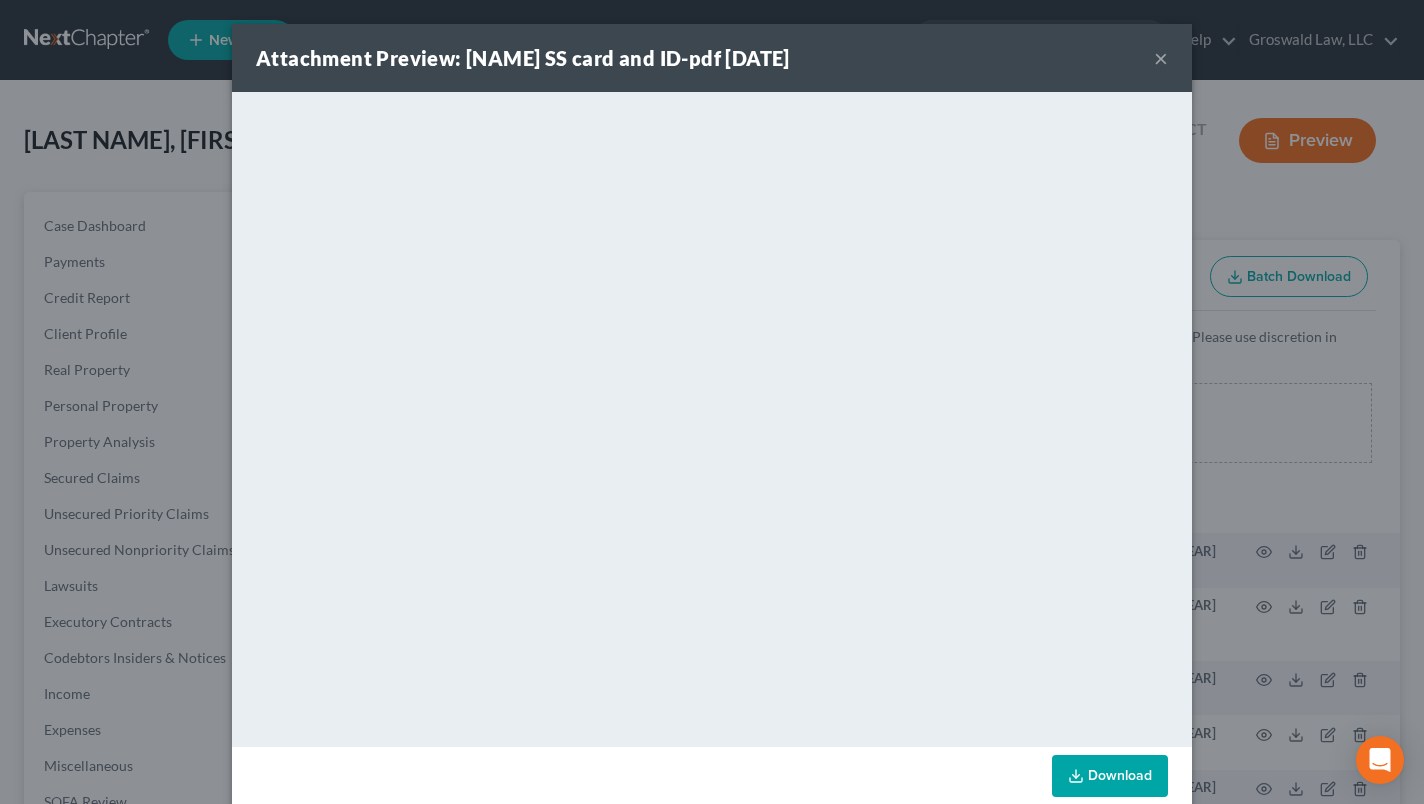click on "×" at bounding box center (1161, 58) 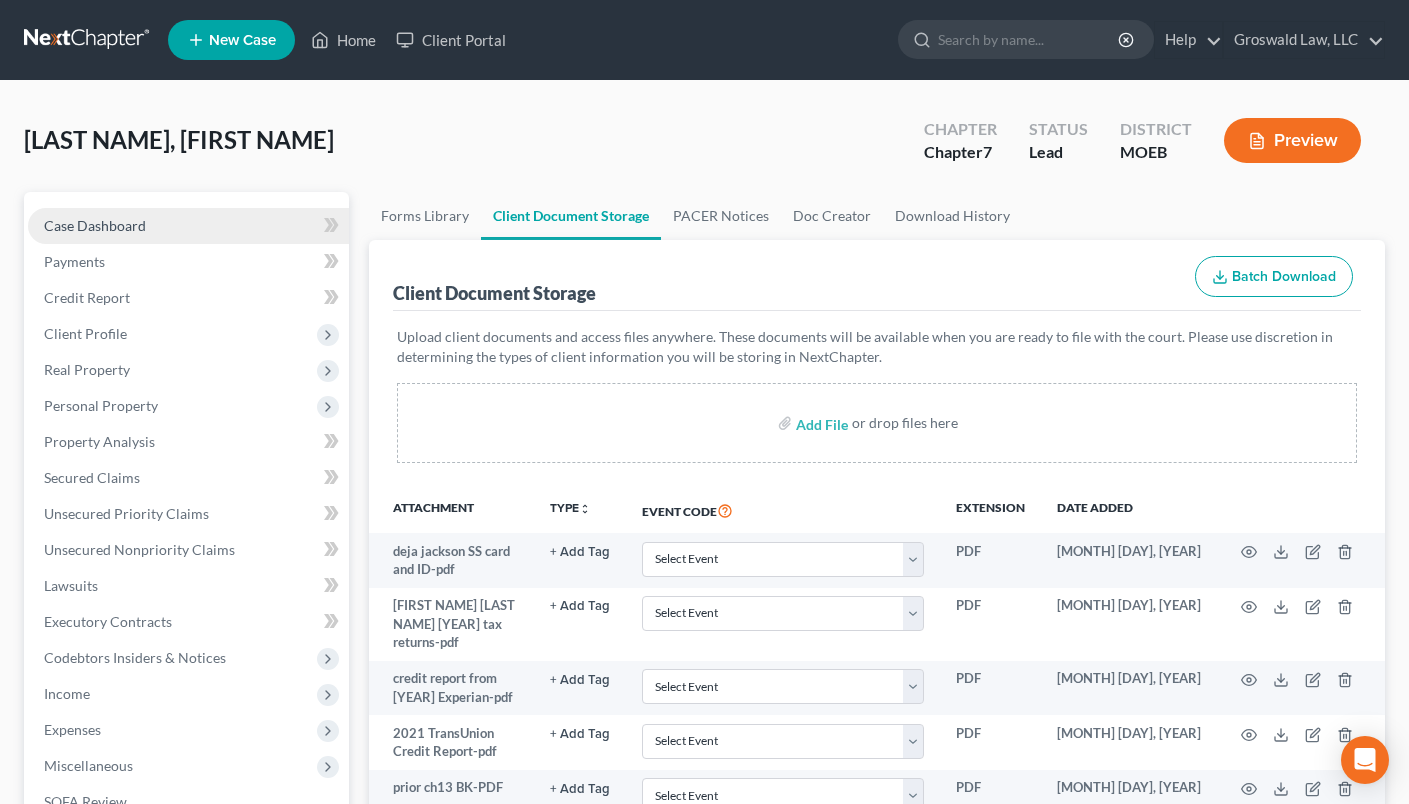 drag, startPoint x: 109, startPoint y: 208, endPoint x: 112, endPoint y: 225, distance: 17.262676 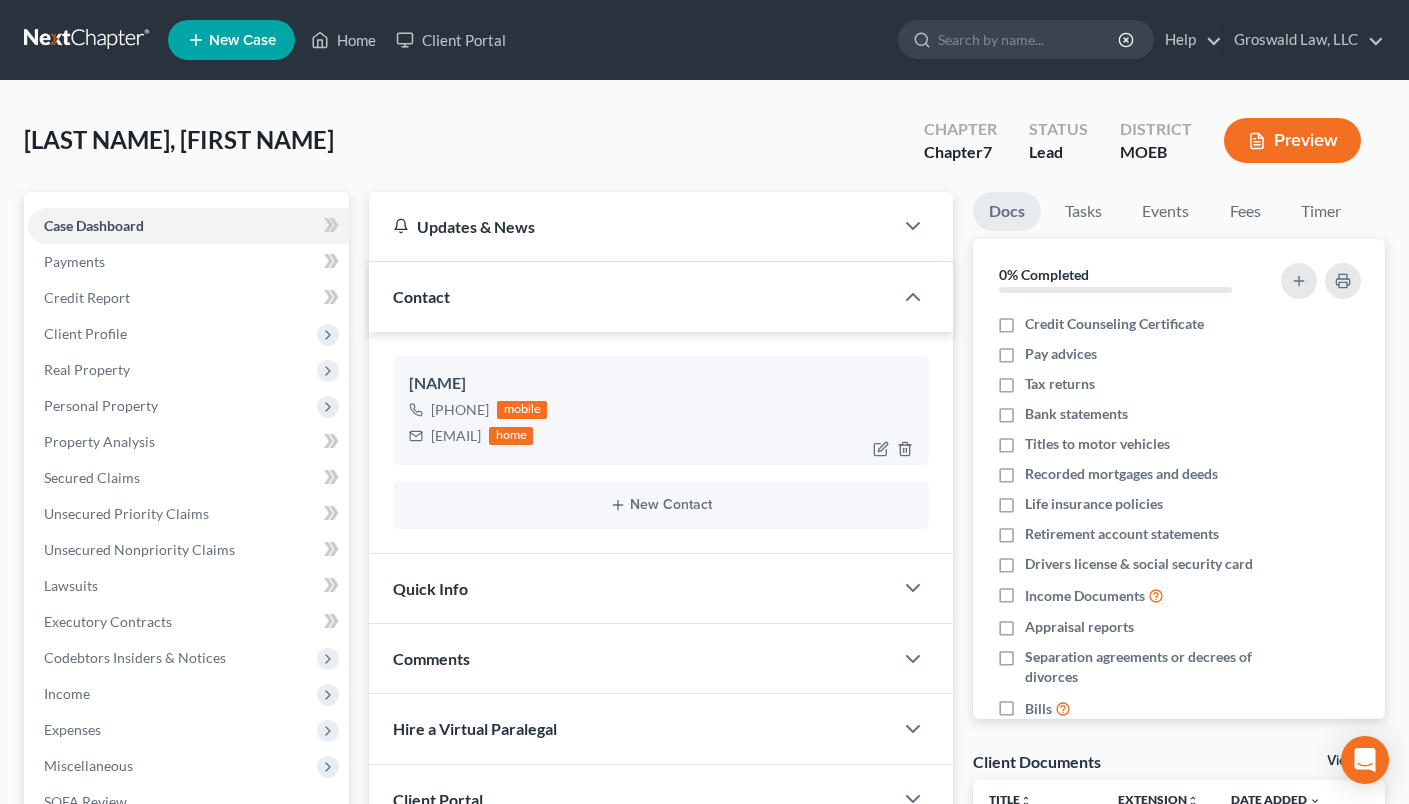 drag, startPoint x: 549, startPoint y: 435, endPoint x: 423, endPoint y: 436, distance: 126.00397 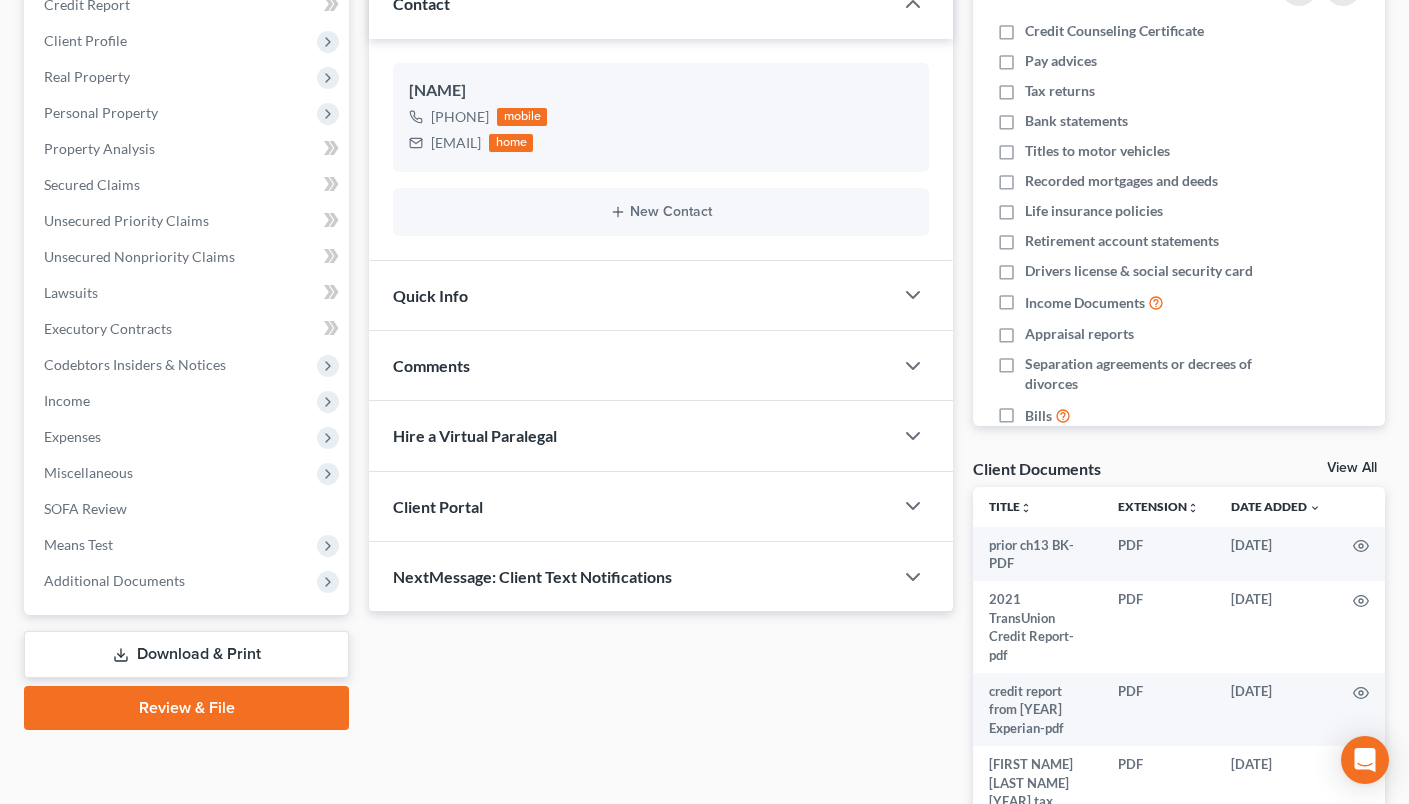 scroll, scrollTop: 300, scrollLeft: 0, axis: vertical 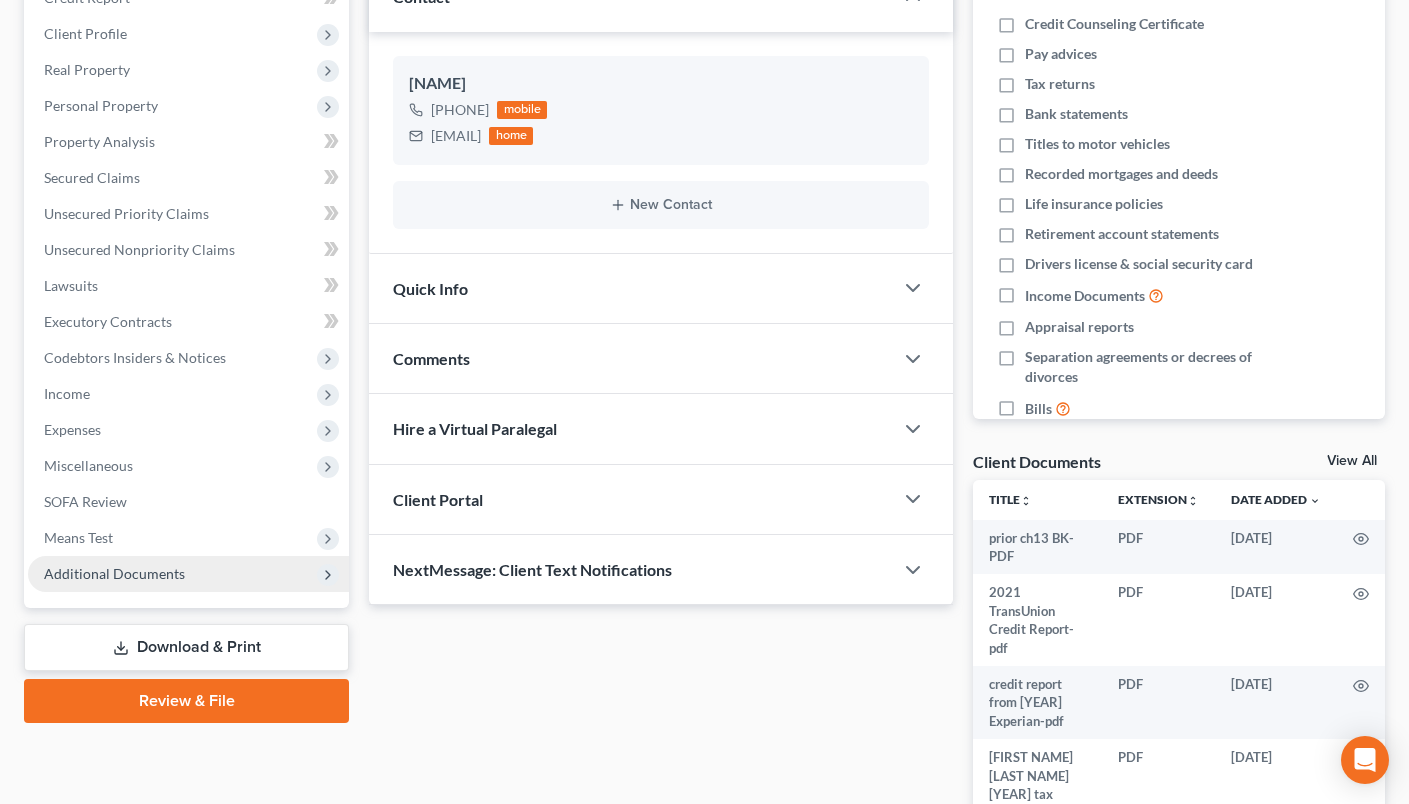 click on "Additional Documents" at bounding box center (114, 573) 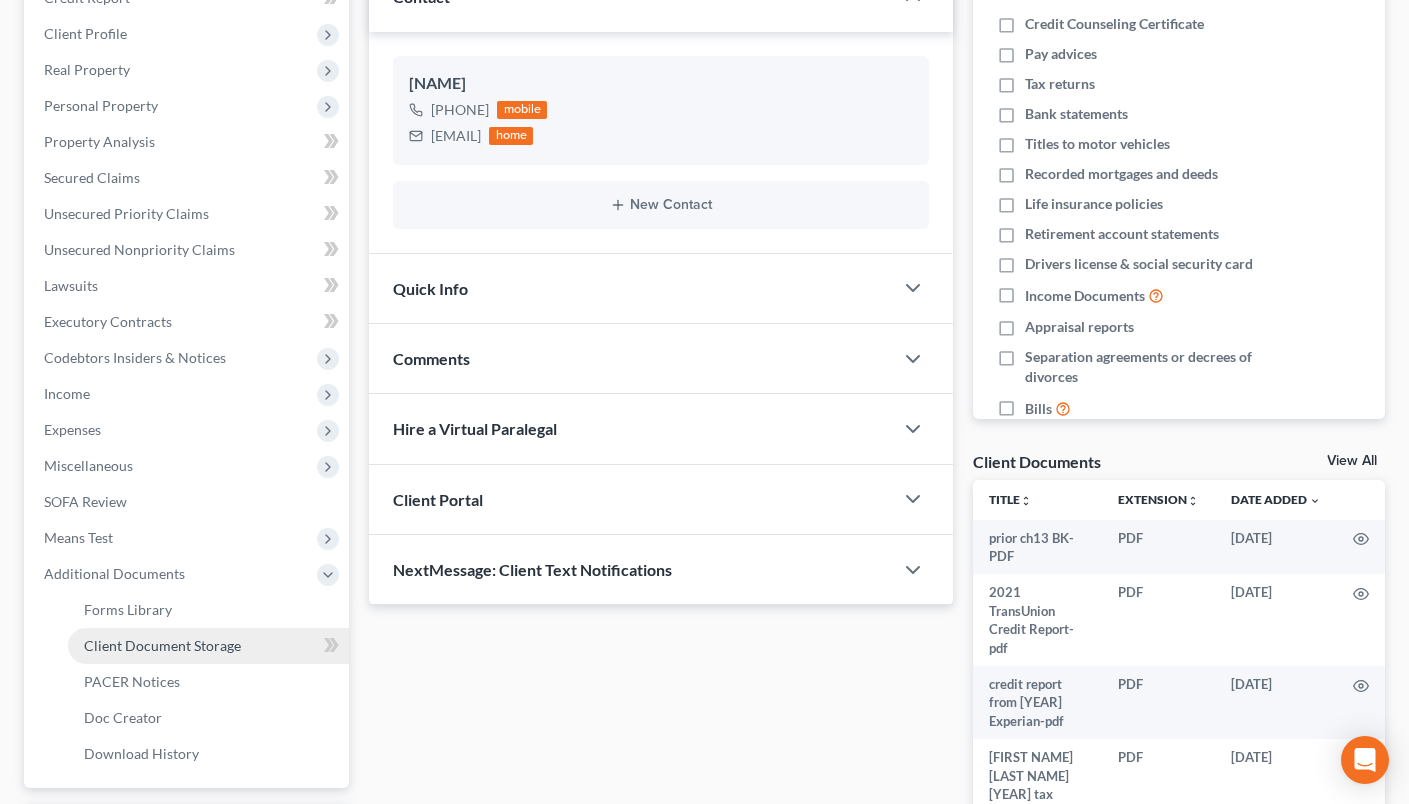 click on "Client Document Storage" at bounding box center [162, 645] 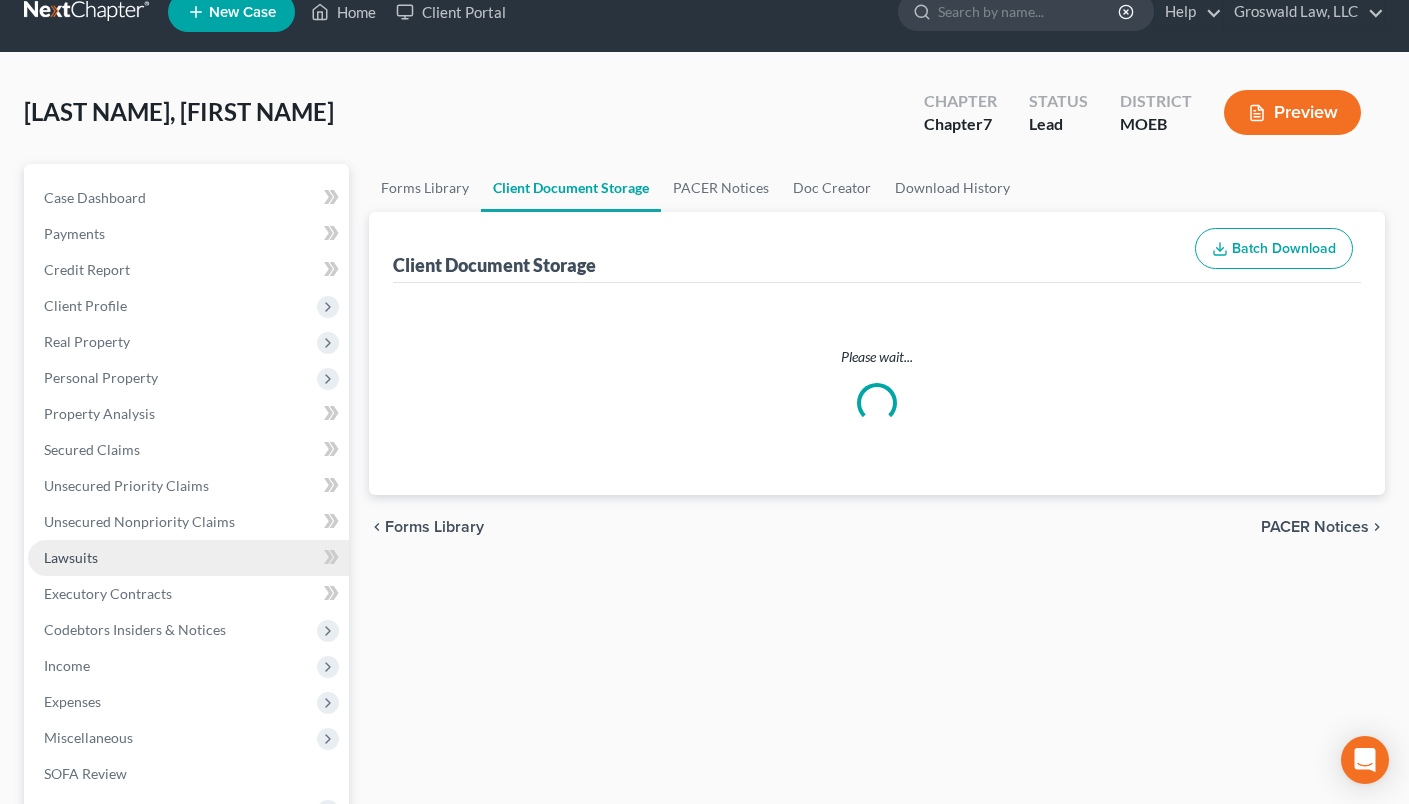 scroll, scrollTop: 0, scrollLeft: 0, axis: both 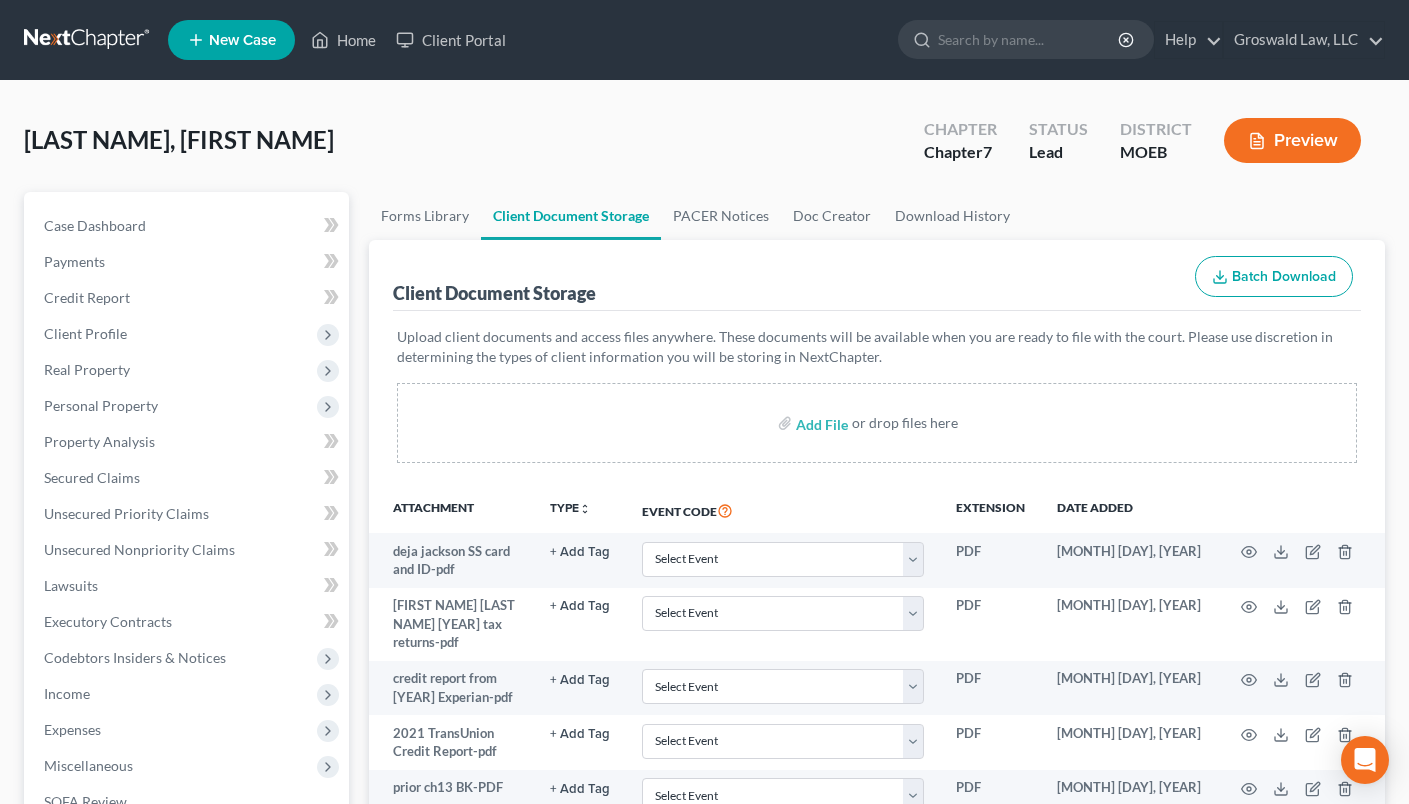 click on "[LAST], [FIRST] Upgraded Chapter Chapter  7 Status Lead District MOEB Preview" at bounding box center (704, 148) 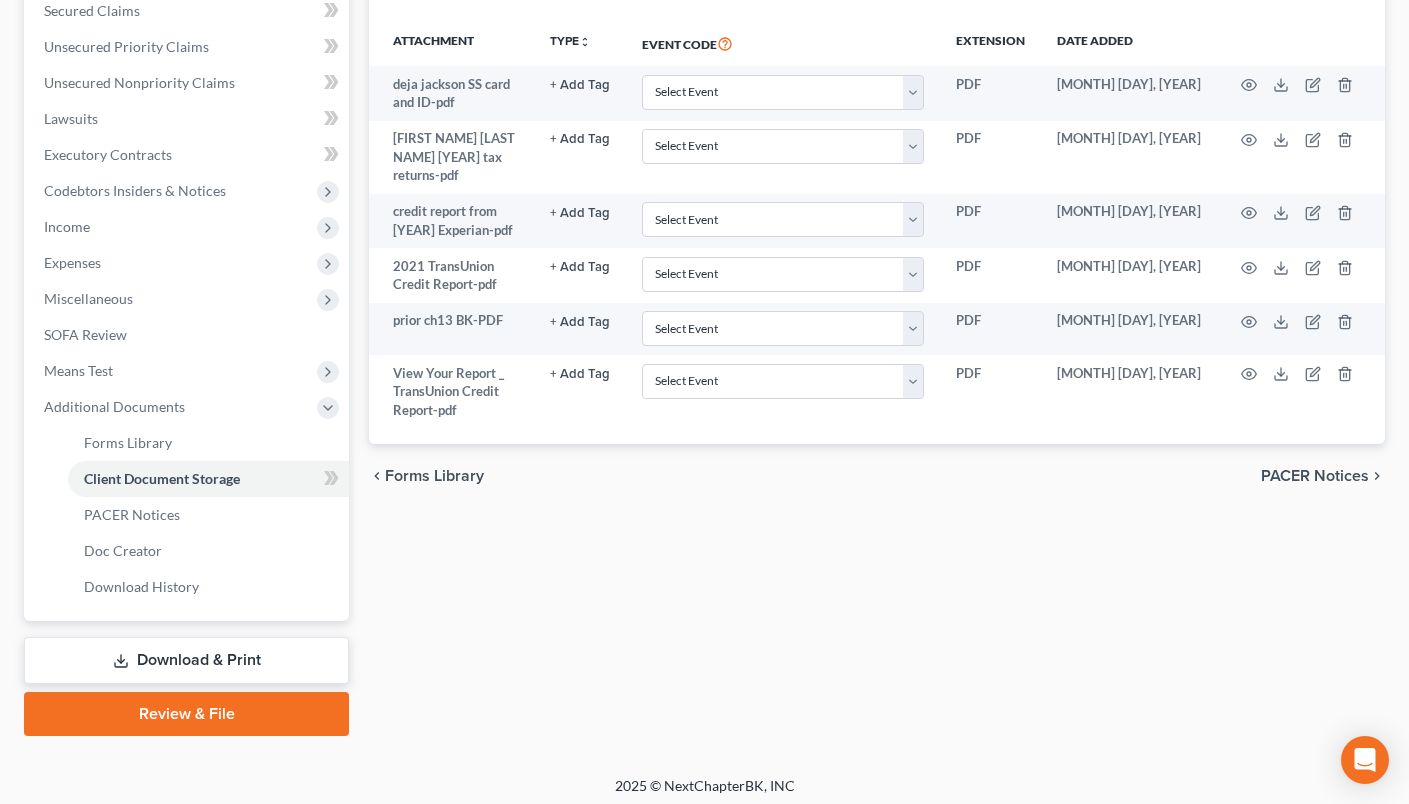 scroll, scrollTop: 475, scrollLeft: 0, axis: vertical 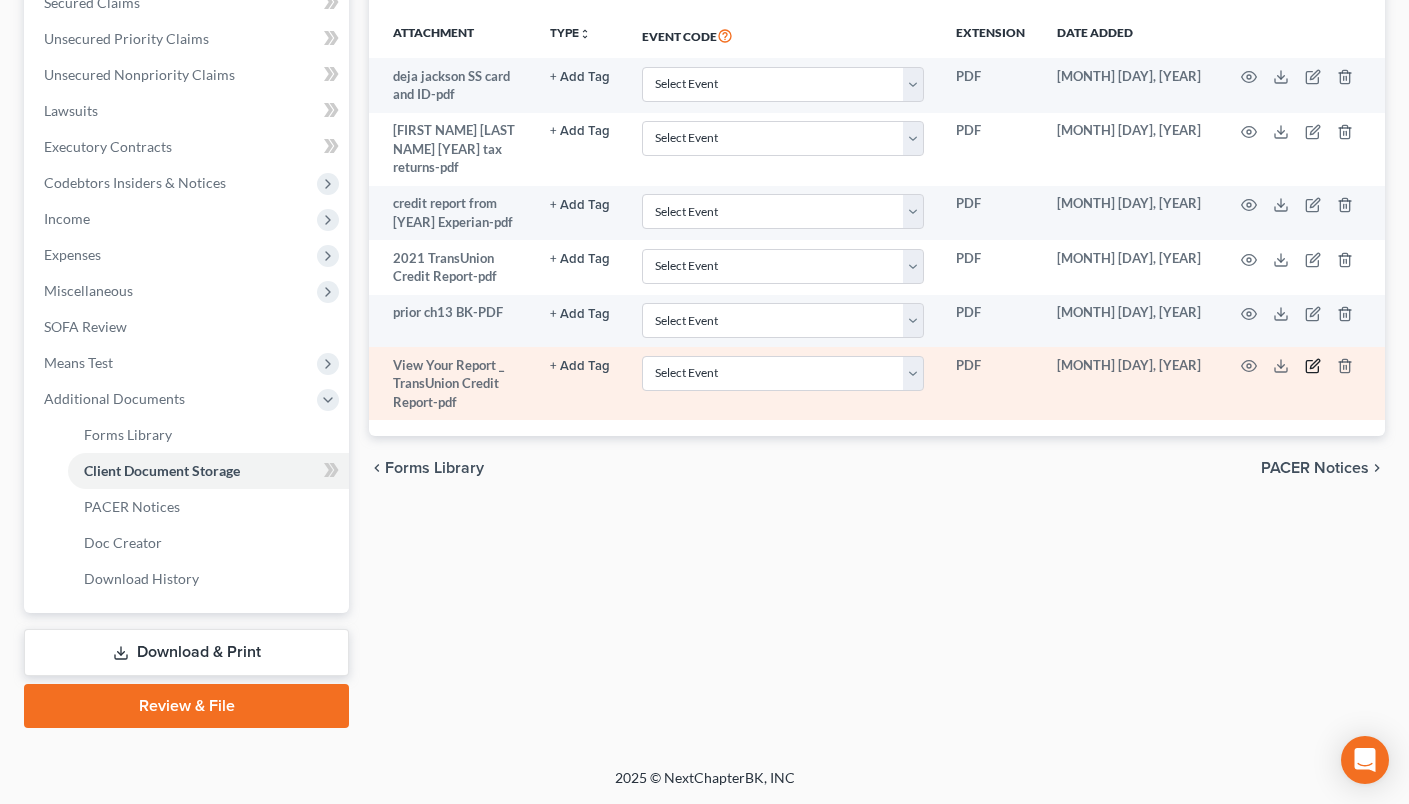click 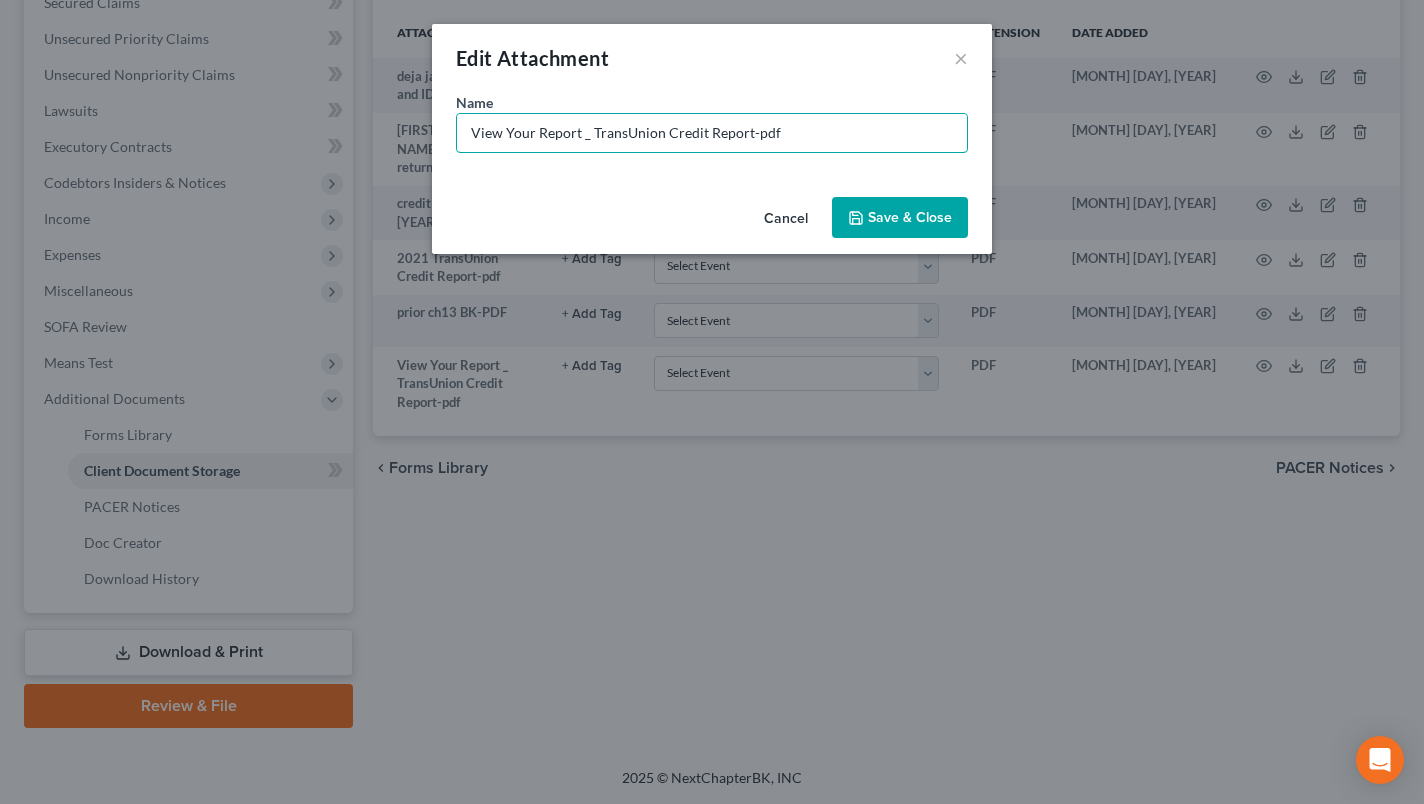drag, startPoint x: 746, startPoint y: 135, endPoint x: 509, endPoint y: 5, distance: 270.31277 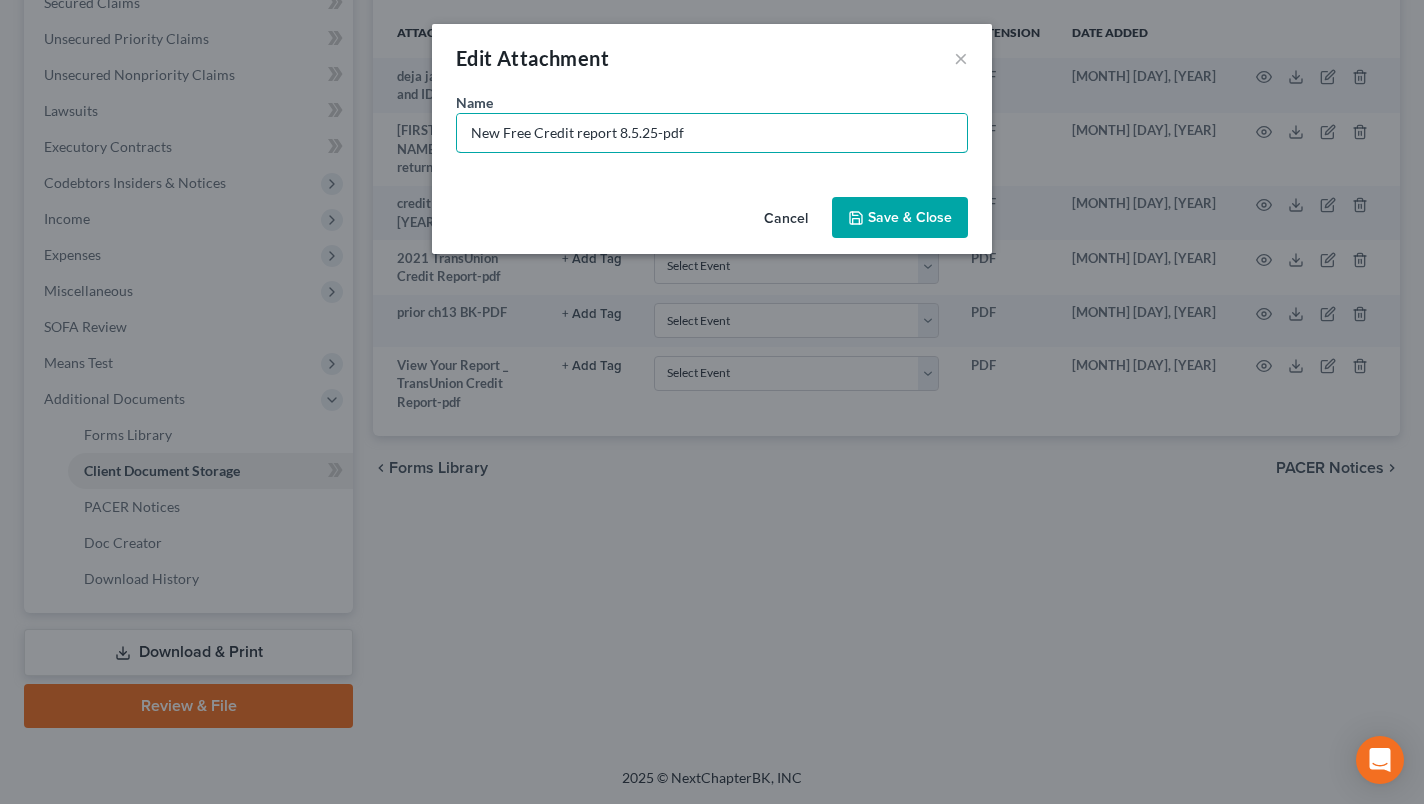 type on "New Free Credit report 8.5.25-pdf" 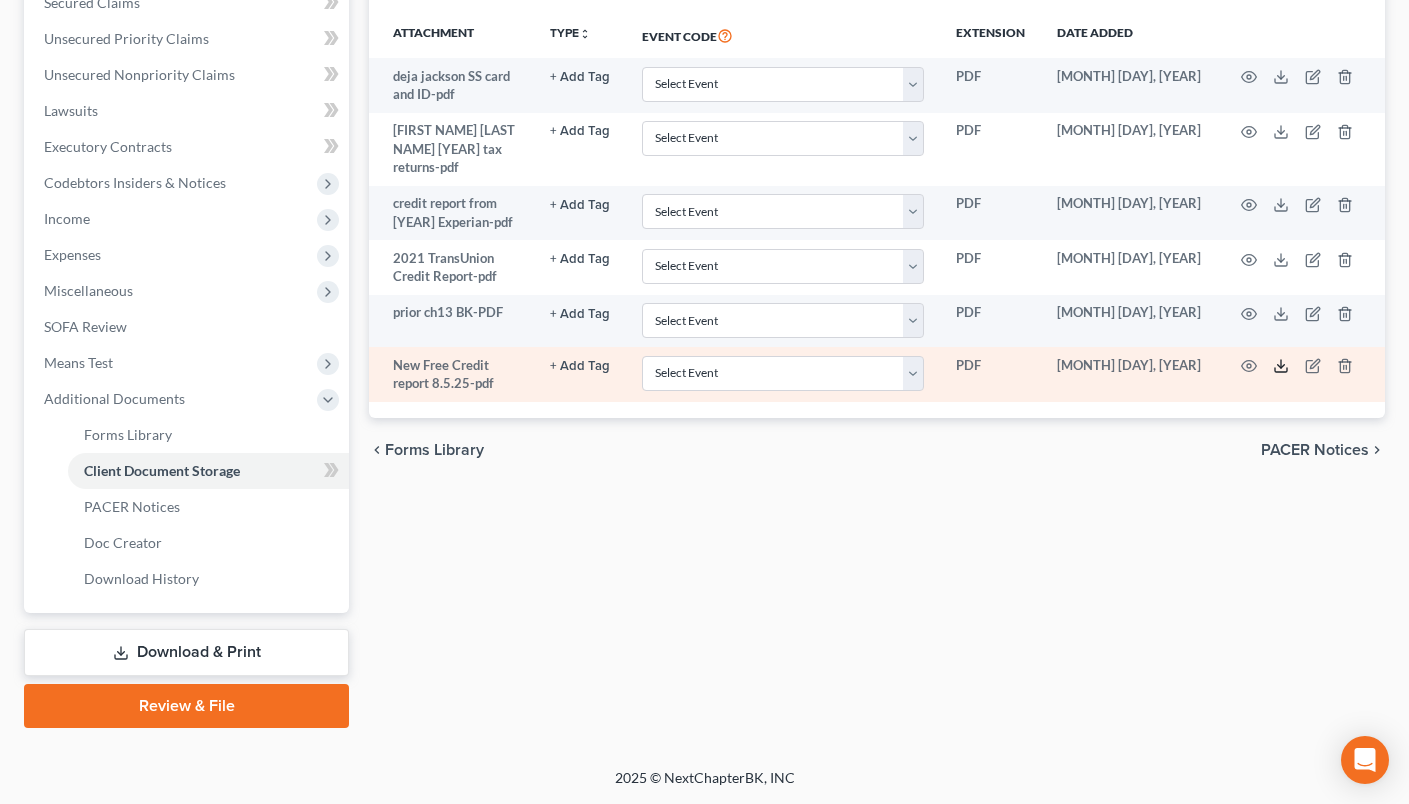 click 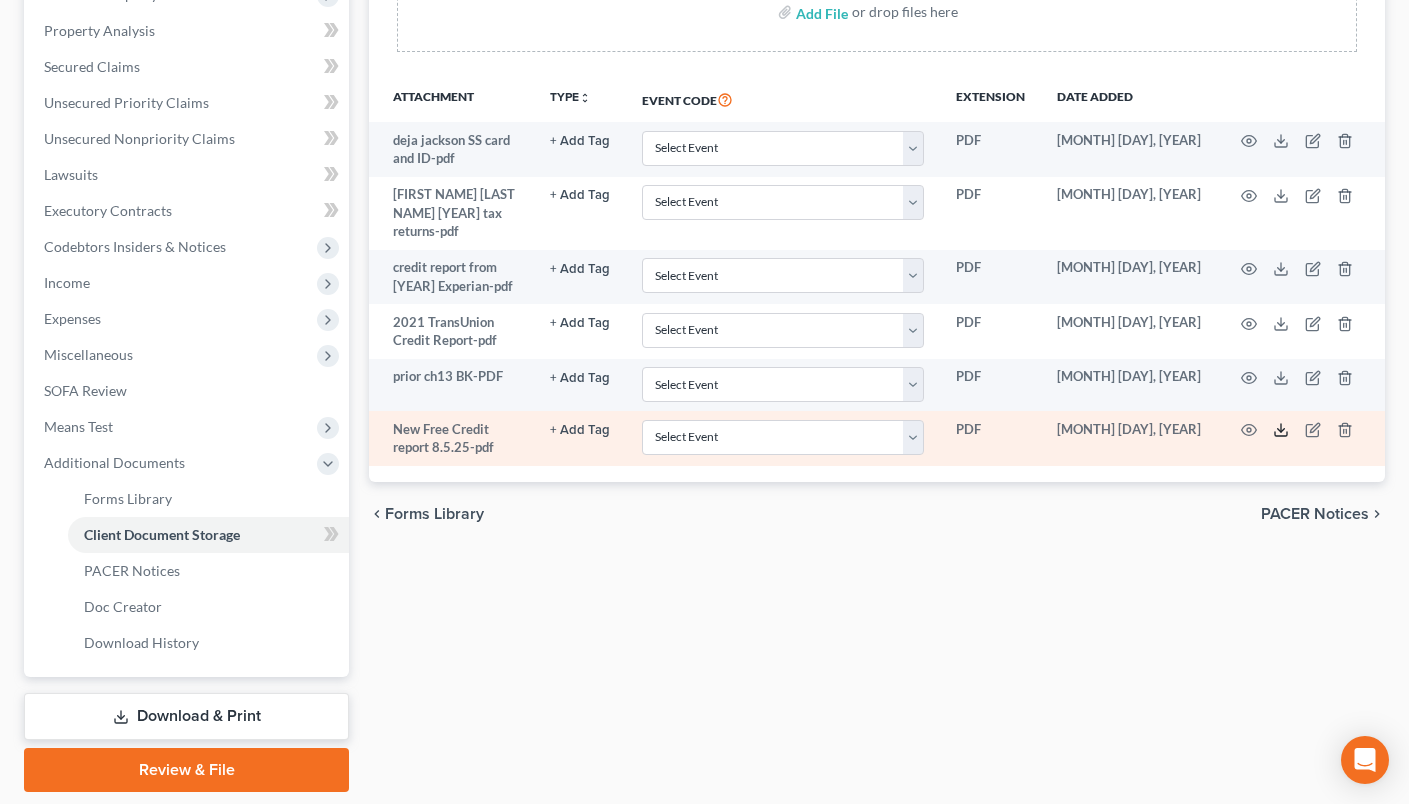 scroll, scrollTop: 275, scrollLeft: 0, axis: vertical 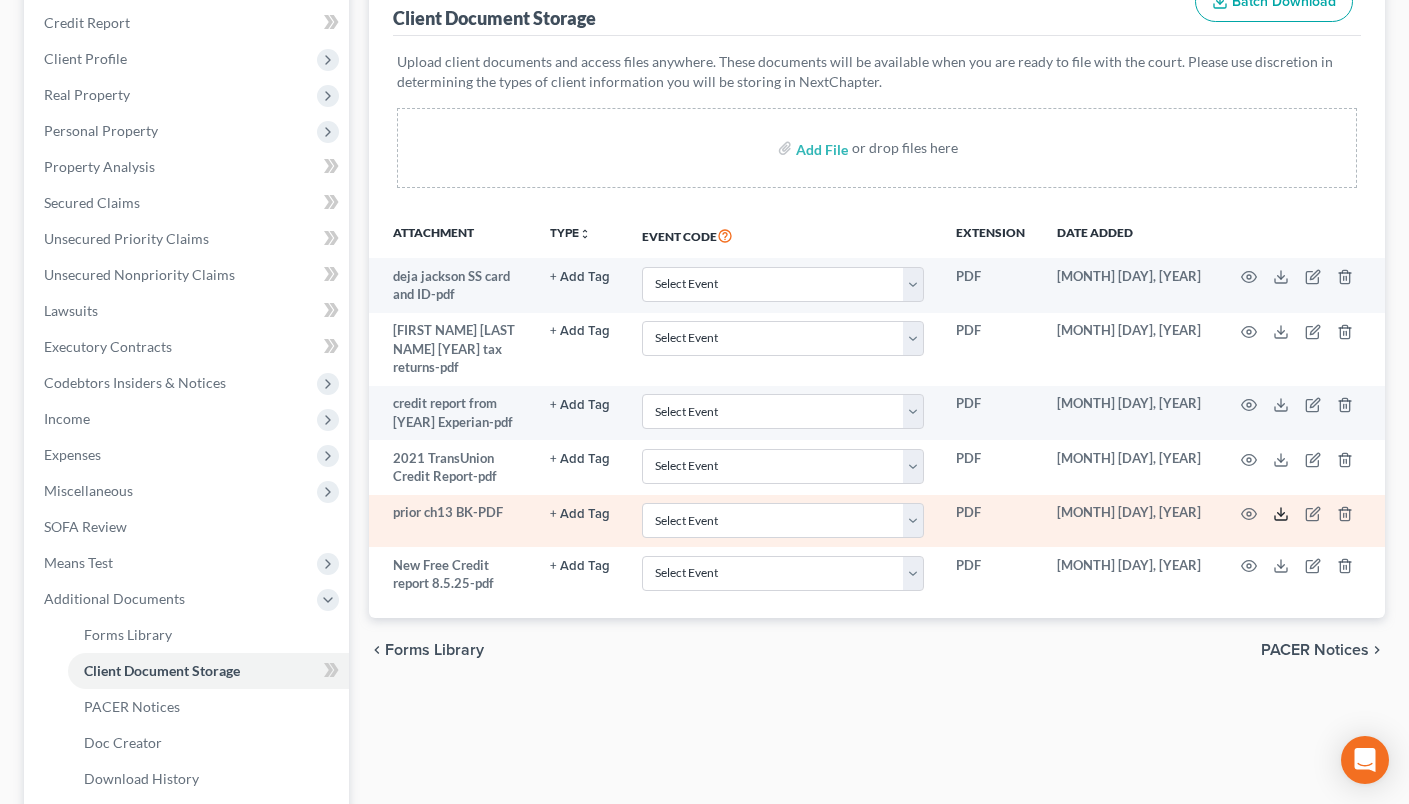 click 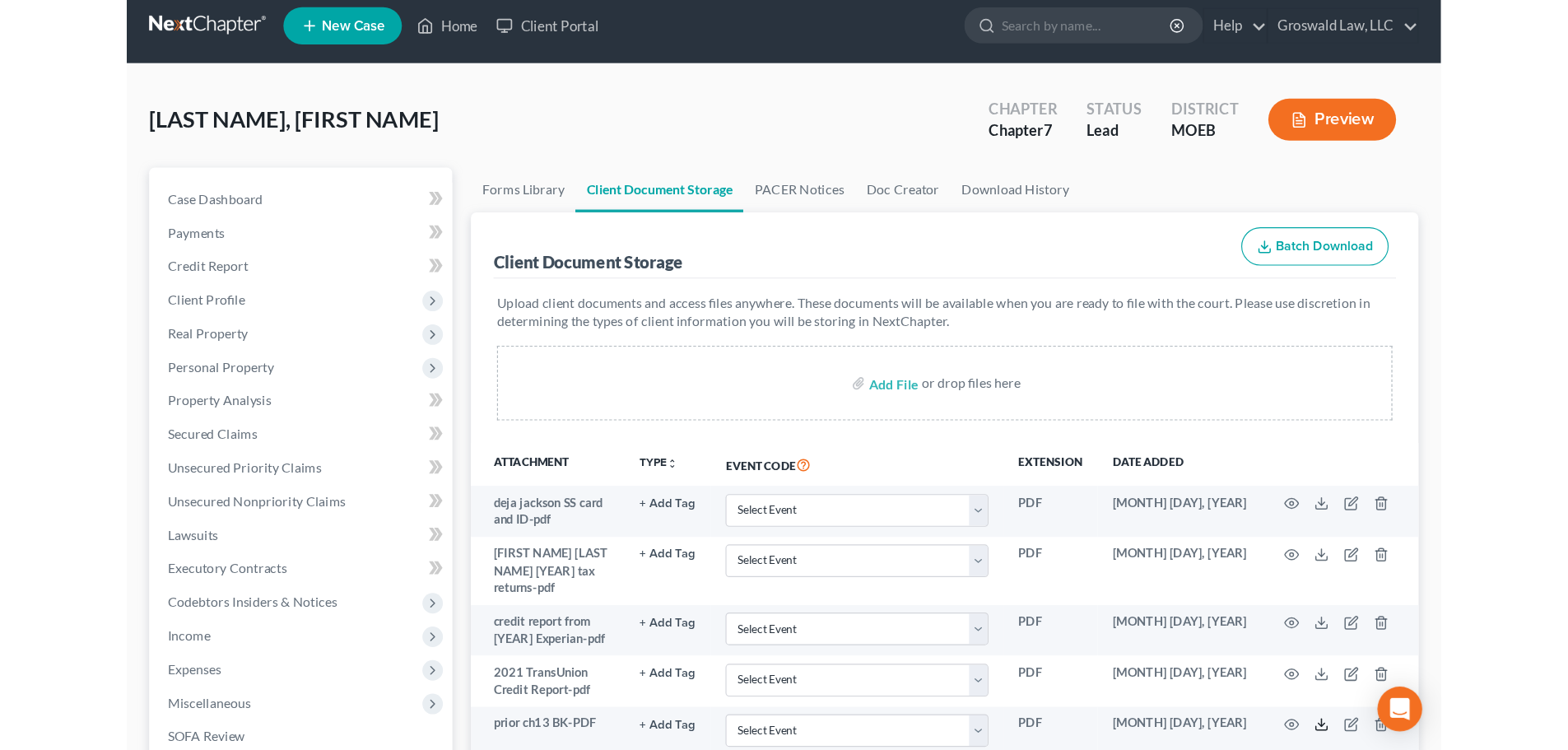scroll, scrollTop: 0, scrollLeft: 0, axis: both 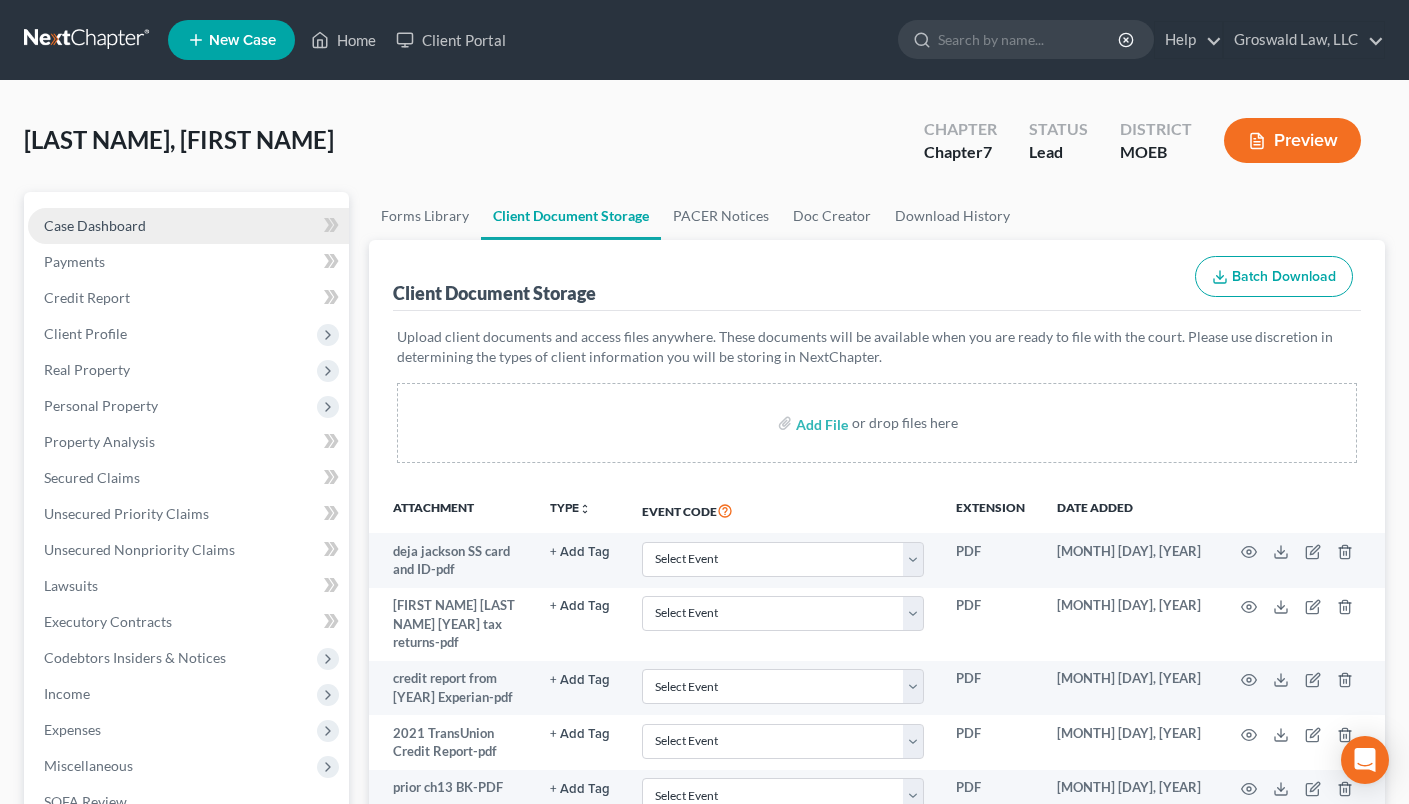 click on "Case Dashboard" at bounding box center [188, 226] 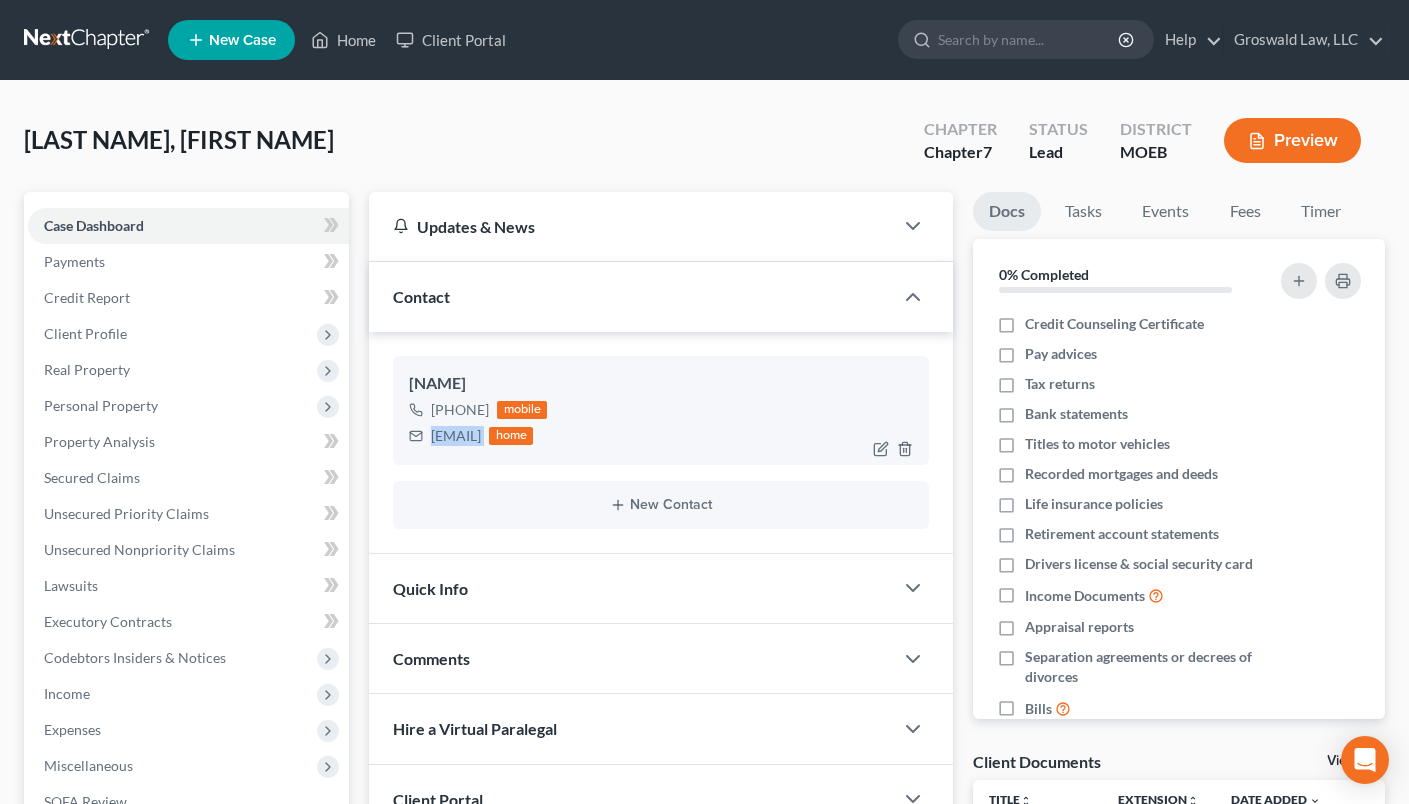 drag, startPoint x: 567, startPoint y: 443, endPoint x: 435, endPoint y: 444, distance: 132.00378 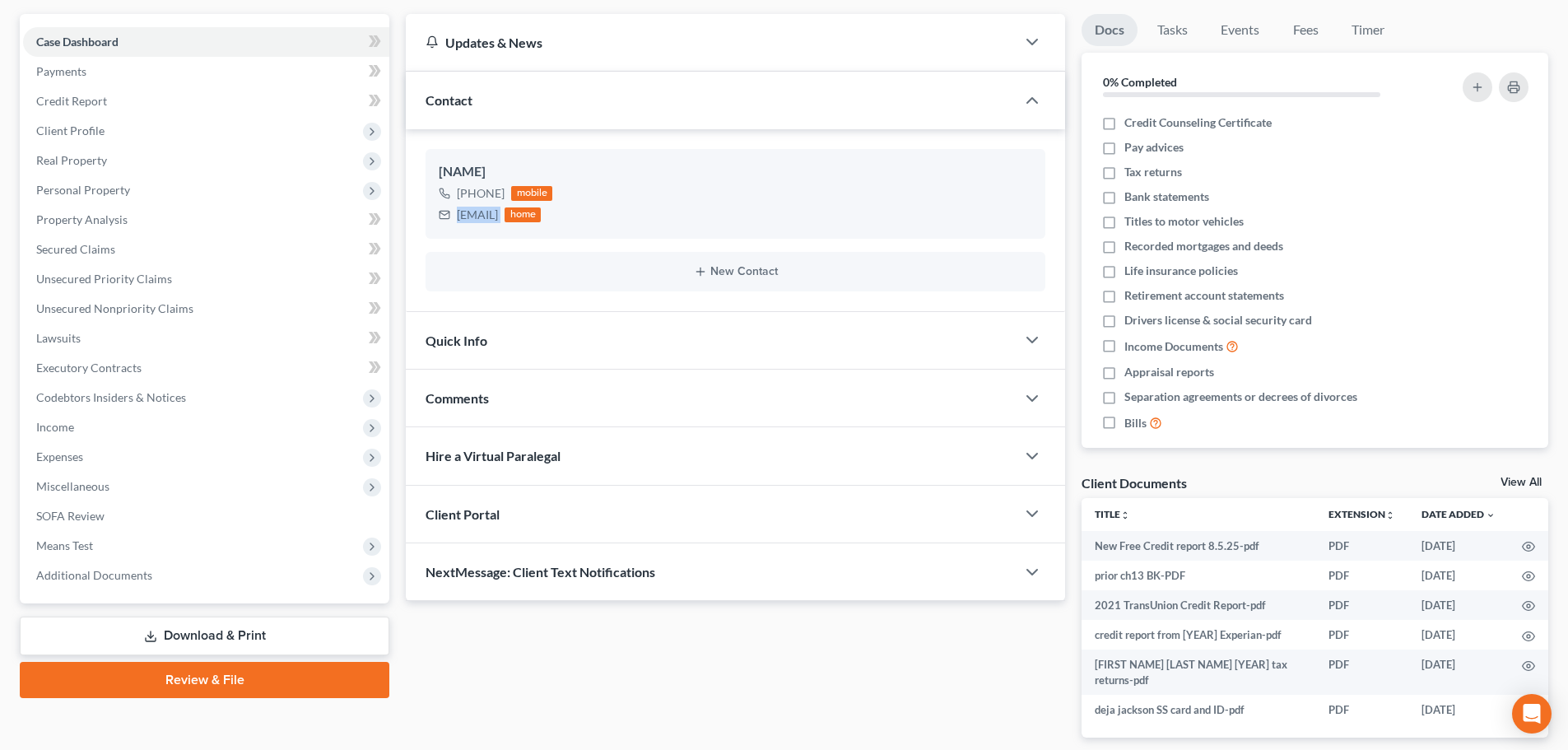 scroll, scrollTop: 165, scrollLeft: 0, axis: vertical 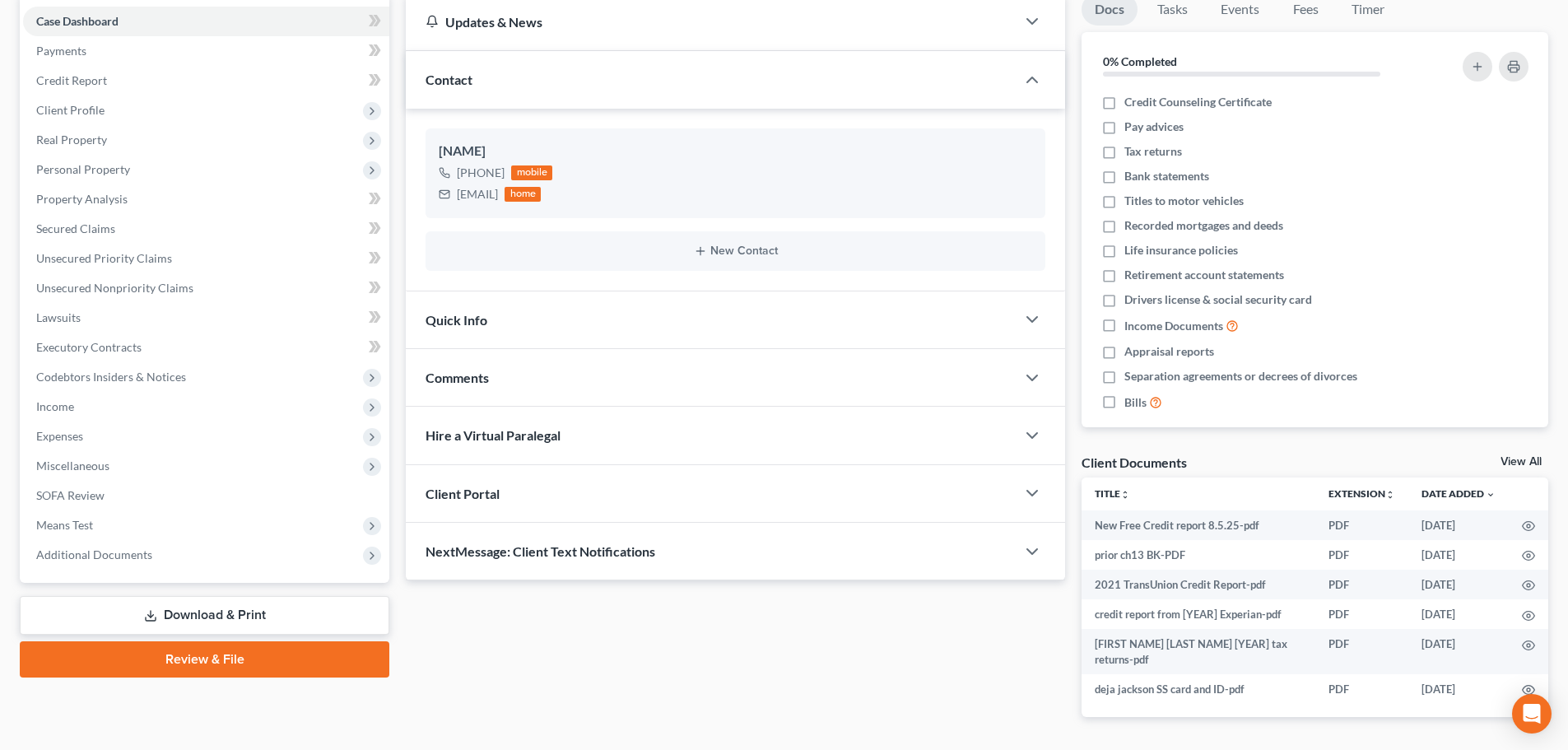 click on "Comments" at bounding box center [710, 377] 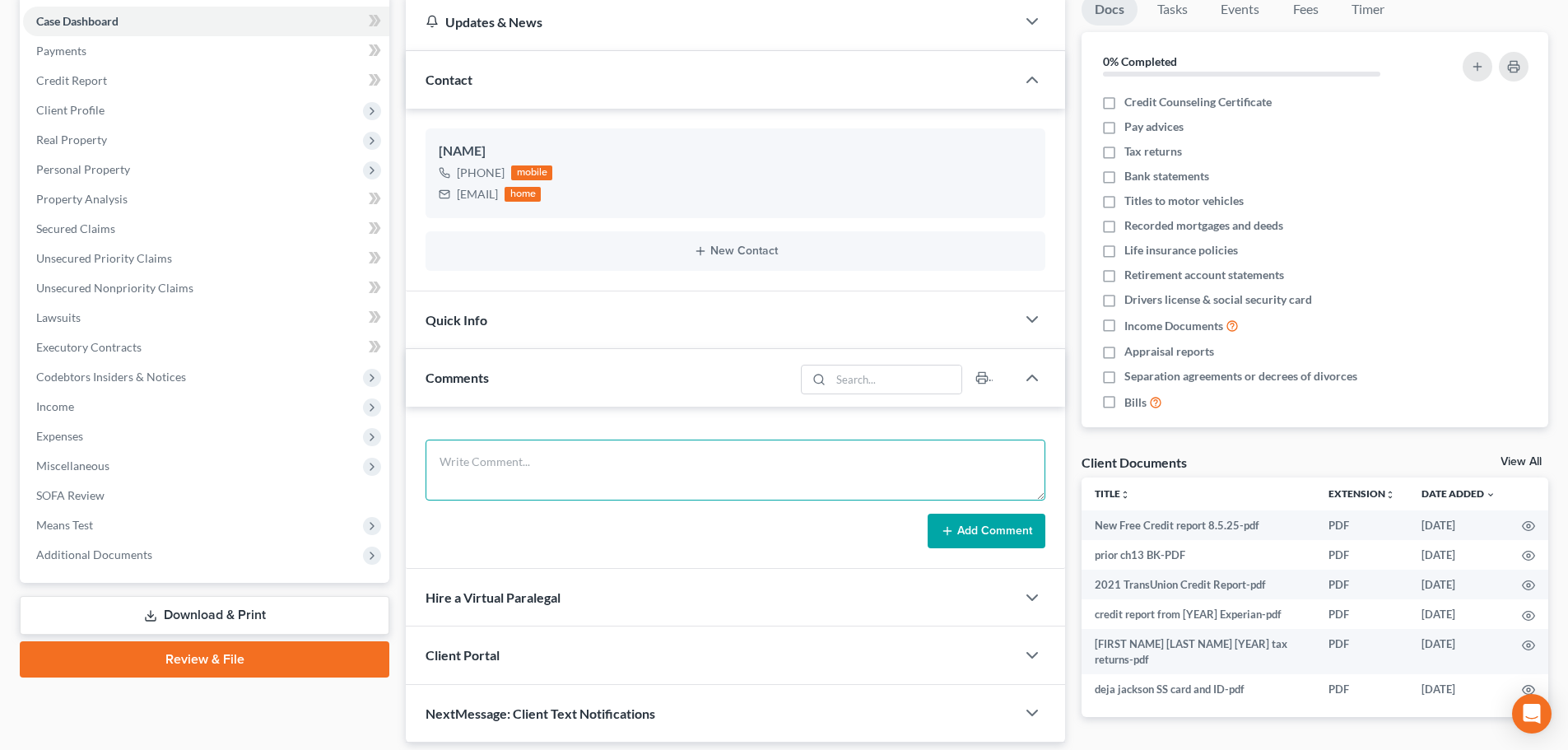click at bounding box center [735, 470] 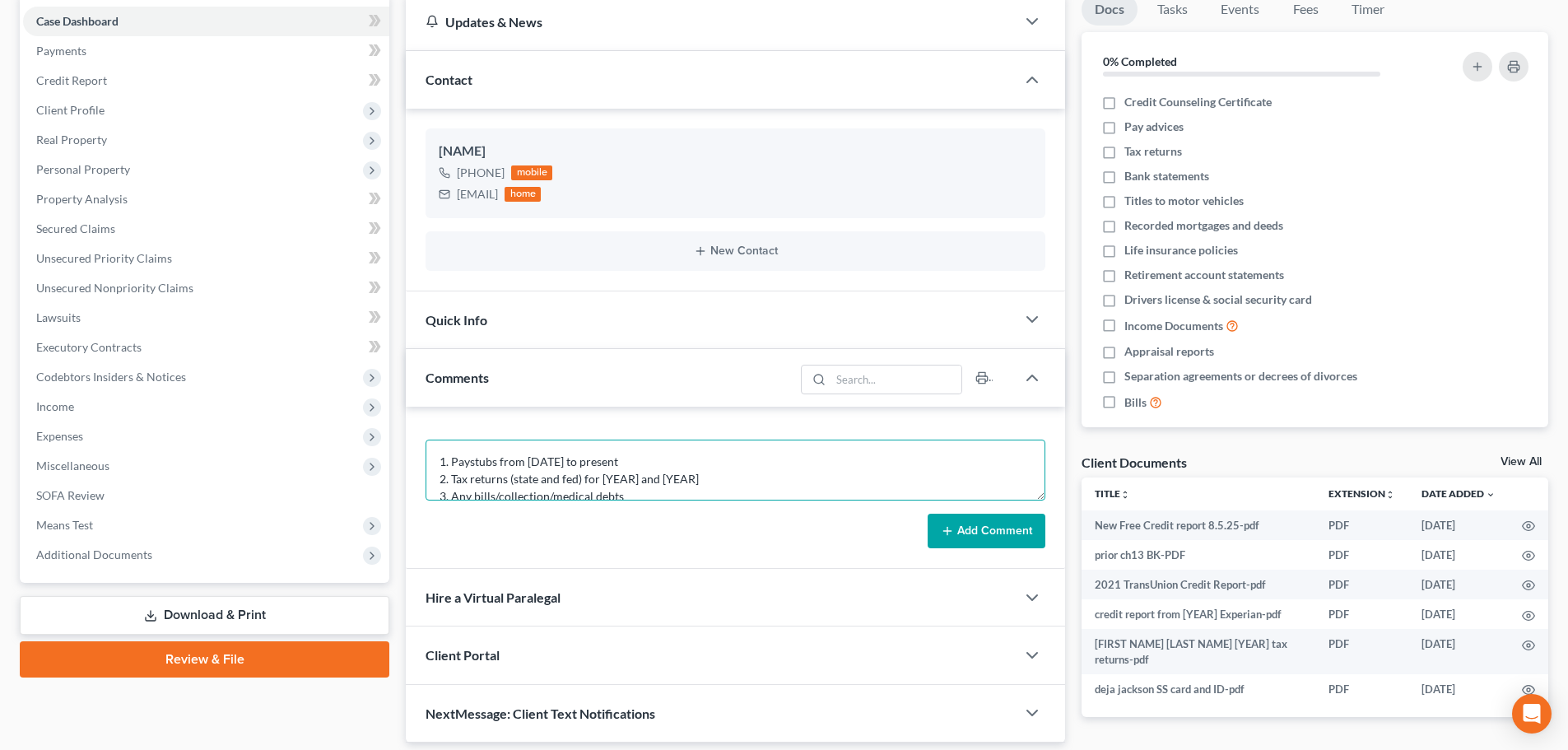 scroll, scrollTop: 39, scrollLeft: 0, axis: vertical 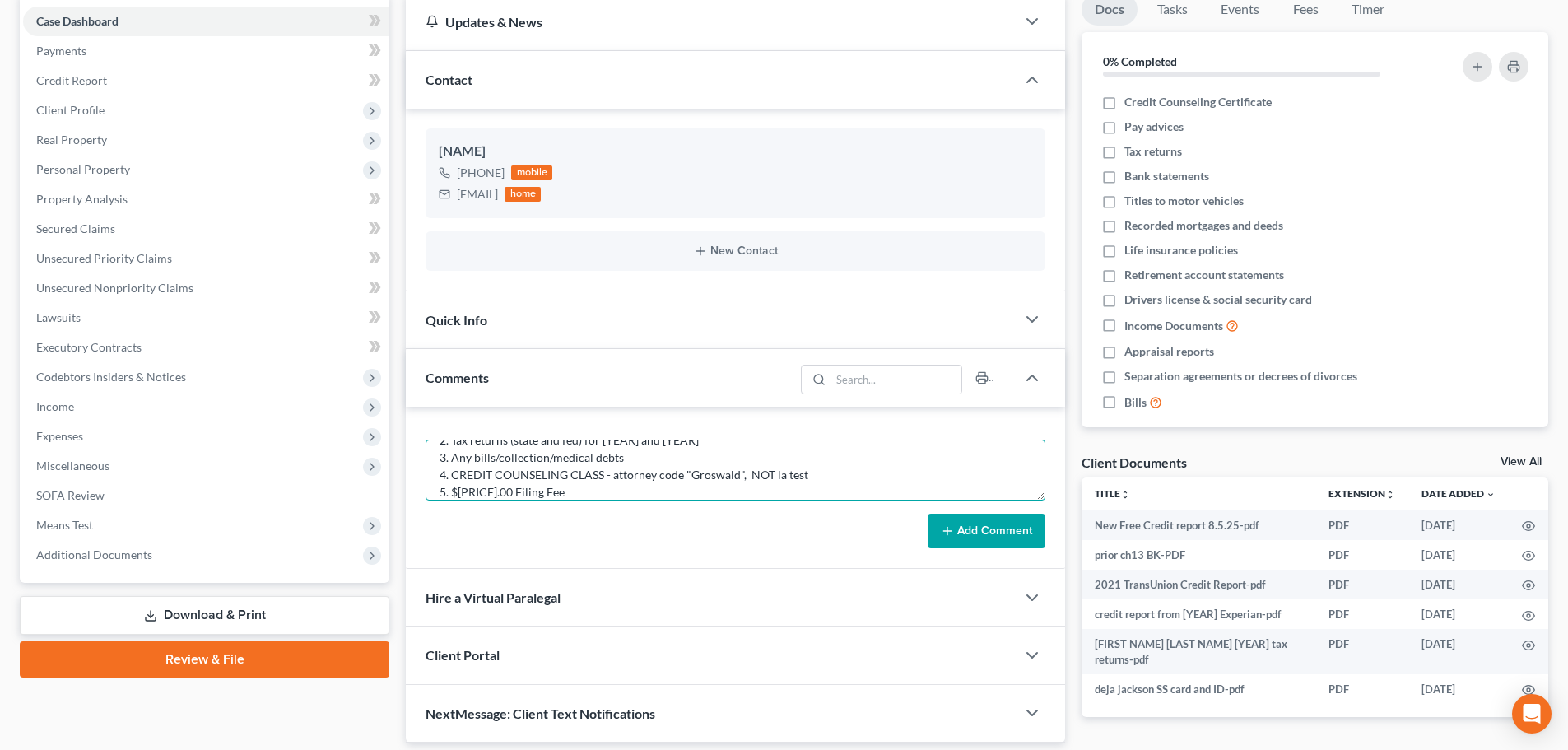 type on "1. Paystubs from [DATE] to present
2. Tax returns (state and fed) for [YEAR] and [YEAR]
3. Any bills/collection/medical debts
4. CREDIT COUNSELING CLASS - attorney code "Groswald",  NOT la test
5. $[PRICE].00 Filing Fee" 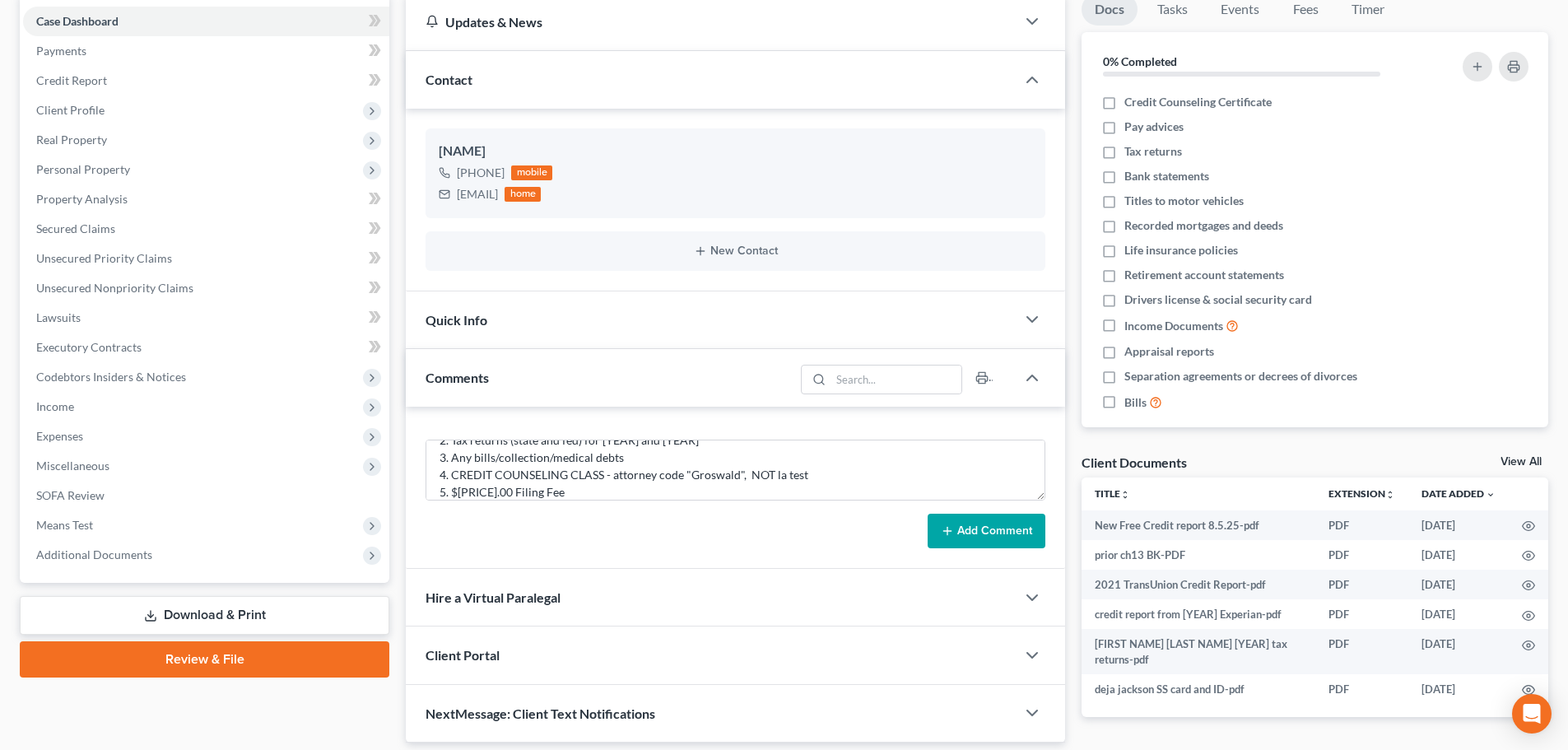 click 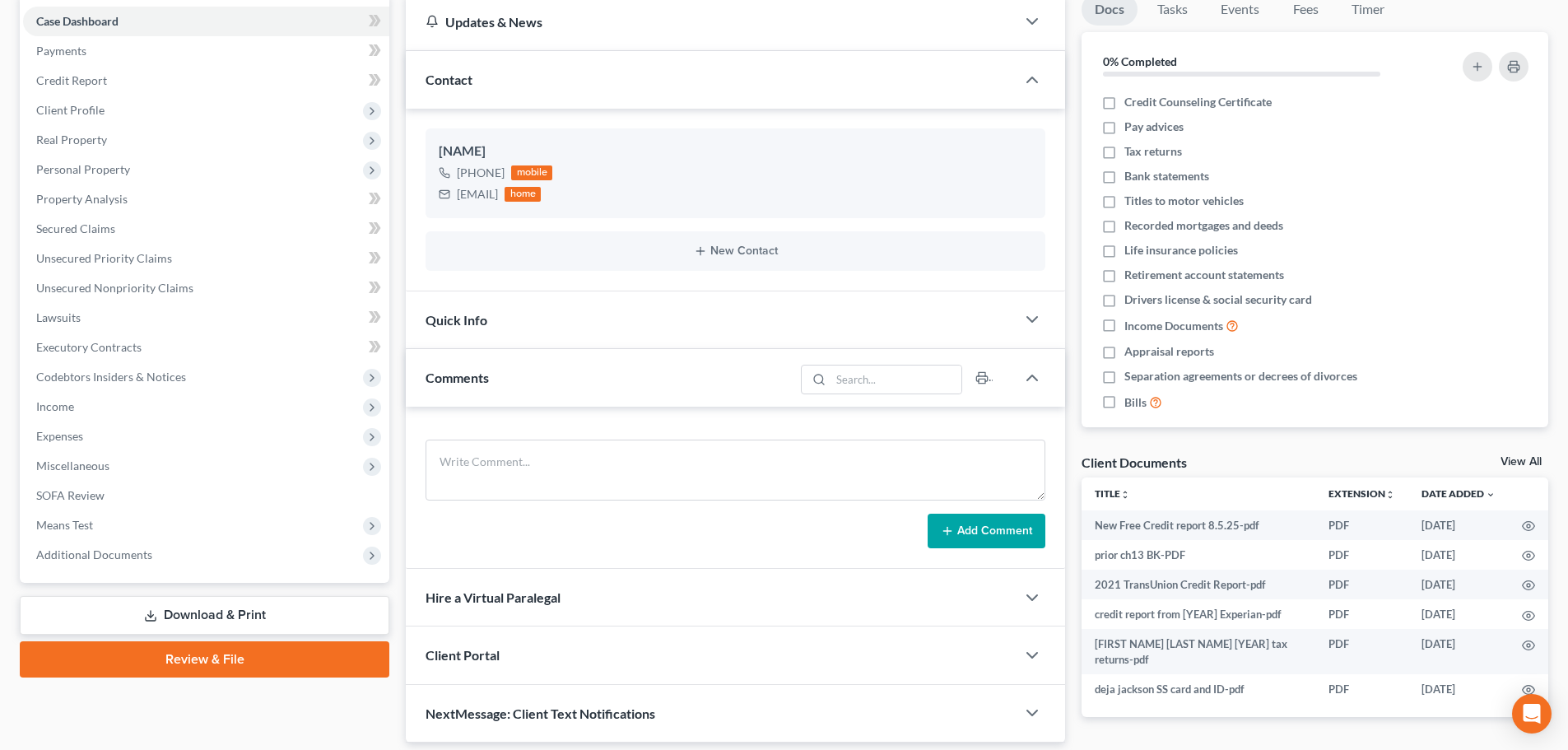 scroll, scrollTop: 0, scrollLeft: 0, axis: both 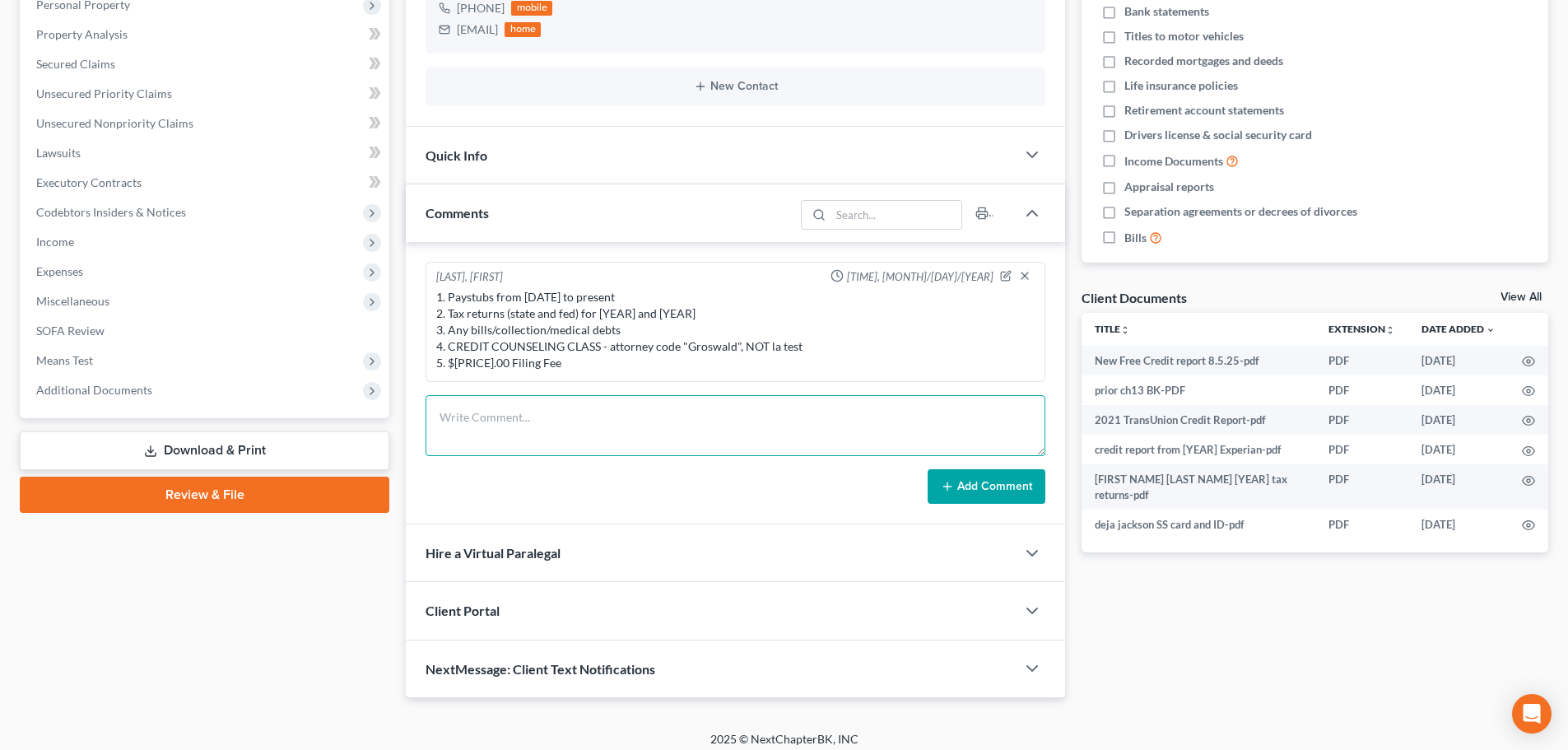 click at bounding box center [735, 426] 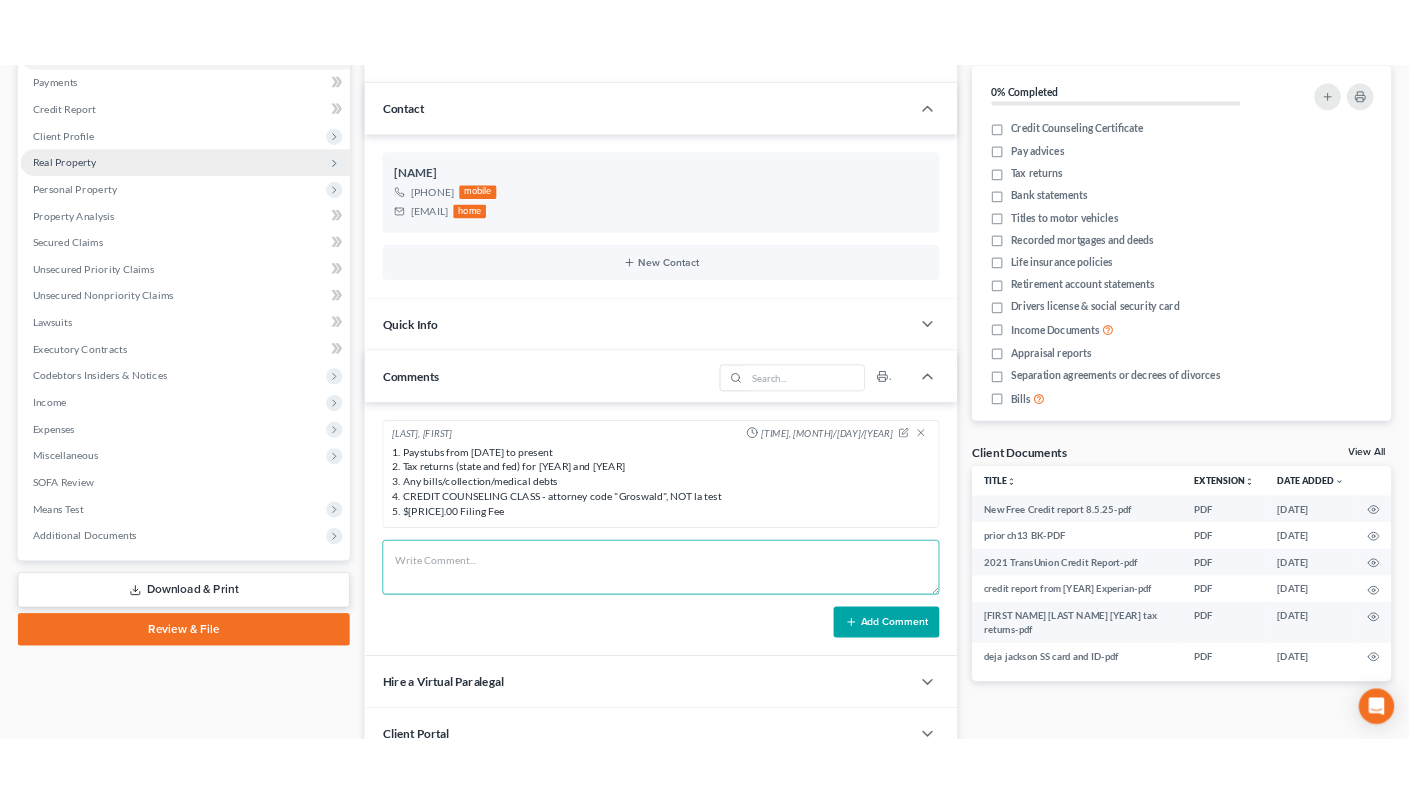 scroll, scrollTop: 0, scrollLeft: 0, axis: both 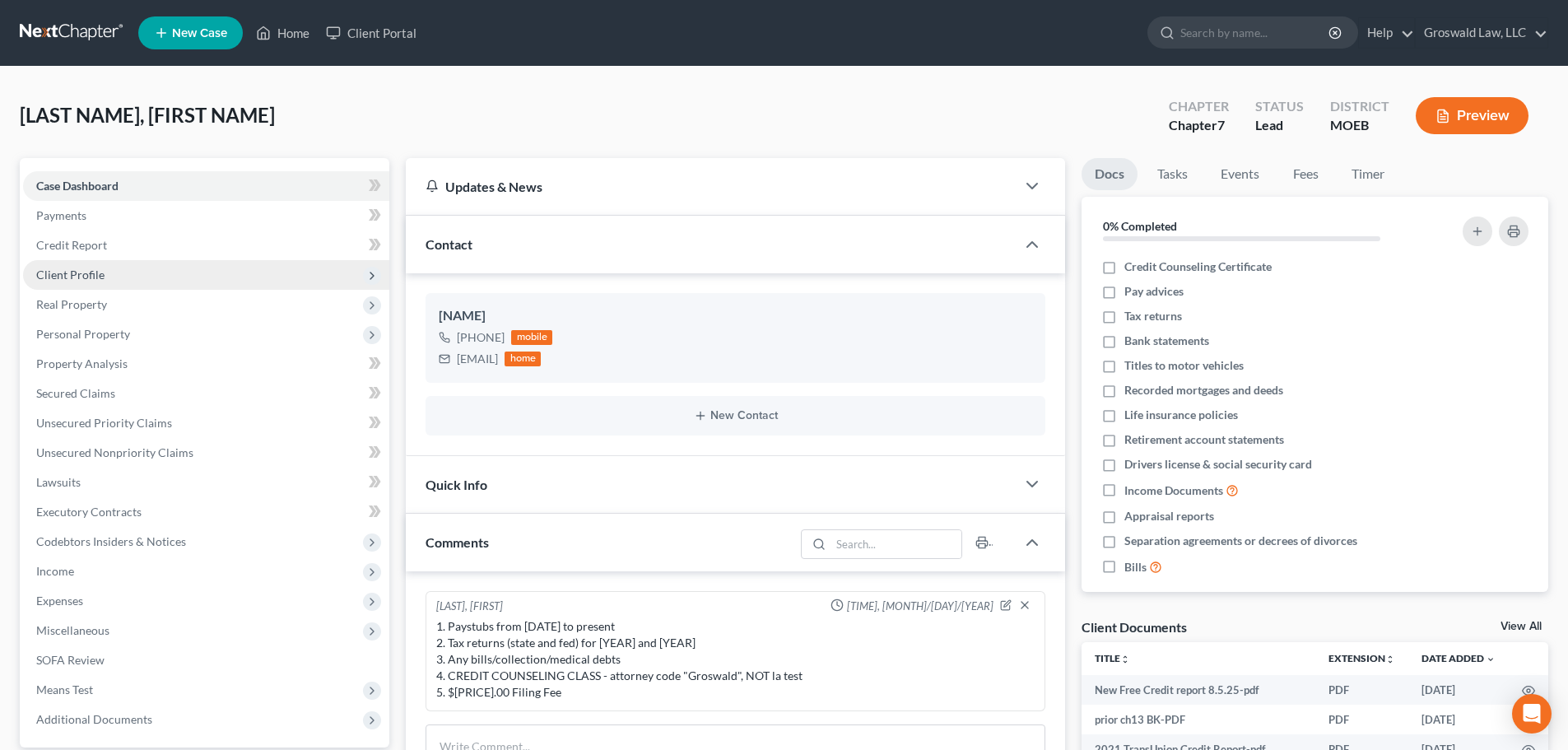 click on "Client Profile" at bounding box center (206, 275) 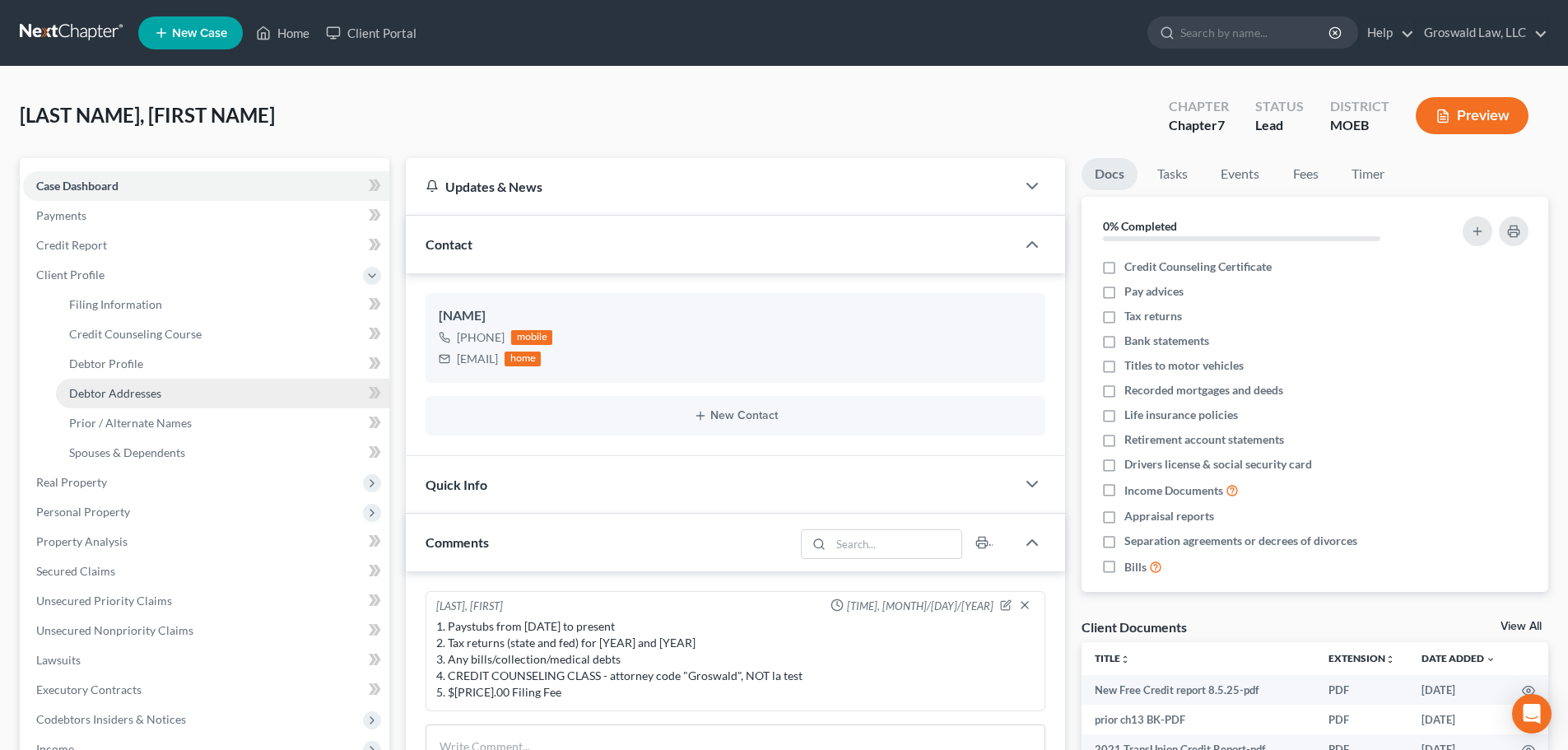 click on "Debtor Addresses" at bounding box center (222, 394) 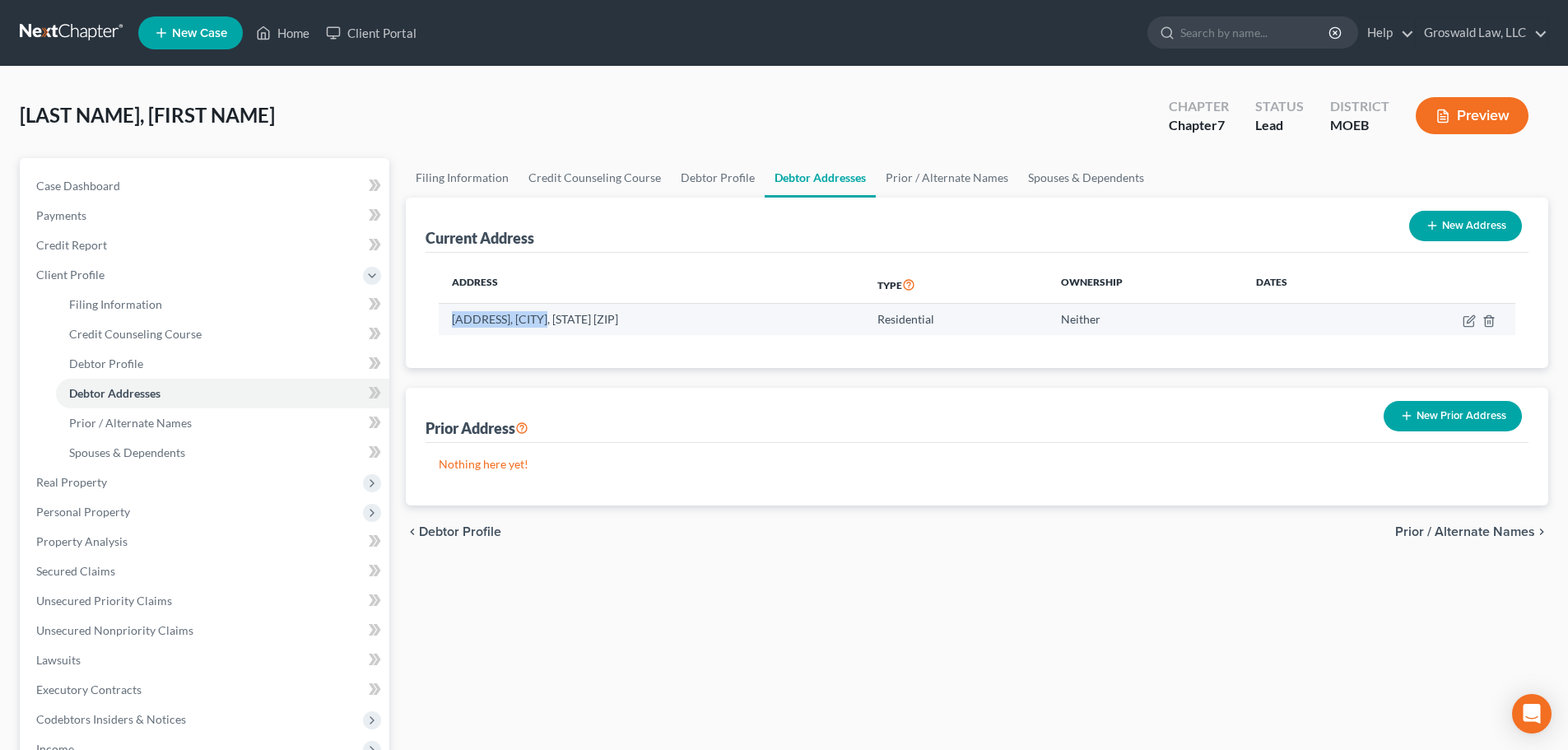 drag, startPoint x: 439, startPoint y: 317, endPoint x: 551, endPoint y: 332, distance: 113 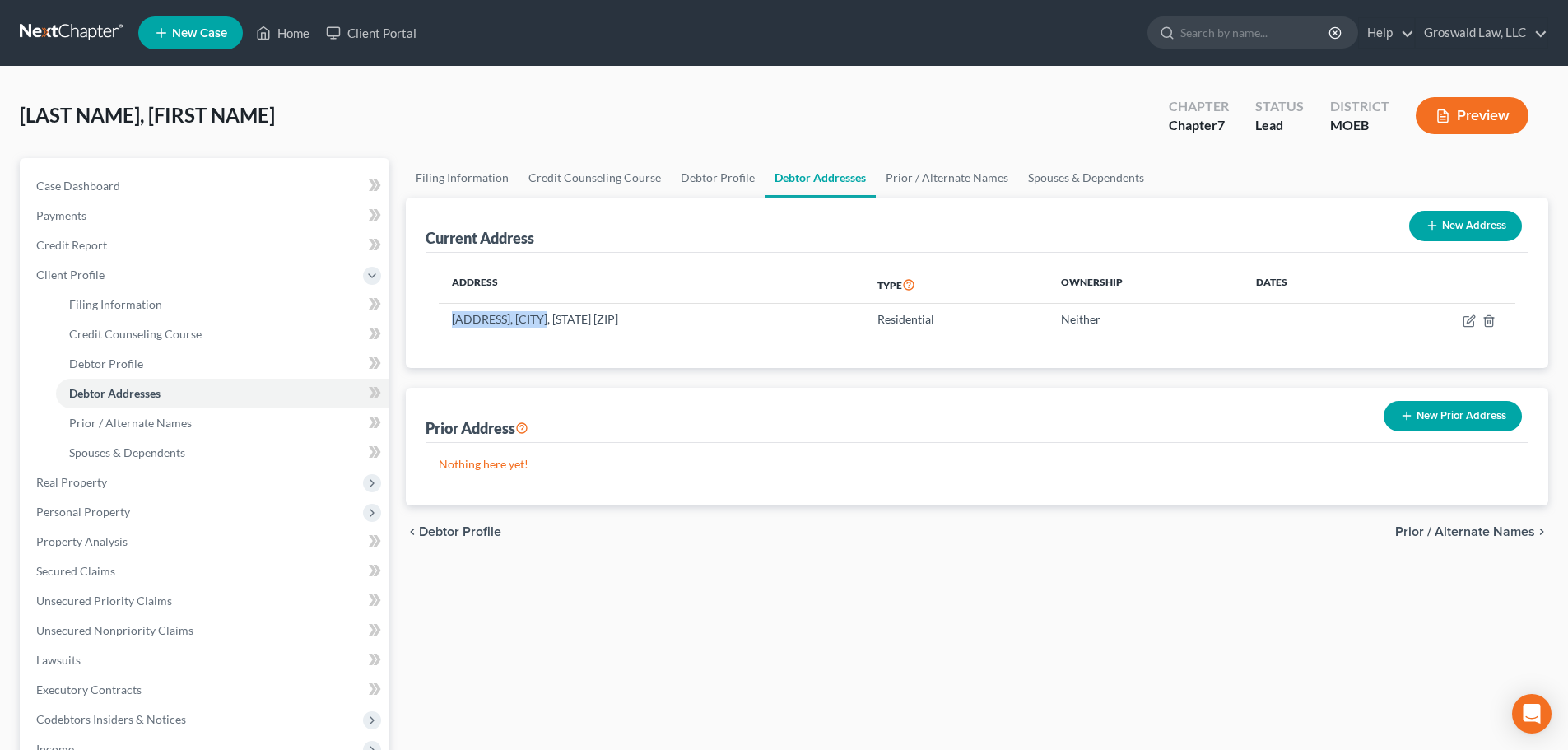 copy on "[ADDRESS]" 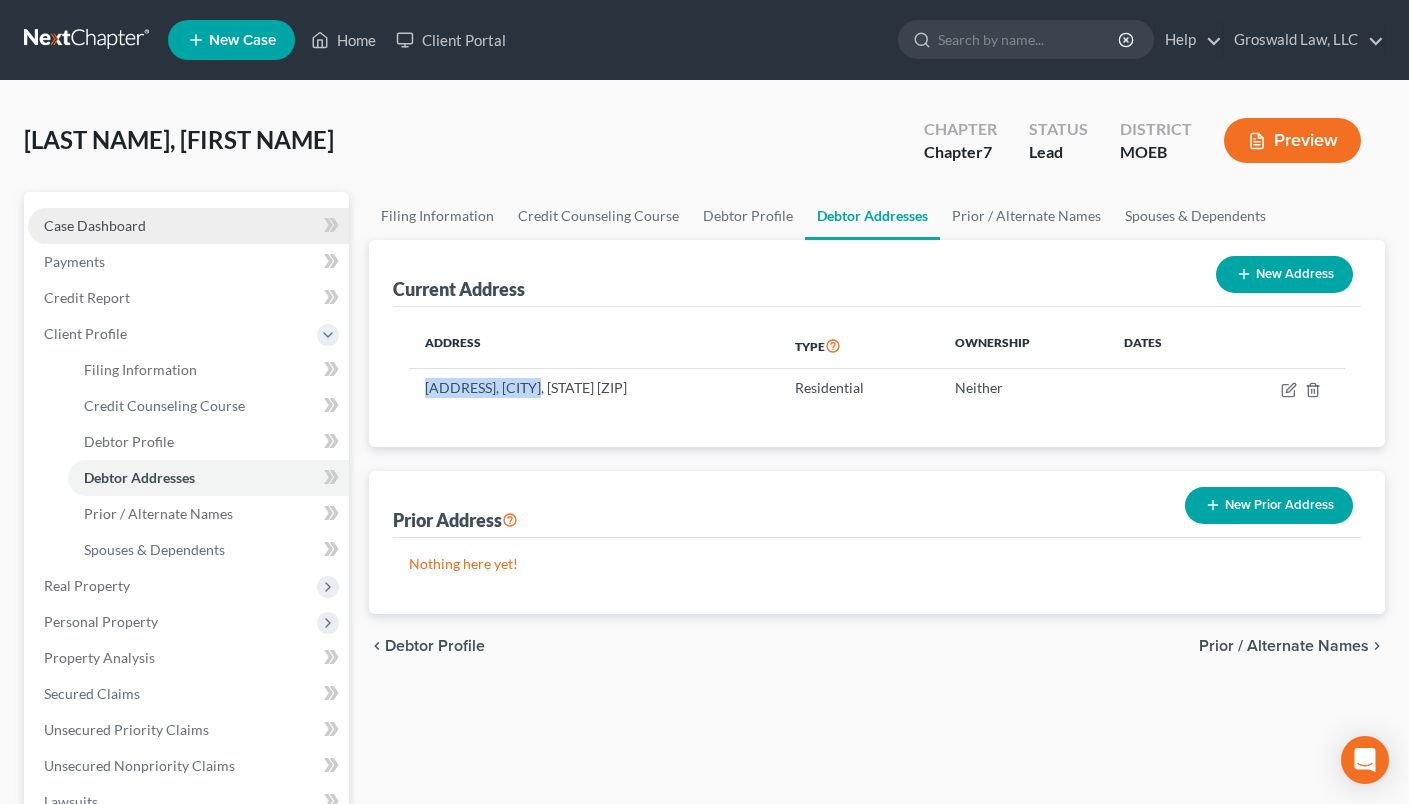 click on "Case Dashboard" at bounding box center (188, 226) 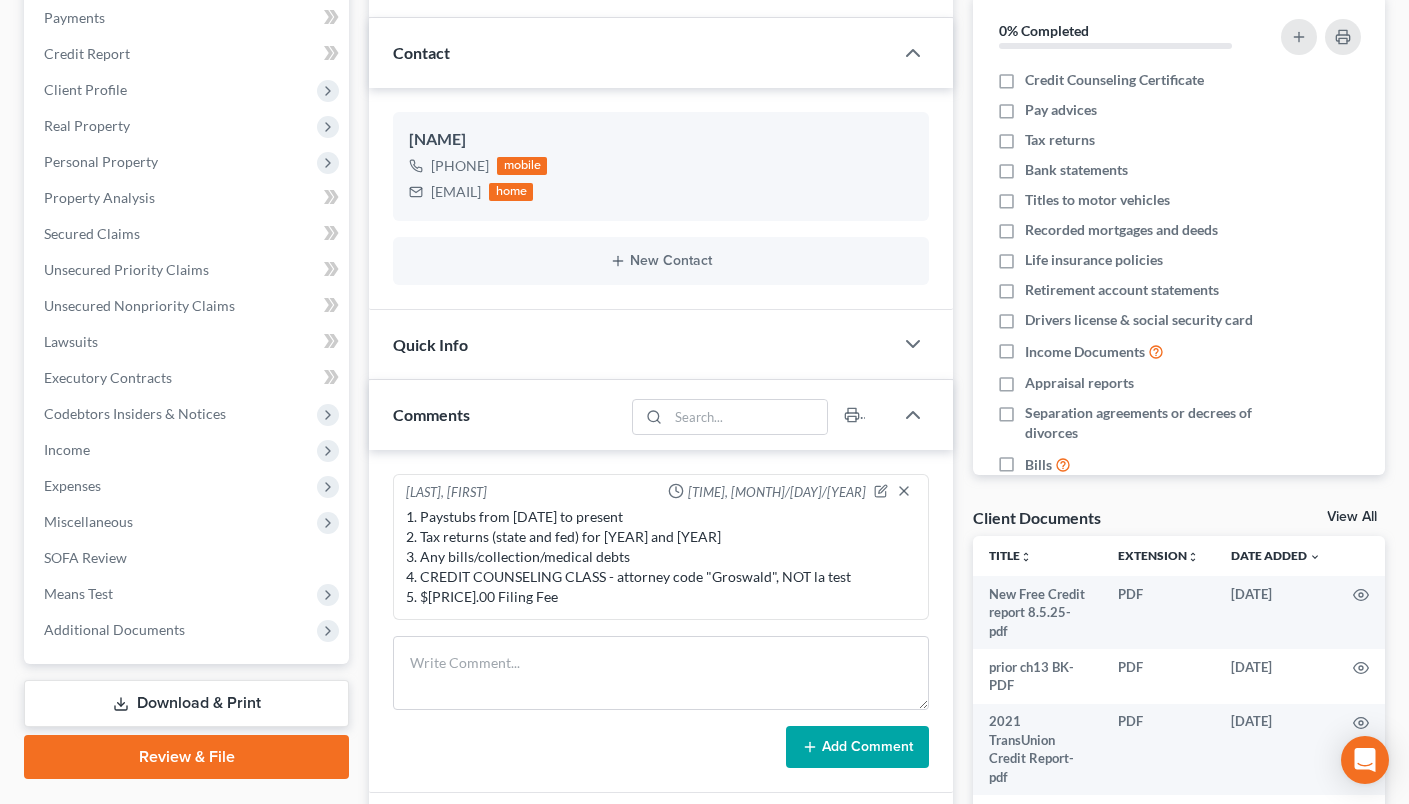 scroll, scrollTop: 300, scrollLeft: 0, axis: vertical 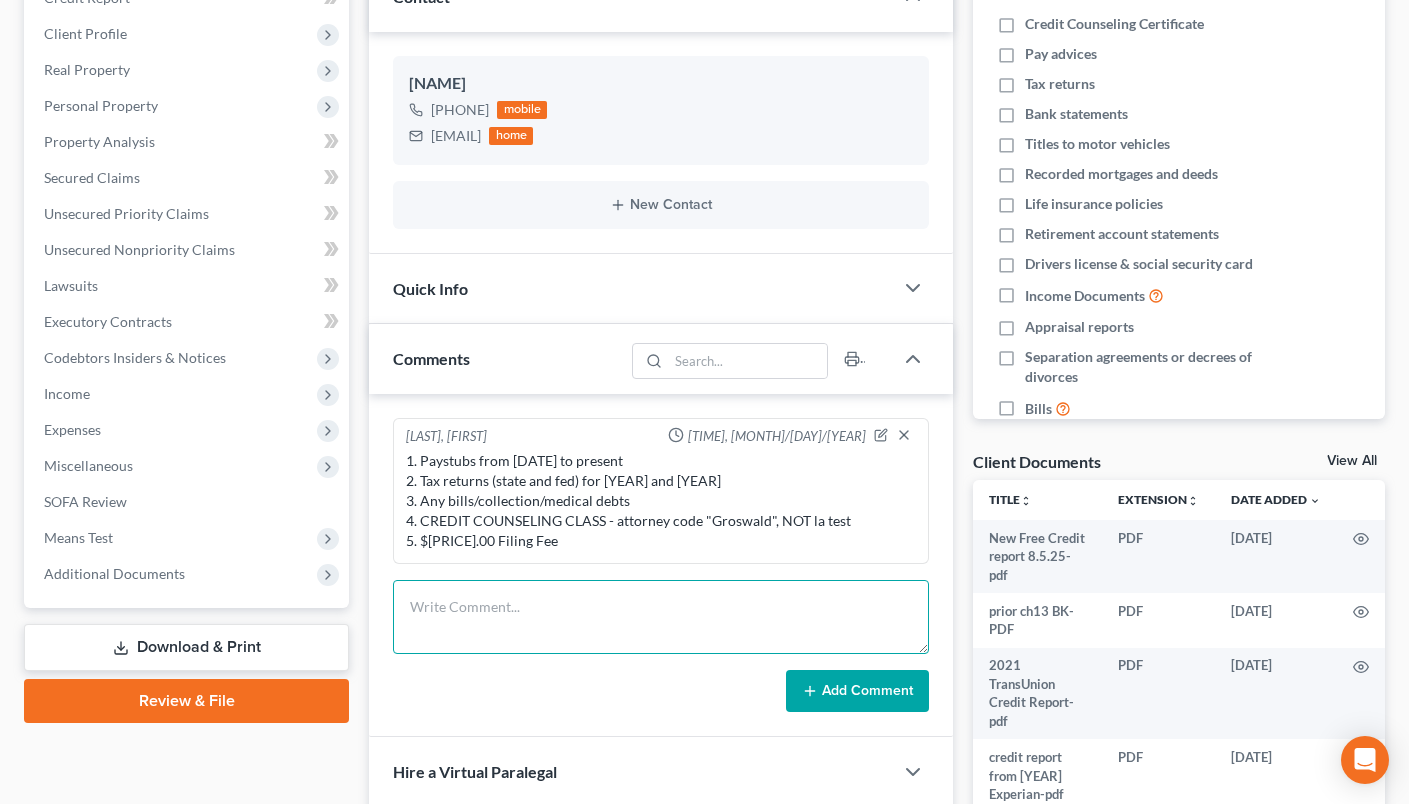 click at bounding box center [661, 617] 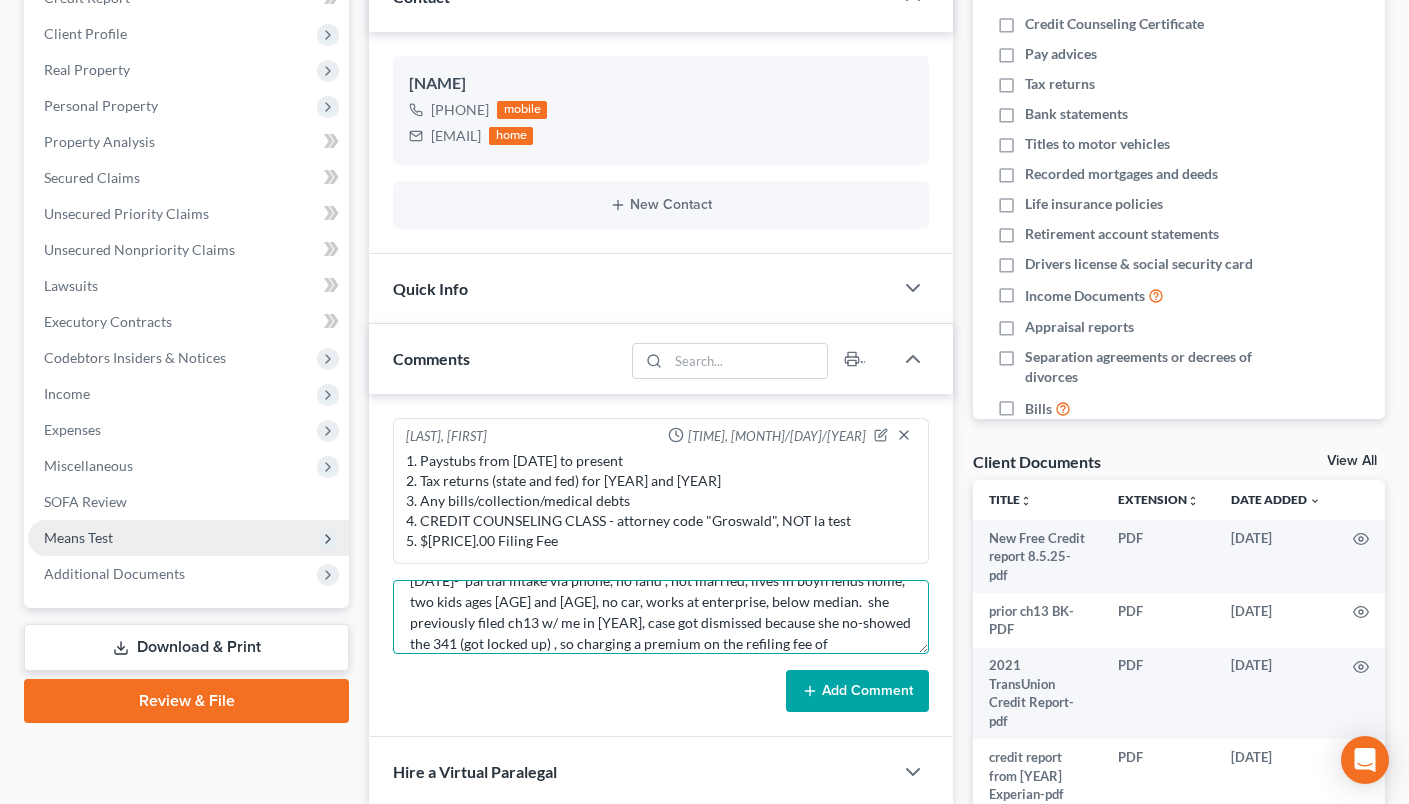 scroll, scrollTop: 47, scrollLeft: 0, axis: vertical 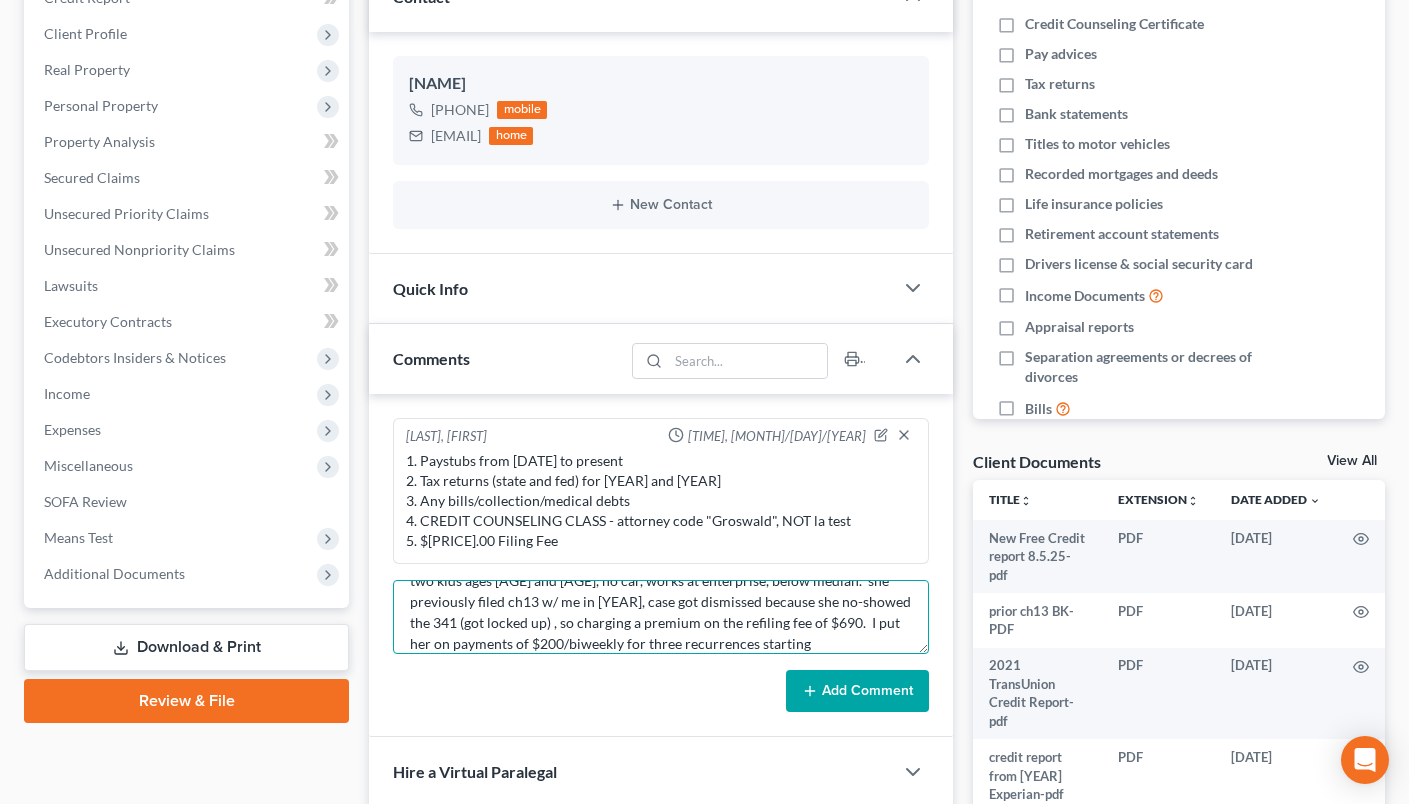 click on "[DATE]-  partial intake via phone, no land , not married, lives in boyfriends home, two kids ages [AGE] and [AGE], no car, works at enterprise, below median.  she previously filed ch13 w/ me in [YEAR], case got dismissed because she no-showed the 341 (got locked up) , so charging a premium on the refiling fee of $690.  I put her on payments of $200/biweekly for three recurrences starting" at bounding box center (661, 617) 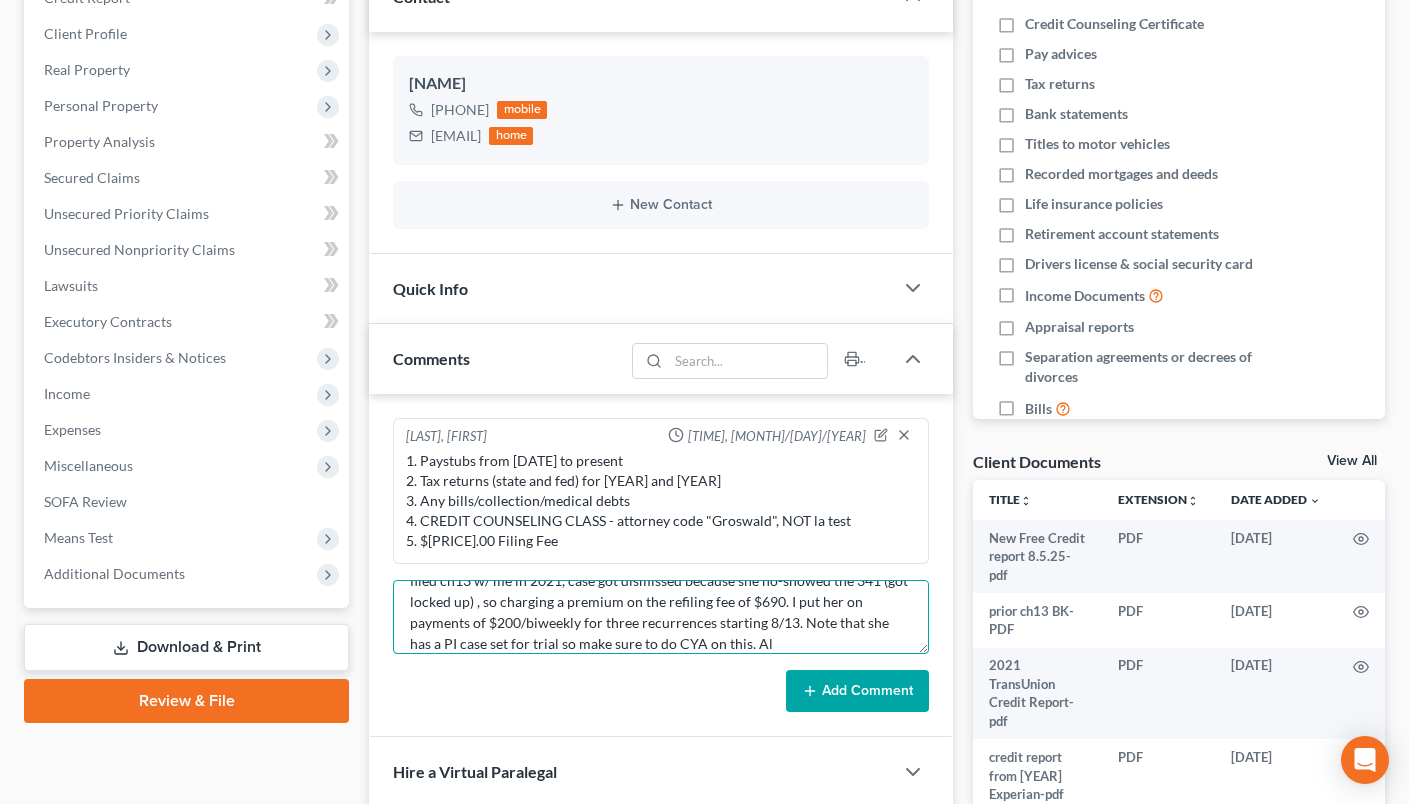 scroll, scrollTop: 89, scrollLeft: 0, axis: vertical 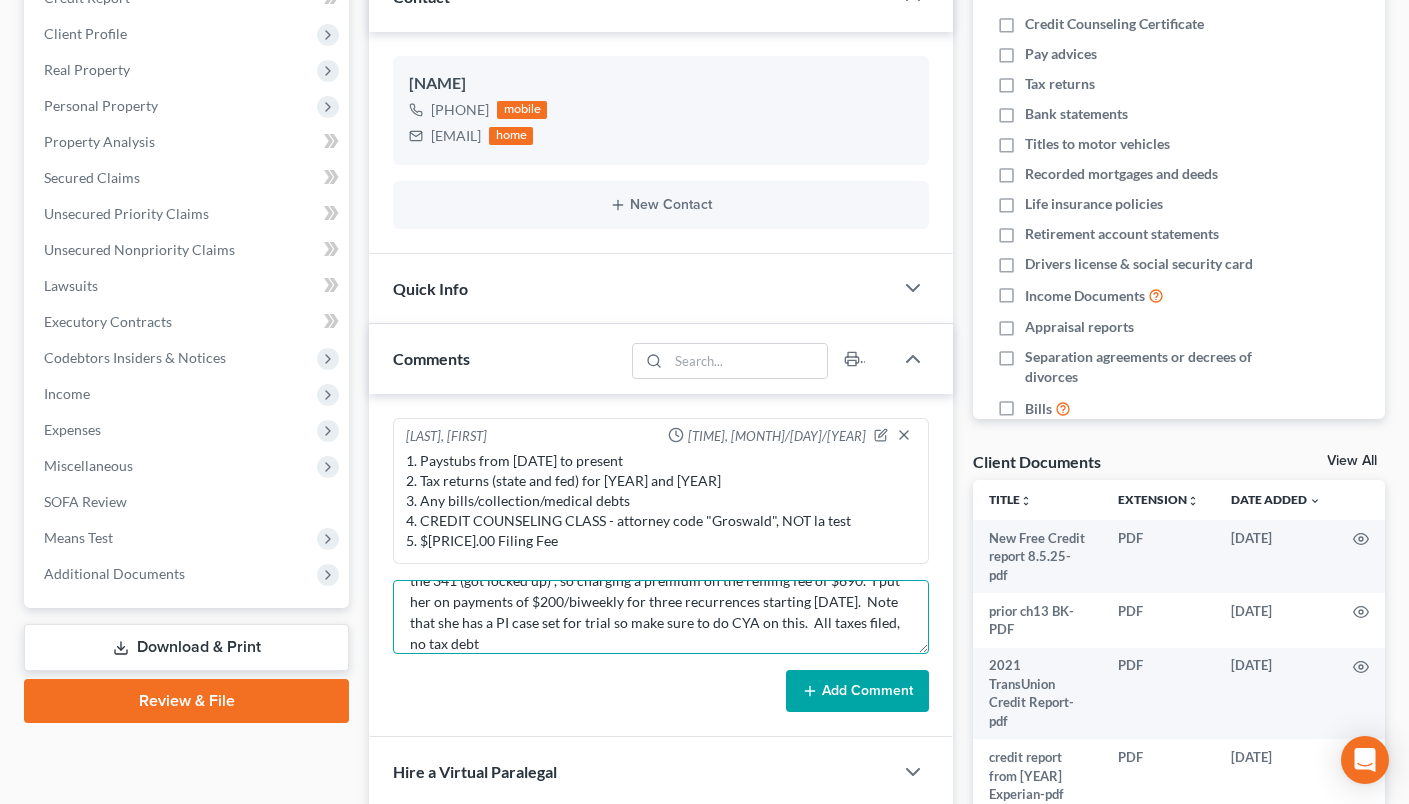 type on "[DATE]-  partial intake via phone, no land , not married, lives in boyfriends home, two kids ages [AGE] and [AGE], no car, works at enterprise, below median.  she previously filed ch13 w/ me in [YEAR], case got dismissed because she no-showed the 341 (got locked up) , so charging a premium on the refiling fee of $690.  I put her on payments of $200/biweekly for three recurrences starting [DATE].  Note that she has a PI case set for trial so make sure to do CYA on this.  All taxes filed, no tax debt" 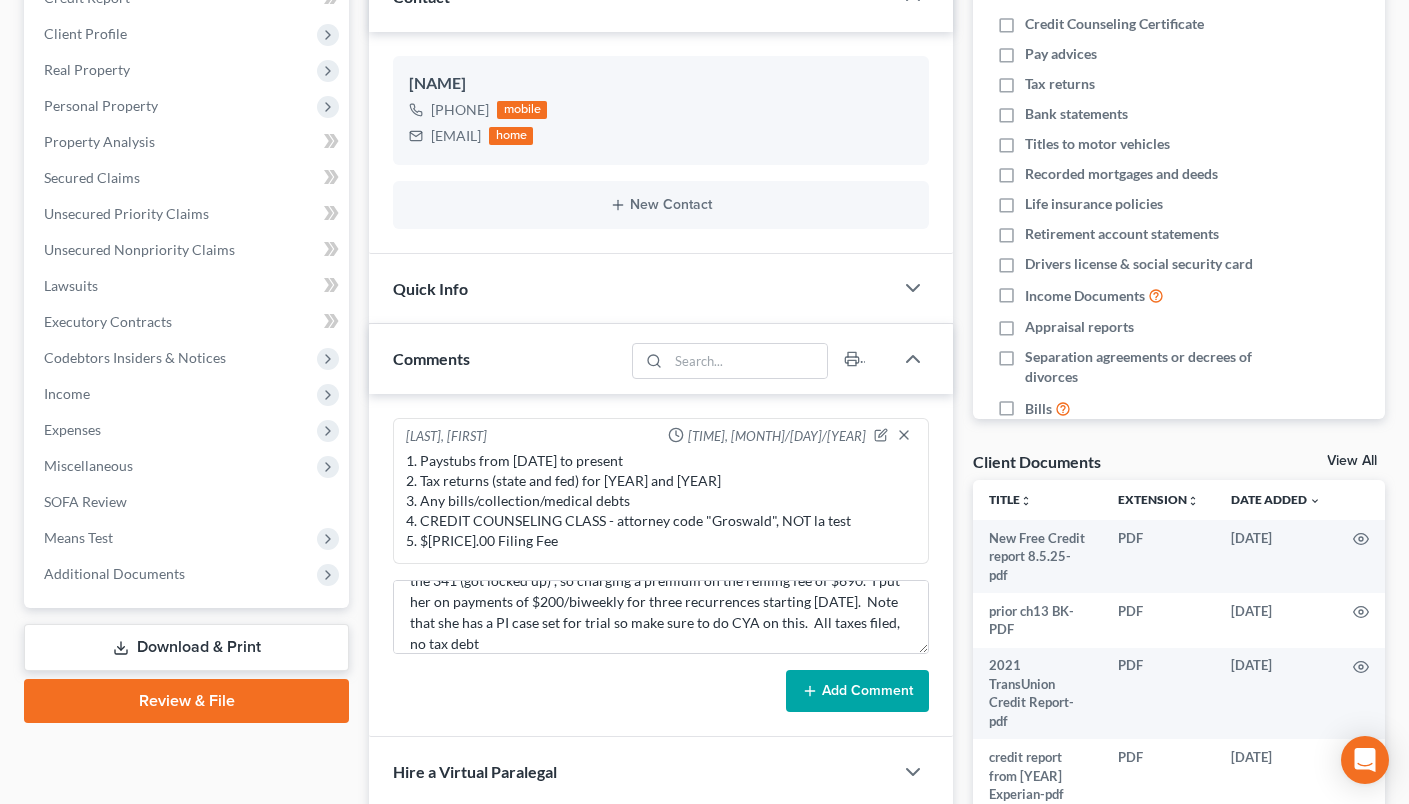 click on "Add Comment" at bounding box center (857, 691) 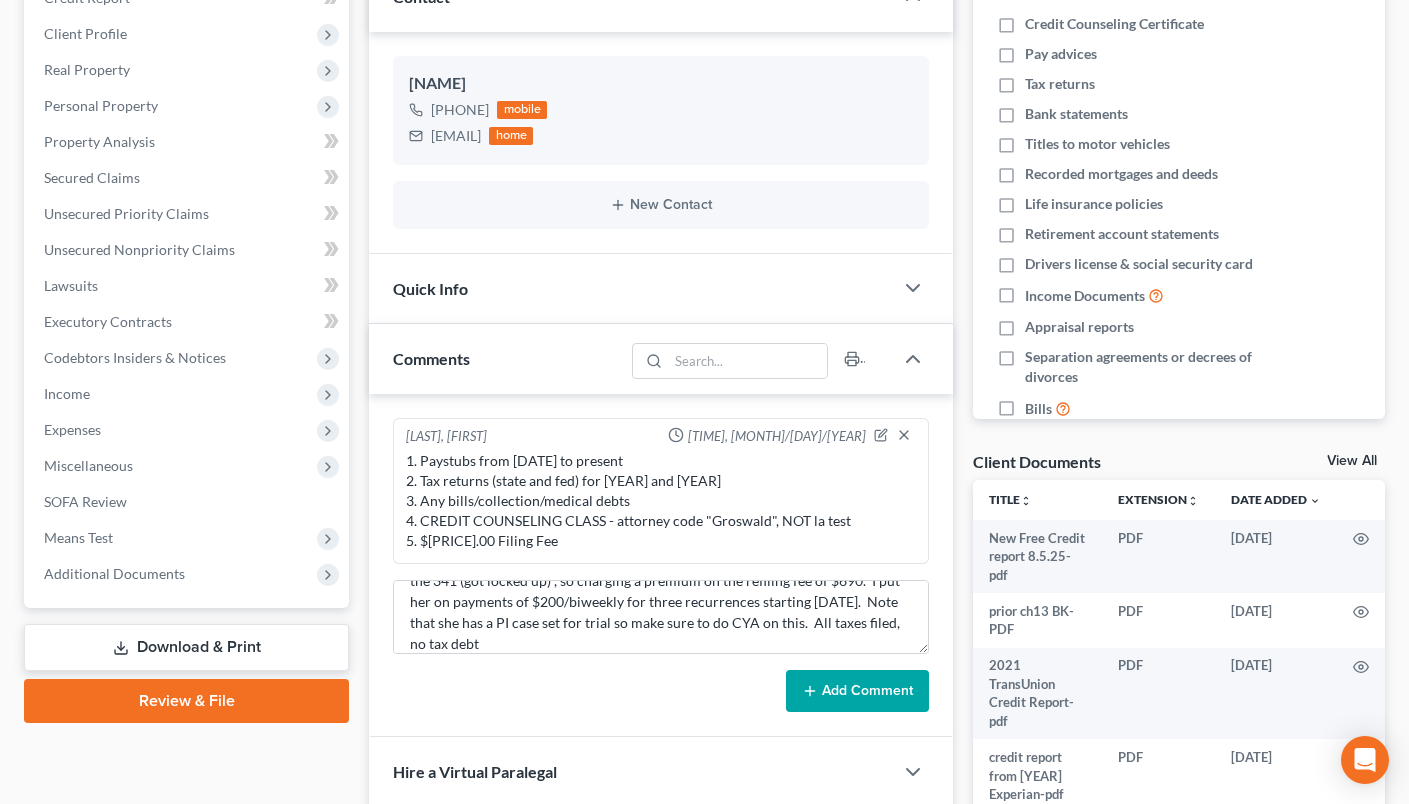 type 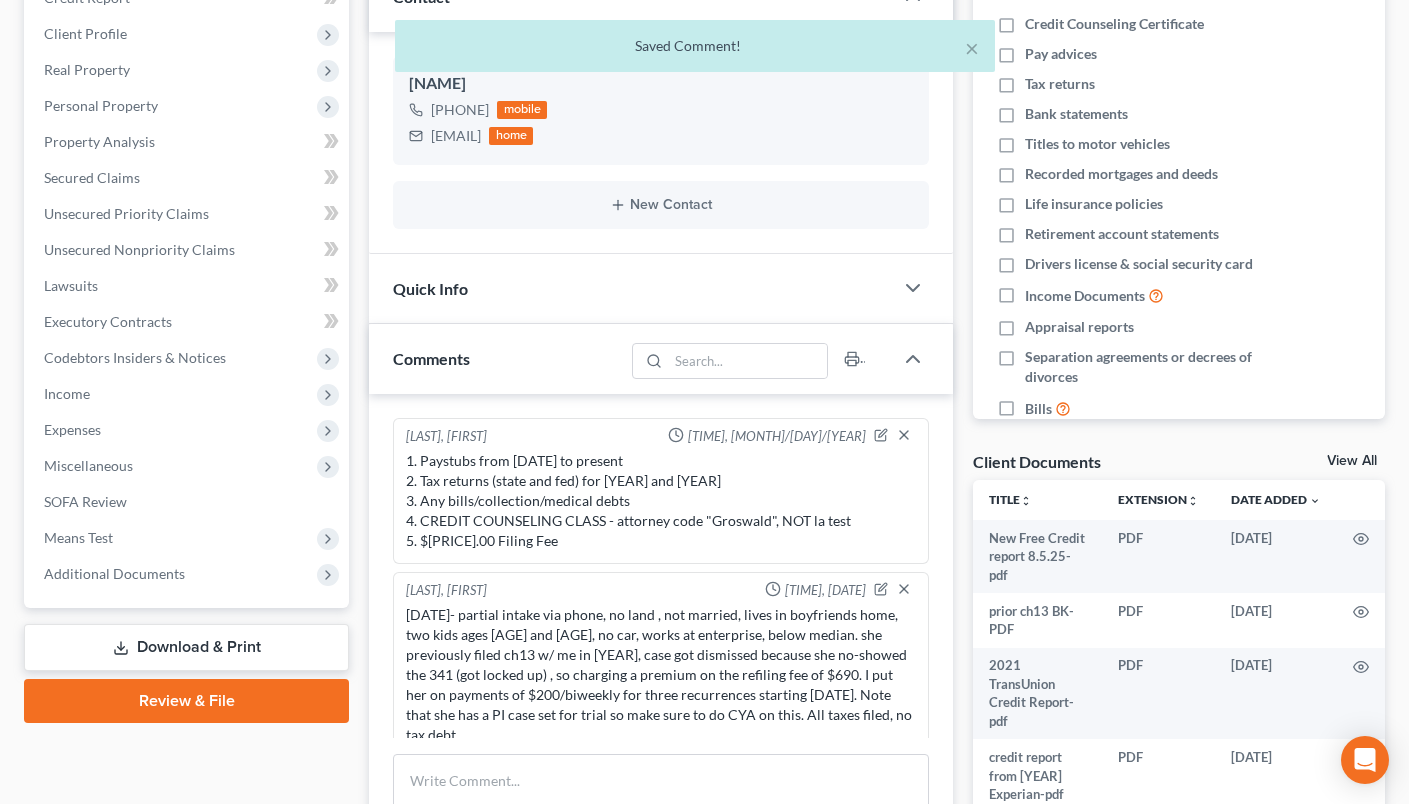 scroll, scrollTop: 0, scrollLeft: 0, axis: both 